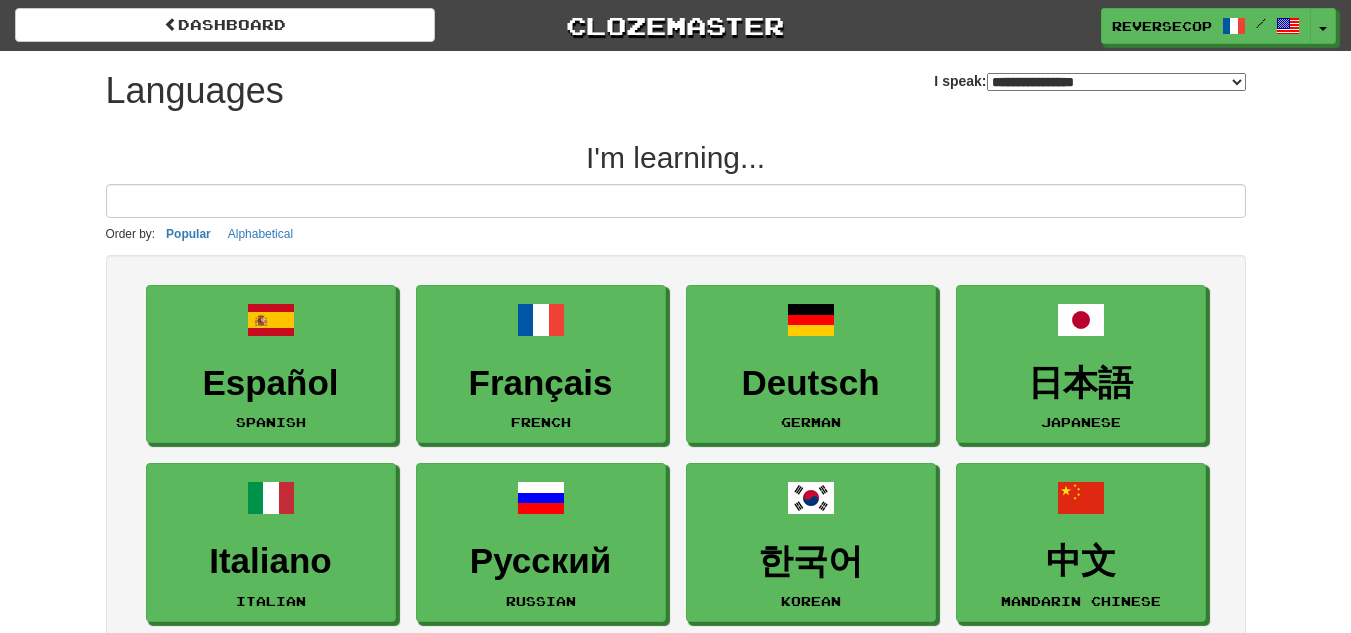 select on "*******" 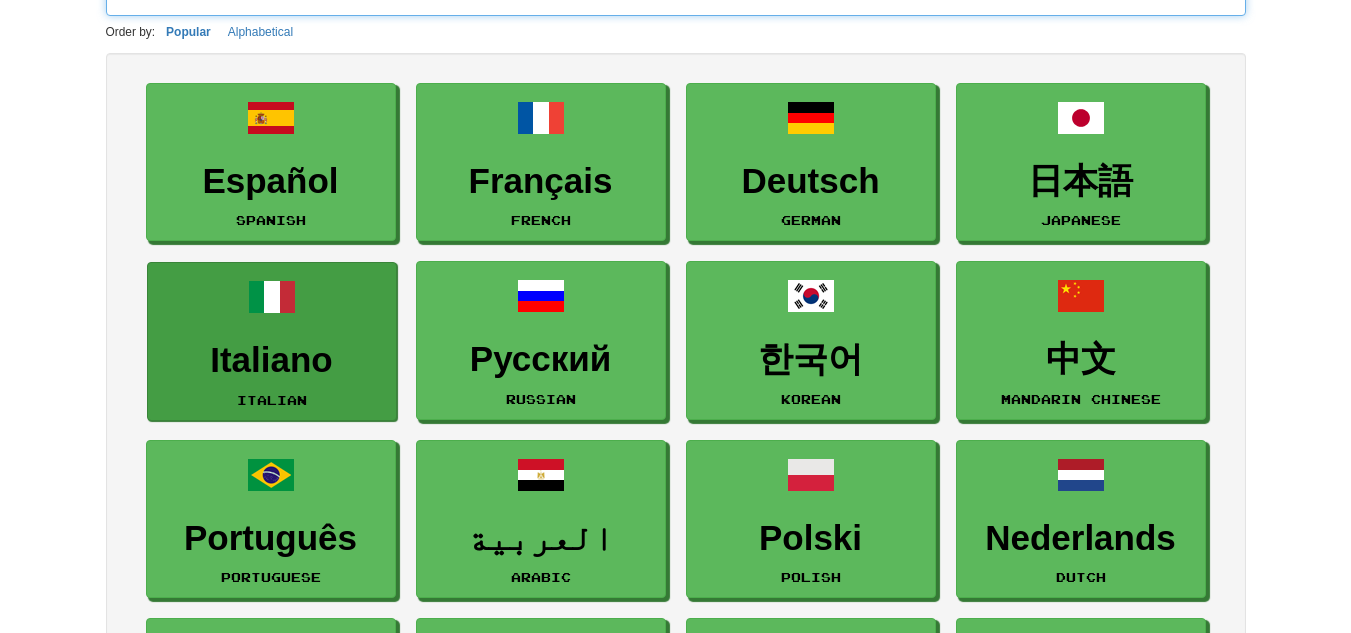 scroll, scrollTop: 200, scrollLeft: 0, axis: vertical 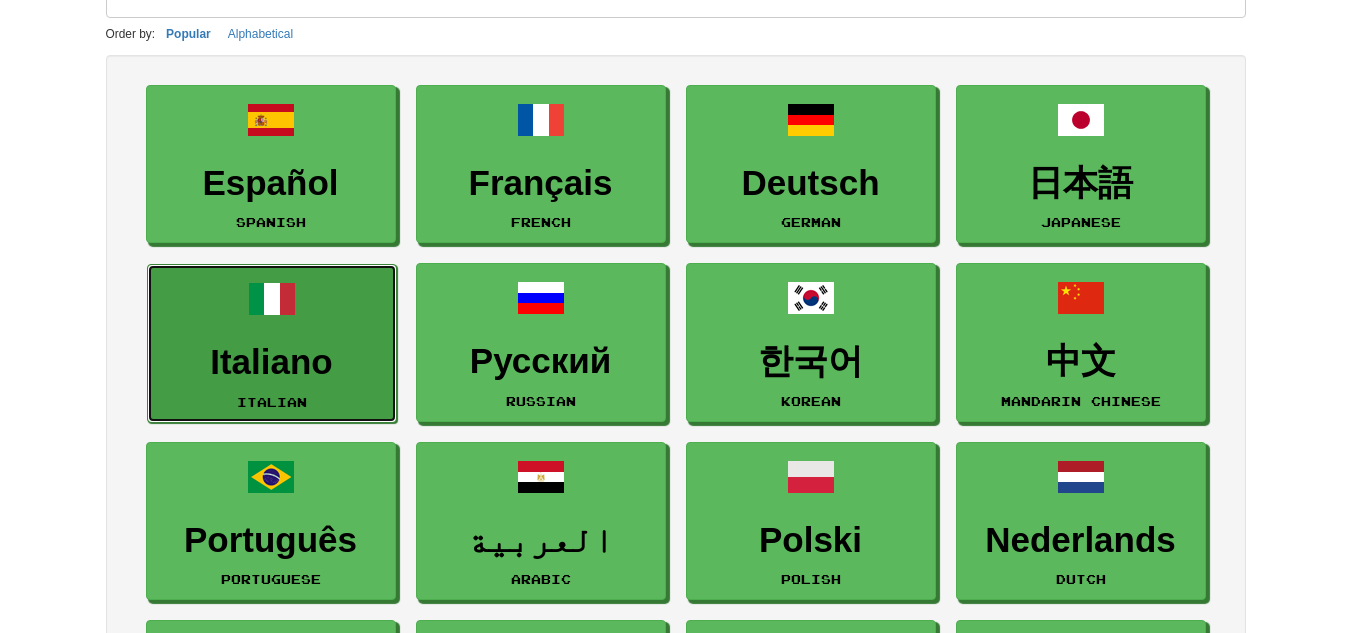 click on "Italiano" at bounding box center (272, 362) 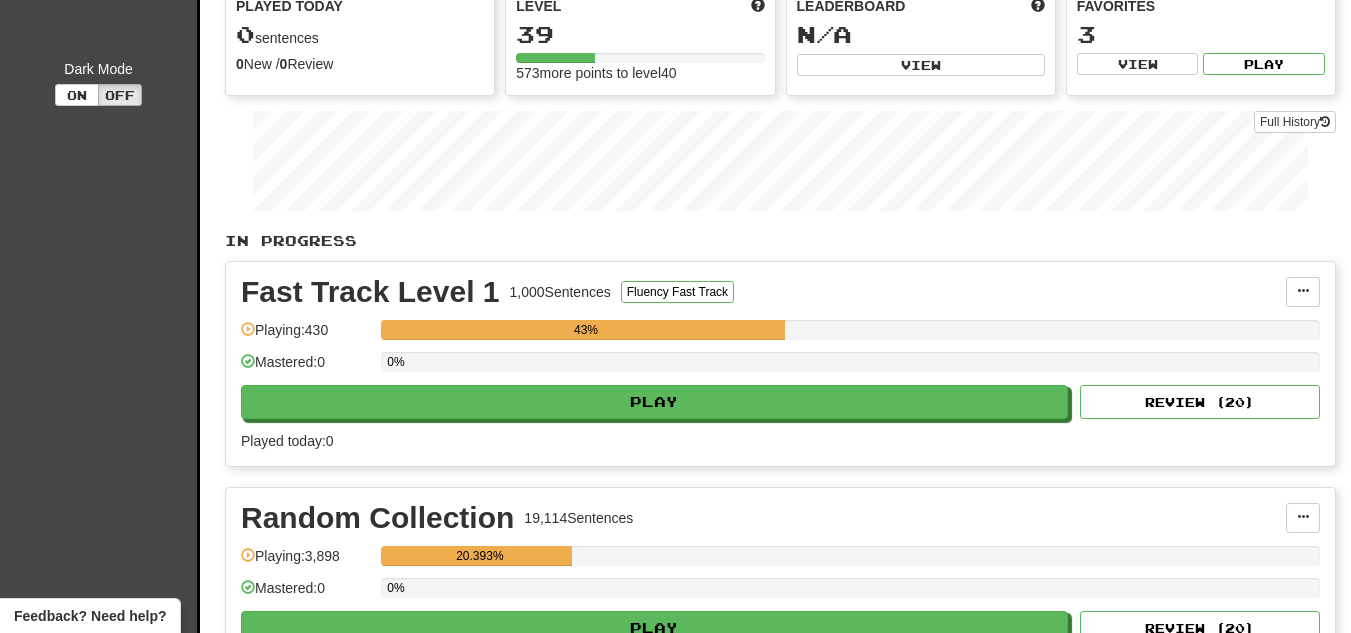 scroll, scrollTop: 500, scrollLeft: 0, axis: vertical 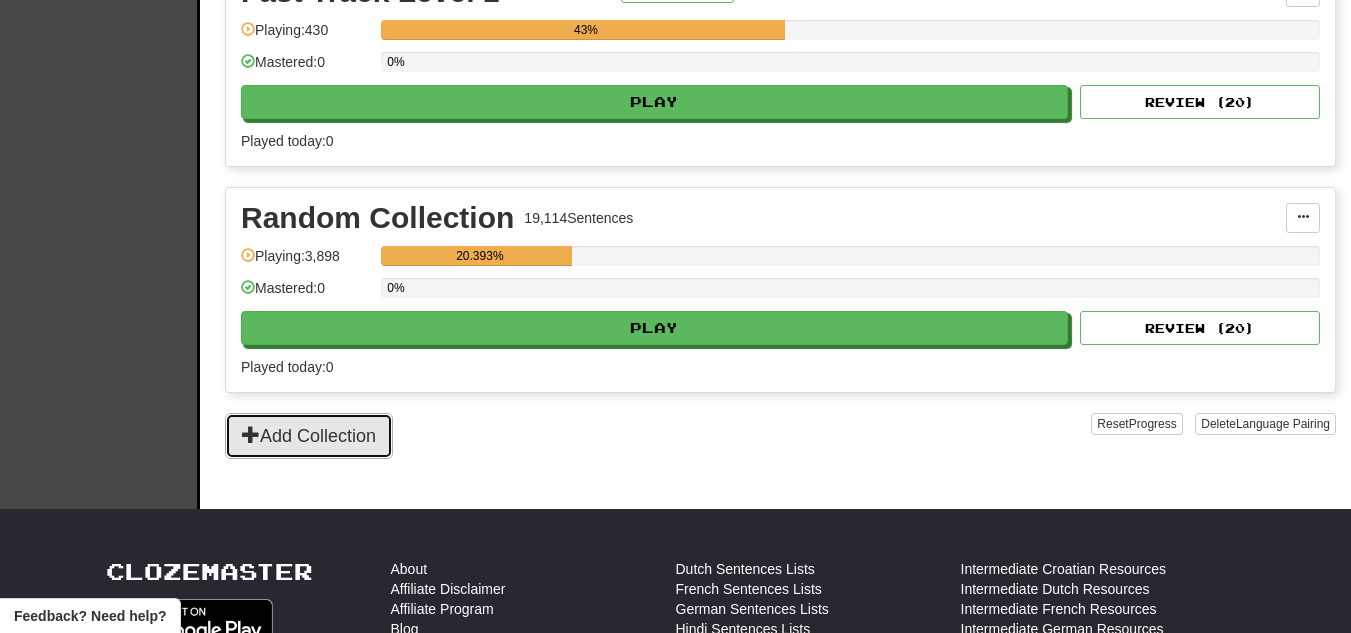 click on "Add Collection" at bounding box center (309, 436) 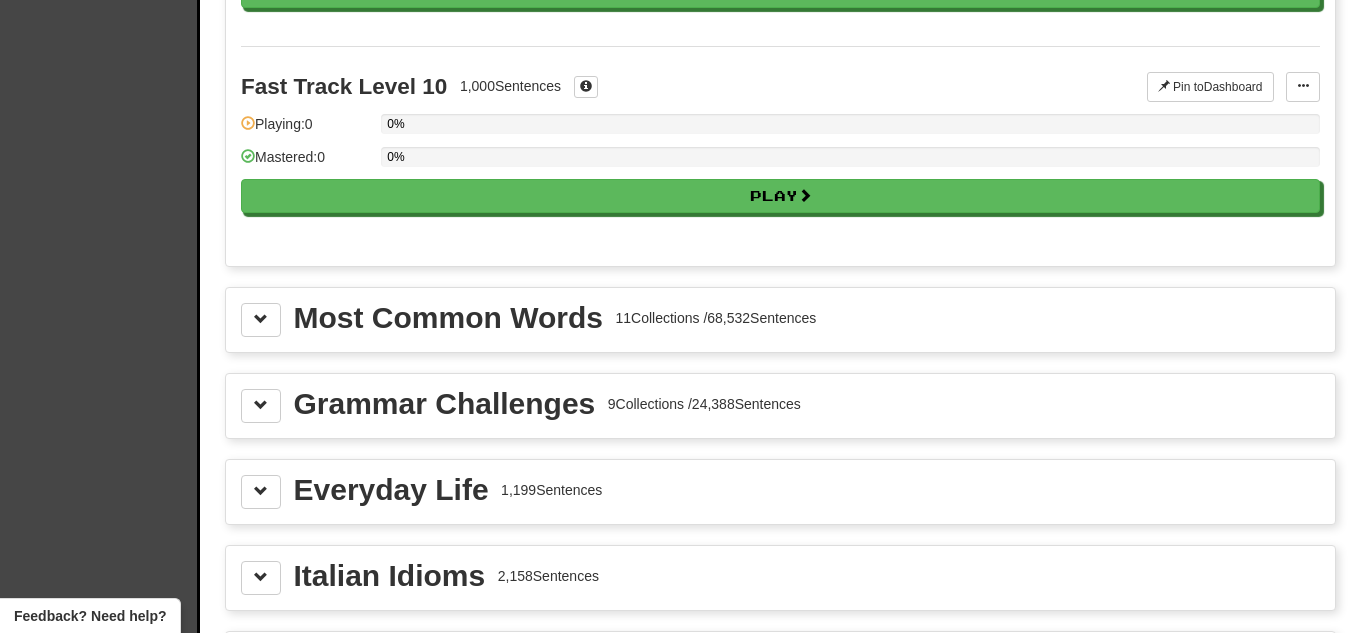 scroll, scrollTop: 1900, scrollLeft: 0, axis: vertical 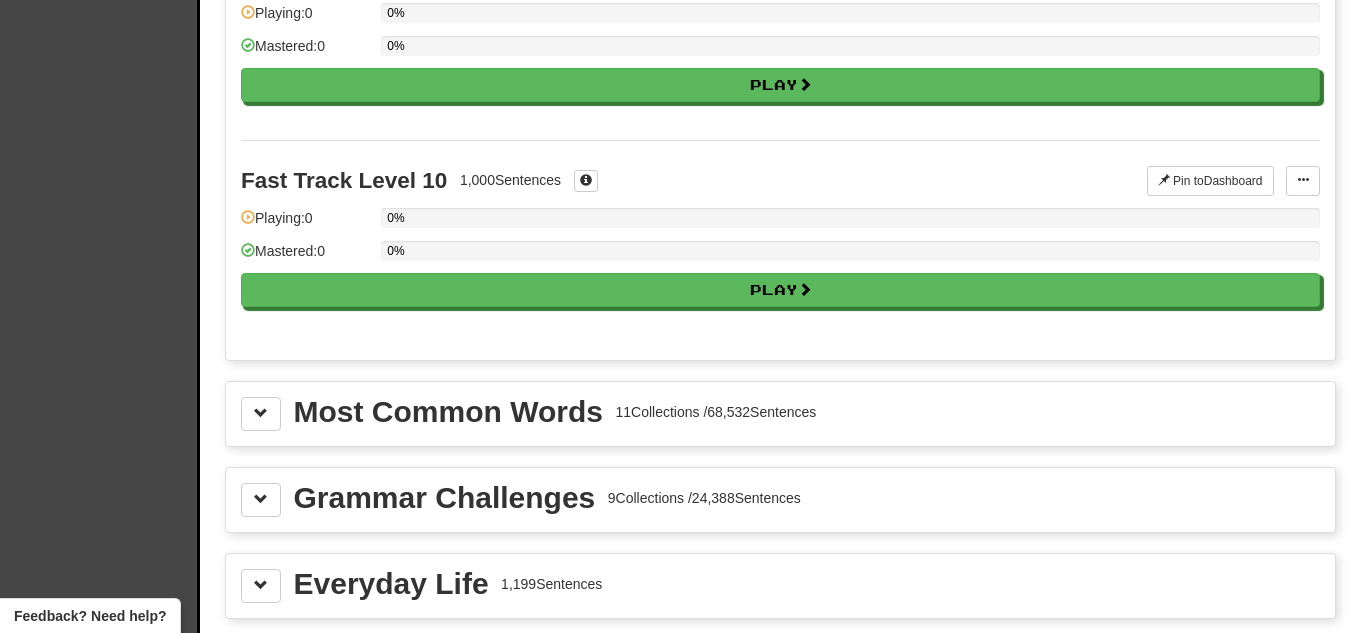 click on "Most Common Words 11  Collections /  68,532  Sentences" at bounding box center (780, 414) 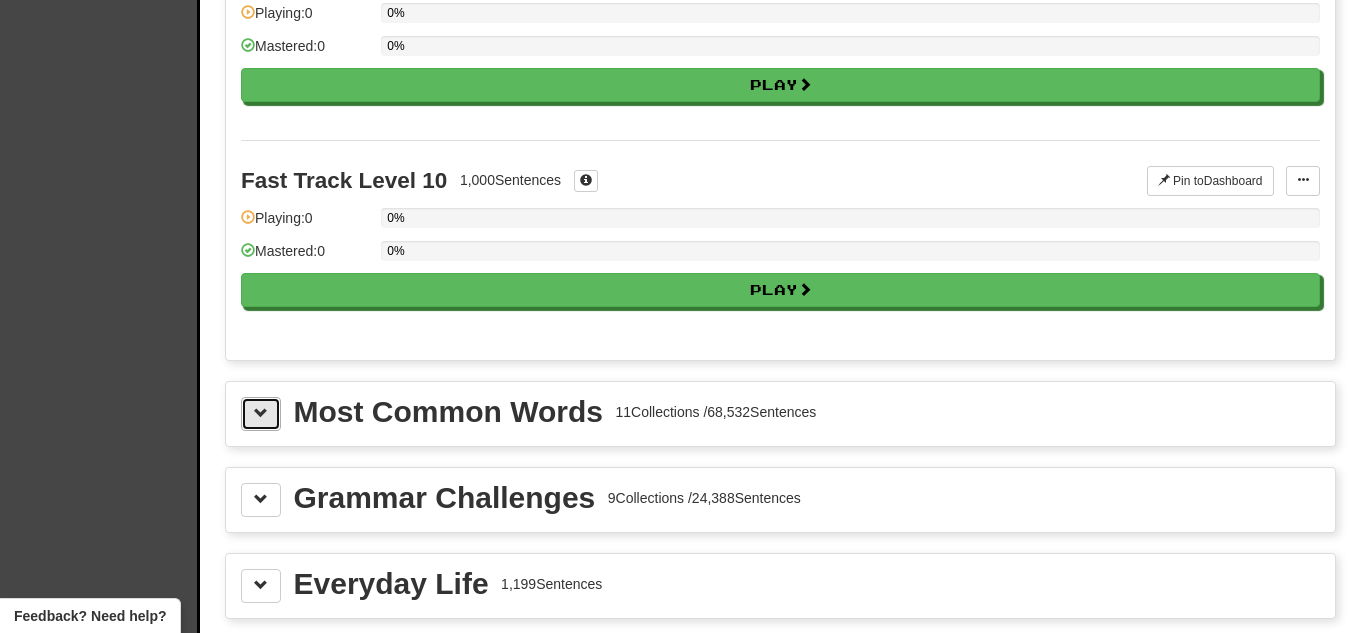 click at bounding box center (261, 414) 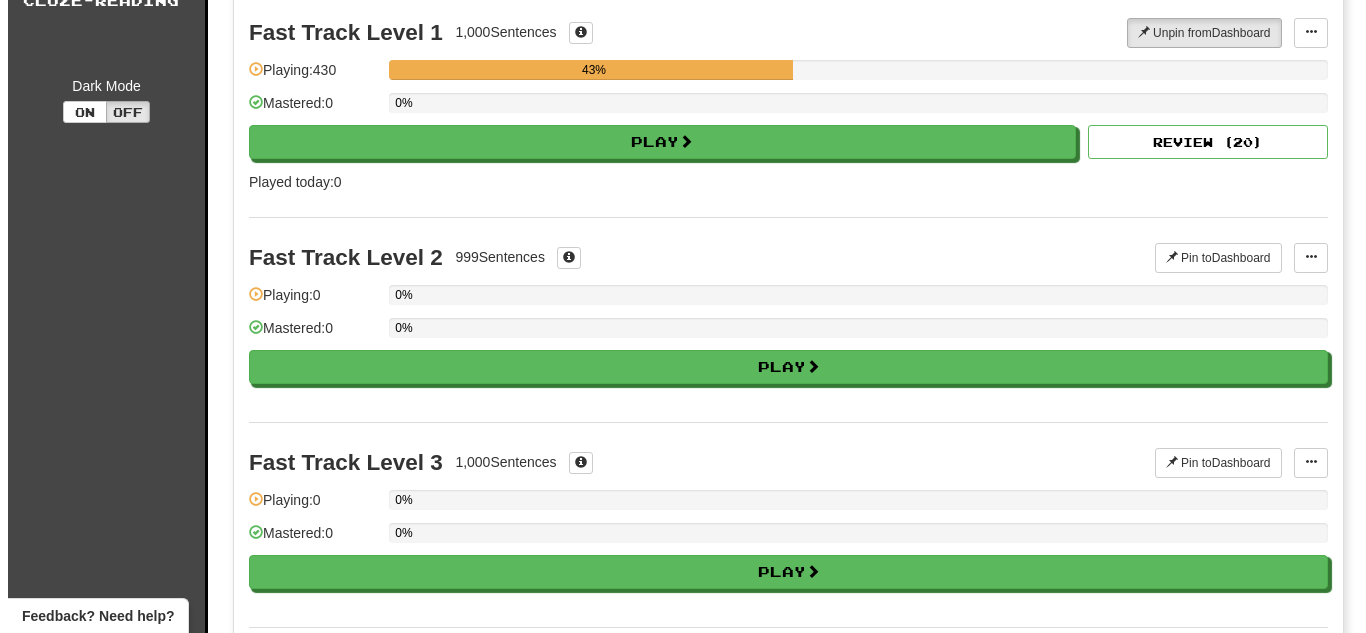 scroll, scrollTop: 0, scrollLeft: 0, axis: both 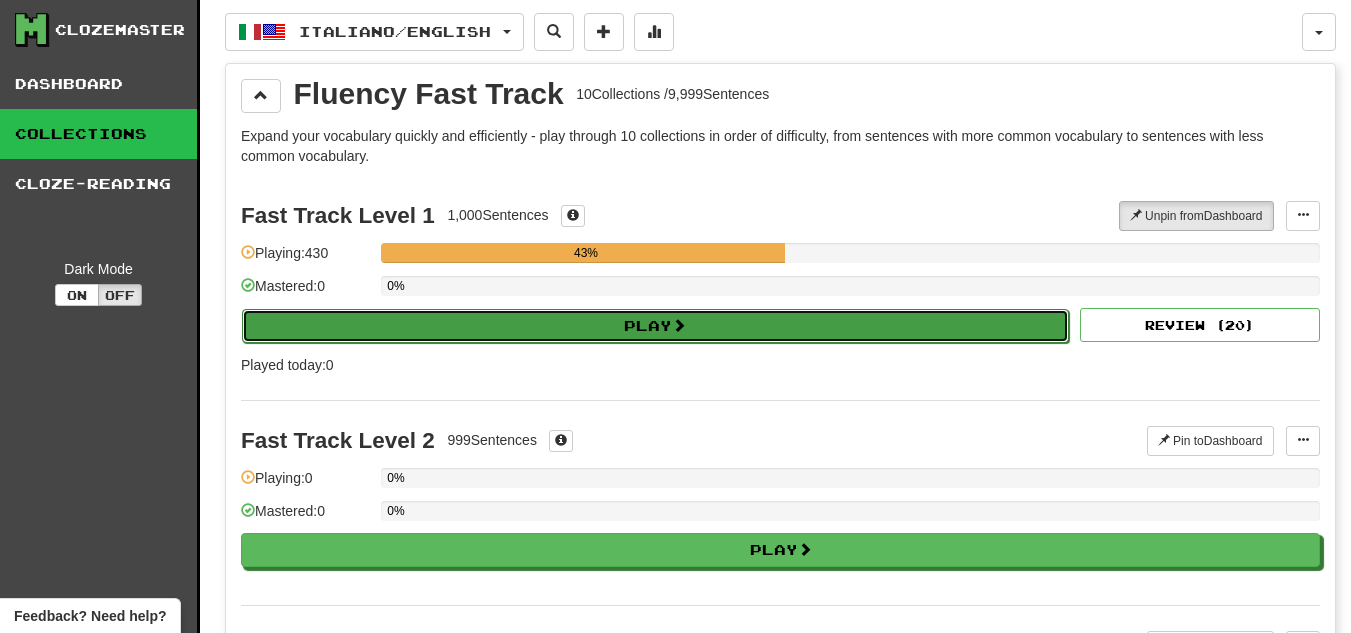 click on "Play" at bounding box center (655, 326) 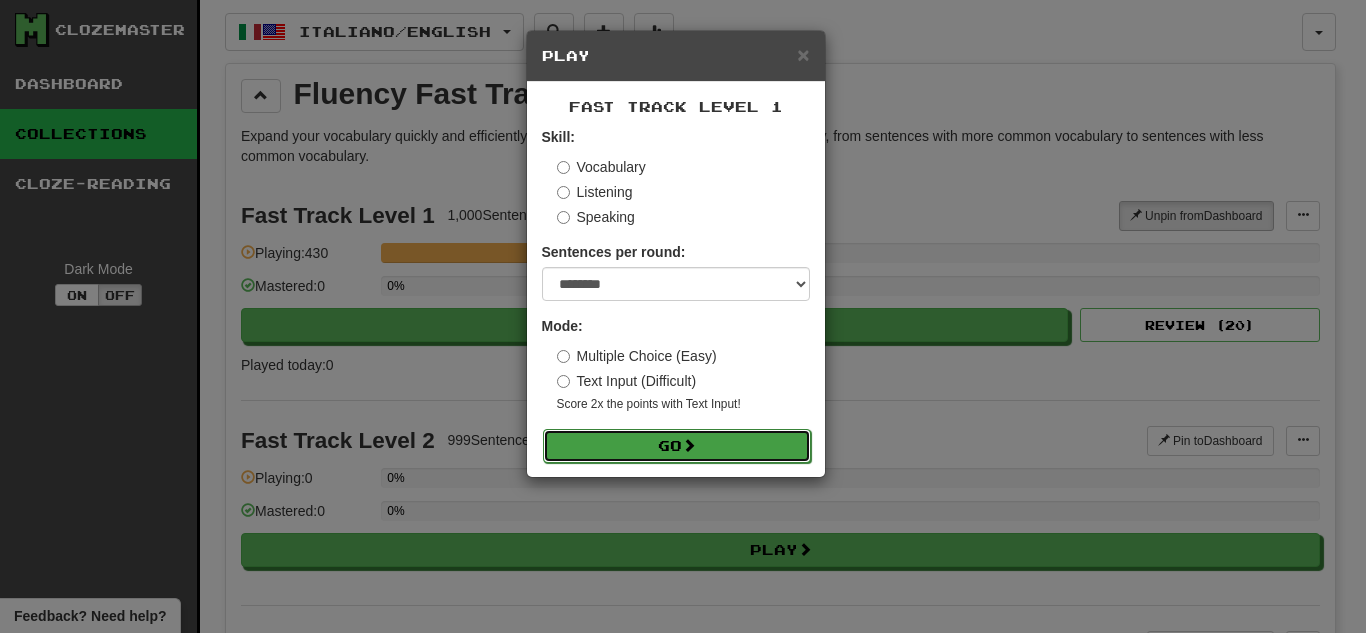 click on "Go" at bounding box center [677, 446] 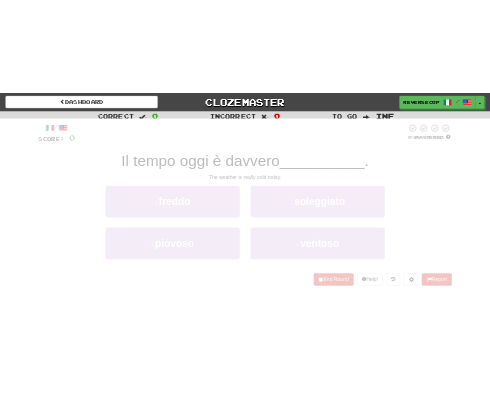 scroll, scrollTop: 0, scrollLeft: 0, axis: both 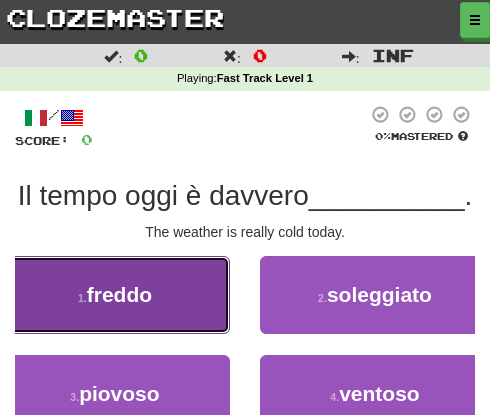 click on "1 .  freddo" at bounding box center [115, 295] 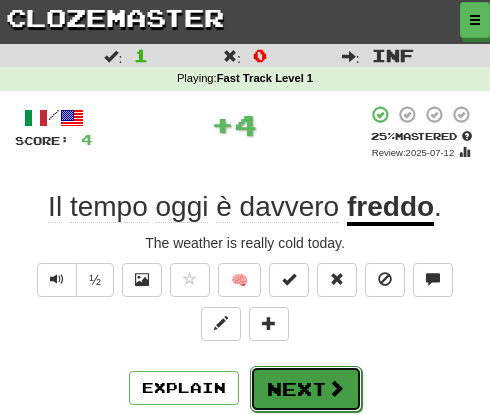 click on "Next" at bounding box center (306, 389) 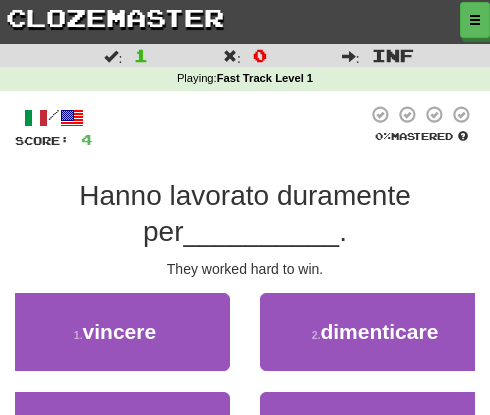 click on "They worked hard to win." at bounding box center (245, 269) 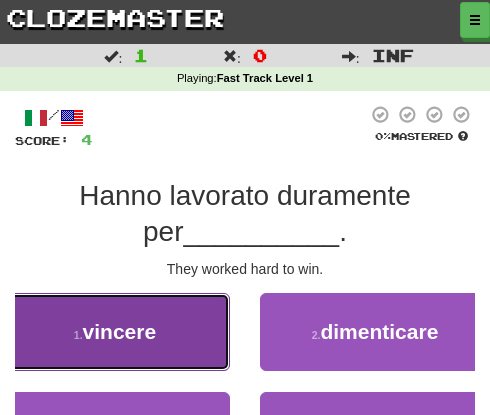 click on "1 .  vincere" at bounding box center [115, 332] 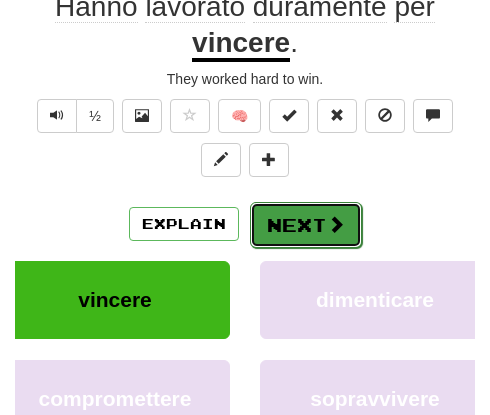 click on "Next" at bounding box center (306, 225) 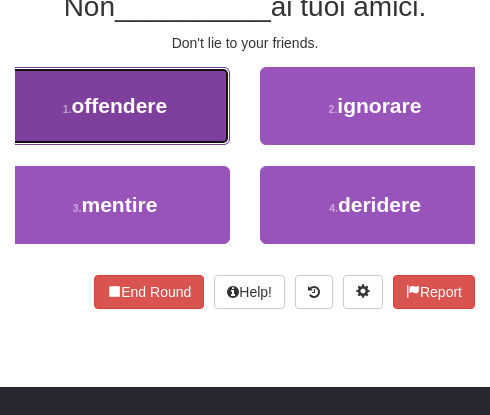 click on "offendere" at bounding box center (120, 105) 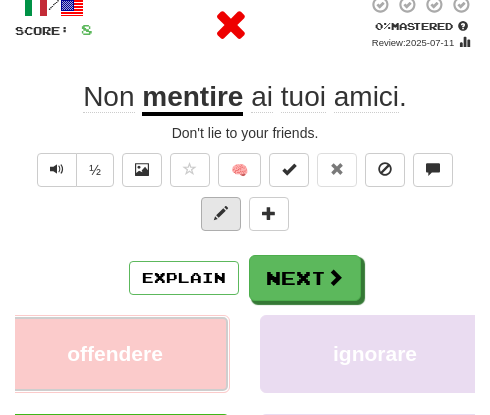 scroll, scrollTop: 100, scrollLeft: 0, axis: vertical 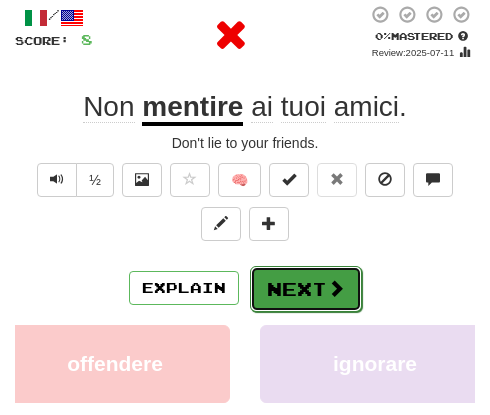 click on "Next" at bounding box center [306, 289] 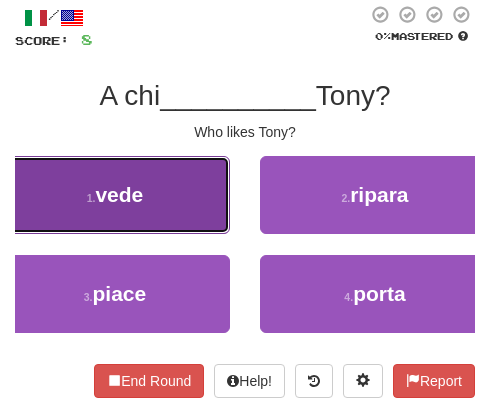 click on "1 .  vede" at bounding box center (115, 195) 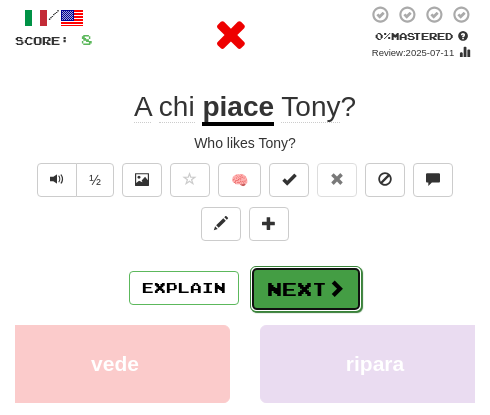 click at bounding box center (336, 288) 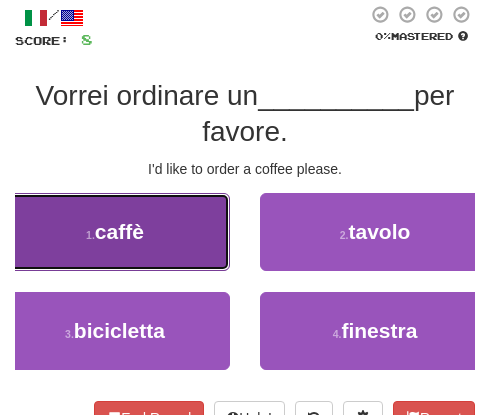 drag, startPoint x: 166, startPoint y: 231, endPoint x: 208, endPoint y: 245, distance: 44.27189 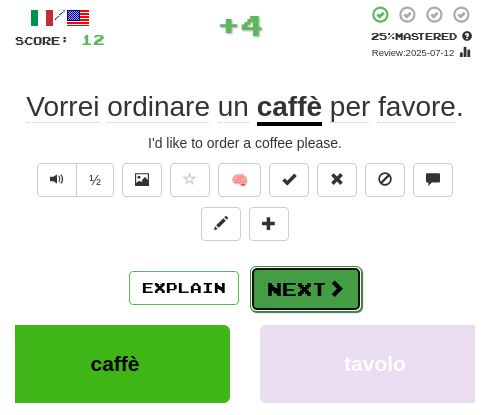 click on "Next" at bounding box center (306, 289) 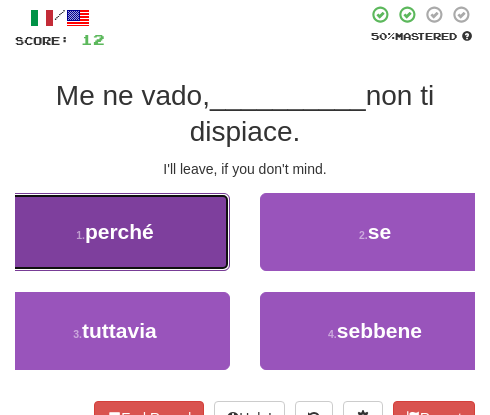 click on "1 .  perché" at bounding box center [115, 232] 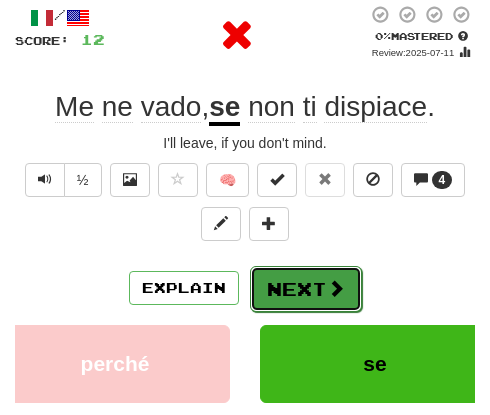 click on "Next" at bounding box center [306, 289] 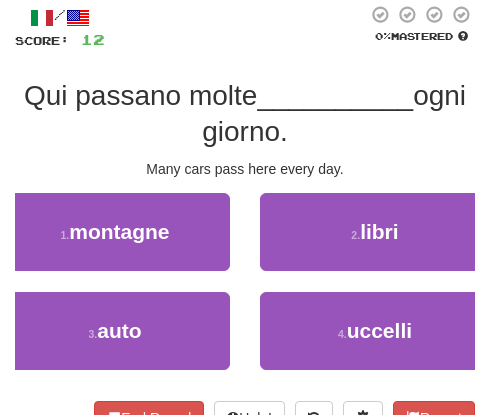 click on "1 .  montagne" at bounding box center (115, 242) 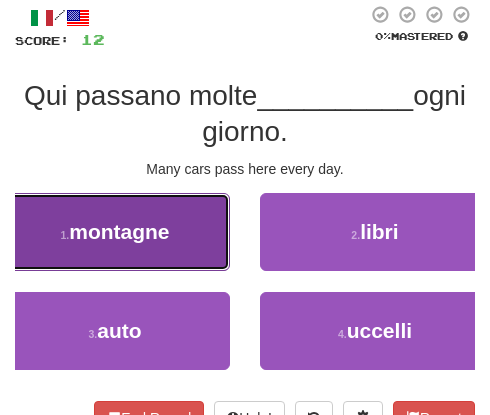 click on "montagne" at bounding box center (119, 231) 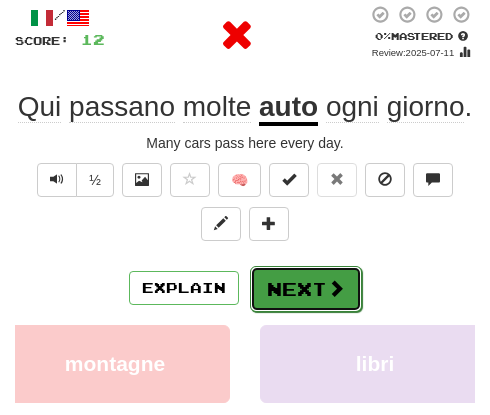 click on "Next" at bounding box center [306, 289] 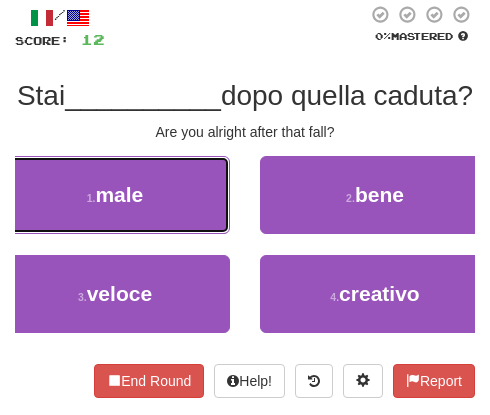 drag, startPoint x: 175, startPoint y: 234, endPoint x: 187, endPoint y: 246, distance: 16.970562 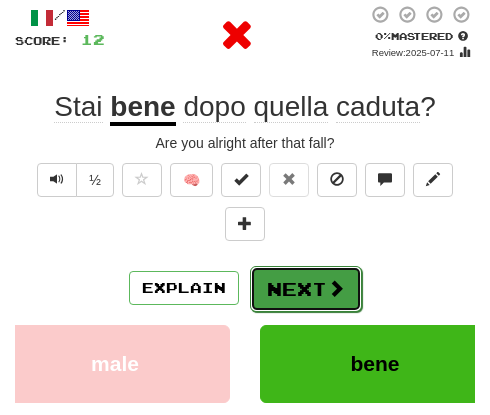 click on "Next" at bounding box center (306, 289) 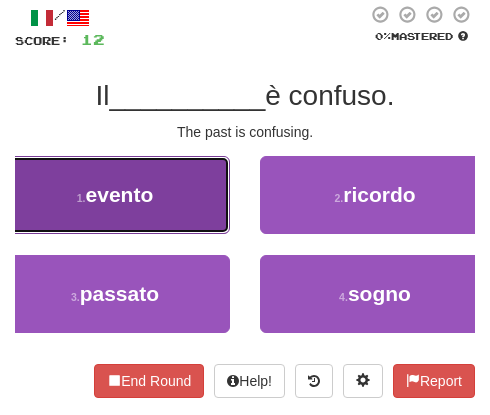 click on "1 .  evento" at bounding box center (115, 195) 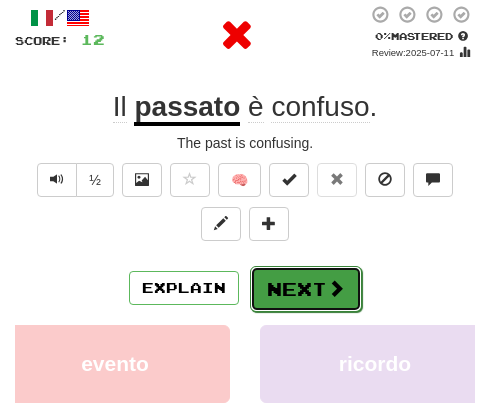 click on "Next" at bounding box center (306, 289) 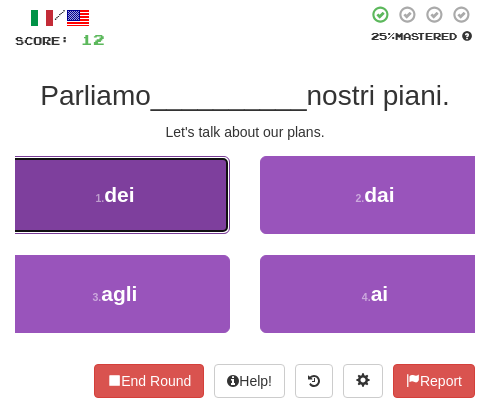 click on "1 .  dei" at bounding box center [115, 195] 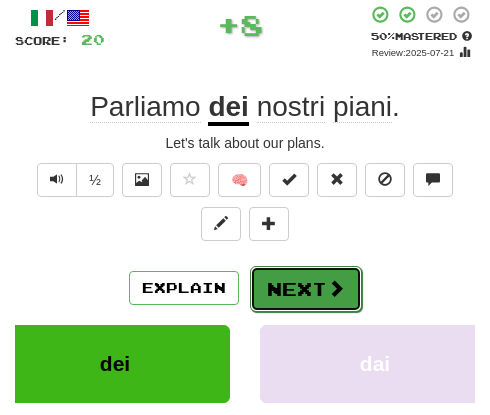 click on "Next" at bounding box center (306, 289) 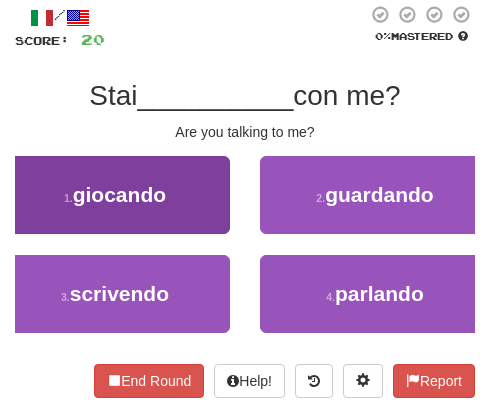 click on "1 .  giocando" at bounding box center (115, 205) 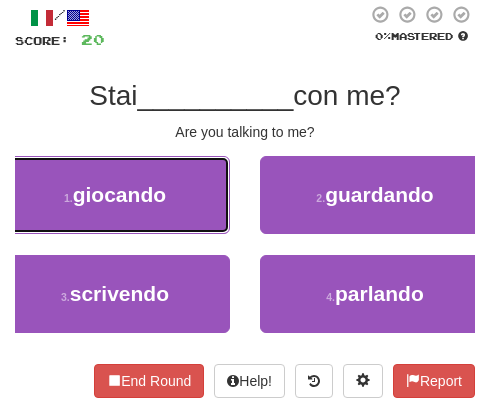 click on "1 .  giocando" at bounding box center (115, 195) 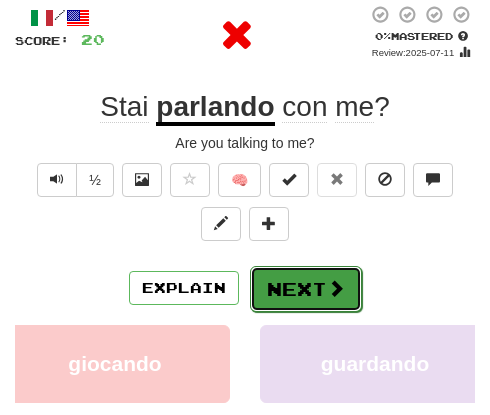 click on "Next" at bounding box center (306, 289) 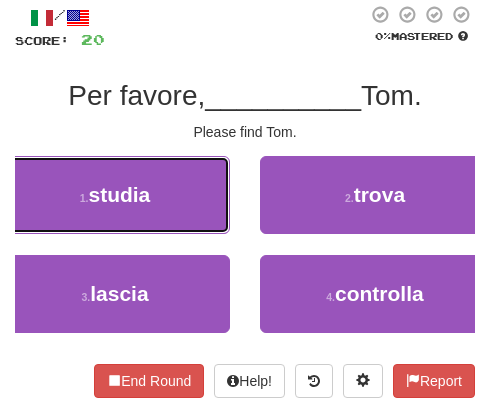 click on "1 .  studia" at bounding box center [115, 195] 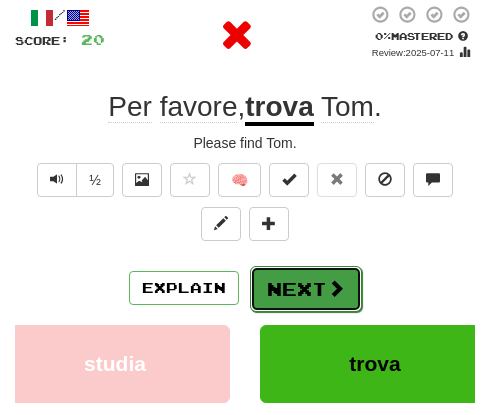 click on "Next" at bounding box center (306, 289) 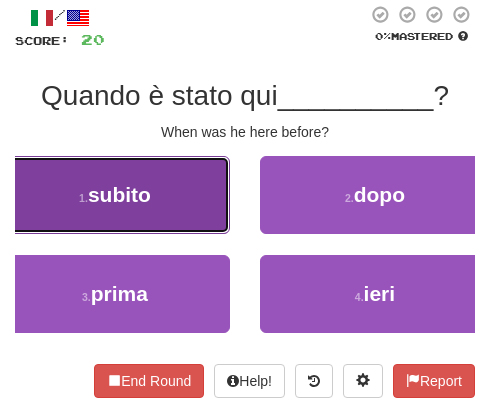 click on "subito" at bounding box center [119, 194] 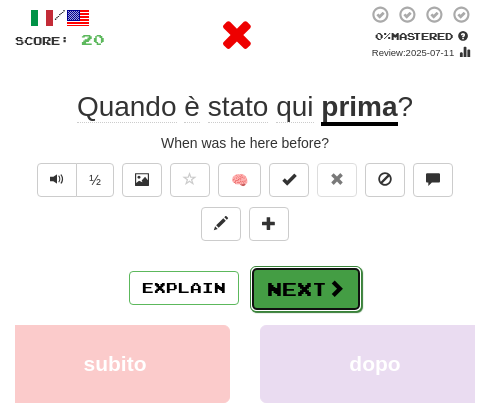 click at bounding box center [336, 288] 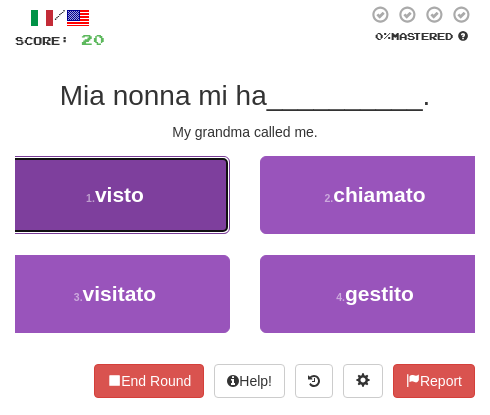 click on "1 .  visto" at bounding box center (115, 195) 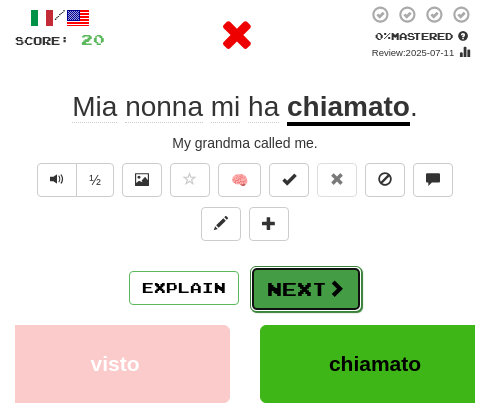 click on "Next" at bounding box center (306, 289) 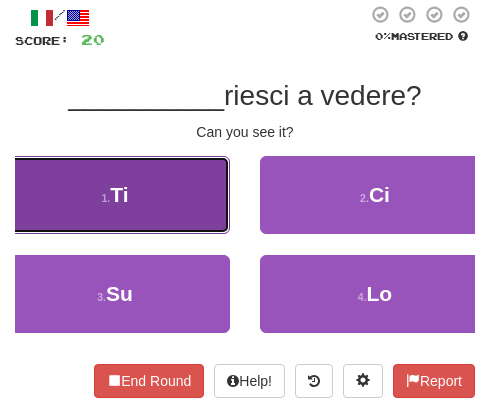 click on "1 .  Ti" at bounding box center [115, 195] 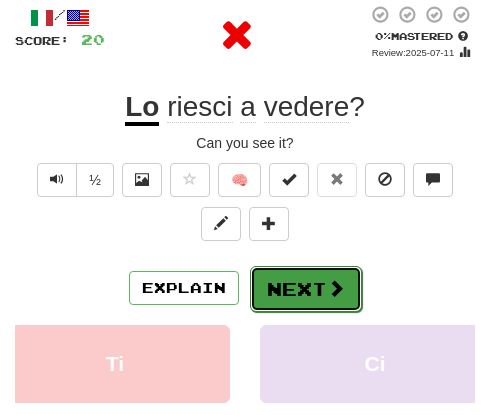 click at bounding box center (336, 288) 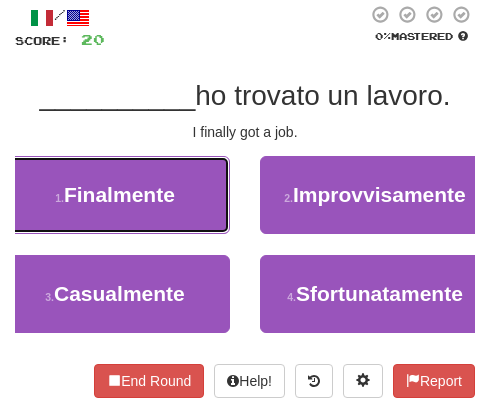 drag, startPoint x: 173, startPoint y: 224, endPoint x: 195, endPoint y: 230, distance: 22.803509 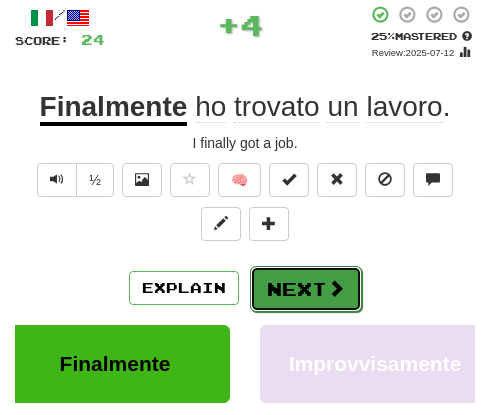 click on "Next" at bounding box center (306, 289) 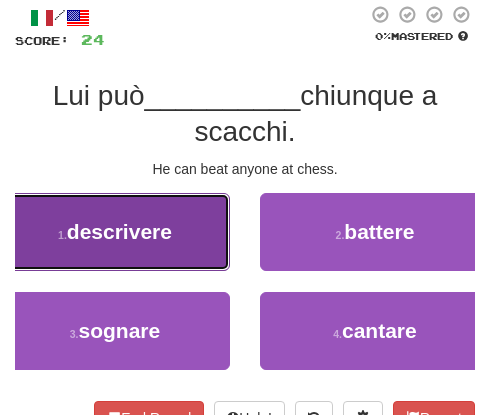 click on "descrivere" at bounding box center (119, 231) 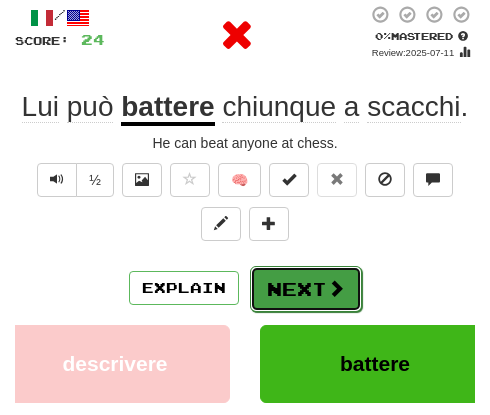 click on "Next" at bounding box center (306, 289) 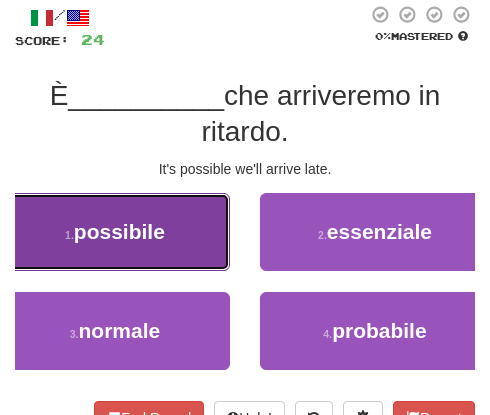 click on "possibile" at bounding box center (119, 231) 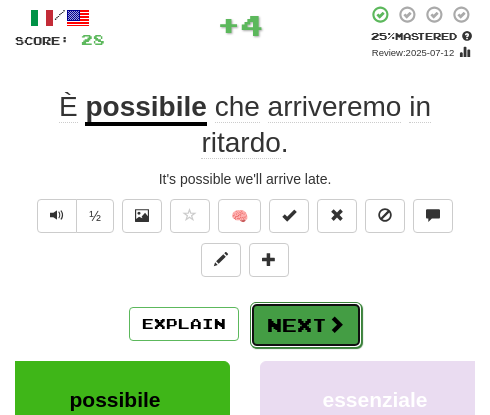 click on "Next" at bounding box center (306, 325) 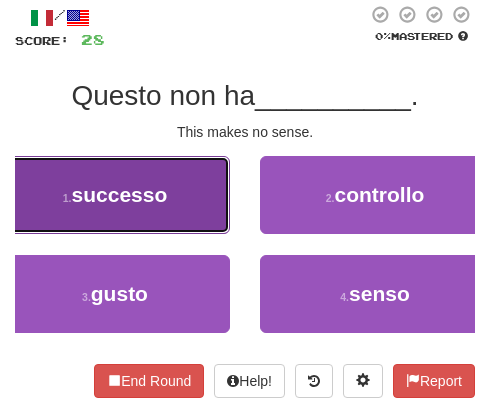 click on "1 .  successo" at bounding box center [115, 195] 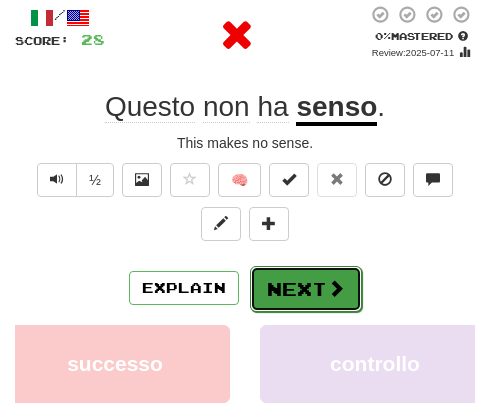 click on "Next" at bounding box center (306, 289) 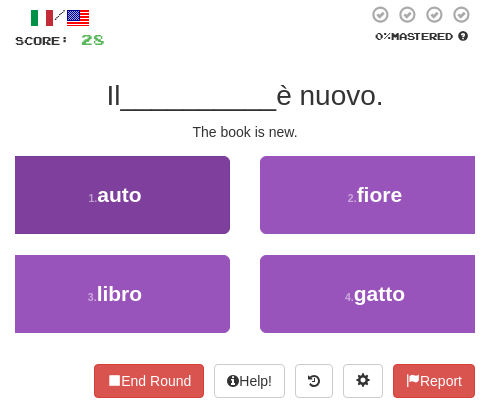 click on "1 .  auto" at bounding box center [115, 205] 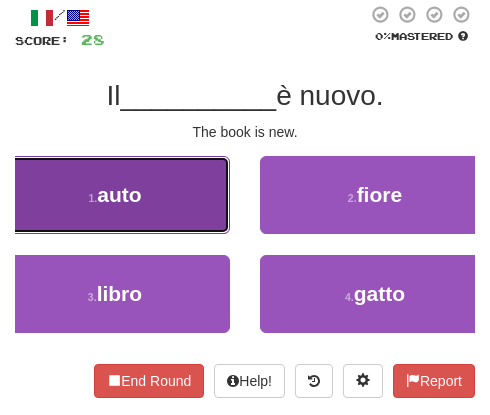 click on "1 .  auto" at bounding box center [115, 195] 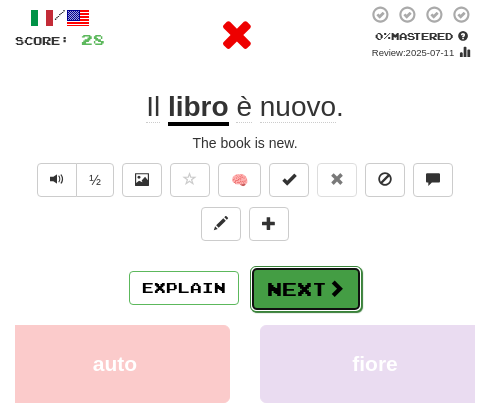 click on "Next" at bounding box center [306, 289] 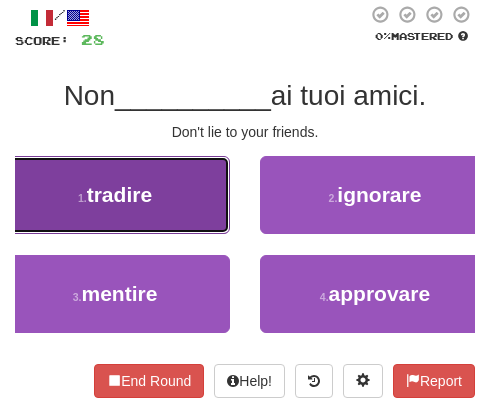 click on "tradire" at bounding box center [119, 194] 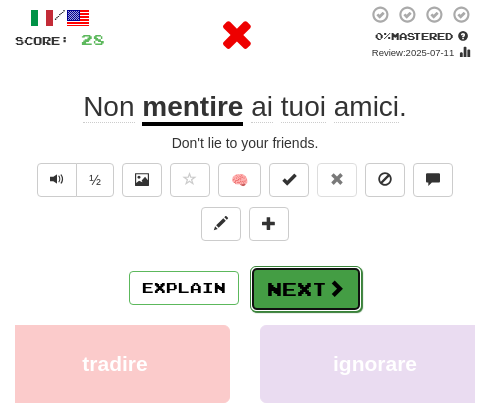 click on "Next" at bounding box center [306, 289] 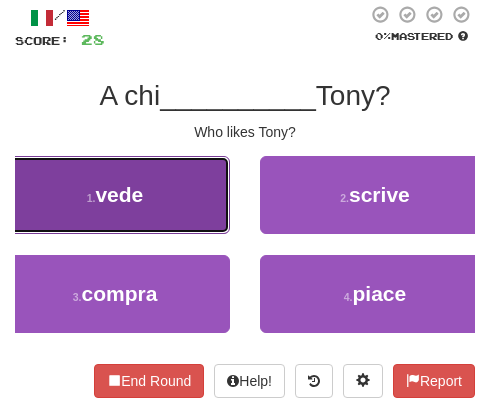 click on "1 .  vede" at bounding box center [115, 195] 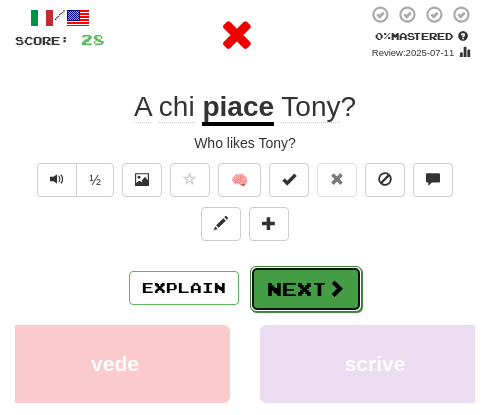 click on "Next" at bounding box center (306, 289) 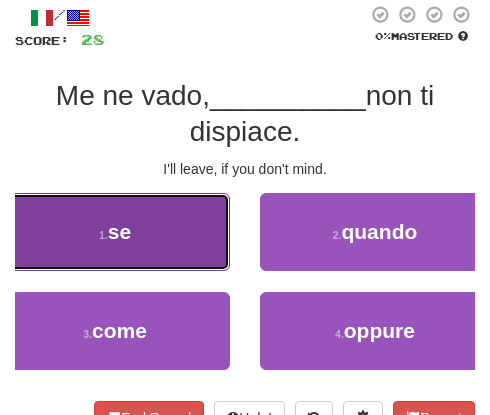 click on "1 .  se" at bounding box center (115, 232) 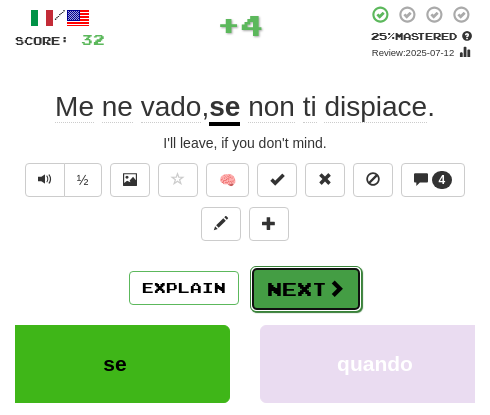 click on "Next" at bounding box center (306, 289) 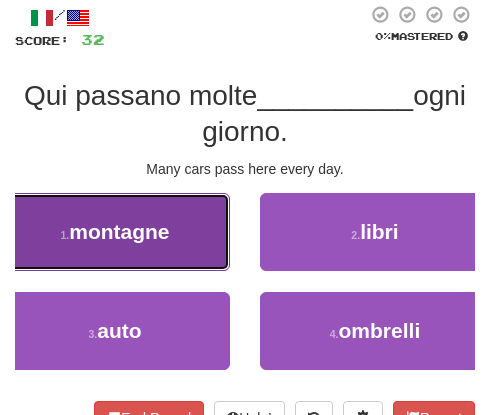 click on "1 .  montagne" at bounding box center [115, 232] 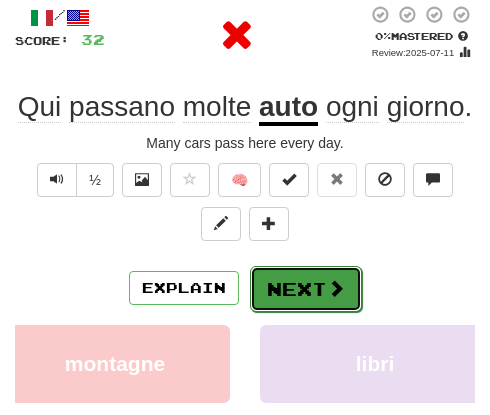 click on "Next" at bounding box center [306, 289] 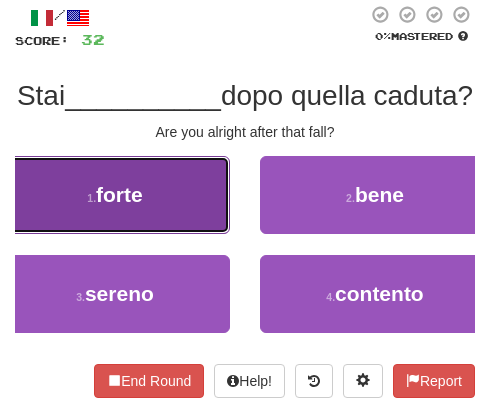 click on "1 .  forte" at bounding box center [115, 195] 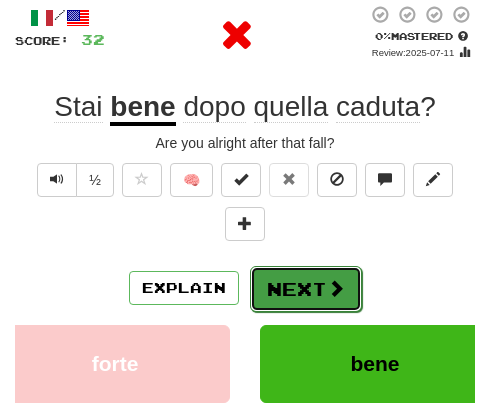 click at bounding box center [336, 288] 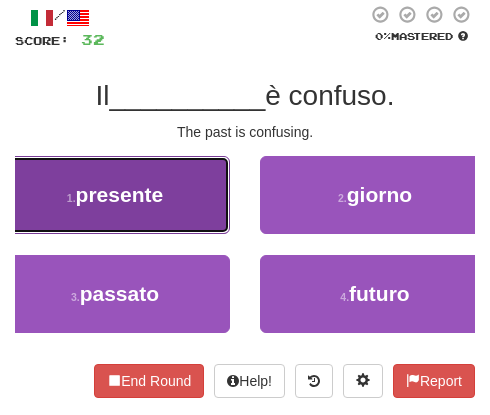 click on "presente" at bounding box center (120, 194) 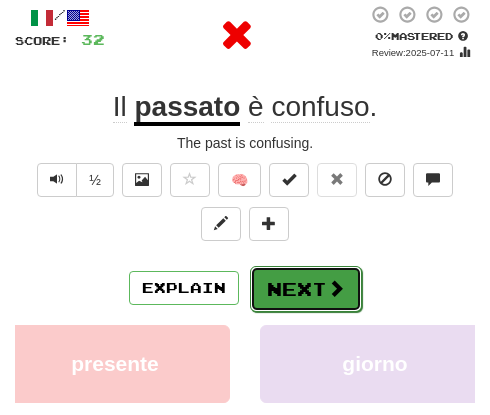 click at bounding box center (336, 288) 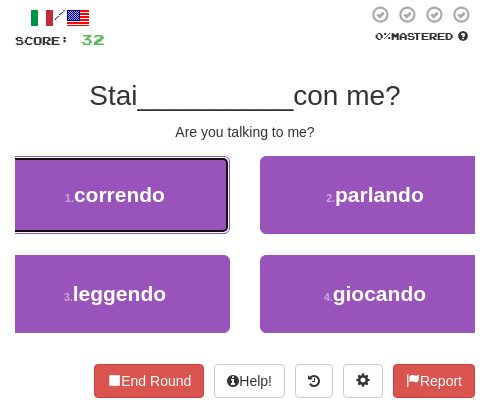 click on "1 .  correndo" at bounding box center [115, 195] 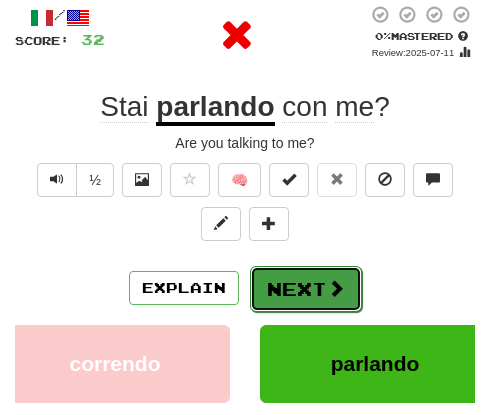 click on "Next" at bounding box center (306, 289) 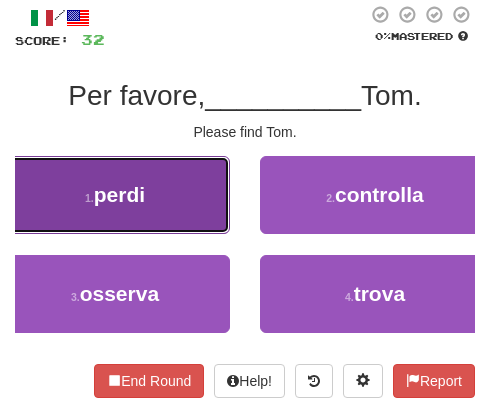 click on "1 .  perdi" at bounding box center (115, 195) 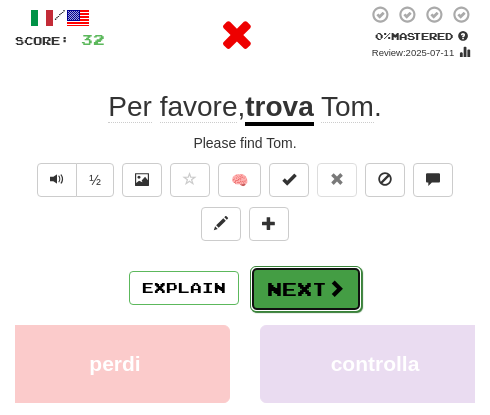 click on "Next" at bounding box center [306, 289] 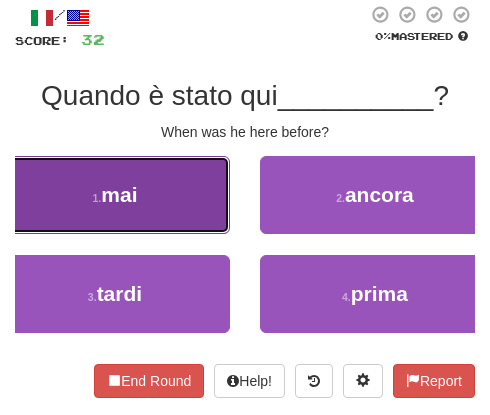 click on "1 .  mai" at bounding box center (115, 195) 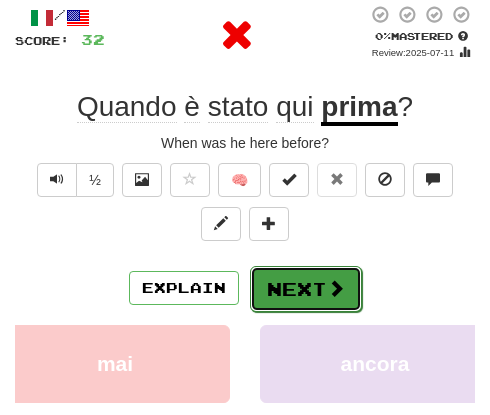 click on "Next" at bounding box center (306, 289) 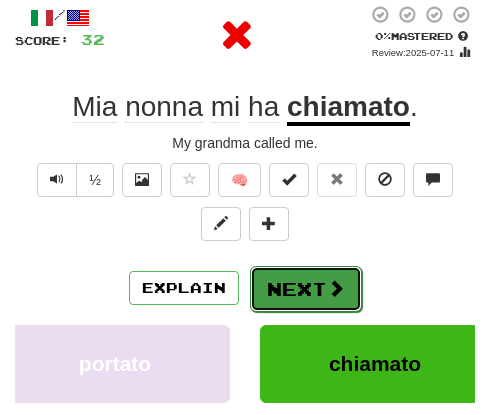 click on "Next" at bounding box center [306, 289] 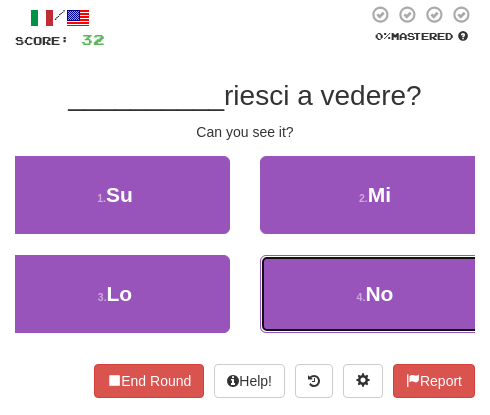click on "4 .  No" at bounding box center (375, 294) 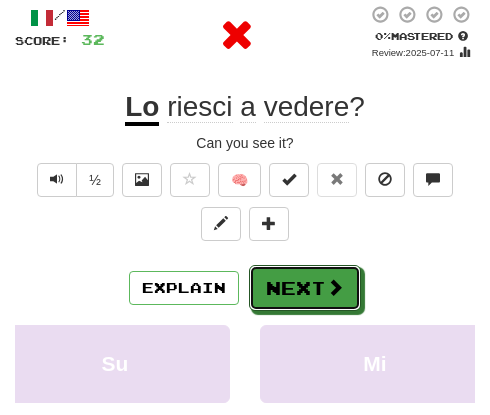 click on "Next" at bounding box center (305, 288) 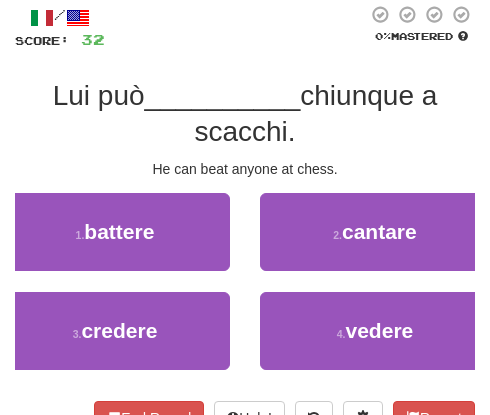 click on "2 .  cantare" at bounding box center (375, 242) 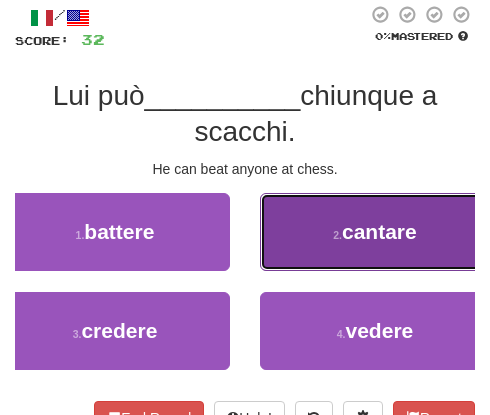 click on "2 .  cantare" at bounding box center [375, 232] 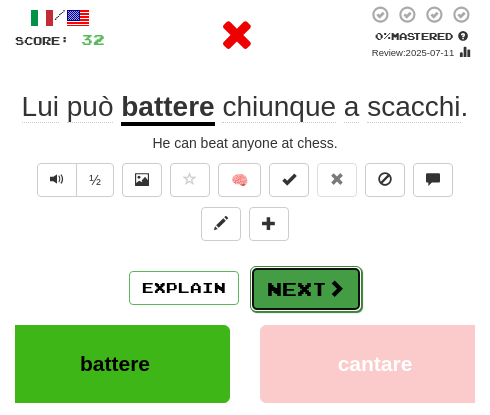 click on "Next" at bounding box center [306, 289] 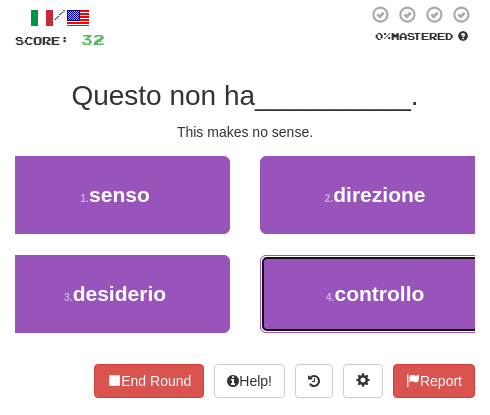 click on "4 .  controllo" at bounding box center (375, 294) 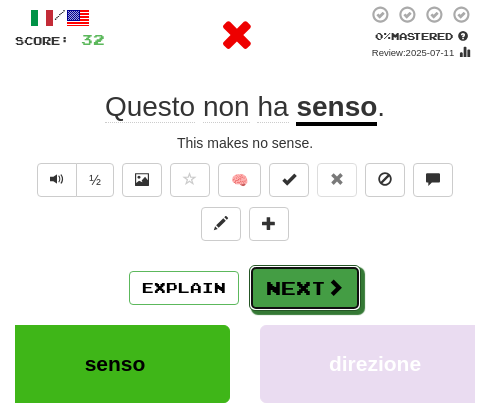 click on "Next" at bounding box center [305, 288] 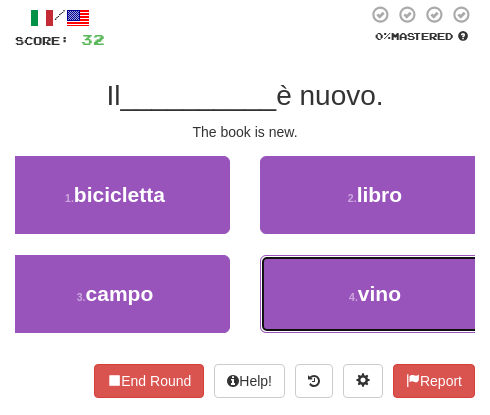 click on "4 .  vino" at bounding box center [375, 294] 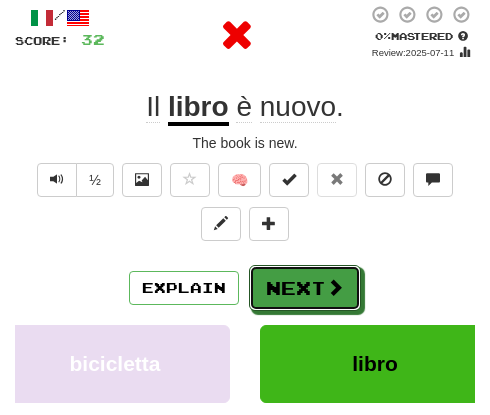 click on "Next" at bounding box center [305, 288] 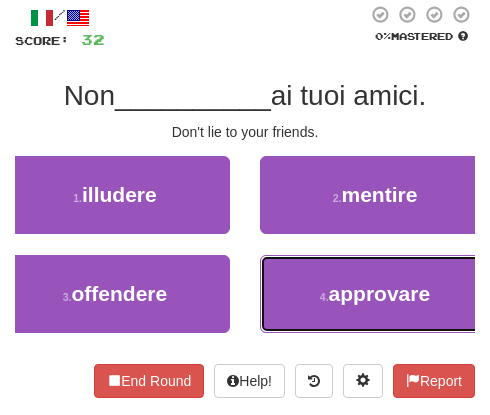 click on "4 .  approvare" at bounding box center [375, 294] 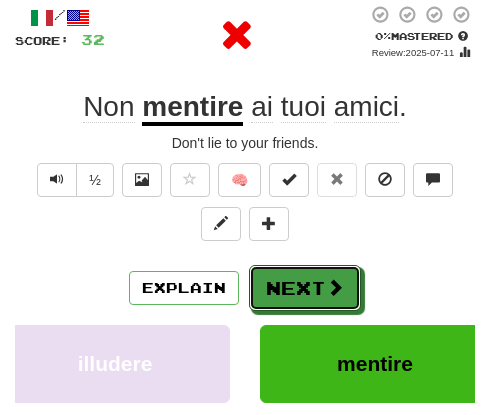 click on "Next" at bounding box center (305, 288) 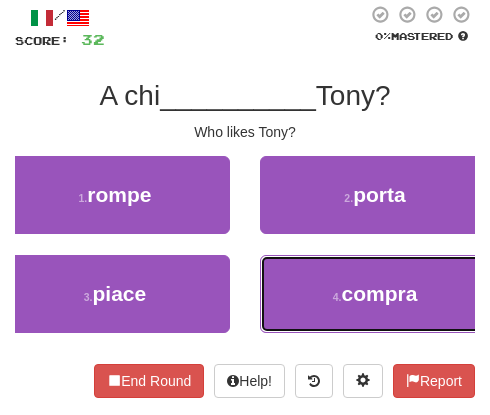 click on "4 .  compra" at bounding box center [375, 294] 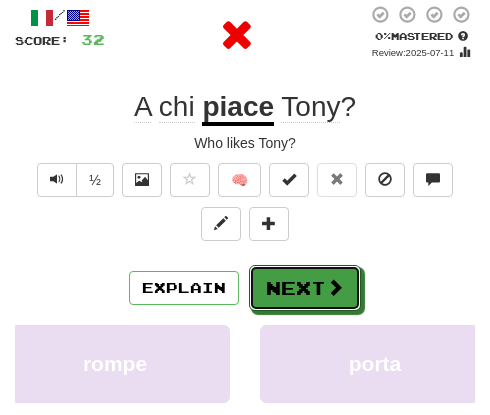 click on "Next" at bounding box center (305, 288) 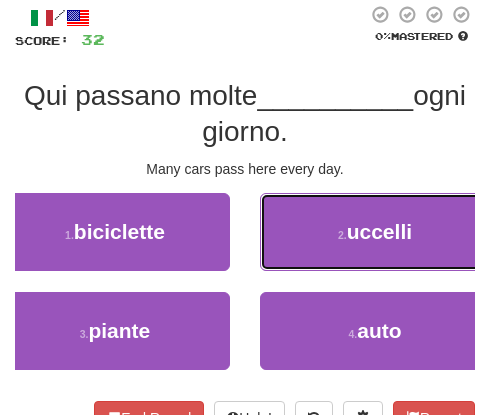 click on "2 .  uccelli" at bounding box center [375, 232] 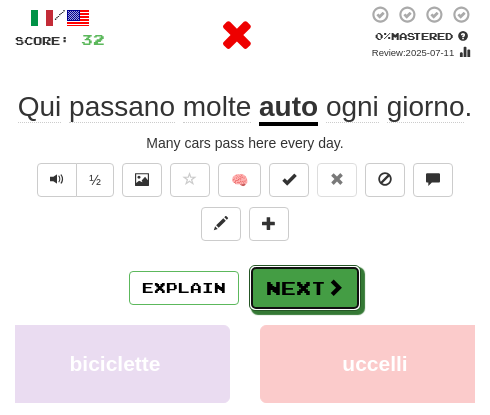 click on "Next" at bounding box center [305, 288] 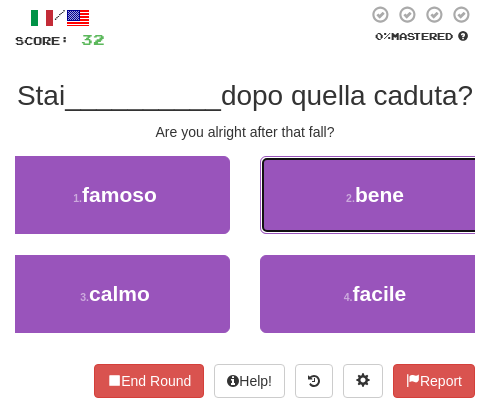 click on "2 .  bene" at bounding box center [375, 195] 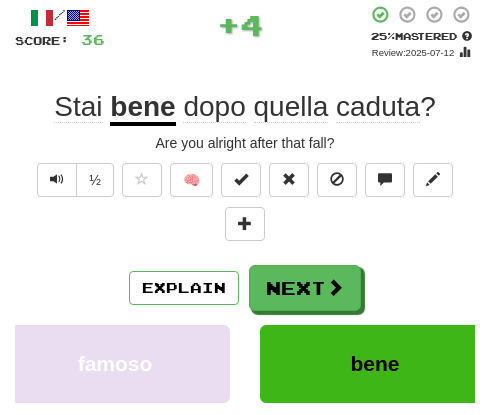 click on "Explain Next" at bounding box center [245, 288] 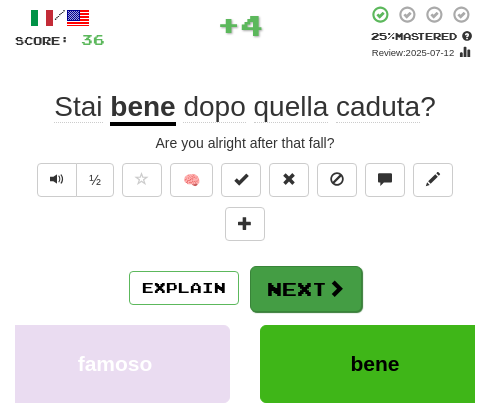 click on "Explain Next" at bounding box center (245, 288) 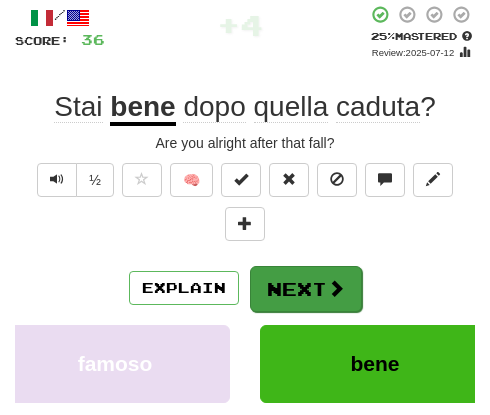 click on "Explain Next" at bounding box center [245, 288] 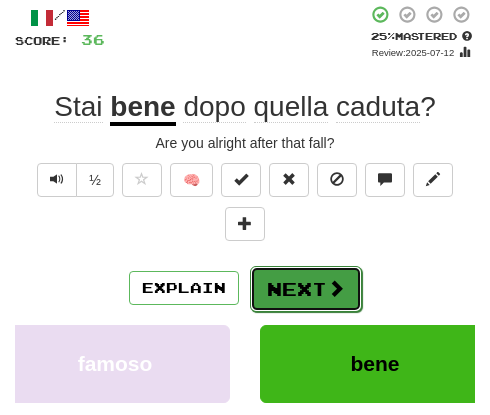 click on "Next" at bounding box center [306, 289] 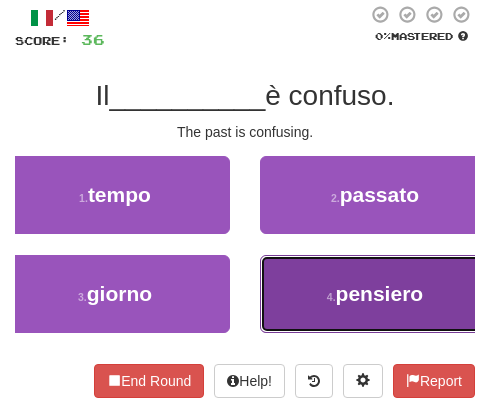 click on "4 .  pensiero" at bounding box center [375, 294] 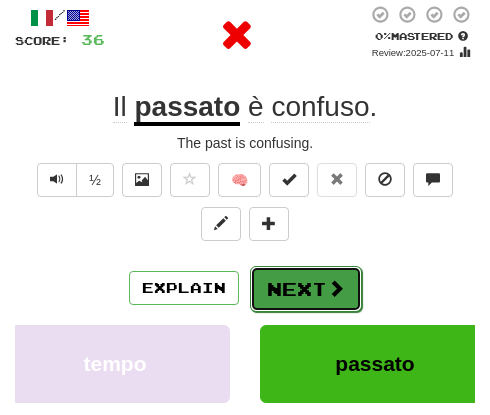click on "Next" at bounding box center [306, 289] 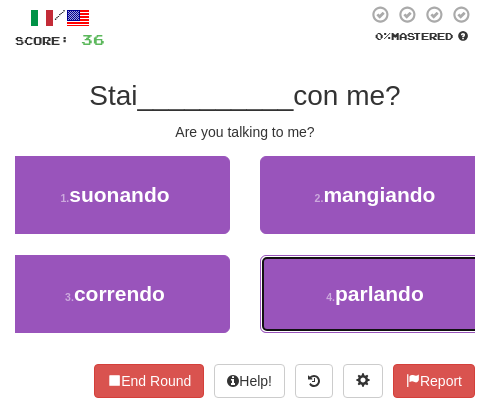 click on "4 .  parlando" at bounding box center (375, 294) 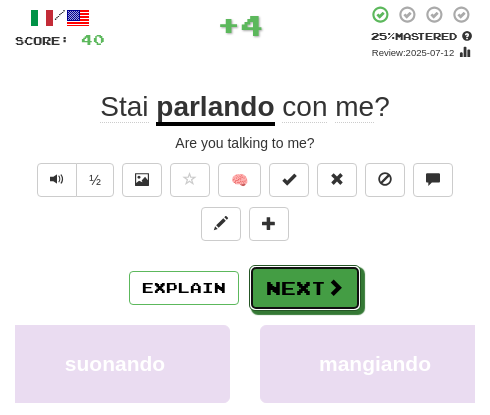 click on "Next" at bounding box center [305, 288] 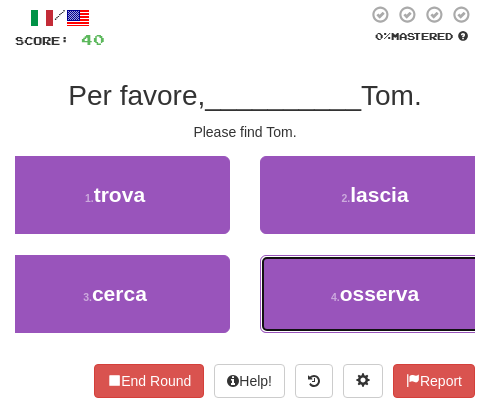 click on "4 .  osserva" at bounding box center (375, 294) 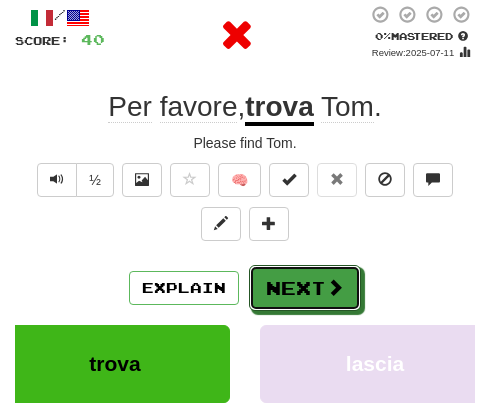 click on "Next" at bounding box center [305, 288] 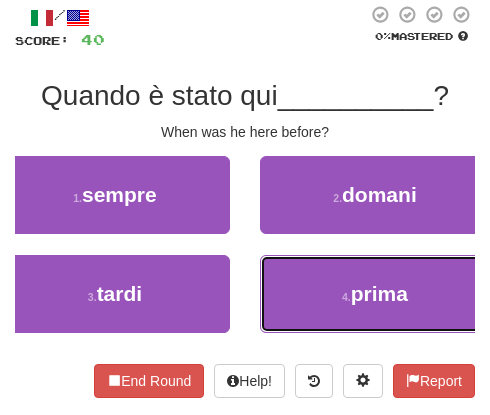 click on "4 .  prima" at bounding box center (375, 294) 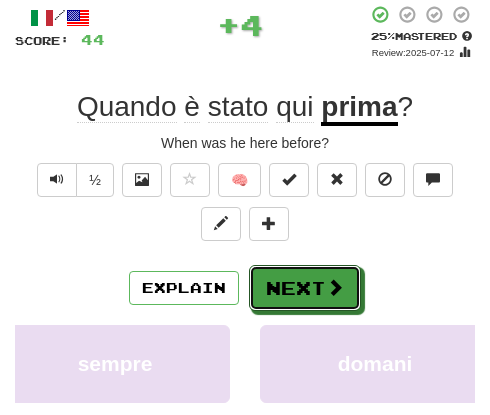 click on "Next" at bounding box center (305, 288) 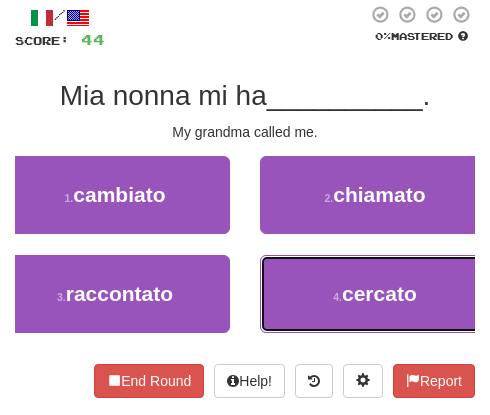 click on "4 .  cercato" at bounding box center [375, 294] 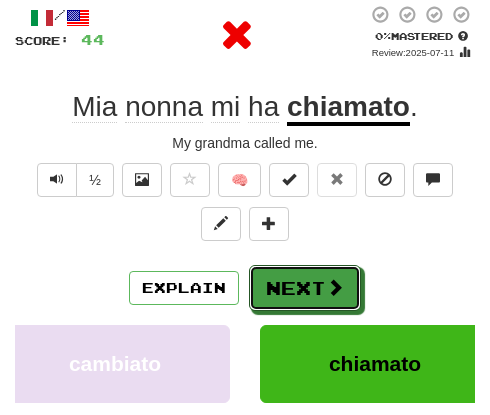 click on "Next" at bounding box center [305, 288] 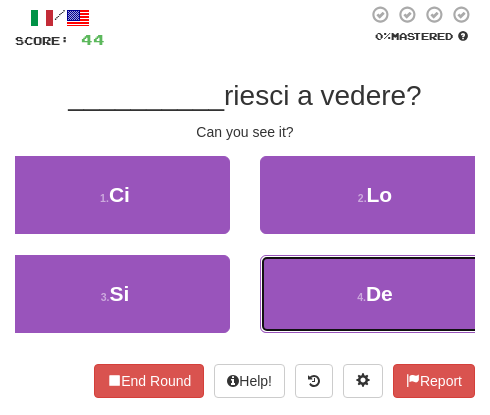 click on "4 .  De" at bounding box center [375, 294] 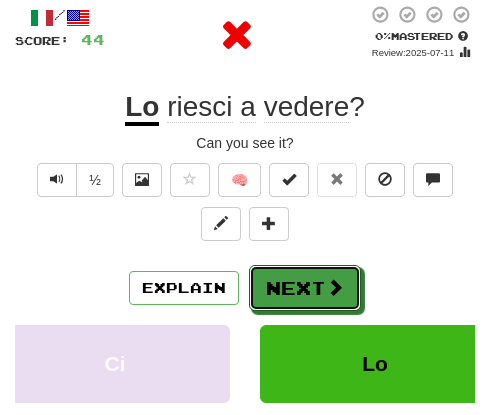 click on "Next" at bounding box center (305, 288) 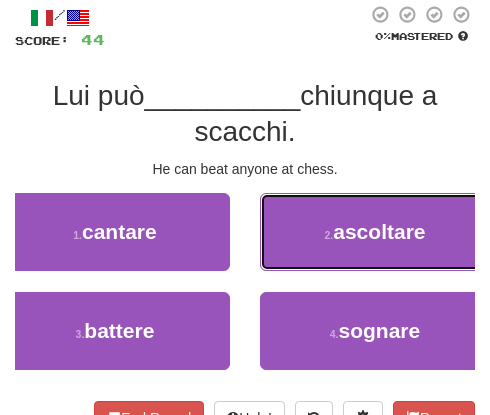 click on "2 .  ascoltare" at bounding box center (375, 232) 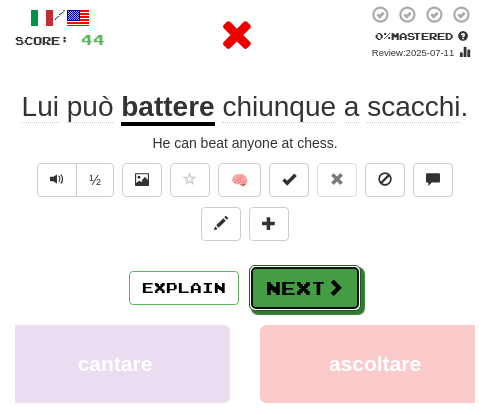 click on "Next" at bounding box center [305, 288] 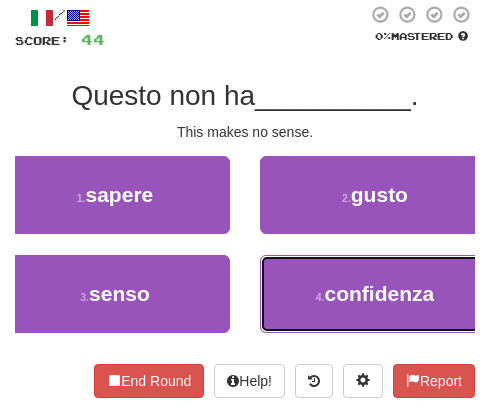 click on "4 .  confidenza" at bounding box center (375, 294) 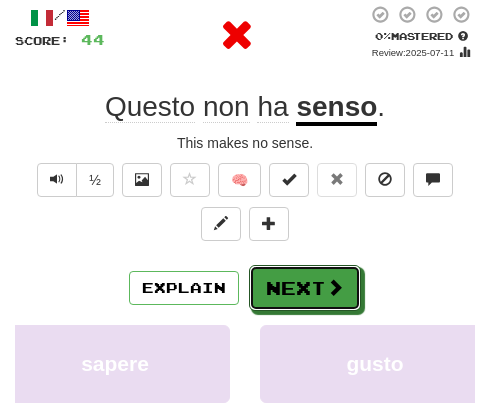 click on "Next" at bounding box center (305, 288) 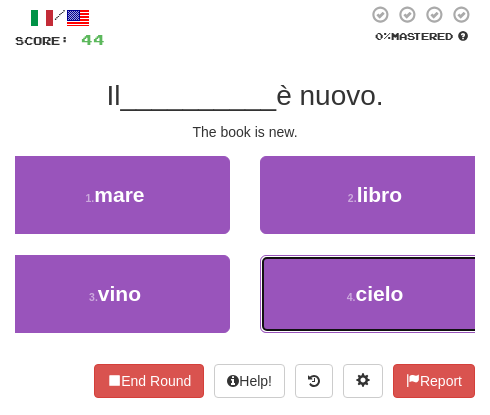 click on "4 .  cielo" at bounding box center [375, 294] 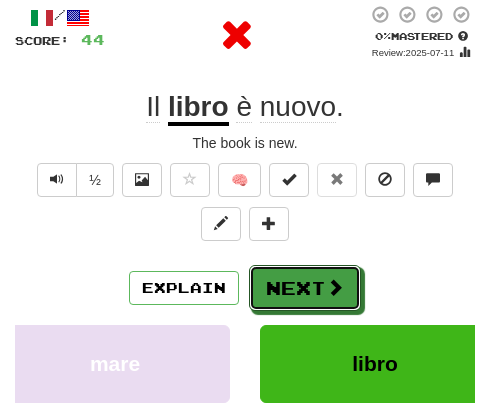 click on "Next" at bounding box center [305, 288] 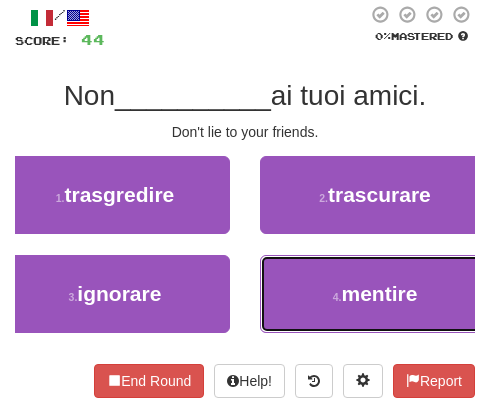 click on "4 .  mentire" at bounding box center (375, 294) 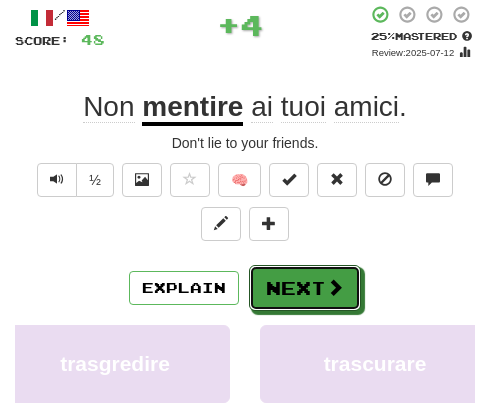 click on "Next" at bounding box center (305, 288) 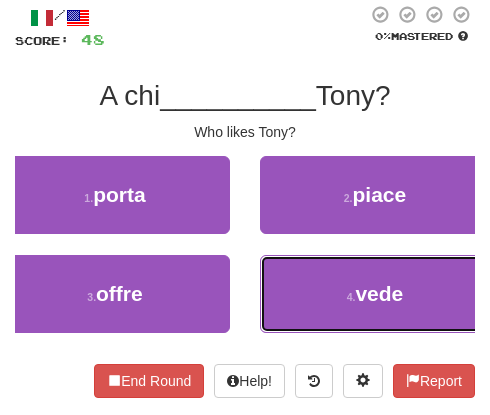 click on "4 .  vede" at bounding box center [375, 294] 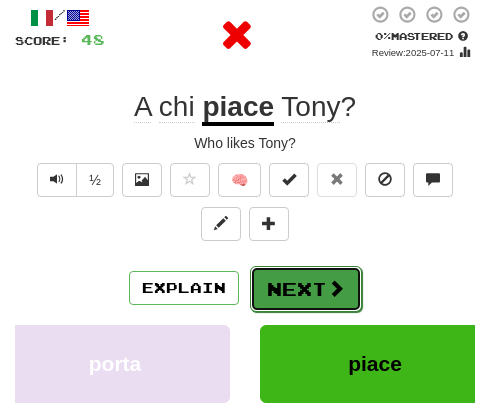 click on "Next" at bounding box center (306, 289) 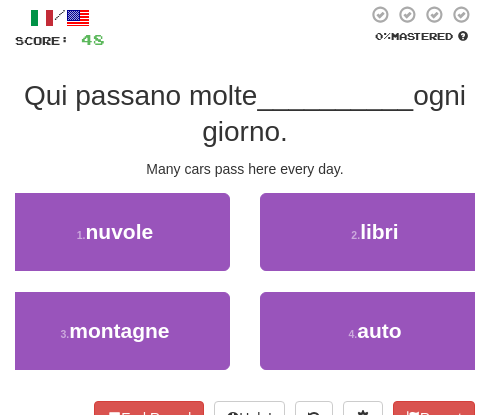 click on "2 .  libri" at bounding box center (375, 242) 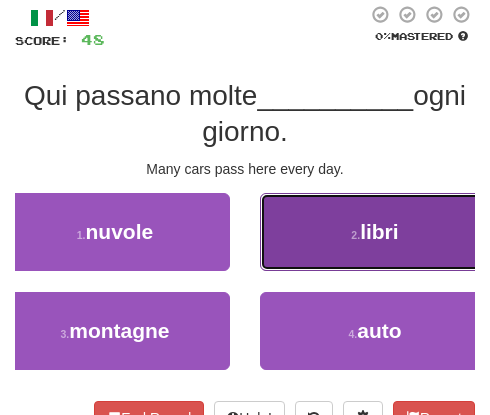 click on "2 .  libri" at bounding box center [375, 232] 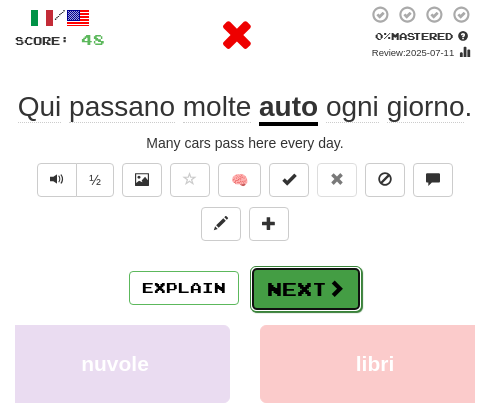 click on "Next" at bounding box center (306, 289) 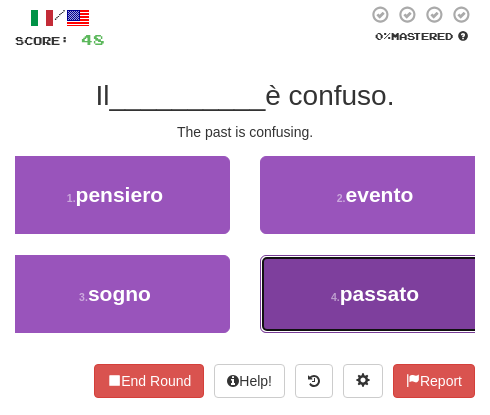 click on "4 .  passato" at bounding box center (375, 294) 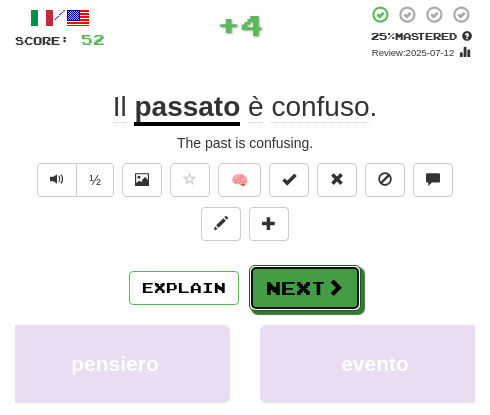 click on "Next" at bounding box center (305, 288) 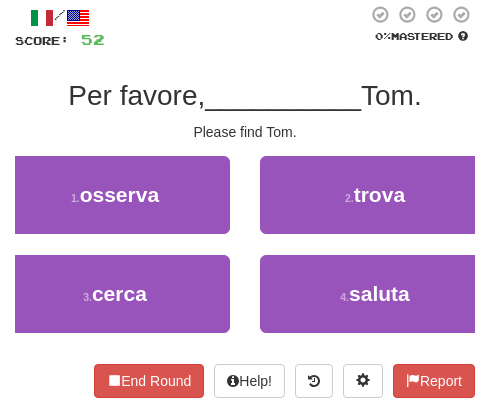 click on "4 .  saluta" at bounding box center [375, 294] 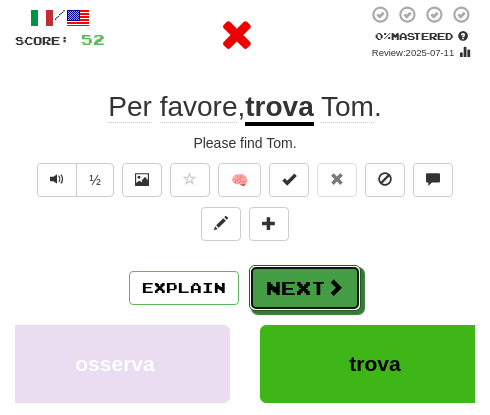 click on "Next" at bounding box center [305, 288] 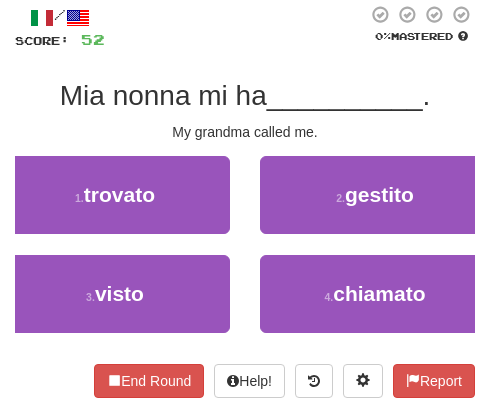 click on "4 .  chiamato" at bounding box center (375, 294) 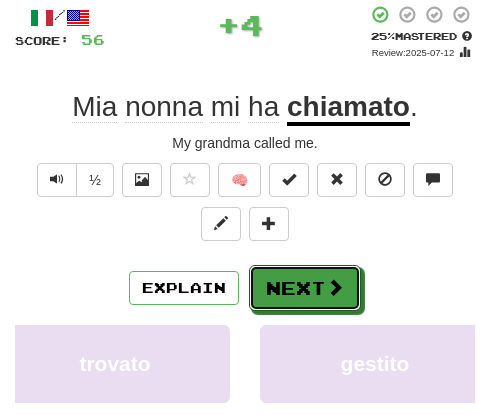 click on "Next" at bounding box center (305, 288) 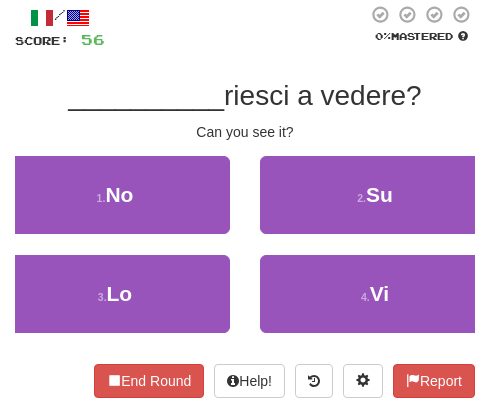 click on "4 .  Vi" at bounding box center [375, 294] 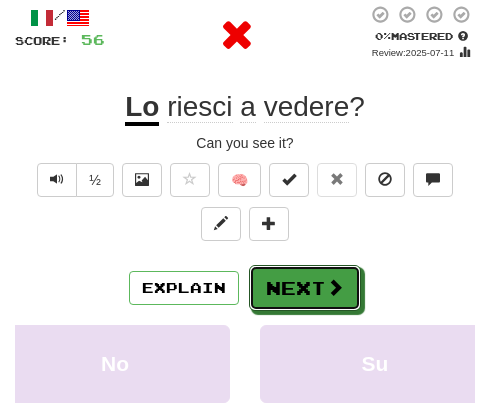 click on "Next" at bounding box center (305, 288) 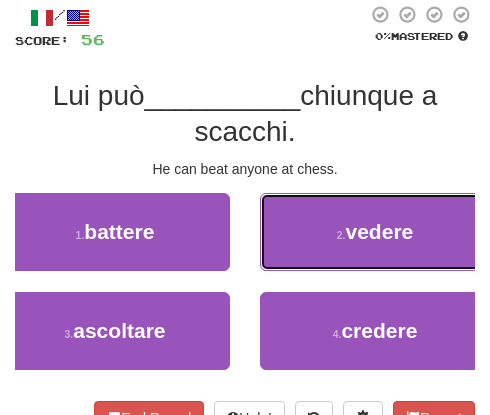 click on "2 .  vedere" at bounding box center [375, 232] 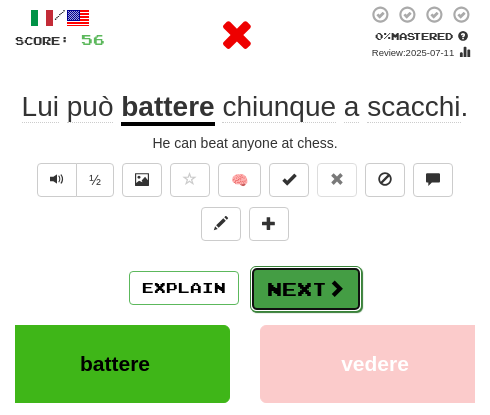click on "Next" at bounding box center (306, 289) 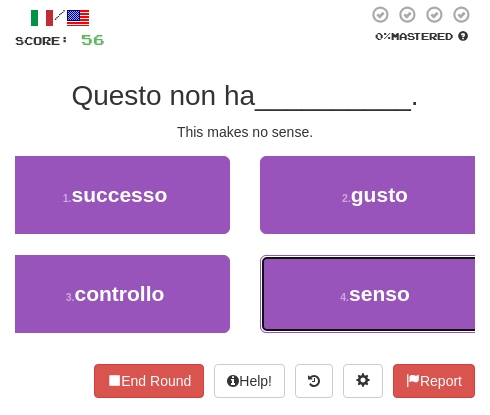 click on "4 .  senso" at bounding box center (375, 294) 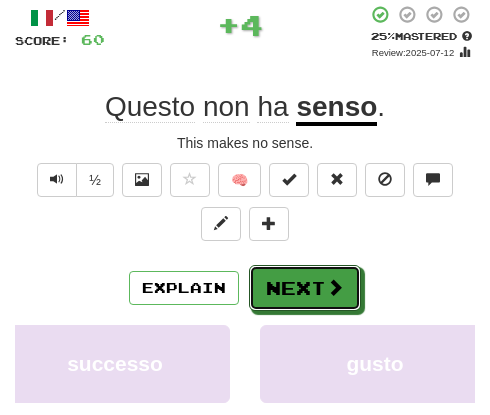 click on "Next" at bounding box center (305, 288) 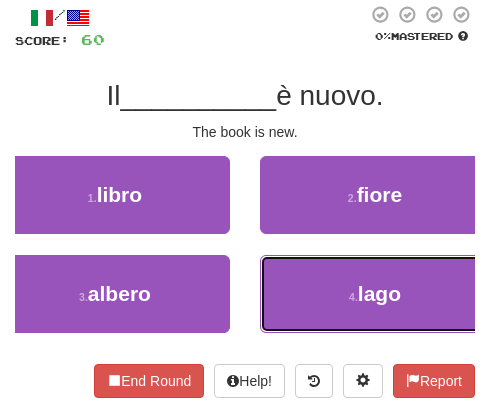 click on "4 .  lago" at bounding box center [375, 294] 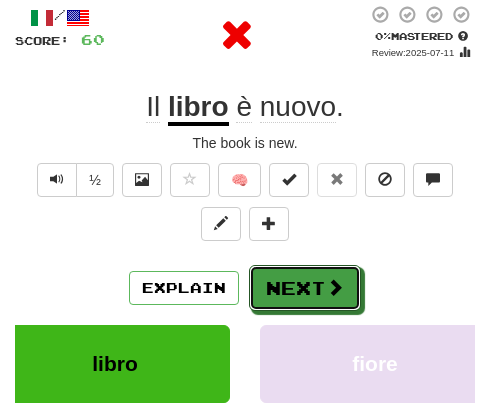 click on "Next" at bounding box center (305, 288) 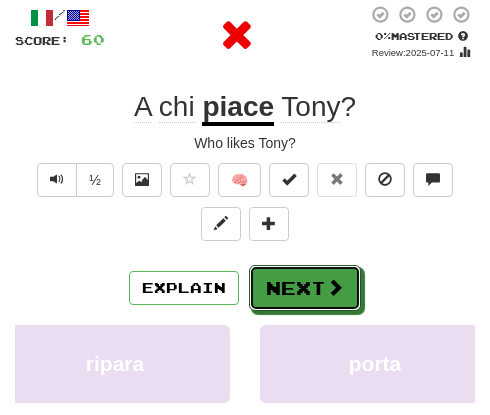 click on "Next" at bounding box center (305, 288) 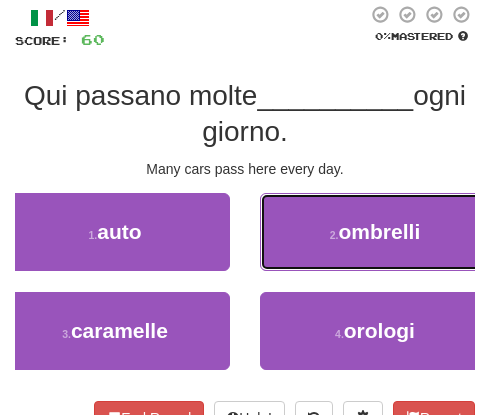 click on "2 .  ombrelli" at bounding box center [375, 232] 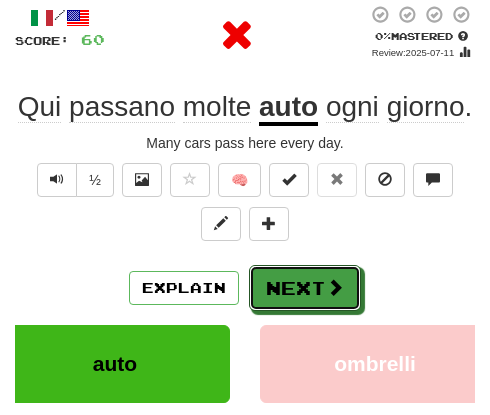click on "Next" at bounding box center (305, 288) 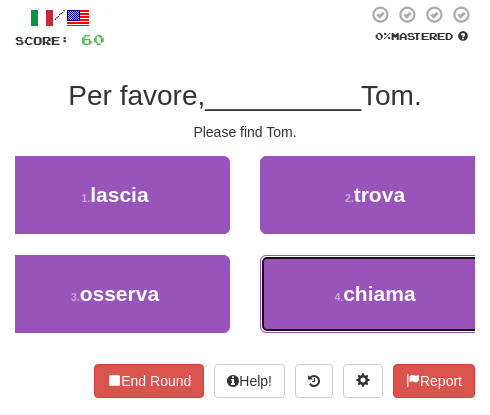 click on "4 .  chiama" at bounding box center (375, 294) 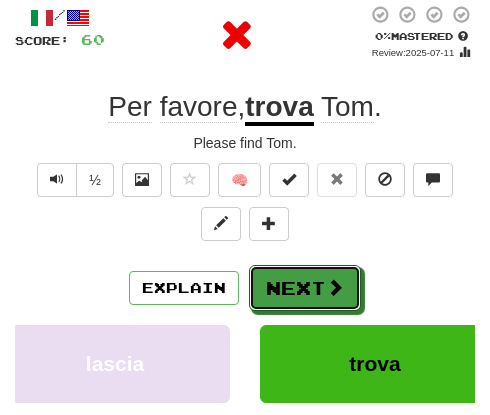 click on "Next" at bounding box center [305, 288] 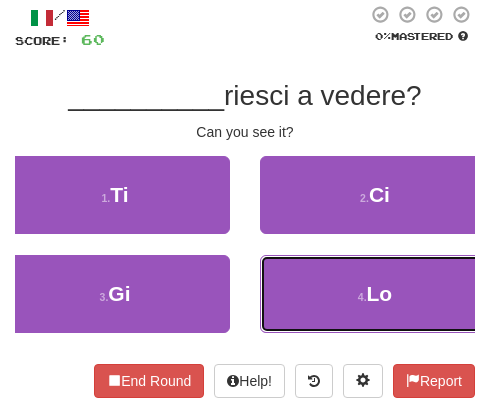 click on "4 .  Lo" at bounding box center [375, 294] 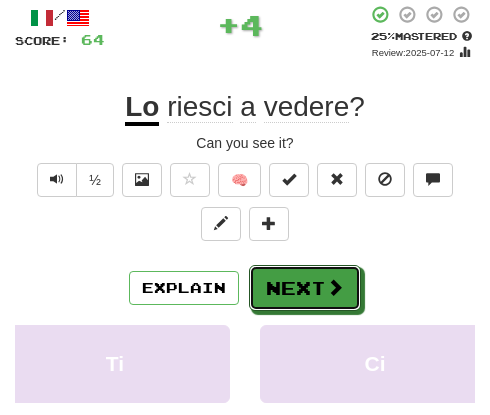 click on "Next" at bounding box center (305, 288) 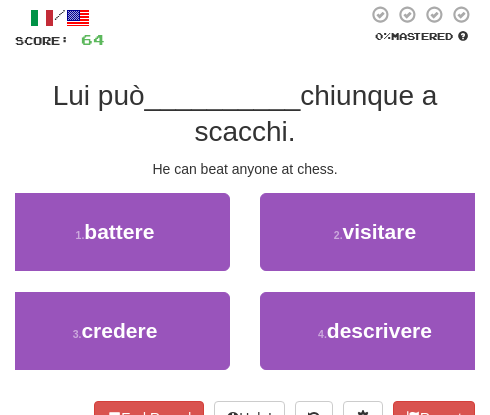 click on "2 .  visitare" at bounding box center (375, 232) 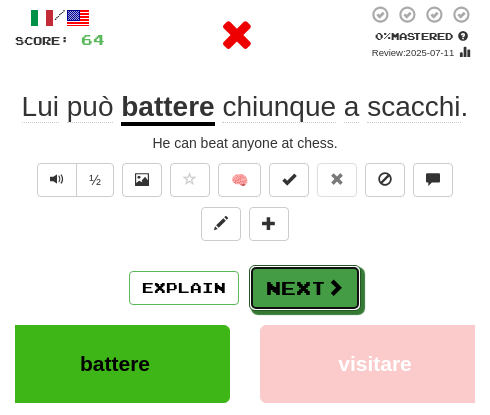 click on "Next" at bounding box center (305, 288) 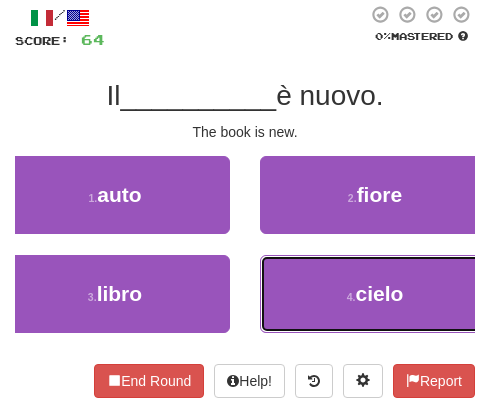 click on "4 .  cielo" at bounding box center [375, 294] 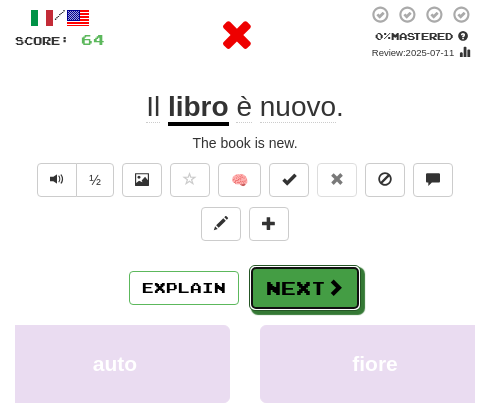 click on "Next" at bounding box center [305, 288] 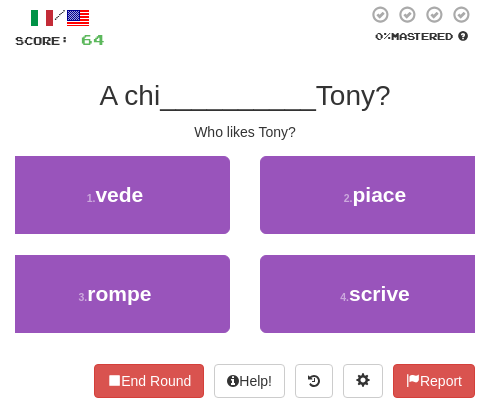 click on "4 .  scrive" at bounding box center (375, 294) 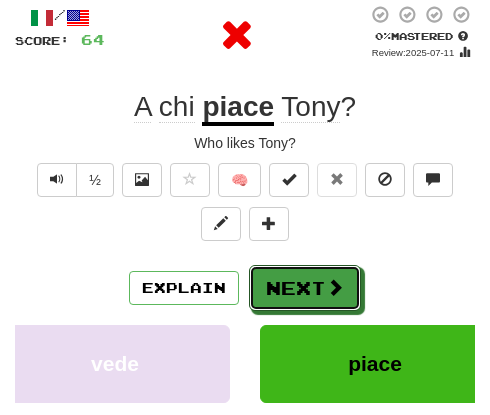 click on "Next" at bounding box center [305, 288] 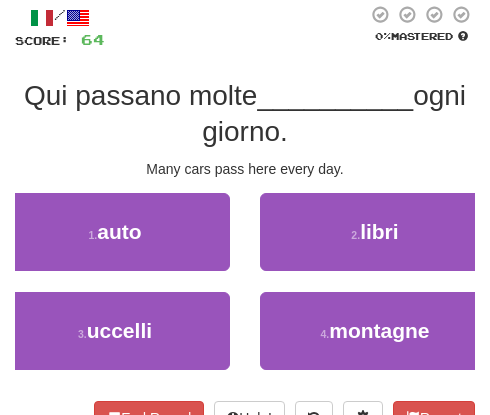 click on "2 .  libri" at bounding box center [375, 232] 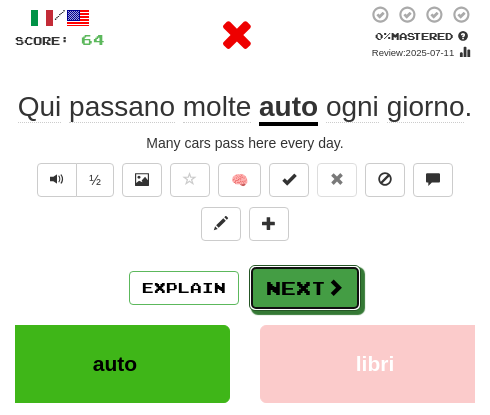 click on "Next" at bounding box center (305, 288) 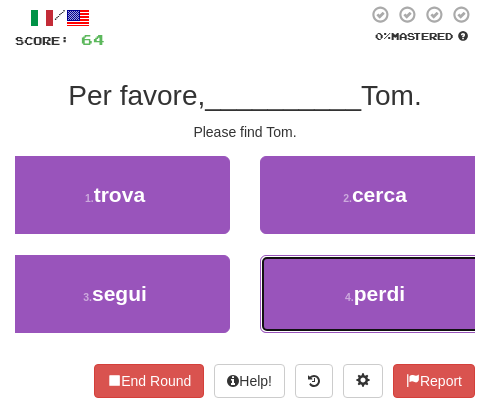 click on "4 .  perdi" at bounding box center [375, 294] 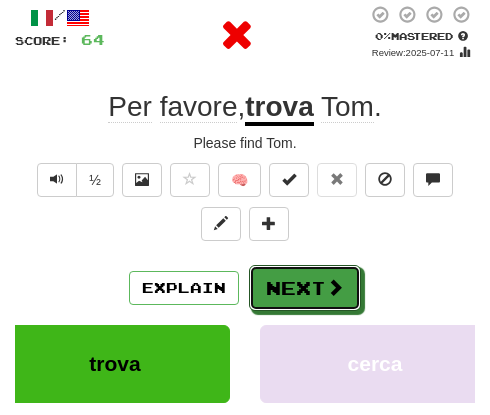 click on "Next" at bounding box center (305, 288) 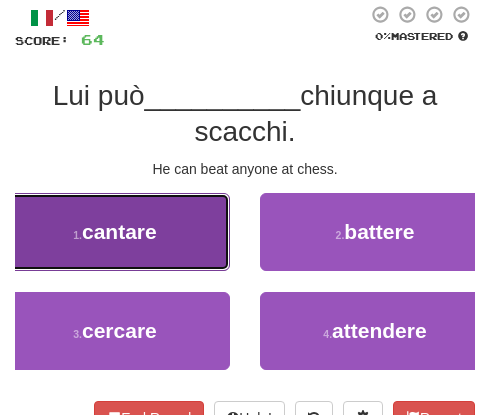 click on "cantare" at bounding box center (119, 231) 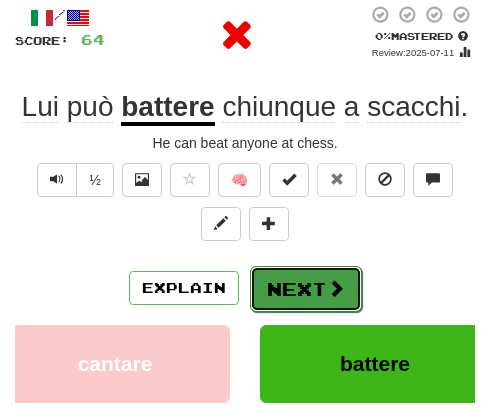click at bounding box center (336, 288) 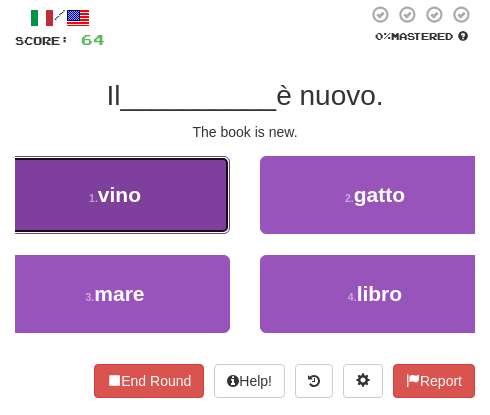 click on "1 .  vino" at bounding box center [115, 195] 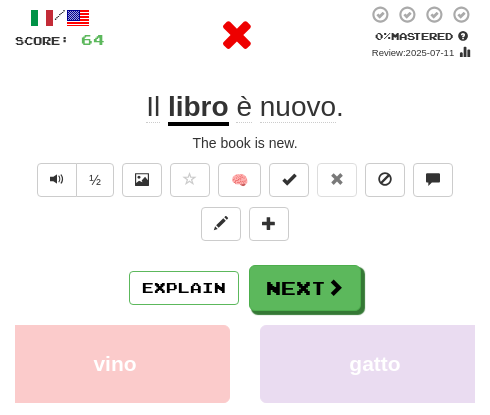 click on "/  Score:   64 0 %  Mastered Review:  2025-07-11 Il   libro   è   nuovo . The book is new. ½ 🧠 Explain Next vino gatto mare libro Learn more: vino gatto mare libro  End Round  Help!  Report" at bounding box center (245, 301) 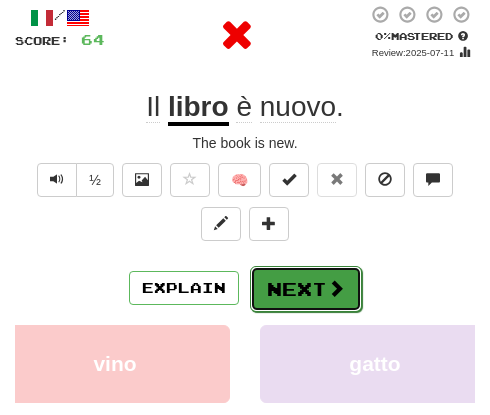 click on "Next" at bounding box center (306, 289) 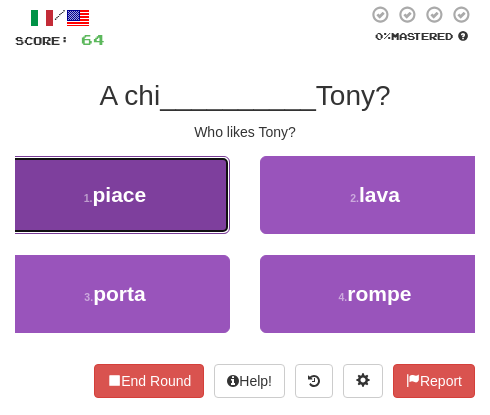 click on "1 .  piace" at bounding box center [115, 195] 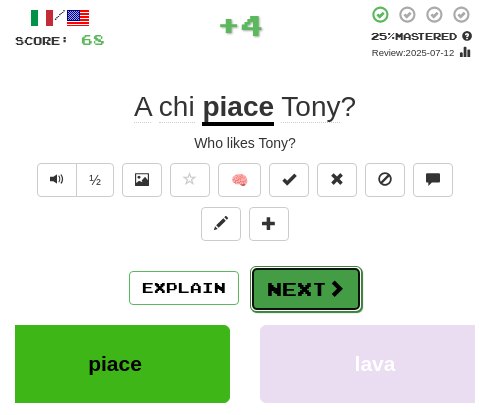 click on "Next" at bounding box center (306, 289) 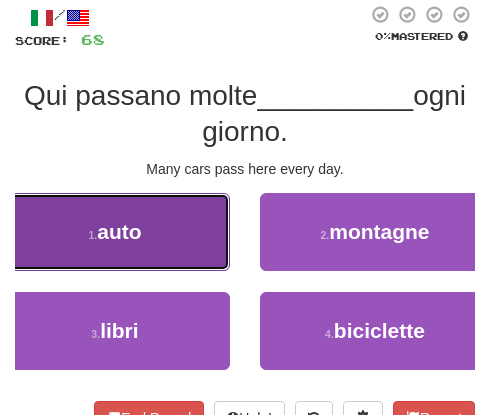 click on "1 .  auto" at bounding box center [115, 232] 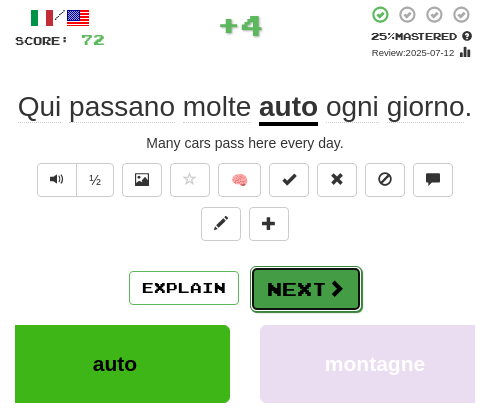 click at bounding box center [336, 288] 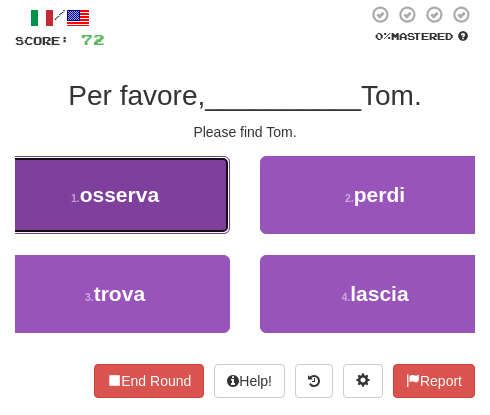 click on "1 .  osserva" at bounding box center (115, 195) 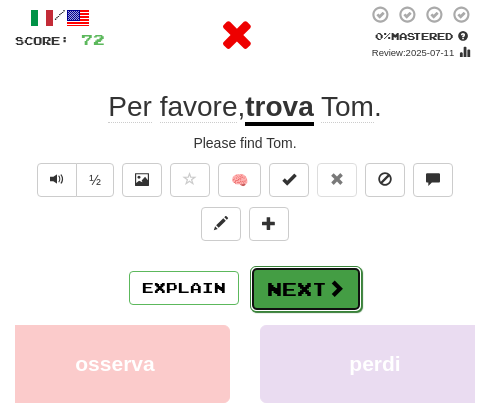 click on "Next" at bounding box center (306, 289) 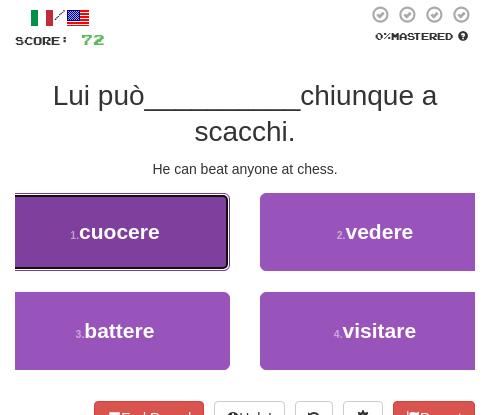 click on "cuocere" at bounding box center (119, 231) 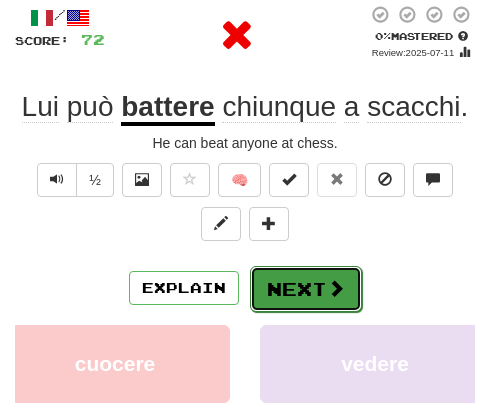 click on "Next" at bounding box center [306, 289] 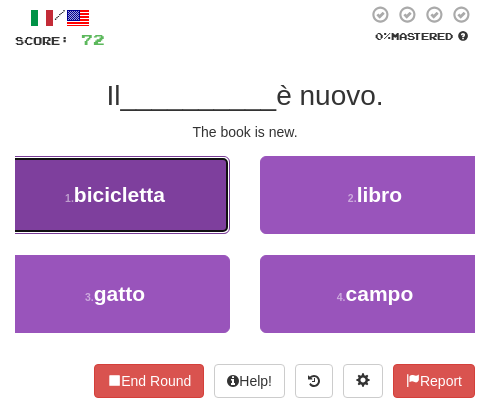 click on "1 .  bicicletta" at bounding box center [115, 195] 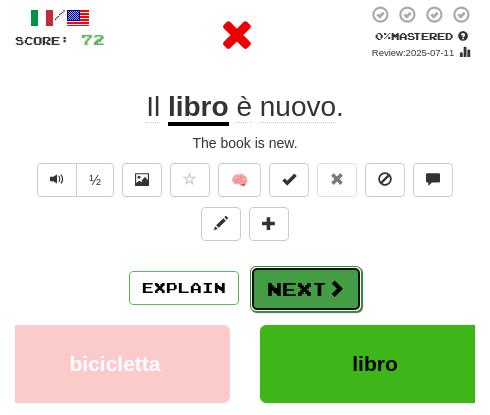 click on "Next" at bounding box center (306, 289) 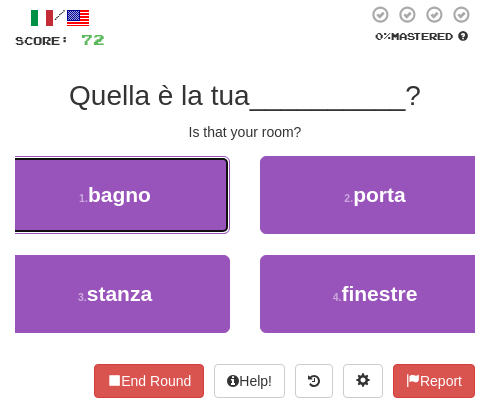 click on "1 .  bagno" at bounding box center [115, 195] 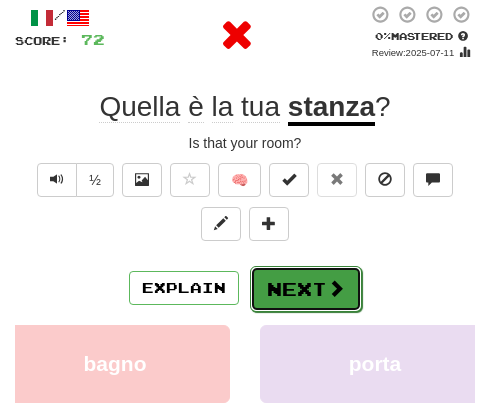 click on "Next" at bounding box center (306, 289) 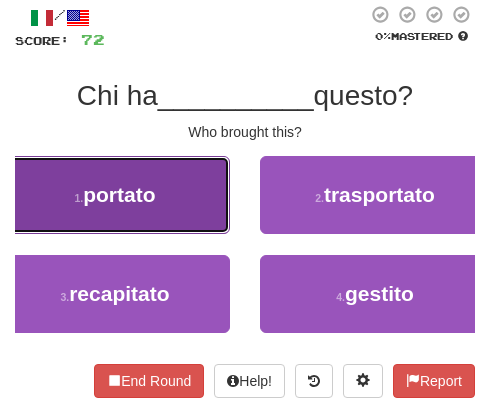click on "1 .  portato" at bounding box center [115, 195] 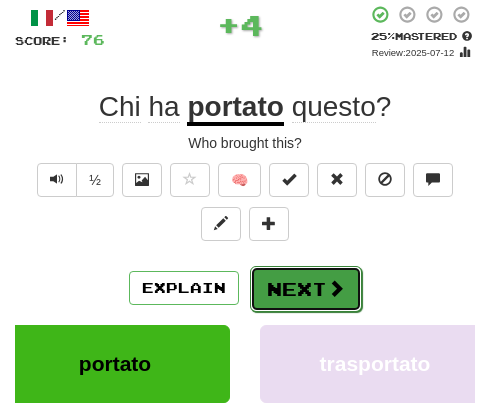 click on "Next" at bounding box center [306, 289] 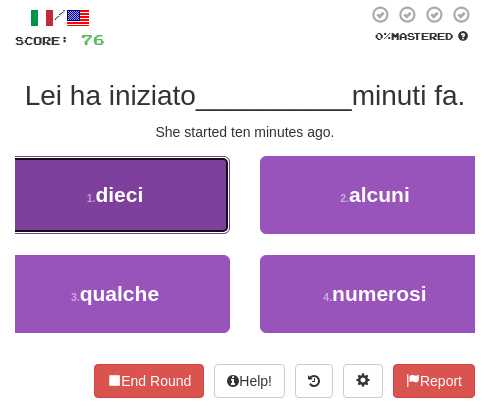 click on "1 .  dieci" at bounding box center (115, 195) 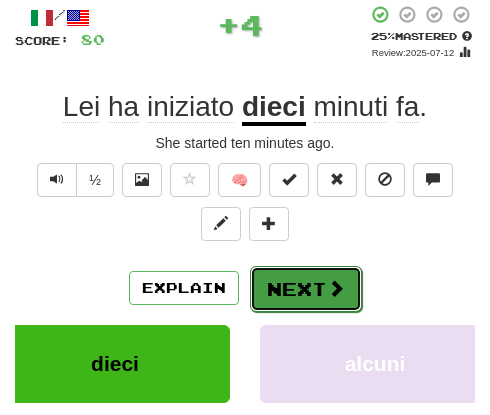 click on "Next" at bounding box center (306, 289) 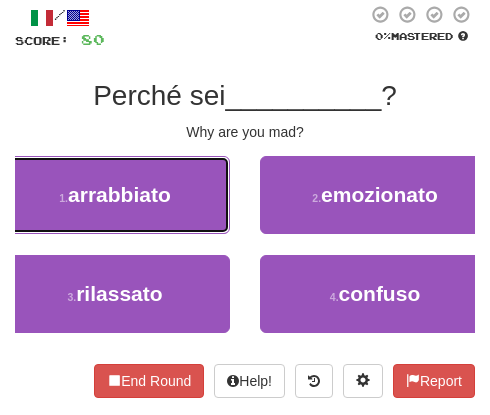 click on "1 .  arrabbiato" at bounding box center (115, 195) 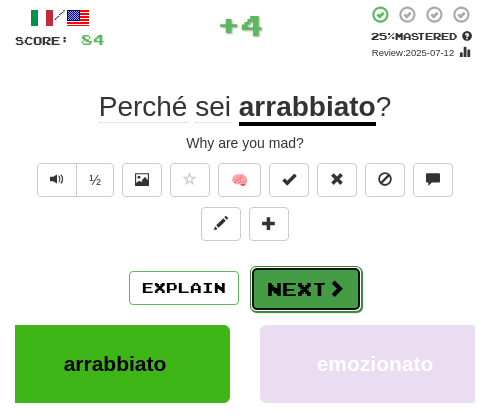 click on "Next" at bounding box center [306, 289] 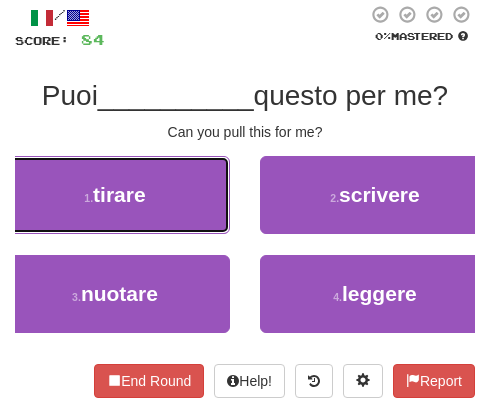 click on "1 .  tirare" at bounding box center [115, 195] 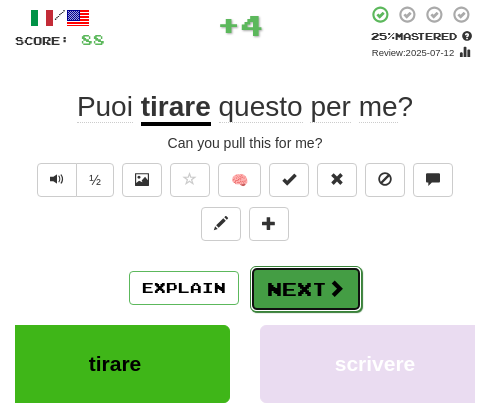 click on "Next" at bounding box center (306, 289) 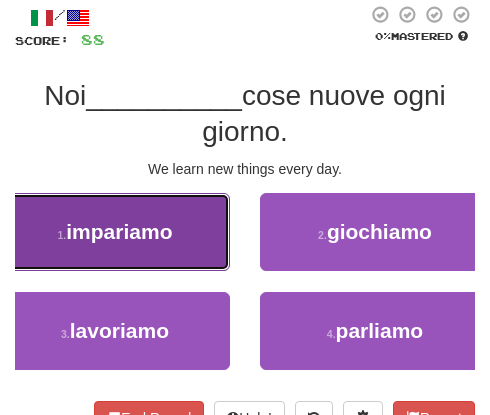 click on "1 .  impariamo" at bounding box center [115, 232] 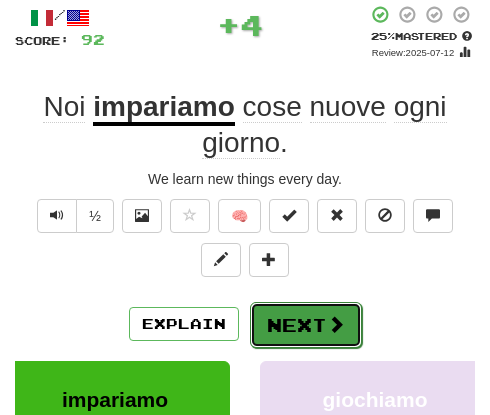 click at bounding box center [336, 324] 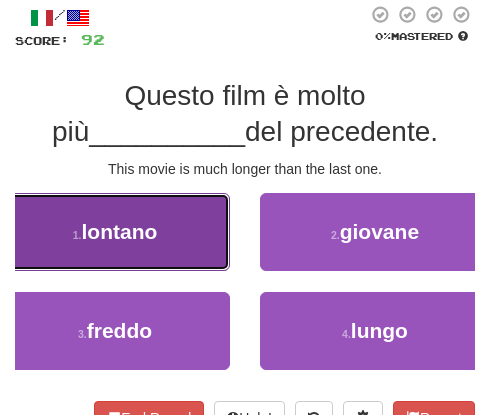 click on "lontano" at bounding box center (119, 231) 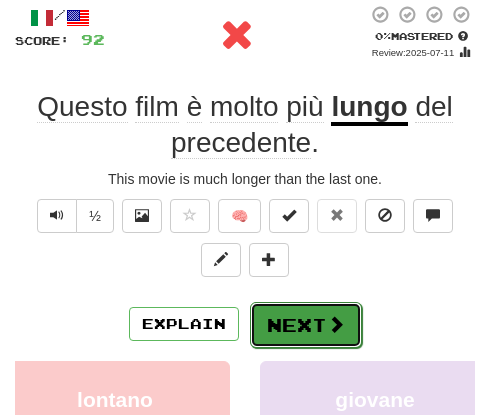 click on "Next" at bounding box center (306, 325) 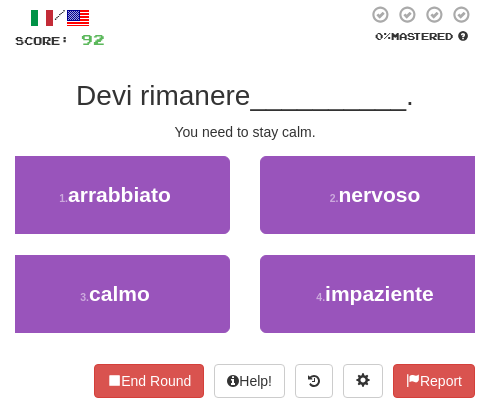 click on "3 .  calmo" at bounding box center [115, 304] 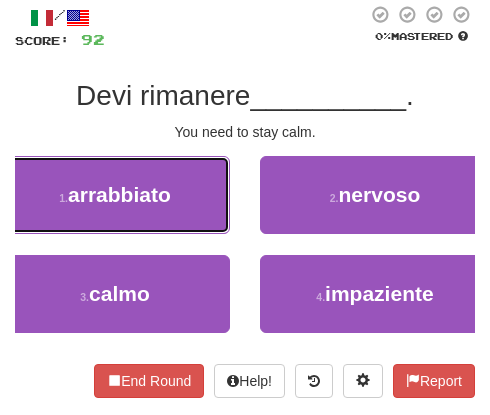 click on "1 .  arrabbiato" at bounding box center [115, 195] 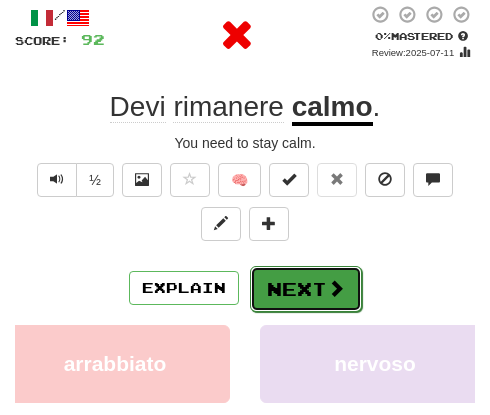 click on "Next" at bounding box center [306, 289] 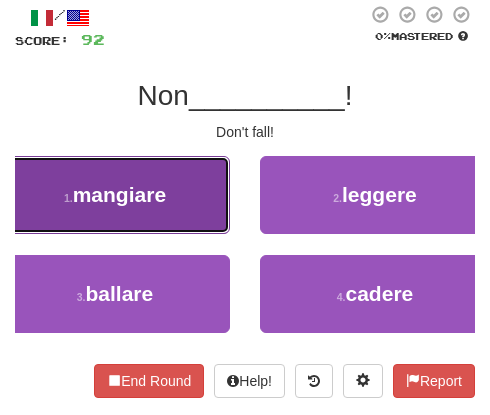 click on "mangiare" at bounding box center [119, 194] 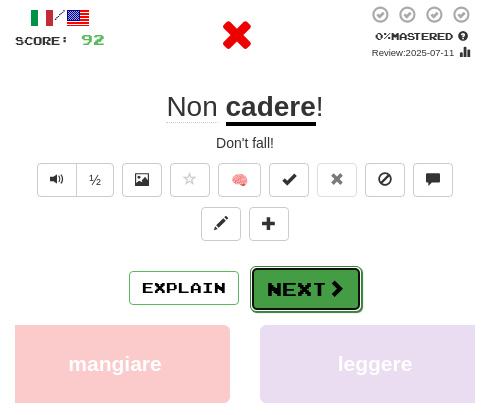 click on "Next" at bounding box center [306, 289] 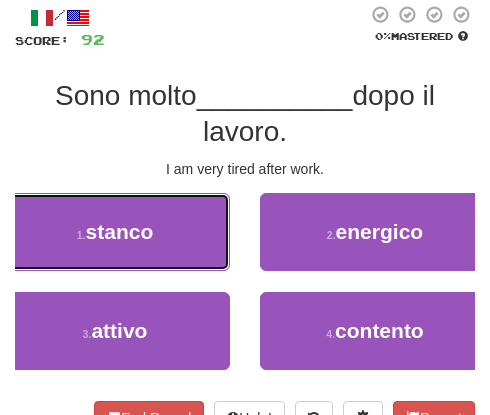 click on "1 .  stanco" at bounding box center (115, 232) 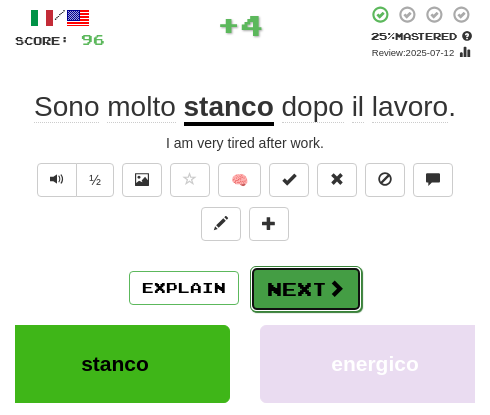 click on "Next" at bounding box center [306, 289] 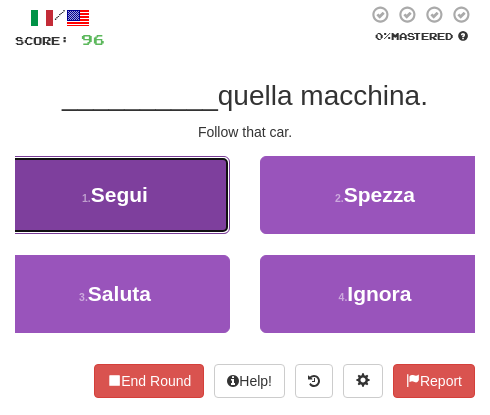 click on "1 .  Segui" at bounding box center [115, 195] 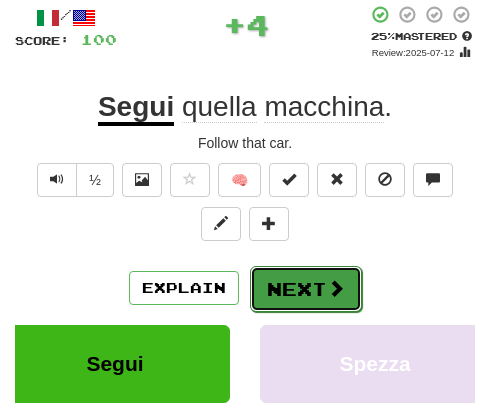 click at bounding box center [336, 288] 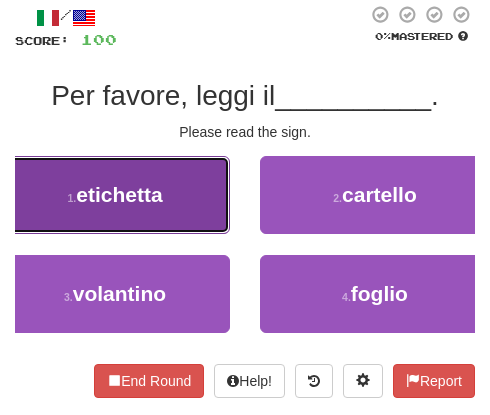 click on "etichetta" at bounding box center (119, 194) 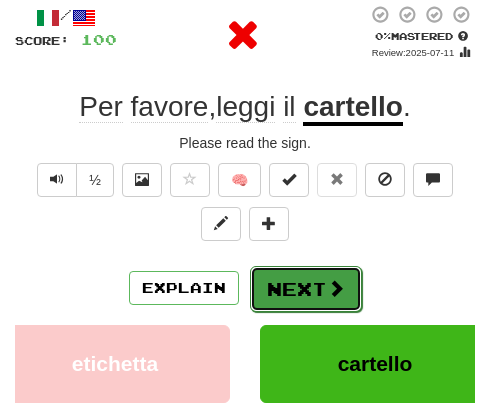 click on "Next" at bounding box center [306, 289] 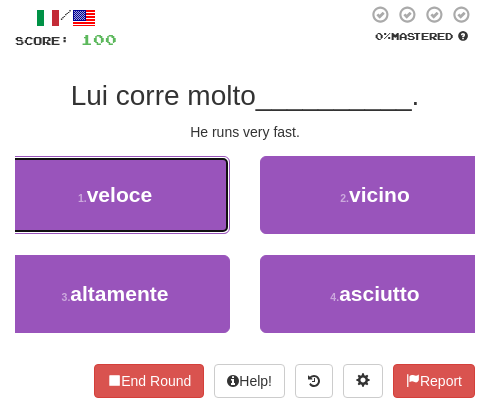 click on "1 .  veloce" at bounding box center (115, 195) 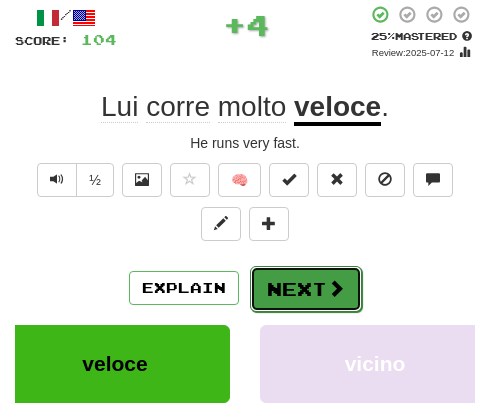 click on "Next" at bounding box center (306, 289) 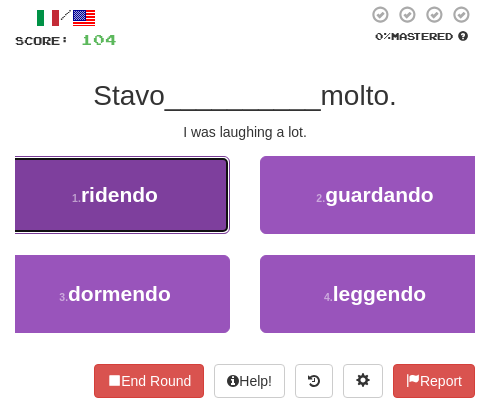 click on "1 .  ridendo" at bounding box center [115, 195] 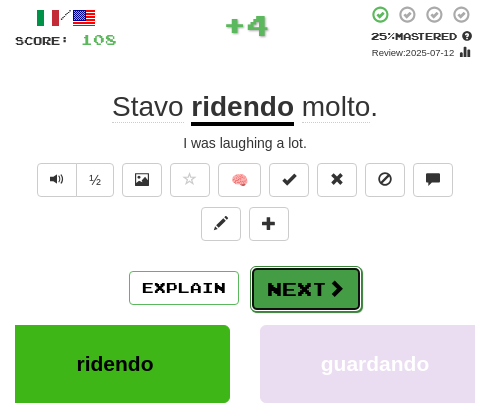 click at bounding box center (336, 288) 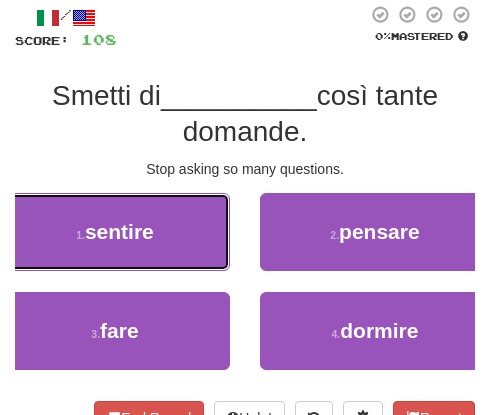 click on "1 .  sentire" at bounding box center [115, 232] 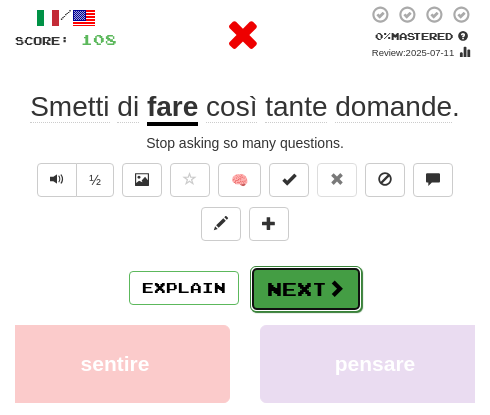 click at bounding box center (336, 288) 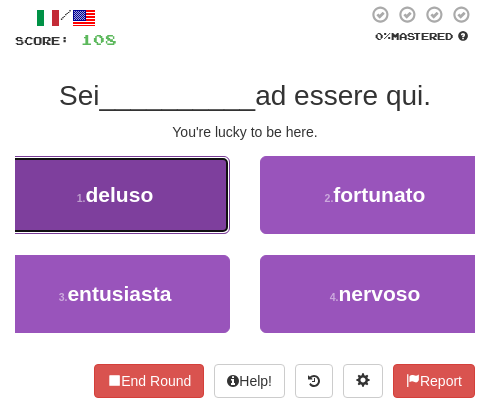 click on "deluso" at bounding box center [120, 194] 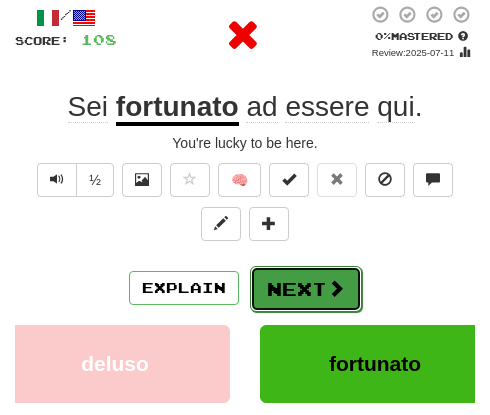 click at bounding box center (336, 288) 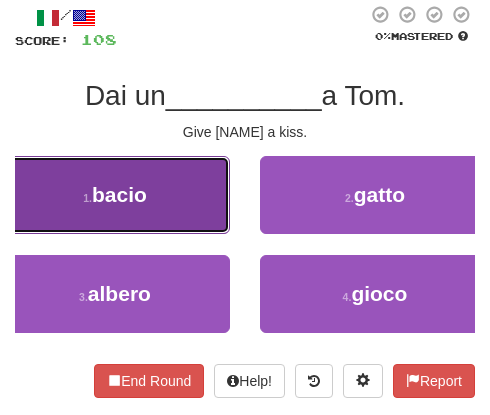click on "bacio" at bounding box center [119, 194] 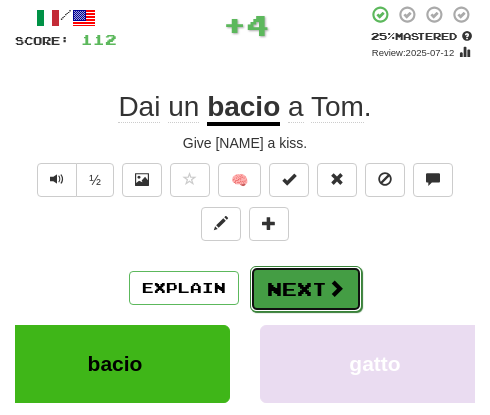 click on "Next" at bounding box center [306, 289] 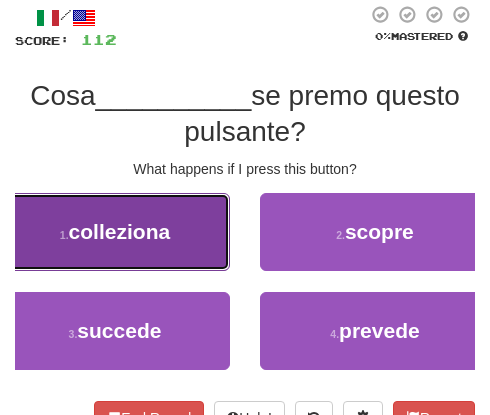 click on "1 .  colleziona" at bounding box center (115, 232) 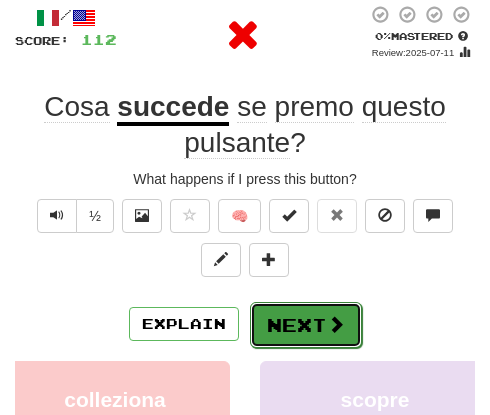 click on "Next" at bounding box center (306, 325) 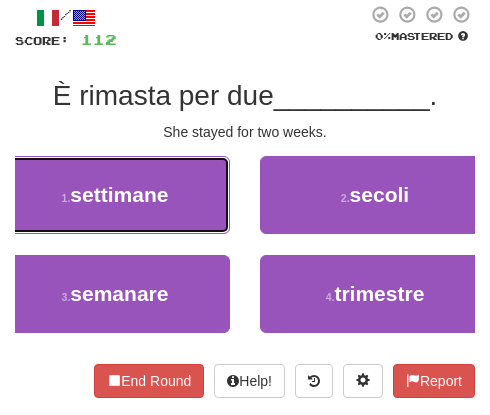 click on "settimane" at bounding box center [119, 194] 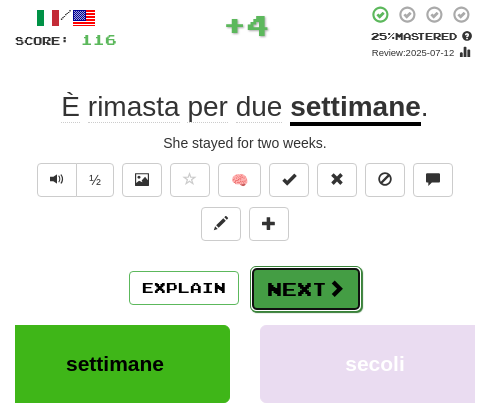 click on "Next" at bounding box center [306, 289] 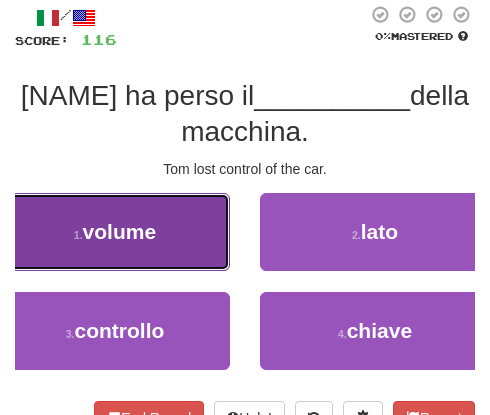 click on "1 .  volume" at bounding box center (115, 232) 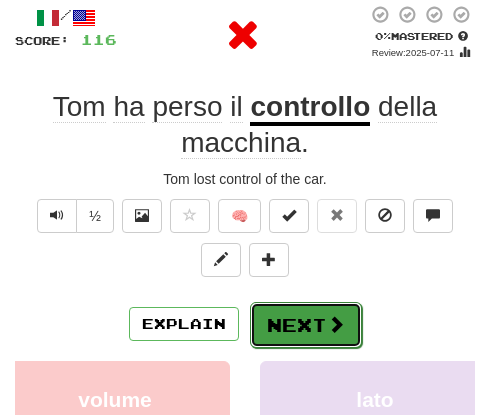 click on "Next" at bounding box center (306, 325) 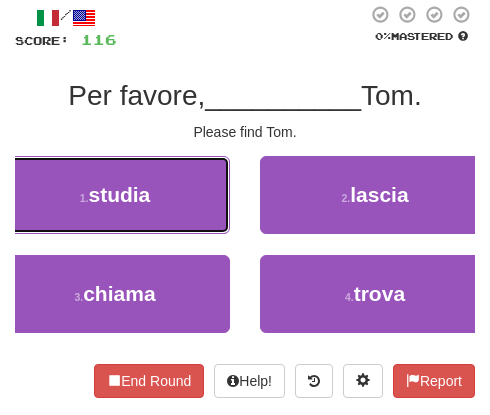 click on "1 .  studia" at bounding box center (115, 195) 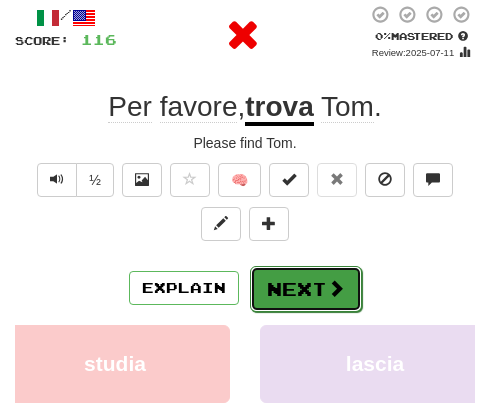 click on "Next" at bounding box center [306, 289] 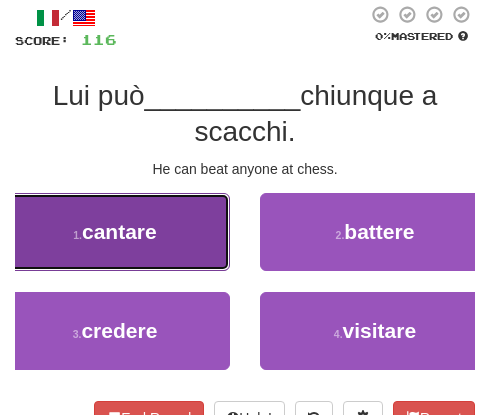 click on "1 .  cantare" at bounding box center [115, 232] 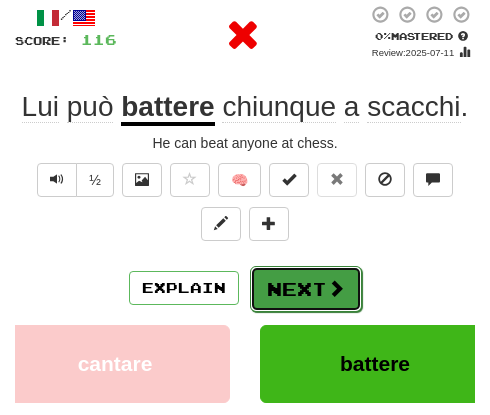click at bounding box center (336, 288) 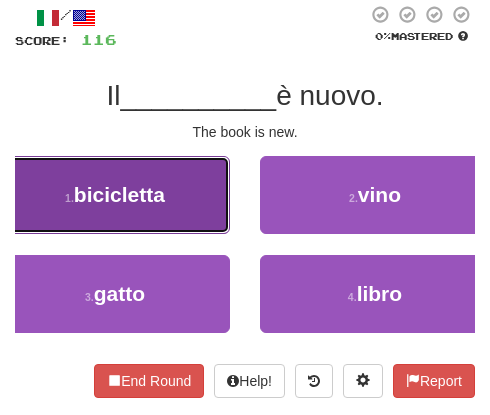 click on "bicicletta" at bounding box center [119, 194] 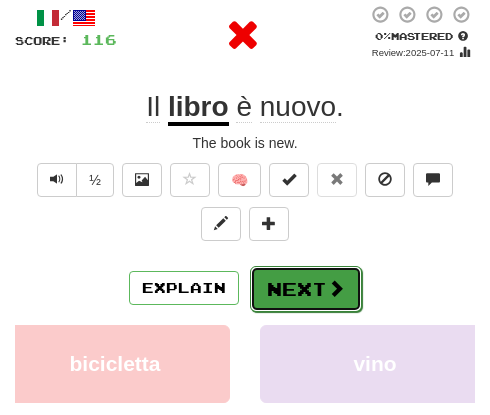 click on "Next" at bounding box center (306, 289) 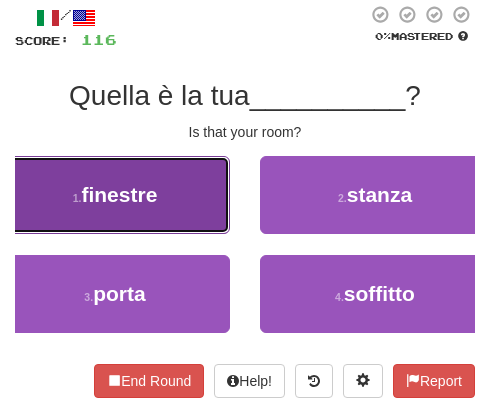 click on "1 .  finestre" at bounding box center [115, 195] 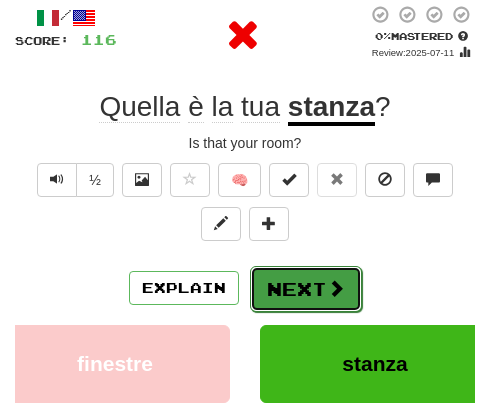 click on "Next" at bounding box center [306, 289] 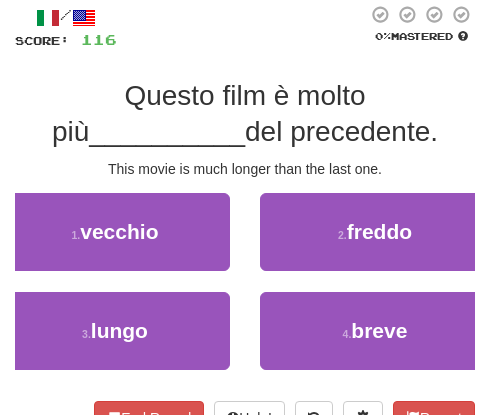 click on "/  Score:   116 0 %  Mastered Questo film è molto più  __________  del precedente. This movie is much longer than the last one. 1 .  vecchio 2 .  freddo 3 .  lungo 4 .  breve  End Round  Help!  Report" at bounding box center [245, 219] 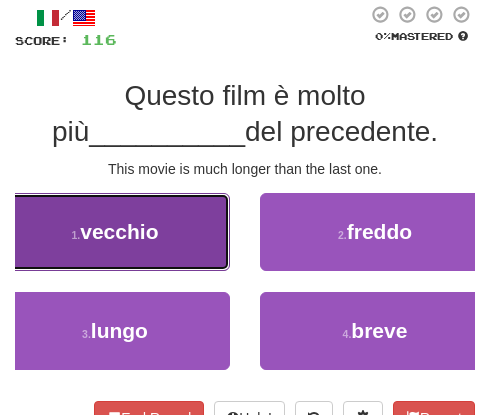 click on "1 .  vecchio" at bounding box center [115, 232] 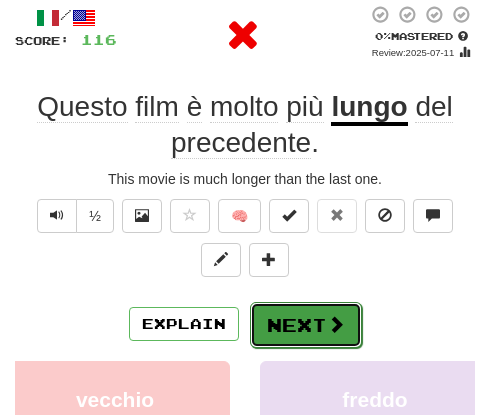 click on "Next" at bounding box center (306, 325) 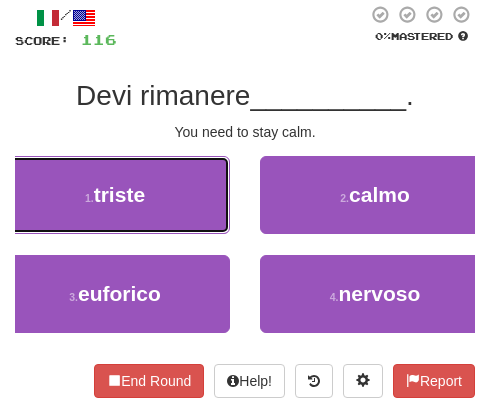 click on "1 .  triste" at bounding box center [115, 195] 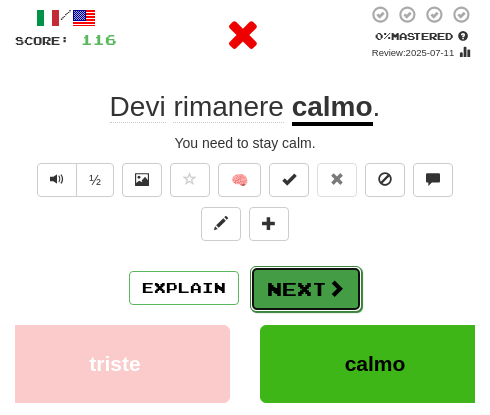 click on "Next" at bounding box center (306, 289) 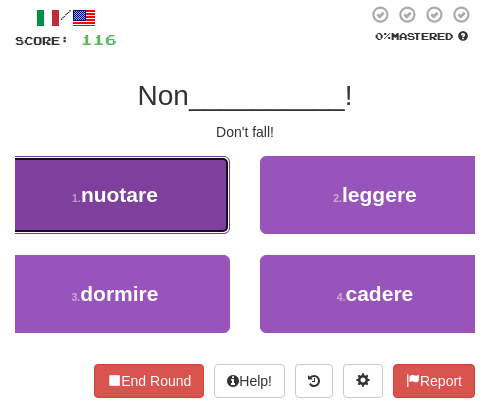 click on "nuotare" at bounding box center [119, 194] 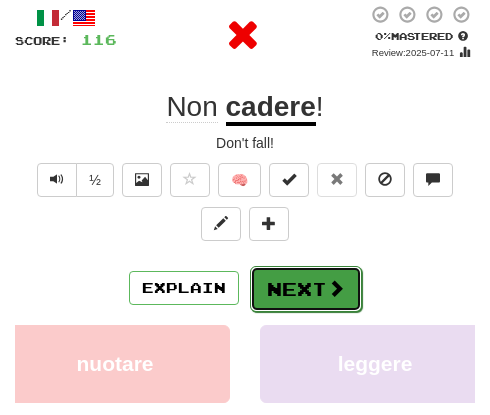 click on "Next" at bounding box center [306, 289] 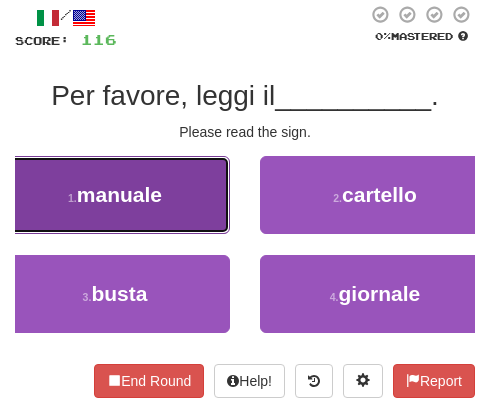 click on "1 .  manuale" at bounding box center [115, 195] 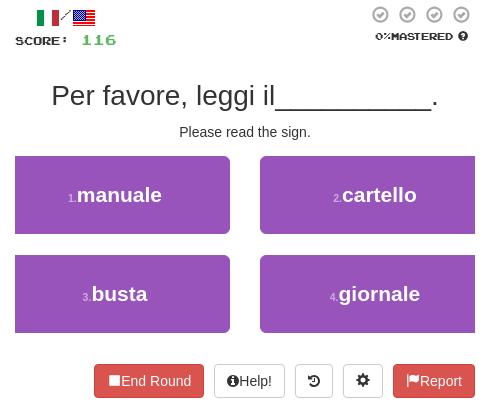 click at bounding box center (245, 152) 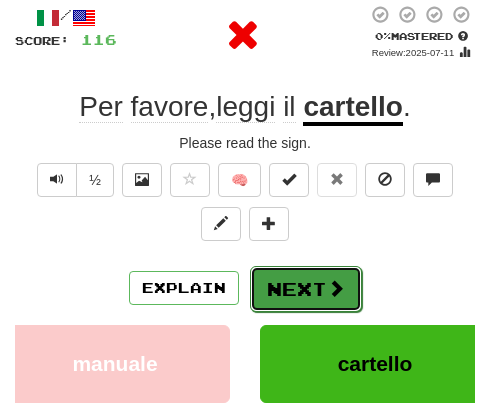 click at bounding box center [336, 288] 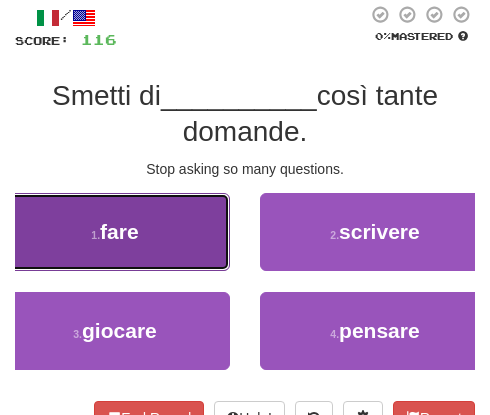click on "1 .  fare" at bounding box center [115, 232] 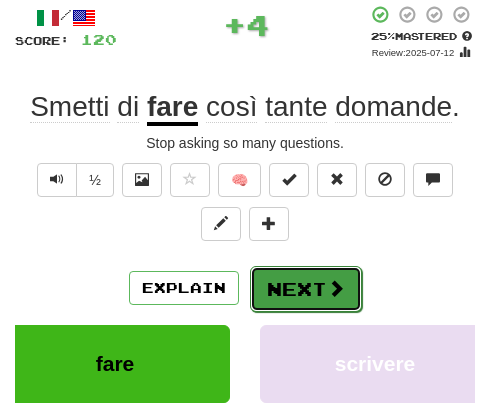 click at bounding box center (336, 288) 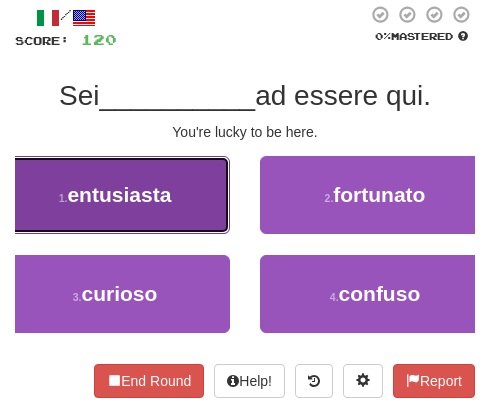 click on "1 .  entusiasta" at bounding box center [115, 195] 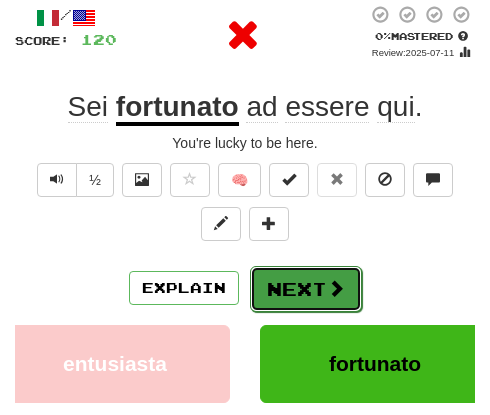 click on "Next" at bounding box center [306, 289] 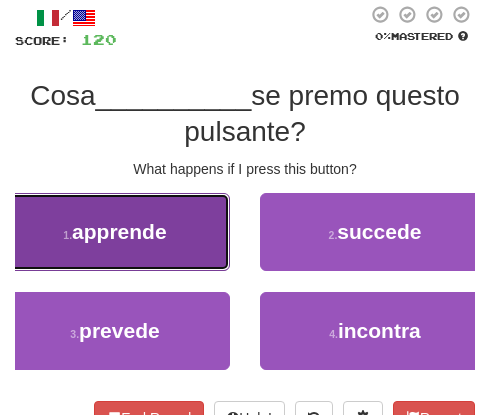 click on "1 .  apprende" at bounding box center [115, 232] 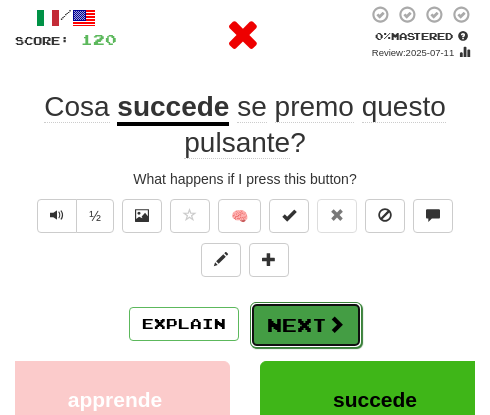 click on "Next" at bounding box center (306, 325) 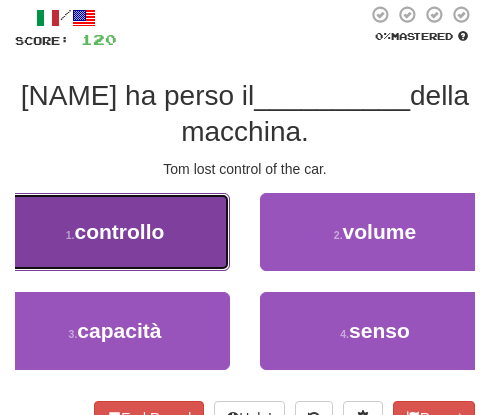 click on "1 .  controllo" at bounding box center [115, 232] 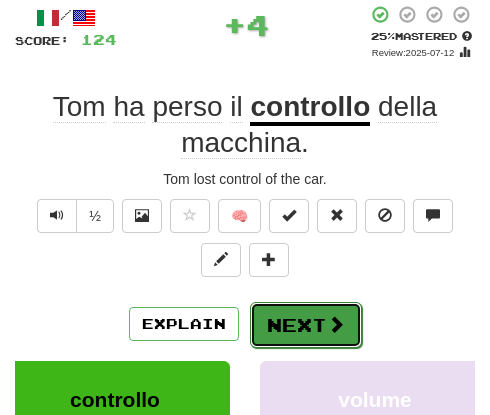 click on "Next" at bounding box center [306, 325] 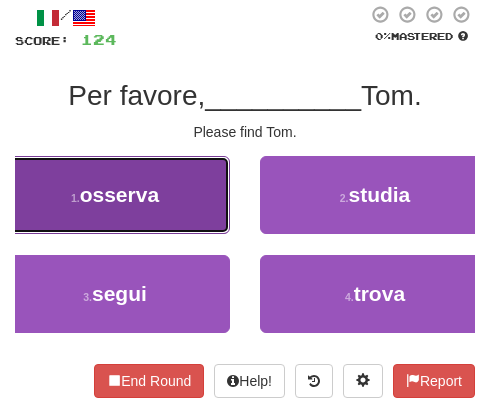 click on "1 .  osserva" at bounding box center [115, 195] 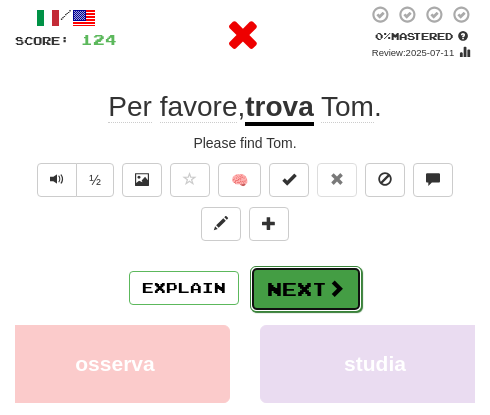 click on "Next" at bounding box center (306, 289) 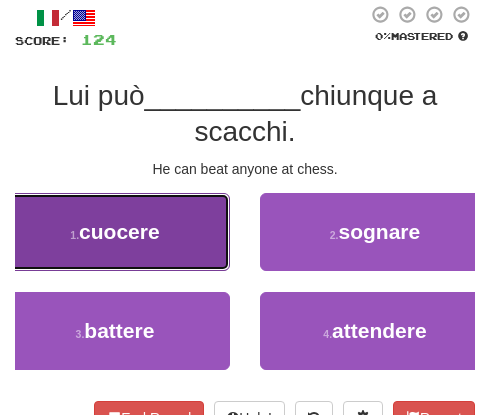 click on "1 .  cuocere" at bounding box center [115, 232] 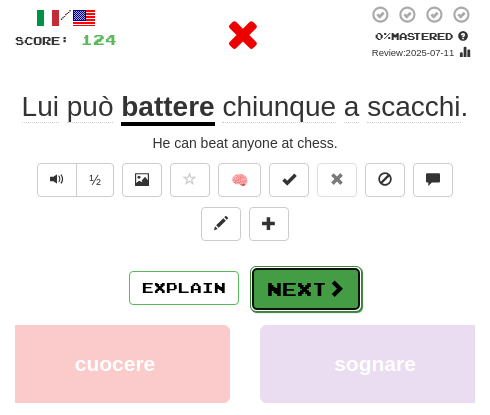 click on "Next" at bounding box center (306, 289) 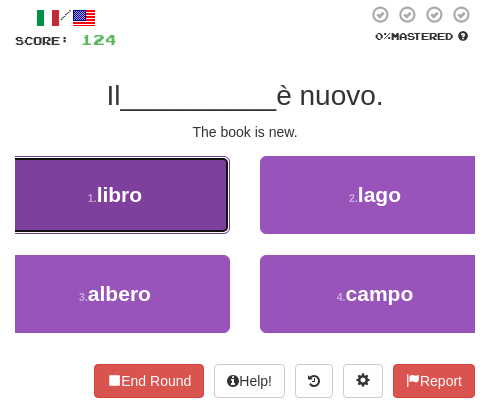 click on "1 .  libro" at bounding box center (115, 195) 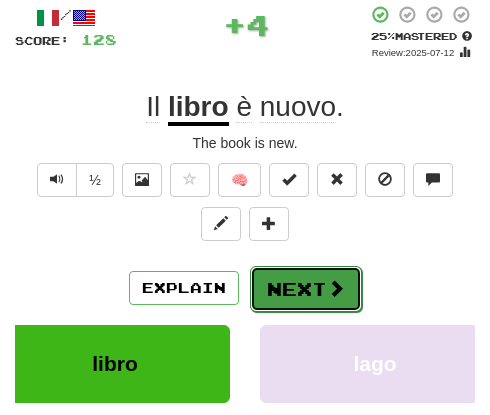 click on "Next" at bounding box center [306, 289] 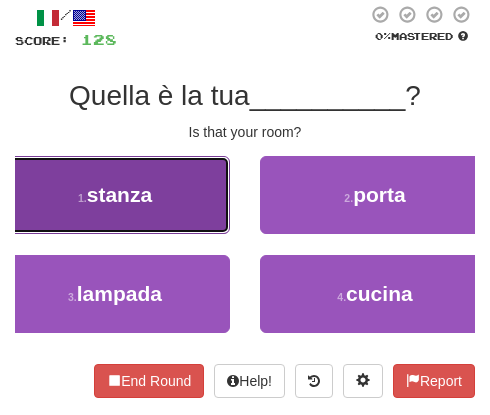 click on "stanza" at bounding box center [119, 194] 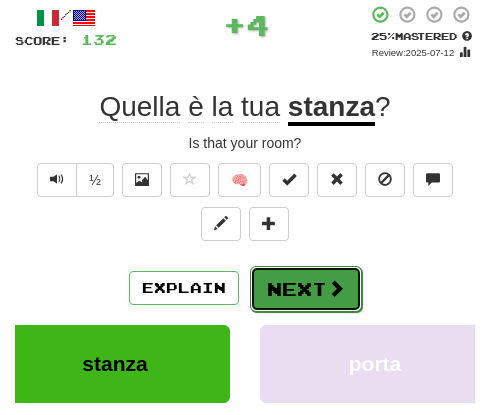 click on "Next" at bounding box center (306, 289) 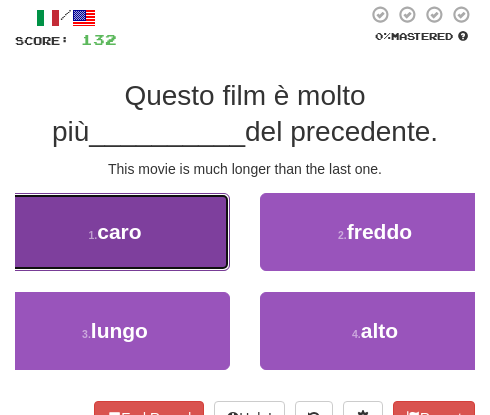 click on "1 .  caro" at bounding box center [115, 232] 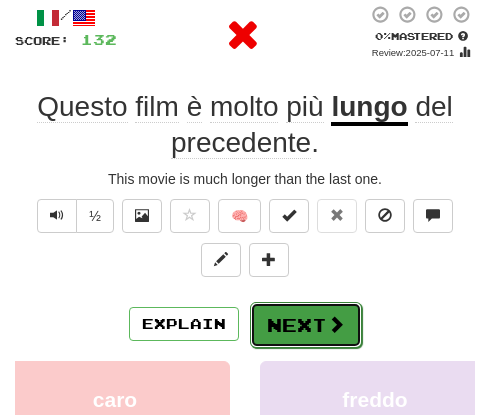 click on "Next" at bounding box center [306, 325] 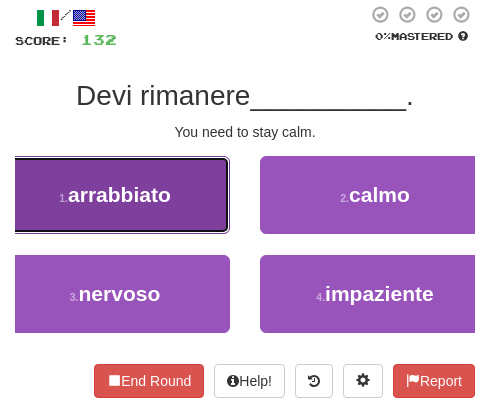 click on "1 .  arrabbiato" at bounding box center [115, 195] 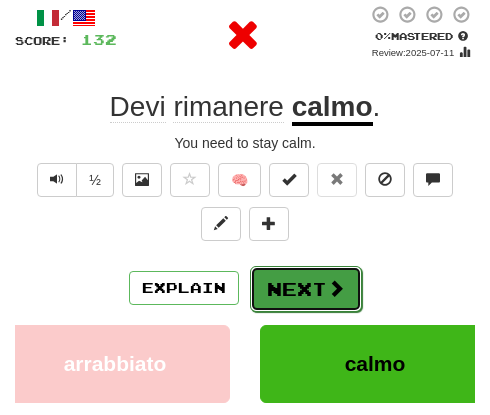 click on "Next" at bounding box center (306, 289) 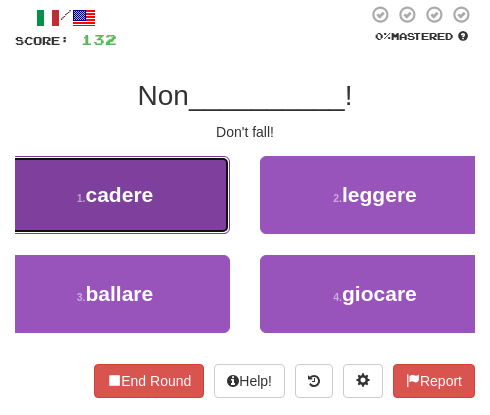 click on "1 .  cadere" at bounding box center (115, 195) 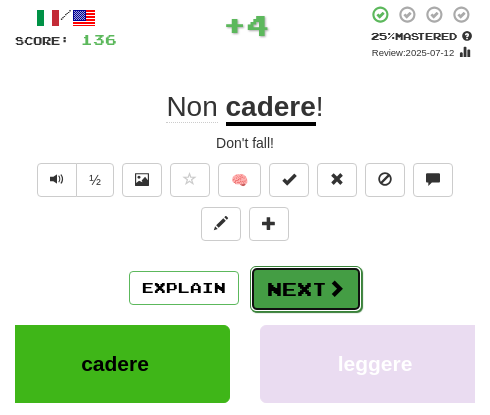 click on "Next" at bounding box center (306, 289) 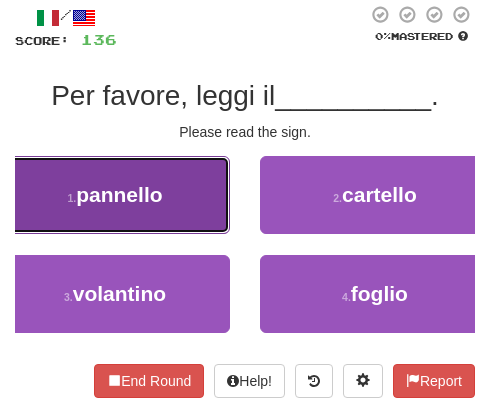 click on "1 .  pannello" at bounding box center (115, 195) 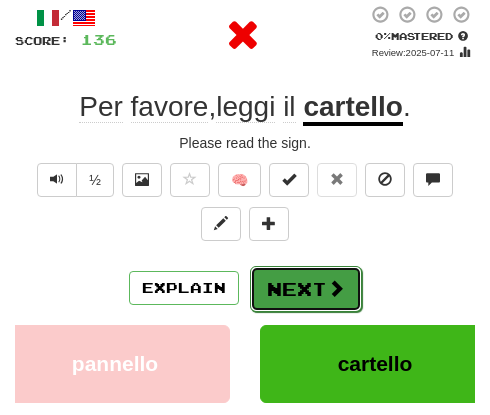 click on "Next" at bounding box center (306, 289) 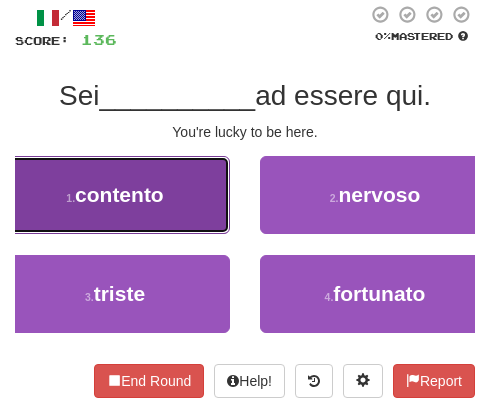 click on "1 .  contento" at bounding box center [115, 195] 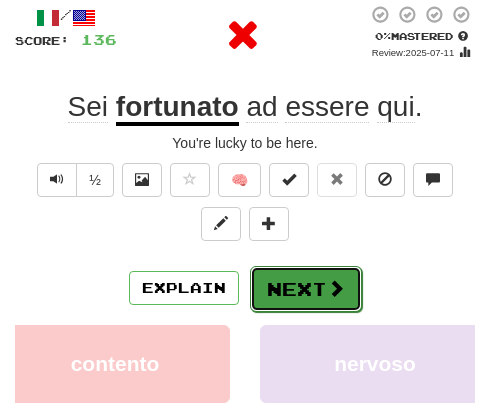 click on "Next" at bounding box center [306, 289] 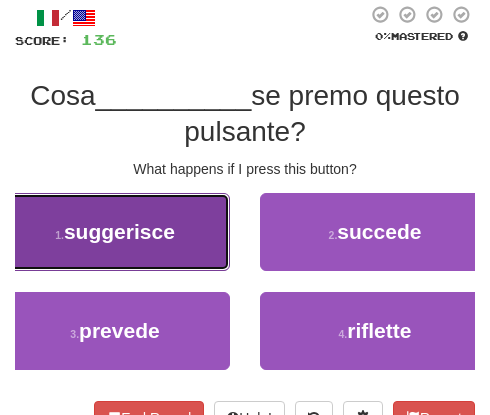 click on "suggerisce" at bounding box center [119, 231] 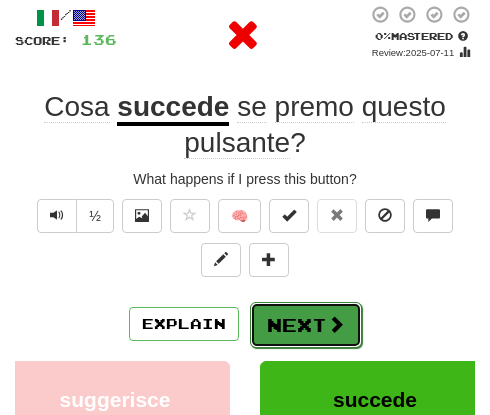 click on "Next" at bounding box center (306, 325) 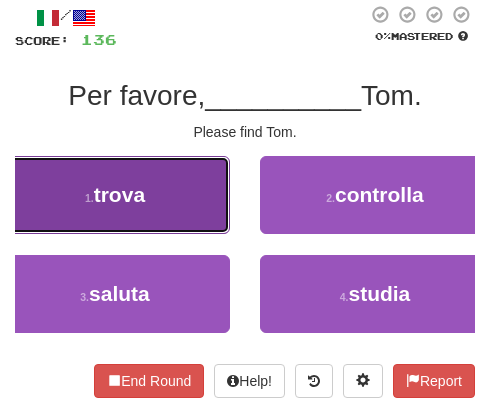 click on "1 .  trova" at bounding box center [115, 195] 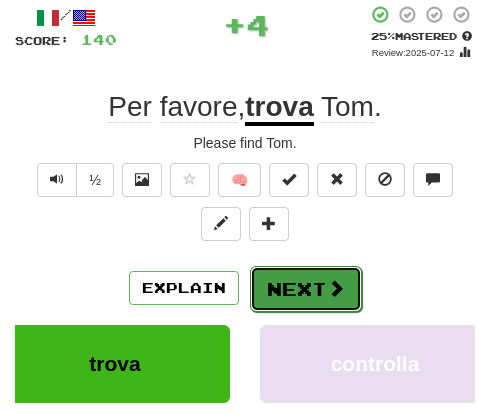 click on "Next" at bounding box center (306, 289) 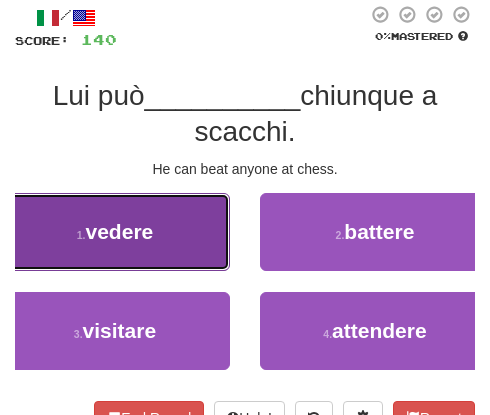 click on "1 .  vedere" at bounding box center [115, 232] 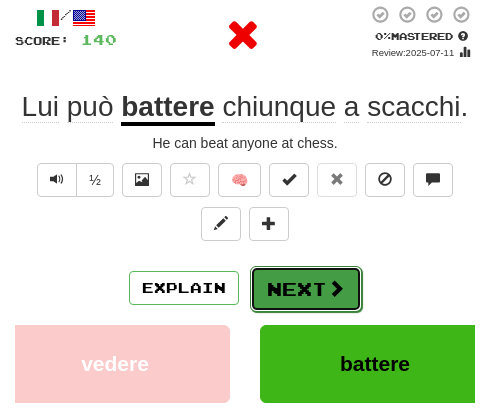 click on "Next" at bounding box center (306, 289) 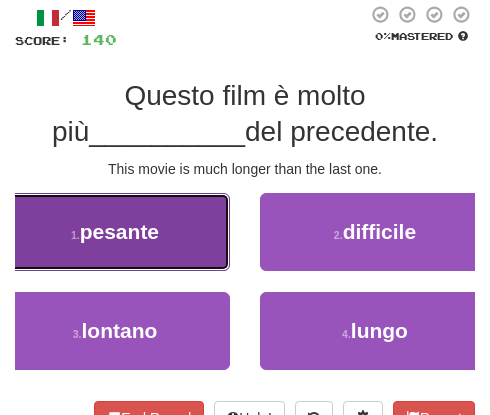 click on "1 .  pesante" at bounding box center [115, 232] 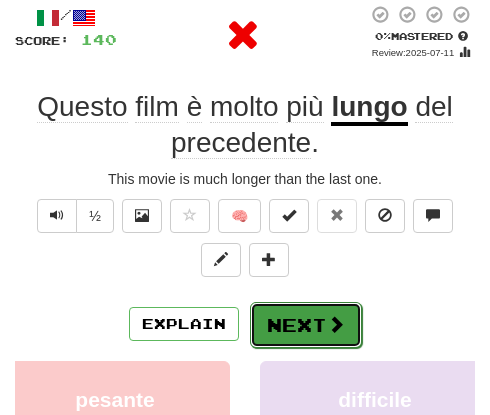 click at bounding box center [336, 324] 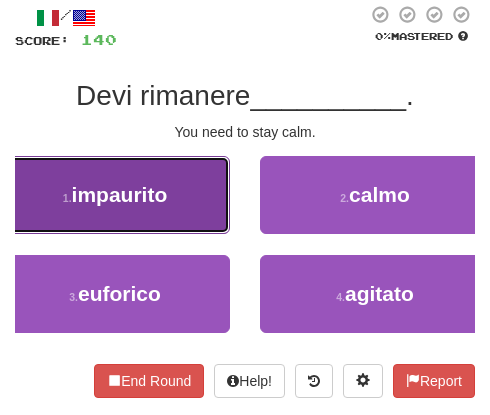 click on "1 .  impaurito" at bounding box center [115, 195] 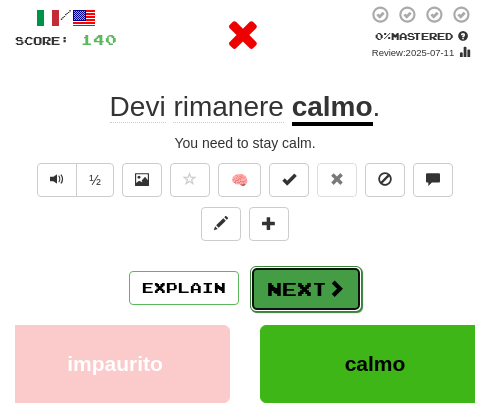 click on "Next" at bounding box center (306, 289) 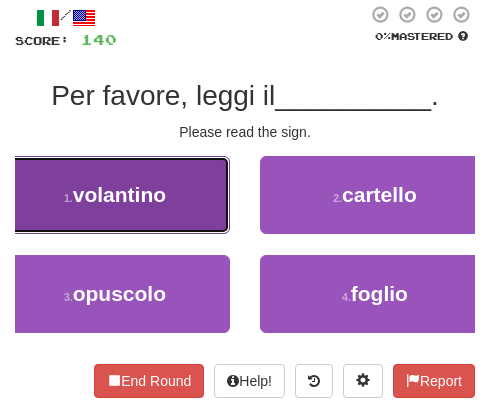 click on "1 .  volantino" at bounding box center (115, 195) 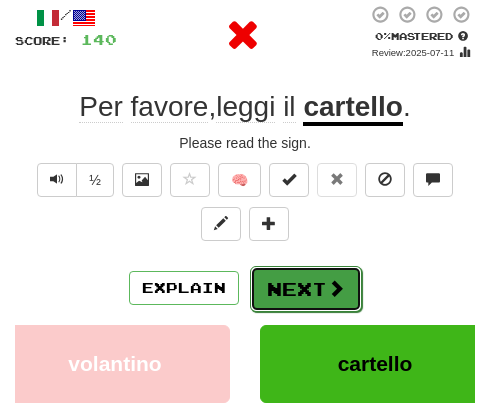 click on "Next" at bounding box center (306, 289) 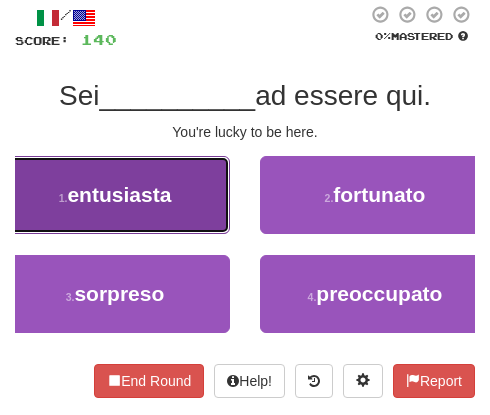 click on "entusiasta" at bounding box center [119, 194] 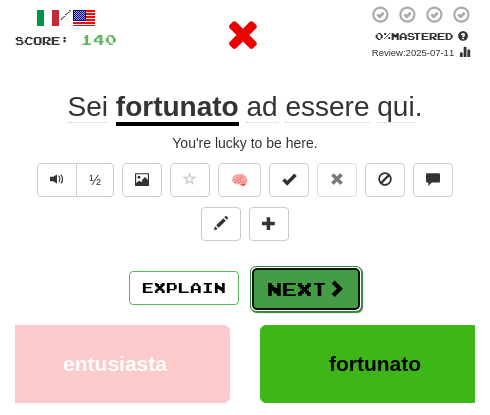 click on "Next" at bounding box center (306, 289) 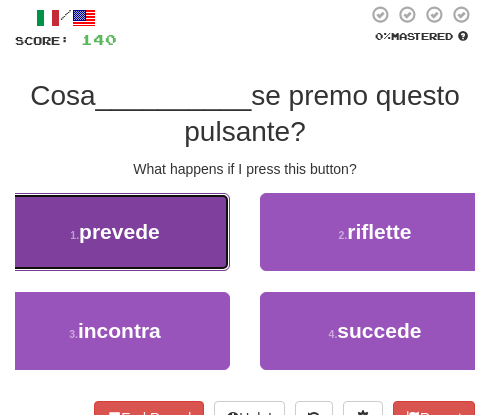 click on "prevede" at bounding box center (119, 231) 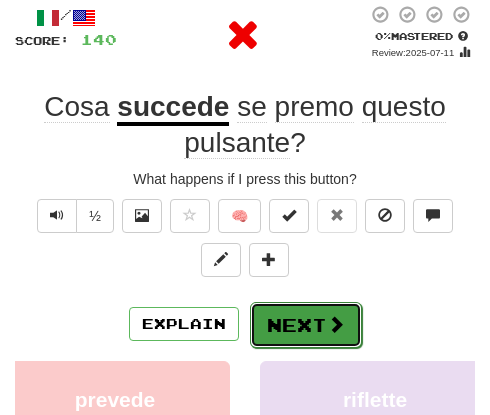 click on "Next" at bounding box center [306, 325] 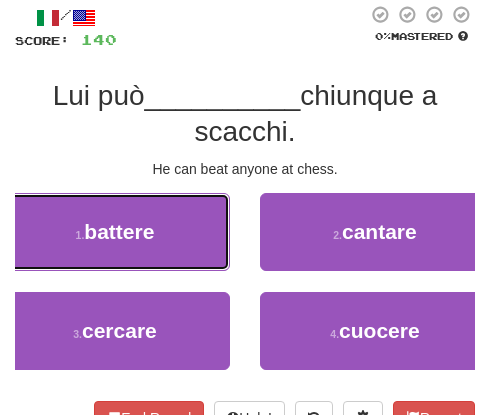 click on "1 .  battere" at bounding box center [115, 232] 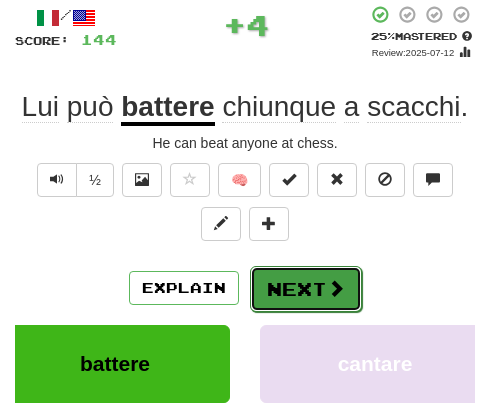 click on "Next" at bounding box center (306, 289) 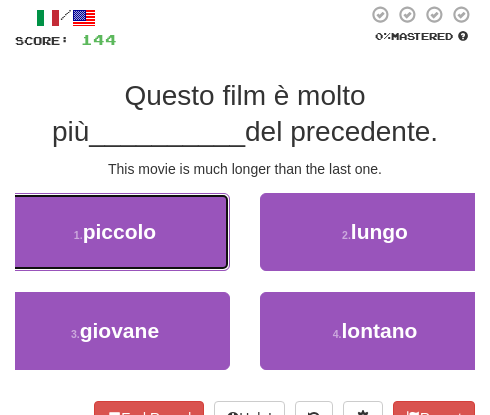click on "piccolo" at bounding box center [120, 231] 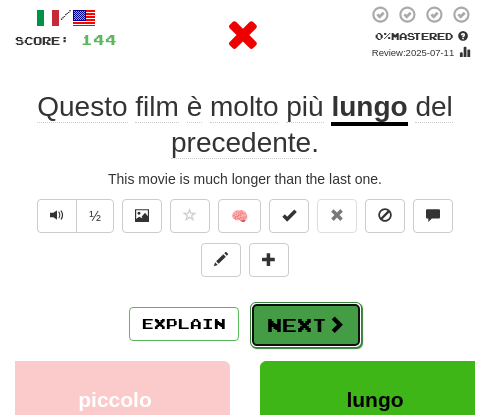click on "Next" at bounding box center (306, 325) 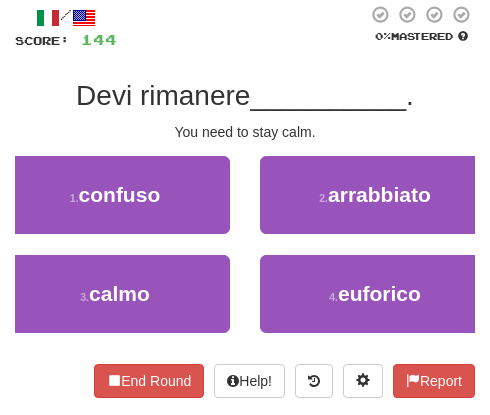 click on "1 .  confuso" at bounding box center (115, 205) 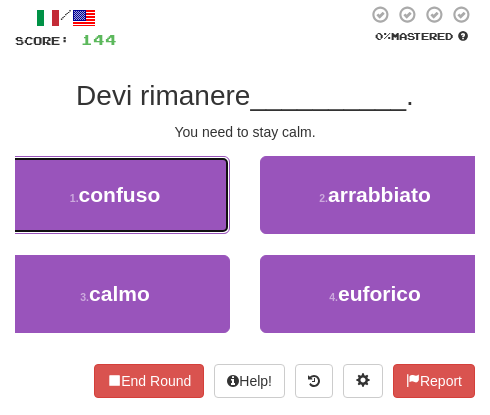 click on "1 .  confuso" at bounding box center (115, 195) 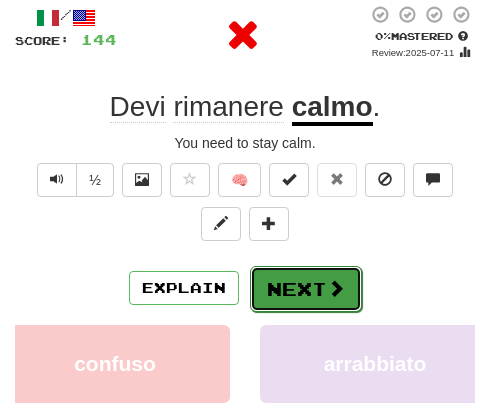 click on "Next" at bounding box center [306, 289] 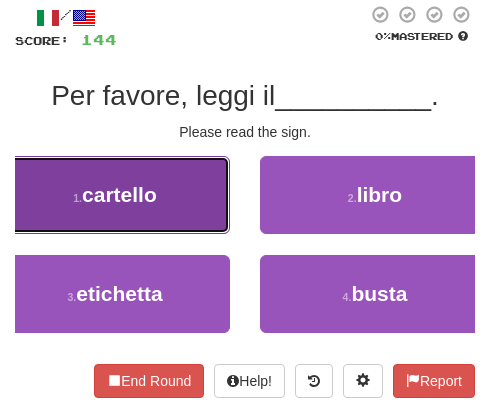 click on "cartello" at bounding box center [119, 194] 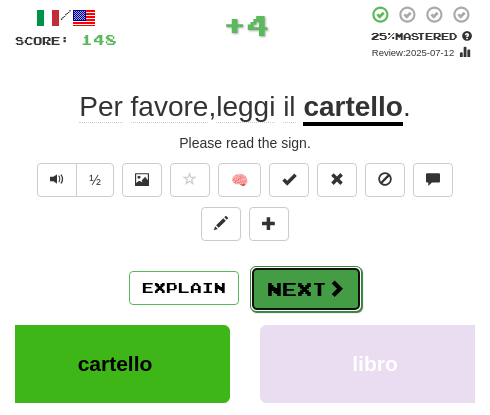 click on "Next" at bounding box center (306, 289) 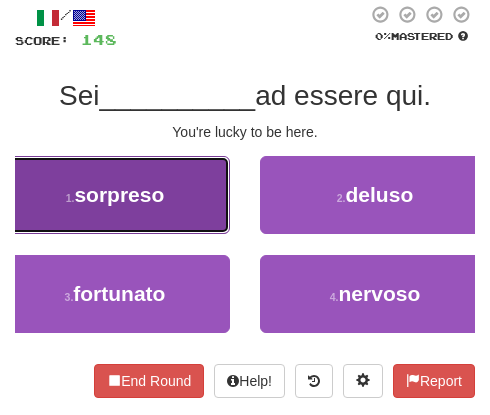 click on "sorpreso" at bounding box center [119, 194] 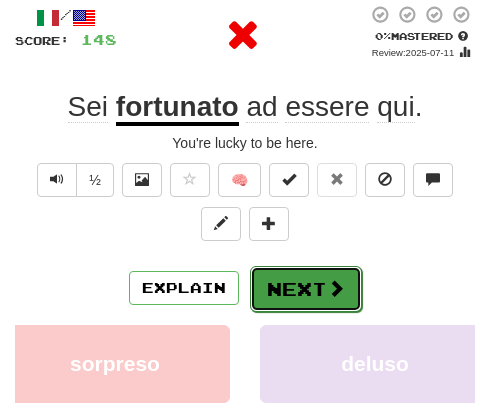 click on "Next" at bounding box center [306, 289] 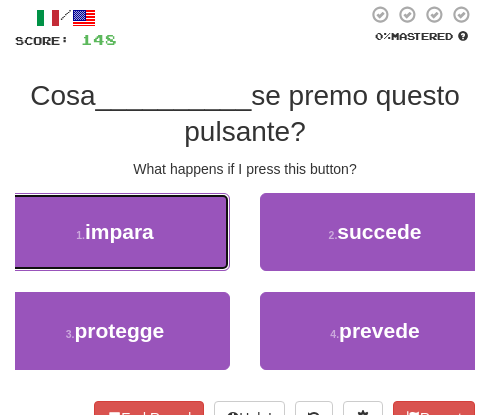 click on "impara" at bounding box center [119, 231] 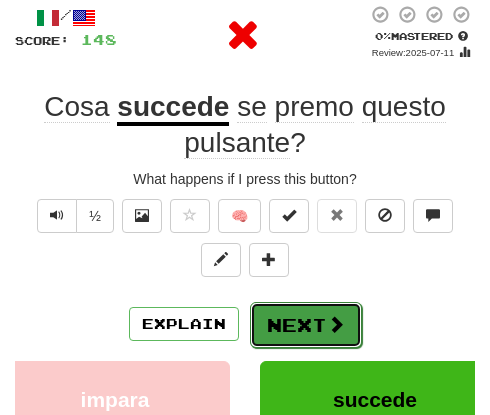click on "Next" at bounding box center [306, 325] 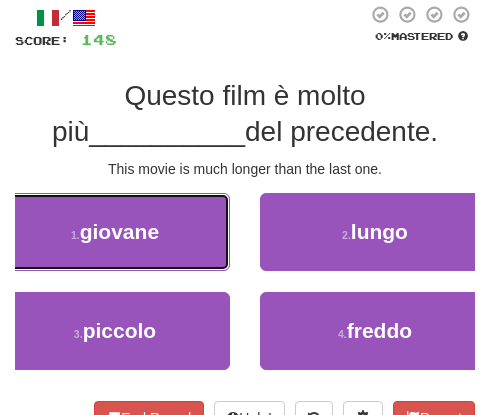click on "1 .  giovane" at bounding box center [115, 232] 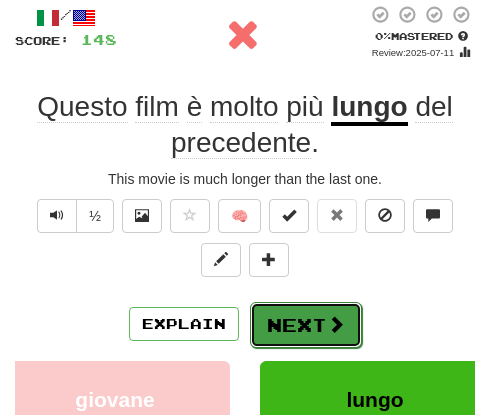 click on "Next" at bounding box center [306, 325] 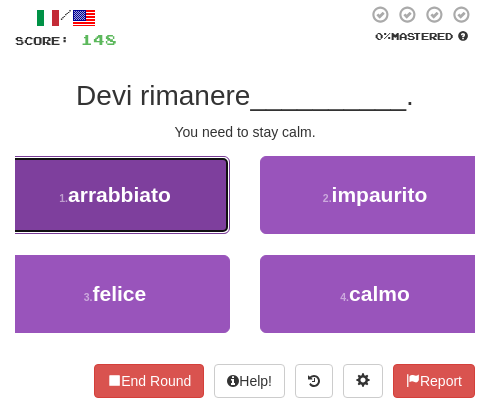 click on "arrabbiato" at bounding box center (119, 194) 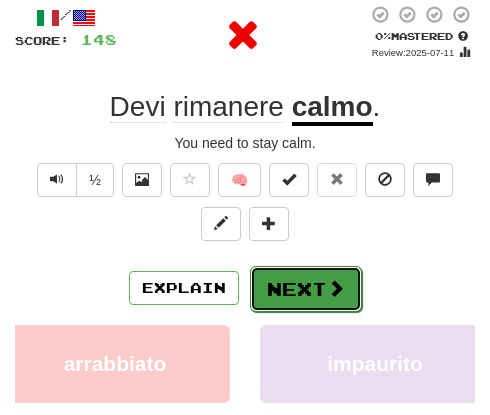click on "Next" at bounding box center [306, 289] 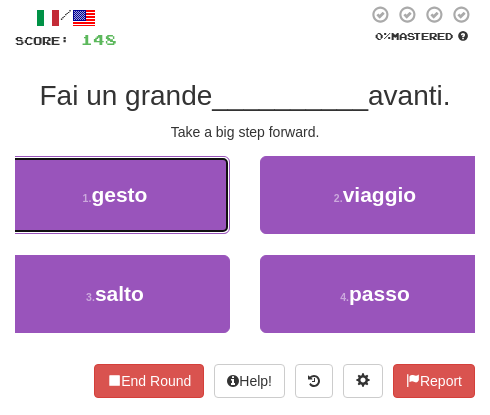 click on "gesto" at bounding box center [119, 194] 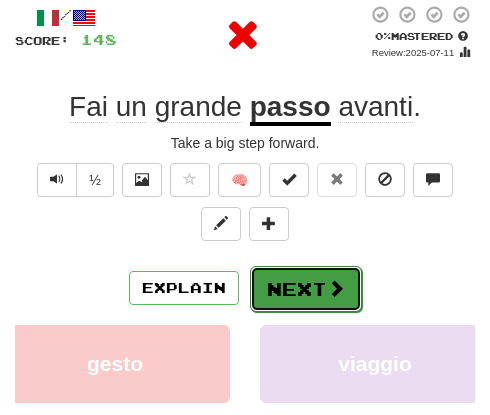 click on "Next" at bounding box center (306, 289) 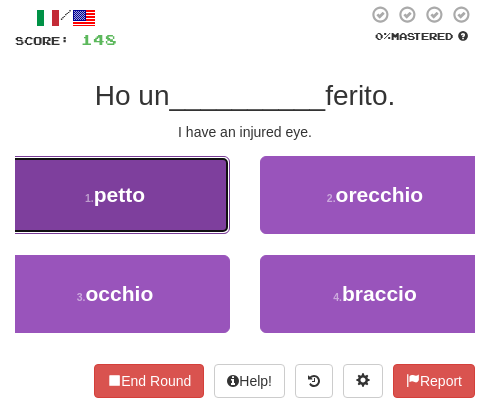 click on "1 .  petto" at bounding box center [115, 195] 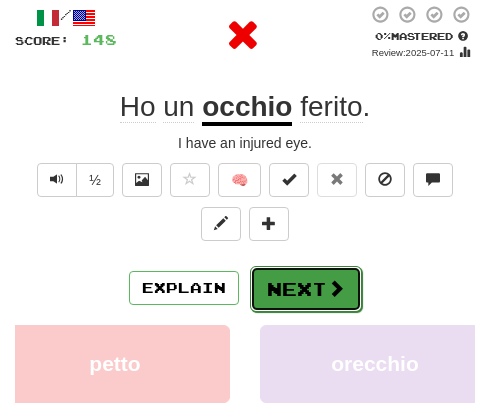 click on "Next" at bounding box center [306, 289] 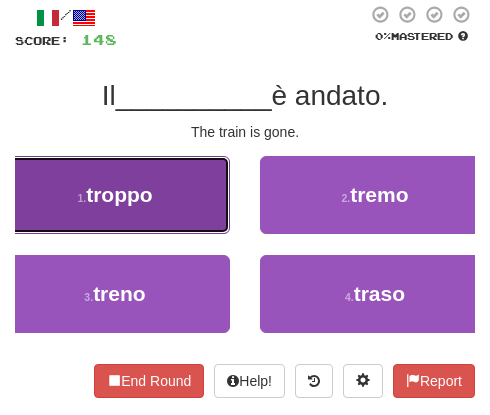 click on "1 .  troppo" at bounding box center (115, 195) 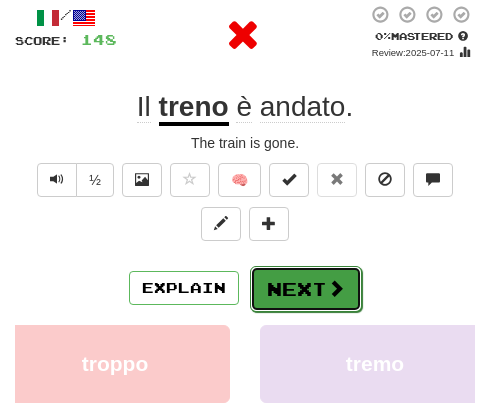 click on "Next" at bounding box center [306, 289] 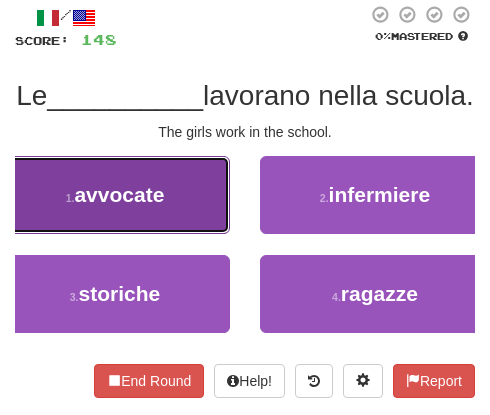 click on "avvocate" at bounding box center [119, 194] 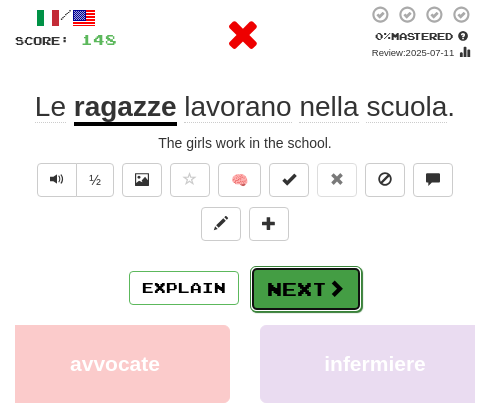 click on "Next" at bounding box center (306, 289) 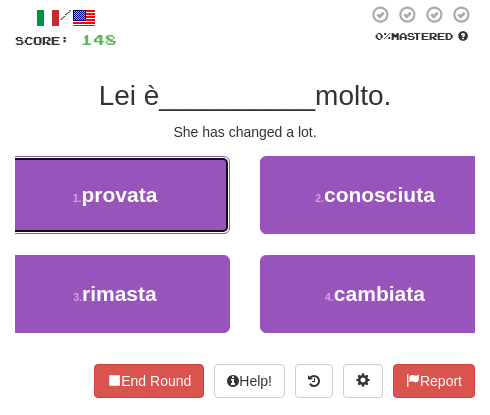 click on "1 .  provata" at bounding box center (115, 195) 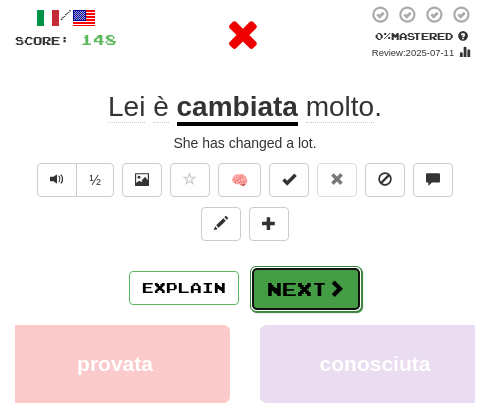 click on "Next" at bounding box center (306, 289) 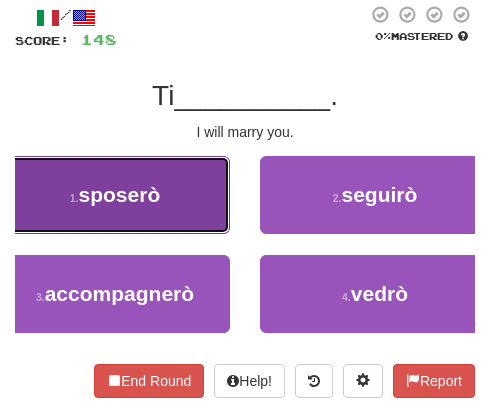 click on "1 .  sposerò" at bounding box center (115, 195) 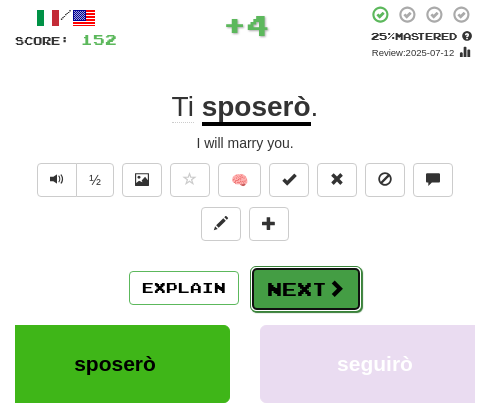 click on "Next" at bounding box center [306, 289] 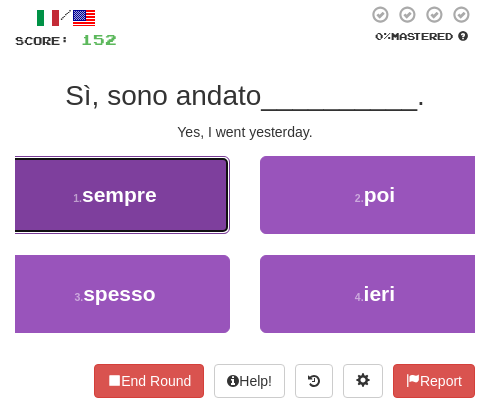 click on "1 .  sempre" at bounding box center (115, 195) 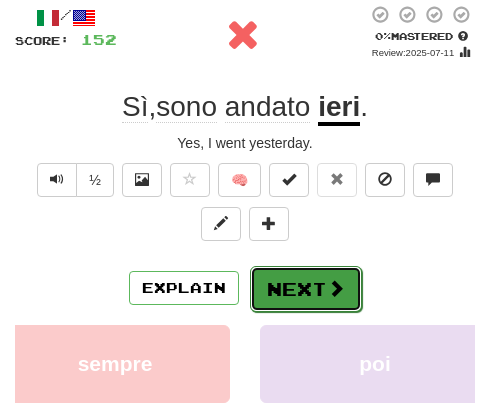 click on "Next" at bounding box center (306, 289) 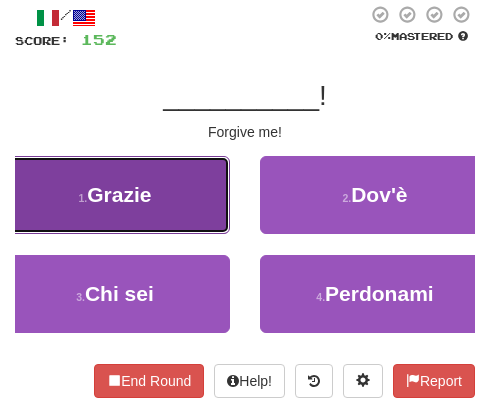 click on "1 .  Grazie" at bounding box center [115, 195] 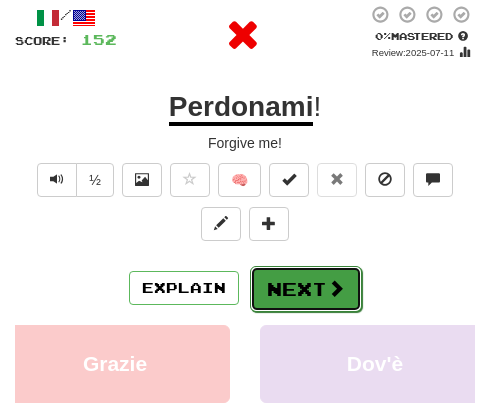 click on "Next" at bounding box center (306, 289) 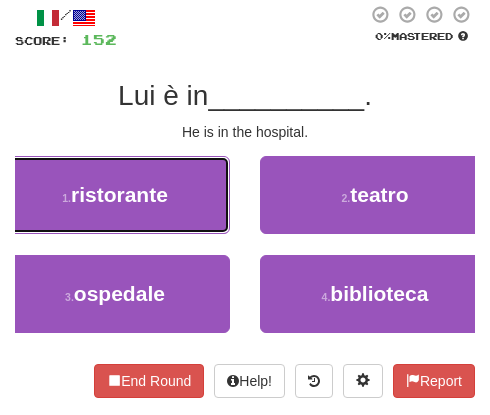 click on "1 .  ristorante" at bounding box center (115, 195) 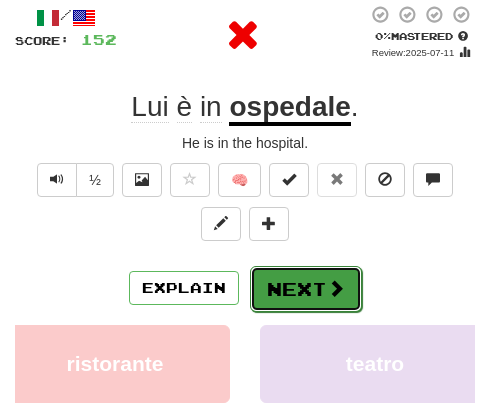 click on "Next" at bounding box center (306, 289) 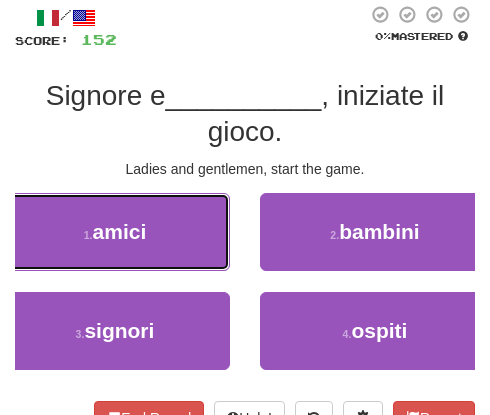 click on "1 .  amici" at bounding box center (115, 232) 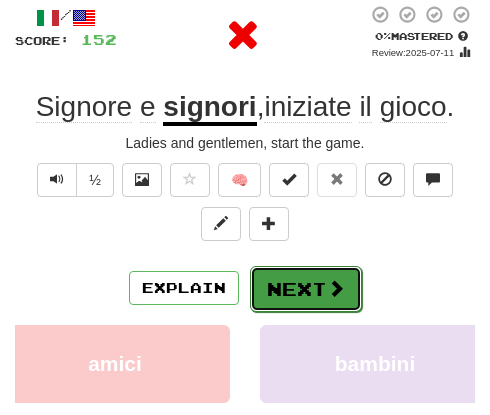 click on "Next" at bounding box center (306, 289) 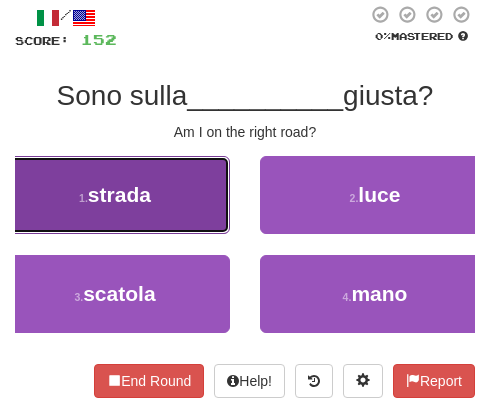 click on "1 .  strada" at bounding box center (115, 195) 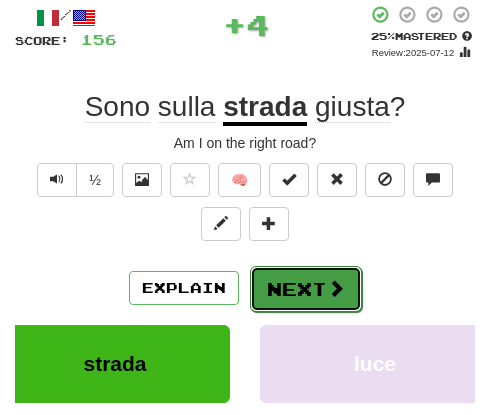 click on "Next" at bounding box center [306, 289] 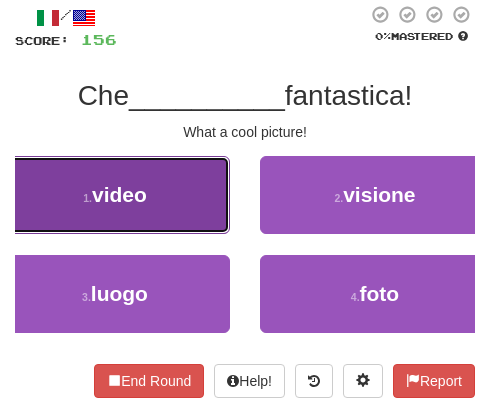 click on "1 .  video" at bounding box center [115, 195] 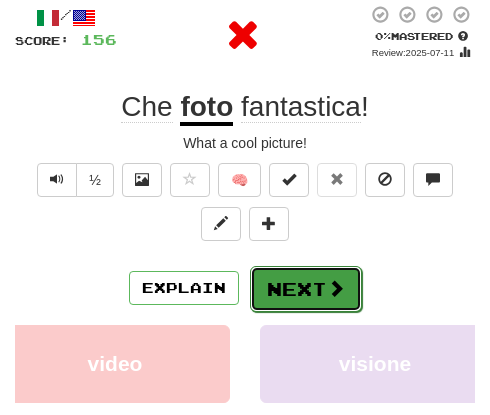 click on "Next" at bounding box center [306, 289] 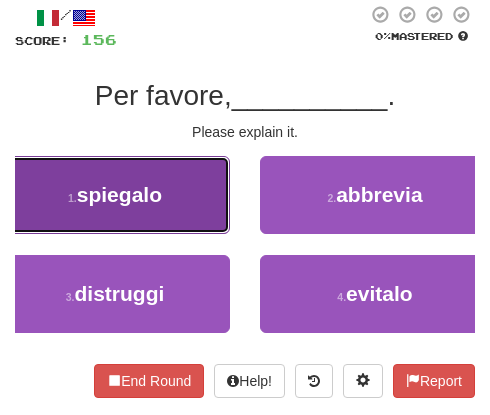 click on "spiegalo" at bounding box center (119, 194) 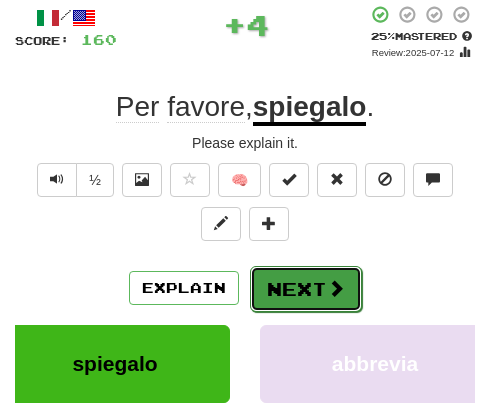 click on "Next" at bounding box center [306, 289] 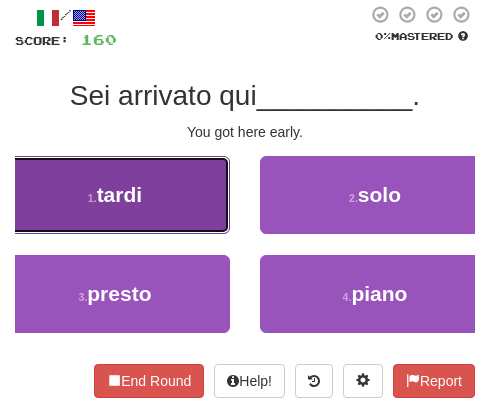 click on "tardi" at bounding box center [120, 194] 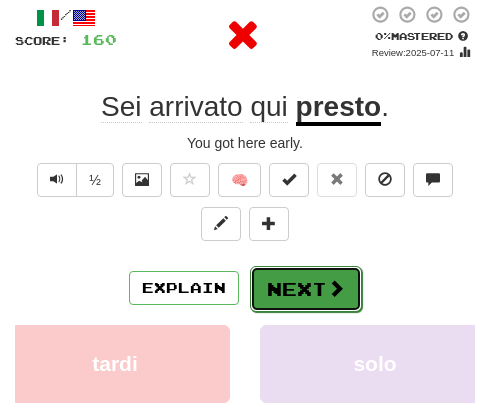 click on "Next" at bounding box center (306, 289) 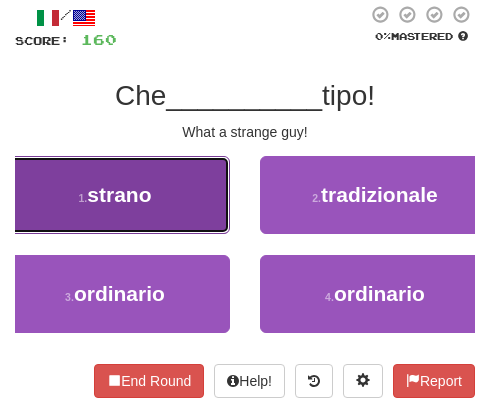 click on "1 .  strano" at bounding box center (115, 195) 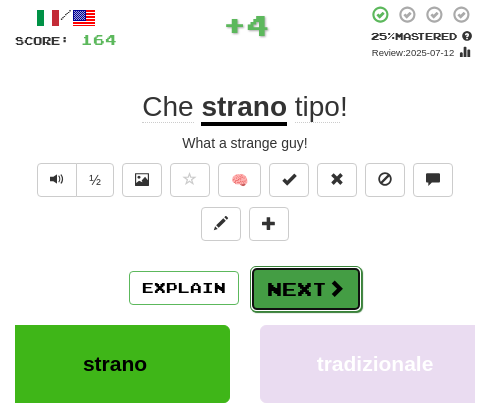 click on "Next" at bounding box center [306, 289] 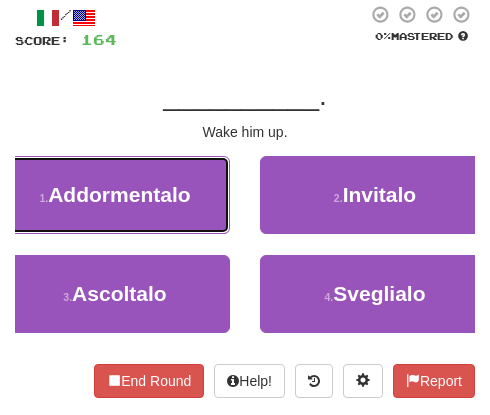 drag, startPoint x: 120, startPoint y: 215, endPoint x: 132, endPoint y: 208, distance: 13.892444 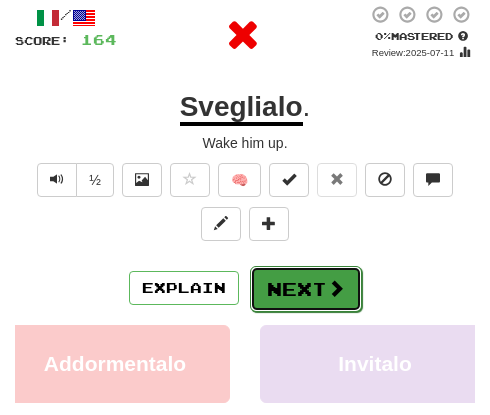 click on "Next" at bounding box center [306, 289] 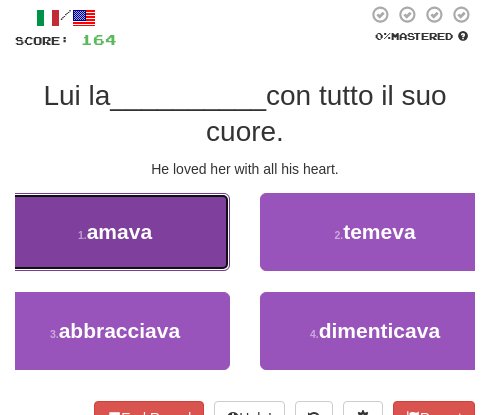 click on "1 .  amava" at bounding box center (115, 232) 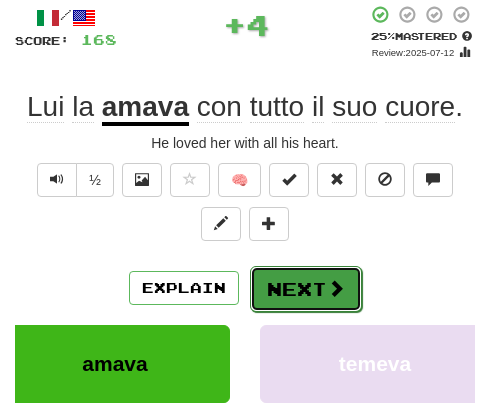 click on "Next" at bounding box center (306, 289) 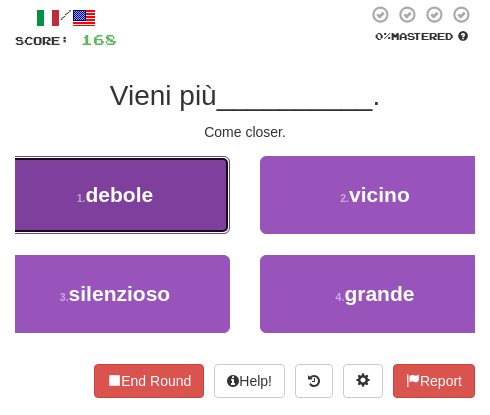 click on "1 .  debole" at bounding box center [115, 195] 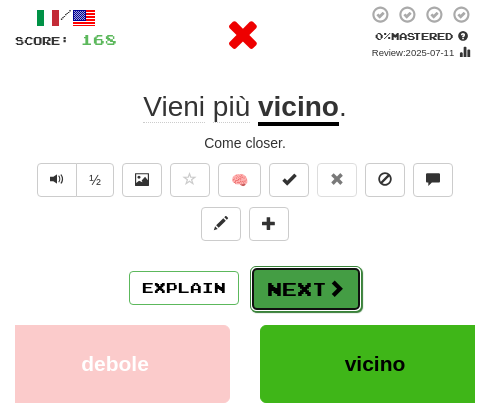 click on "Next" at bounding box center [306, 289] 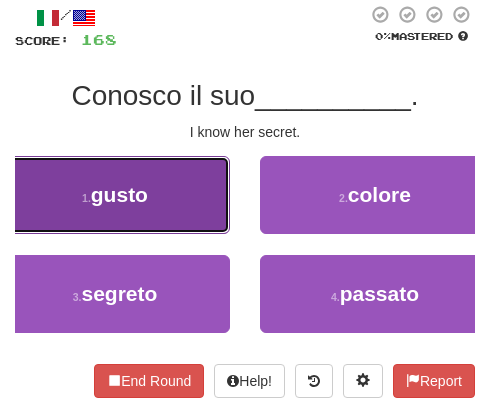 click on "1 .  gusto" at bounding box center [115, 195] 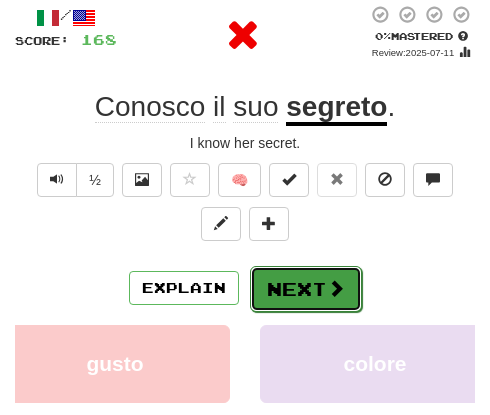 click on "Next" at bounding box center (306, 289) 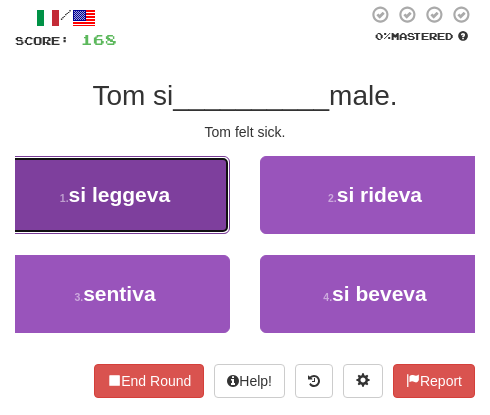 click on "si leggeva" at bounding box center [120, 194] 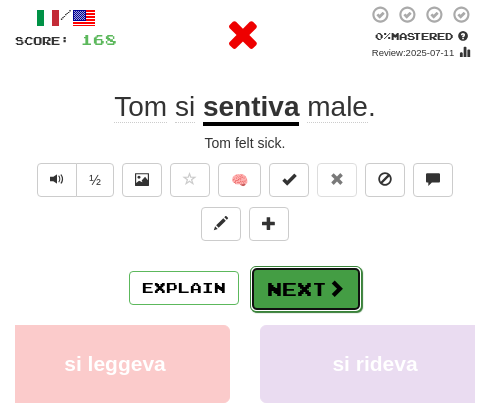 click on "Next" at bounding box center (306, 289) 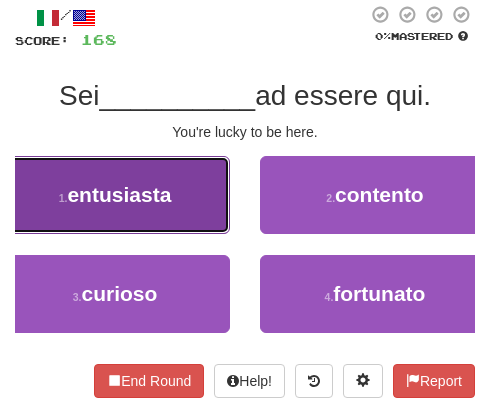 click on "entusiasta" at bounding box center (119, 194) 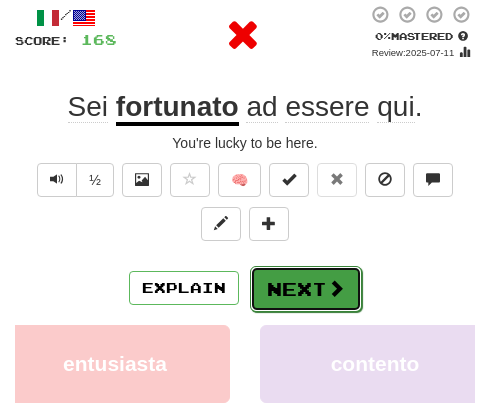 click on "Next" at bounding box center (306, 289) 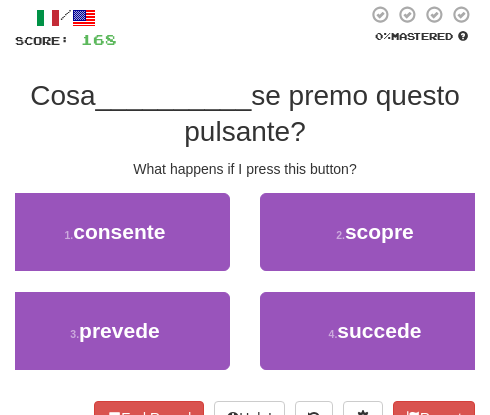 click on "/  Score:   168 0 %  Mastered Cosa  __________  se premo questo pulsante? What happens if I press this button? 1 .  consente 2 .  scopre 3 .  prevede 4 .  succede  End Round  Help!  Report" at bounding box center [245, 219] 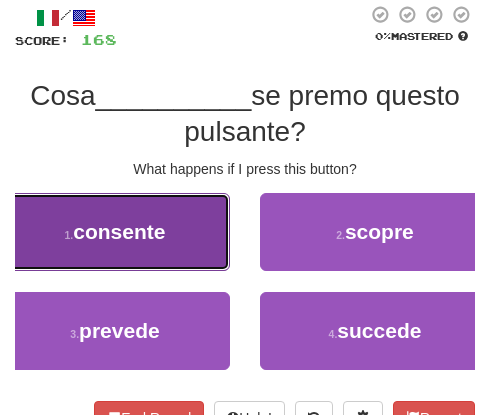 click on "1 .  consente" at bounding box center [115, 232] 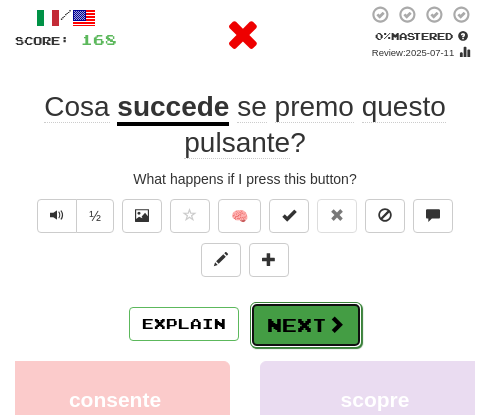 click on "Next" at bounding box center [306, 325] 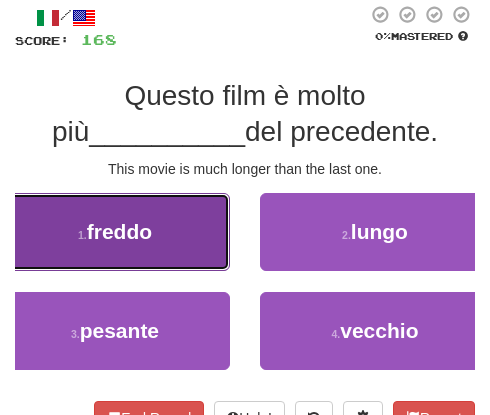 click on "1 .  freddo" at bounding box center [115, 232] 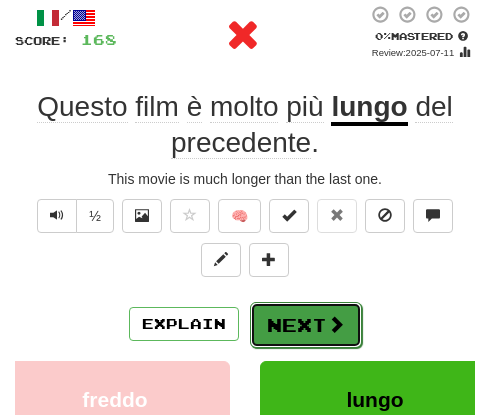 click on "Next" at bounding box center (306, 325) 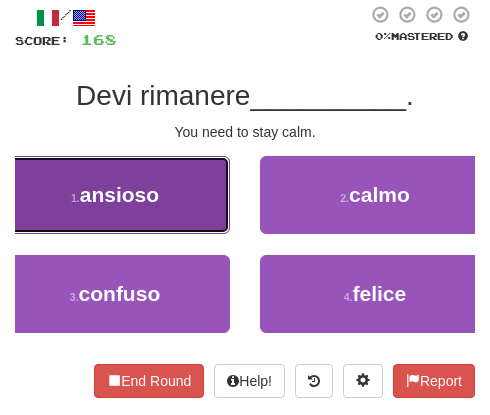 click on "1 .  ansioso" at bounding box center [115, 195] 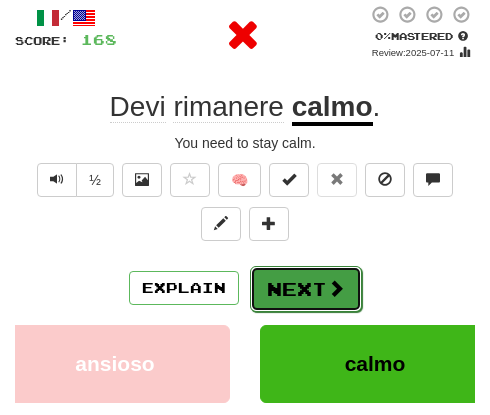 click on "Next" at bounding box center (306, 289) 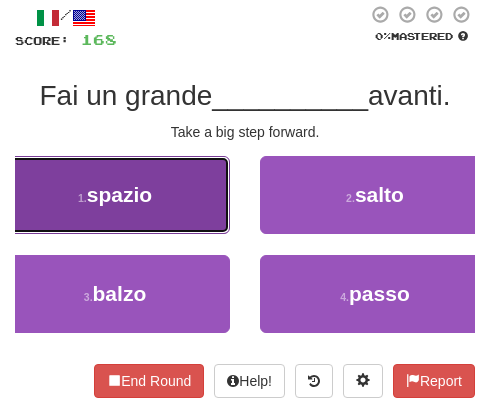 click on "spazio" at bounding box center (119, 194) 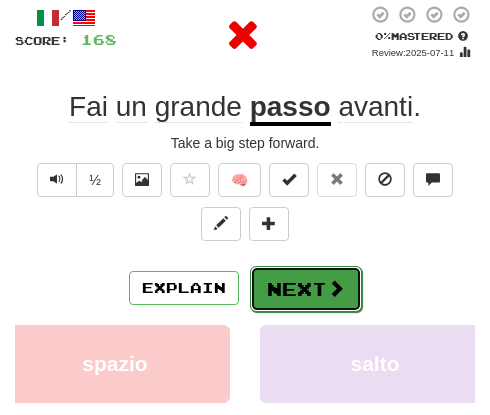click at bounding box center [336, 288] 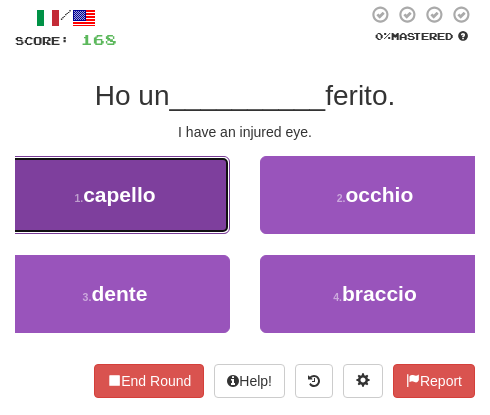 click on "capello" at bounding box center [119, 194] 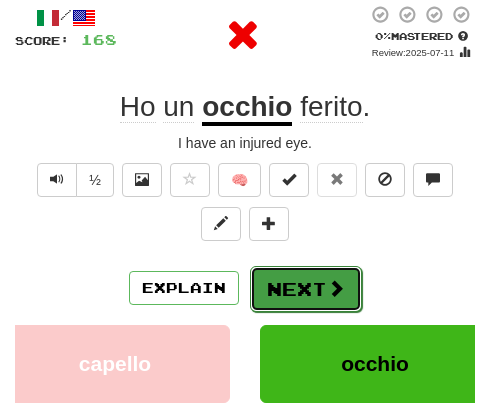 click at bounding box center [336, 288] 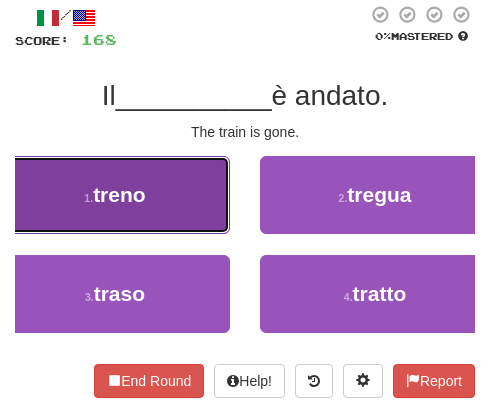 click on "treno" at bounding box center (119, 194) 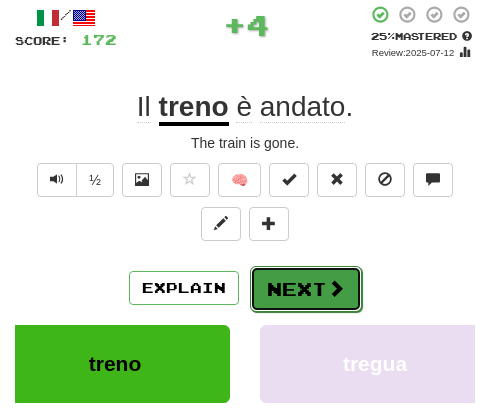 click at bounding box center [336, 288] 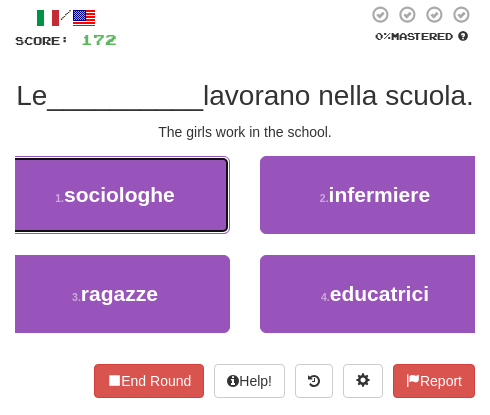 drag, startPoint x: 121, startPoint y: 218, endPoint x: 131, endPoint y: 231, distance: 16.40122 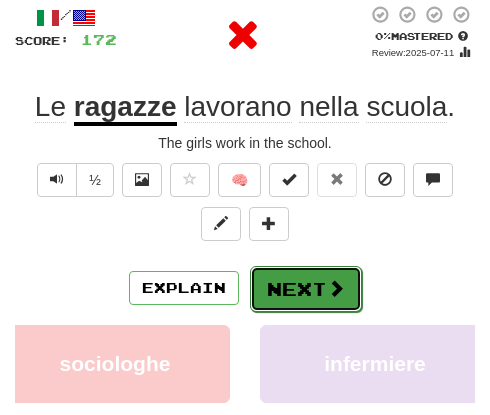 click on "Next" at bounding box center [306, 289] 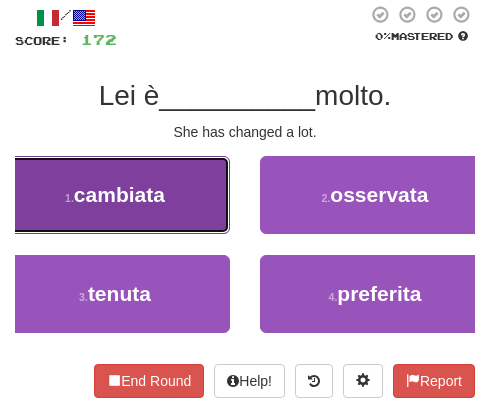 click on "cambiata" at bounding box center [119, 194] 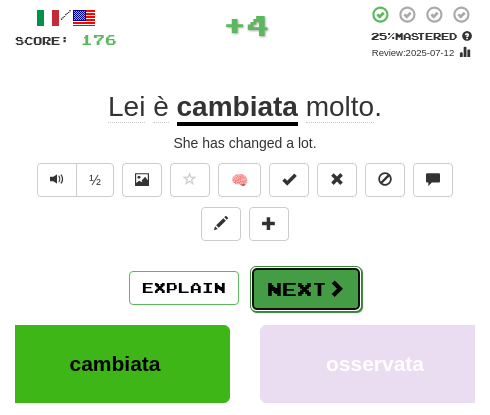 click on "Next" at bounding box center (306, 289) 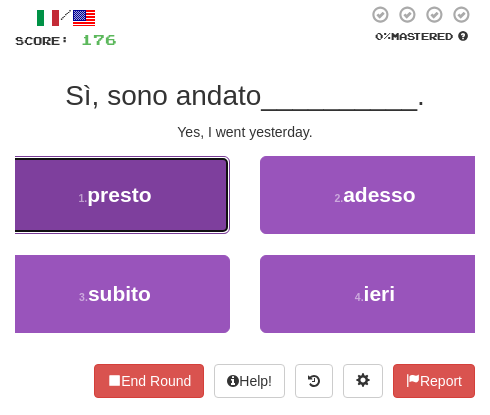 click on "1 .  presto" at bounding box center (115, 195) 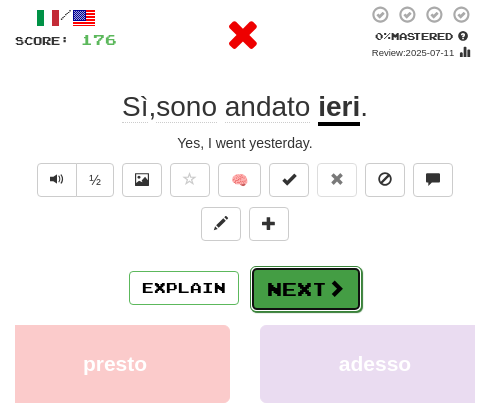 click on "Next" at bounding box center [306, 289] 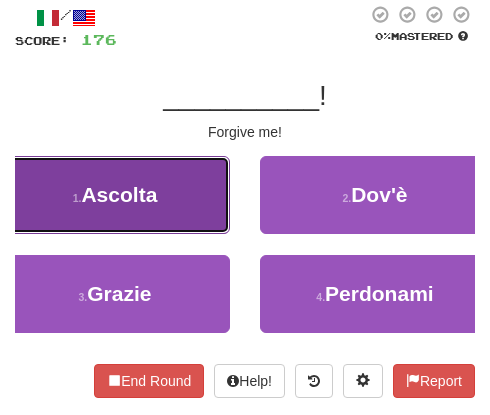 click on "1 .  Ascolta" at bounding box center [115, 195] 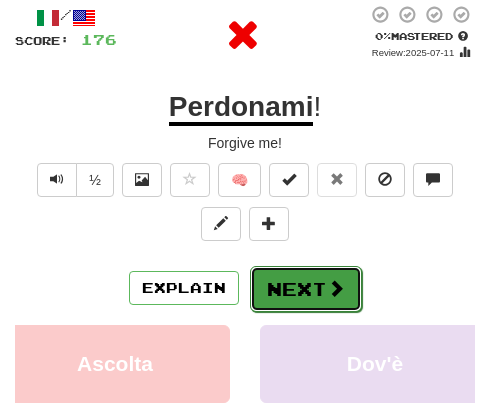 click on "Next" at bounding box center (306, 289) 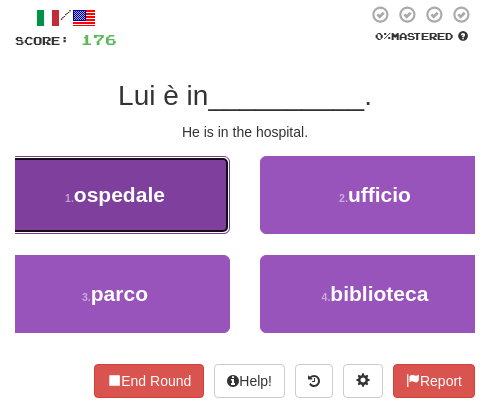 click on "1 .  ospedale" at bounding box center (115, 195) 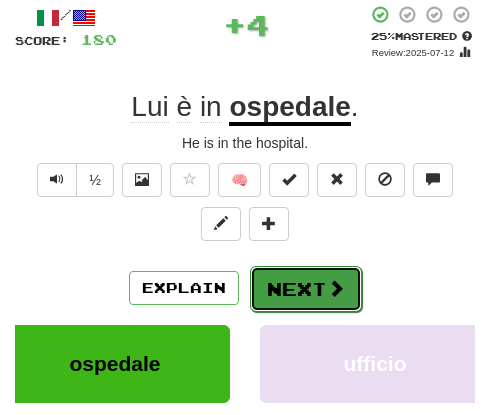 click on "Next" at bounding box center (306, 289) 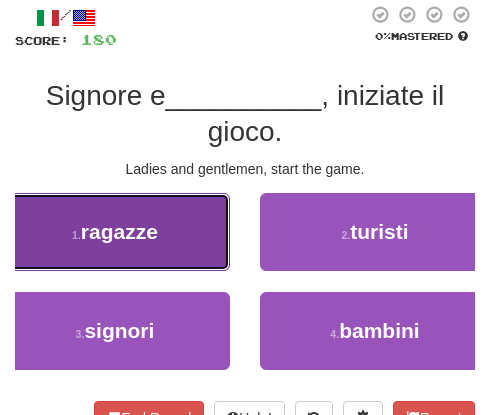 click on "1 .  ragazze" at bounding box center (115, 232) 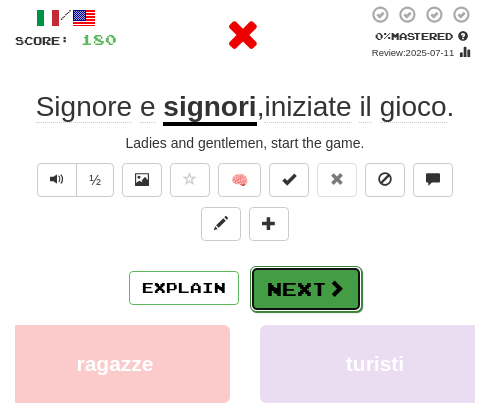 click on "Next" at bounding box center [306, 289] 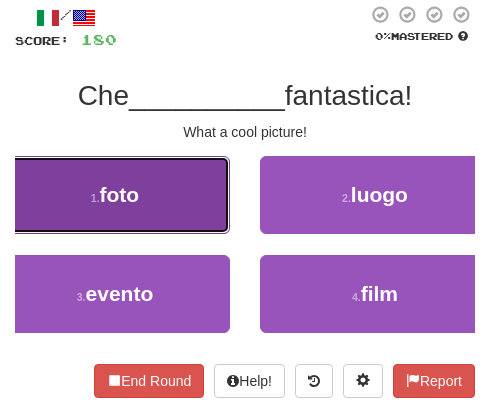 click on "1 .  foto" at bounding box center [115, 195] 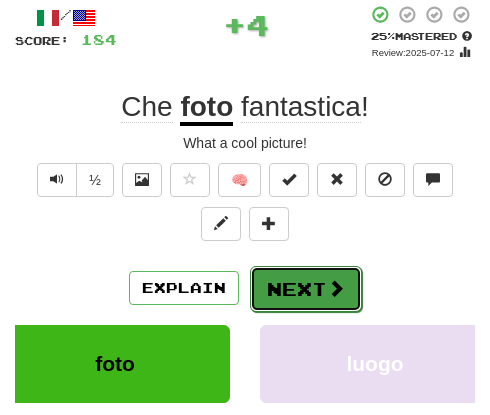 click on "Next" at bounding box center [306, 289] 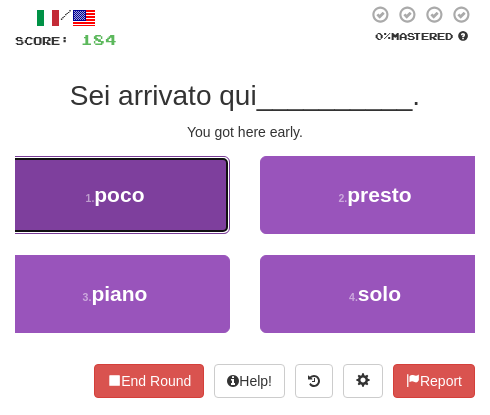 click on "1 .  poco" at bounding box center [115, 195] 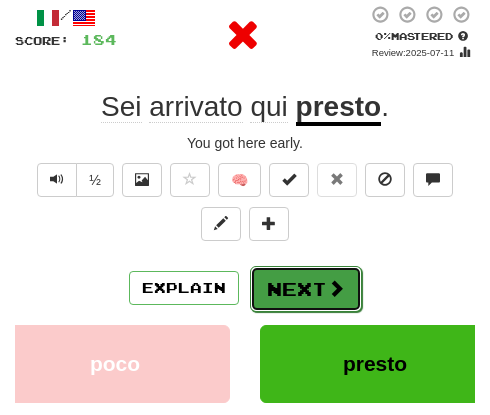 drag, startPoint x: 360, startPoint y: 290, endPoint x: 331, endPoint y: 278, distance: 31.38471 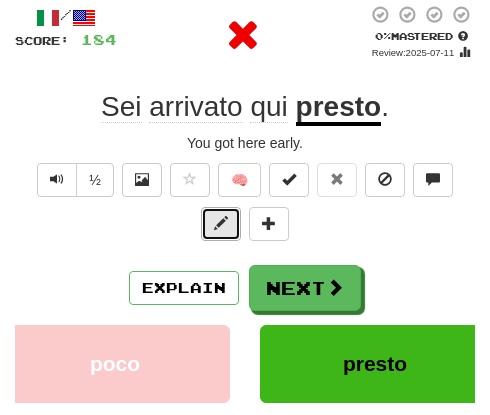 click at bounding box center [221, 224] 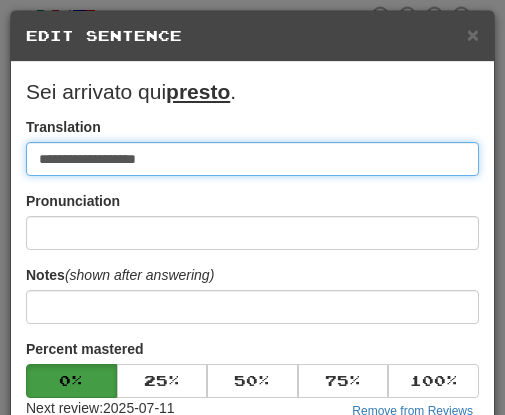 click at bounding box center (252, 307) 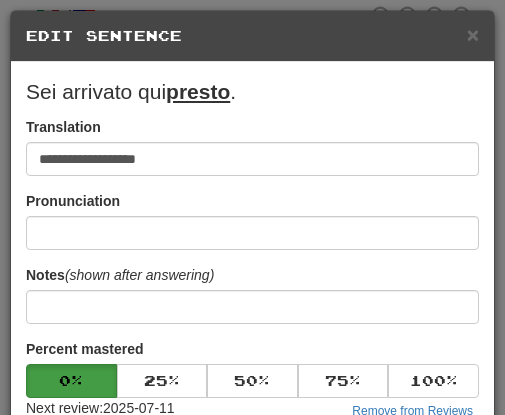 click on "Edit Sentence" at bounding box center [252, 36] 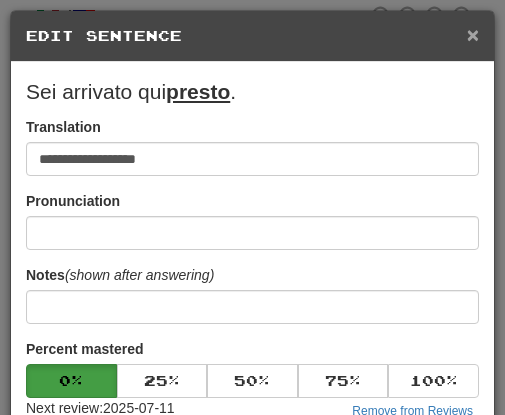 click on "×" at bounding box center [473, 34] 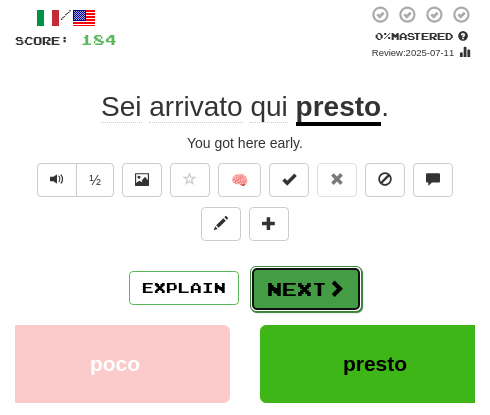 click on "Next" at bounding box center (306, 289) 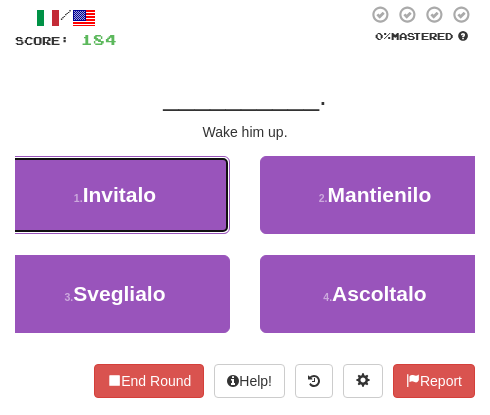 click on "1 .  Invitalo" at bounding box center (115, 195) 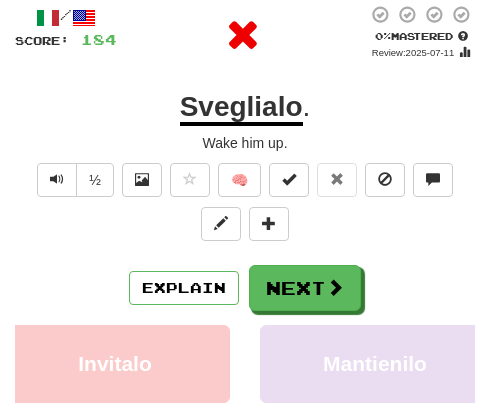 click on "/  Score:   184 0 %  Mastered Review:  2025-07-11 Sveglialo . Wake him up. ½ 🧠 Explain Next Invitalo Mantienilo Sveglialo Ascoltalo Learn more: Invitalo Mantienilo Sveglialo Ascoltalo  End Round  Help!  Report" at bounding box center (245, 301) 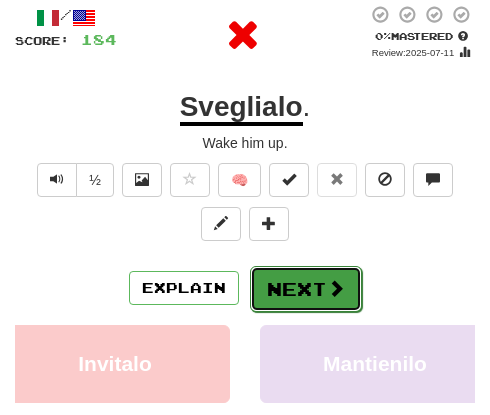 click on "Next" at bounding box center [306, 289] 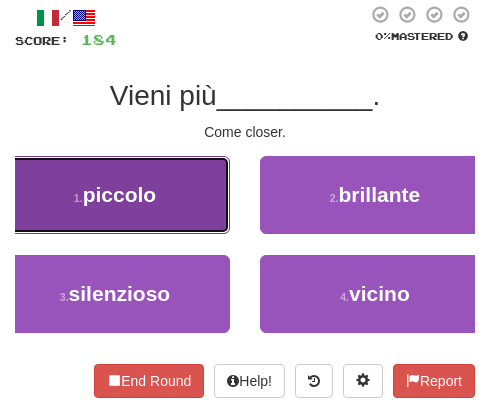 click on "piccolo" at bounding box center (120, 194) 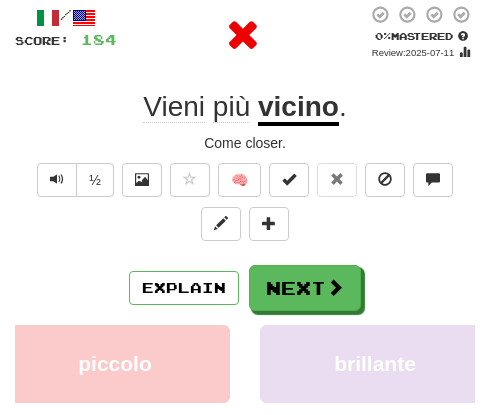 click on "Explain Next" at bounding box center [245, 288] 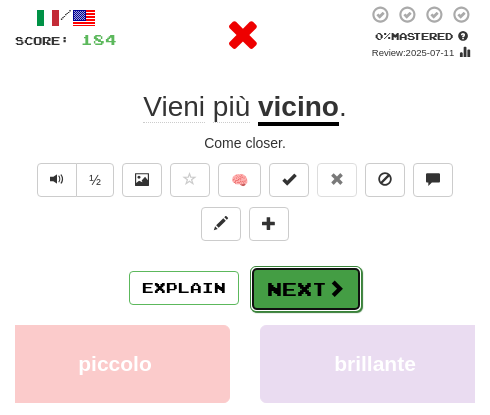 click on "Next" at bounding box center [306, 289] 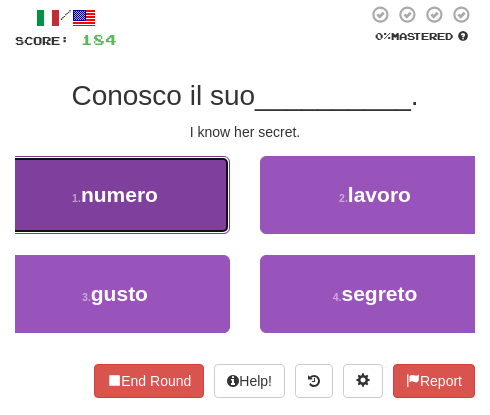 click on "1 .  numero" at bounding box center [115, 195] 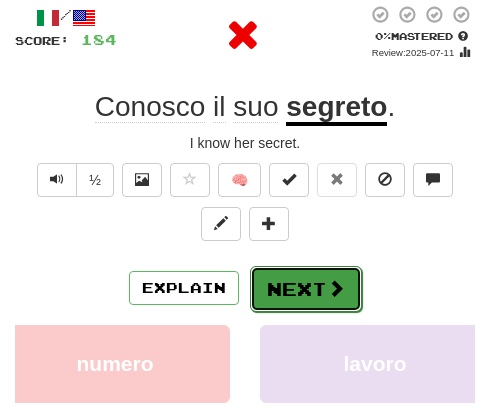 click on "Next" at bounding box center [306, 289] 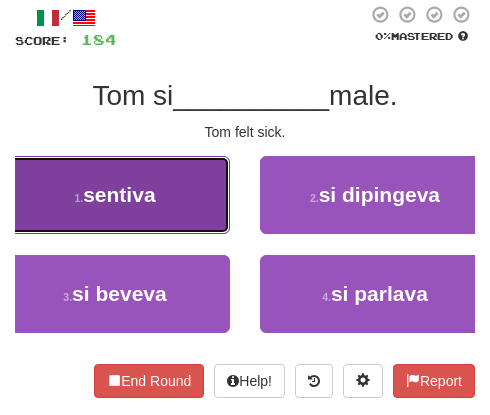 click on "1 .  sentiva" at bounding box center (115, 195) 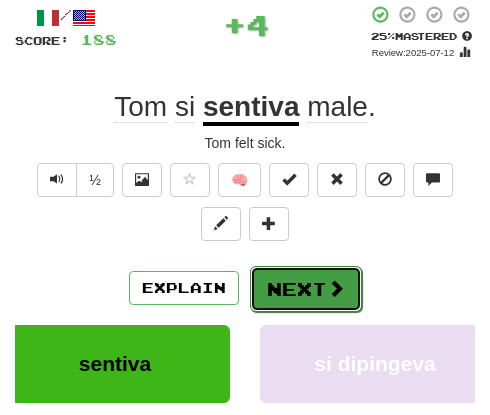 click at bounding box center (336, 288) 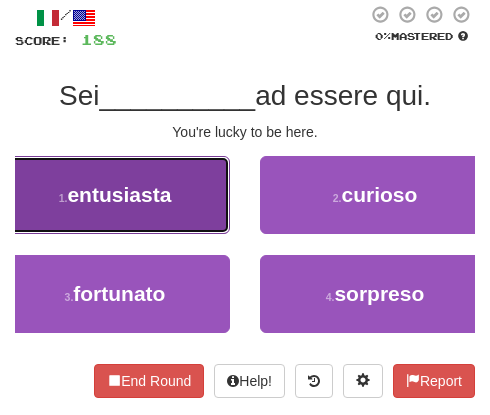 click on "1 .  entusiasta" at bounding box center [115, 195] 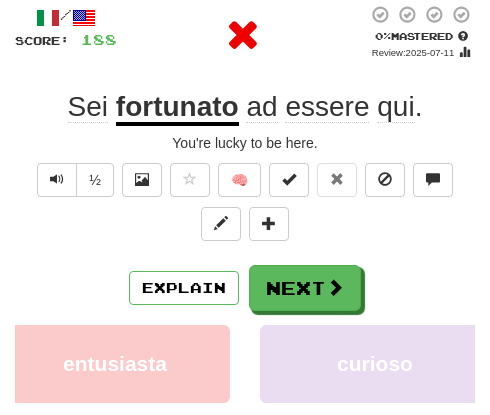 click on "Explain Next" at bounding box center [245, 288] 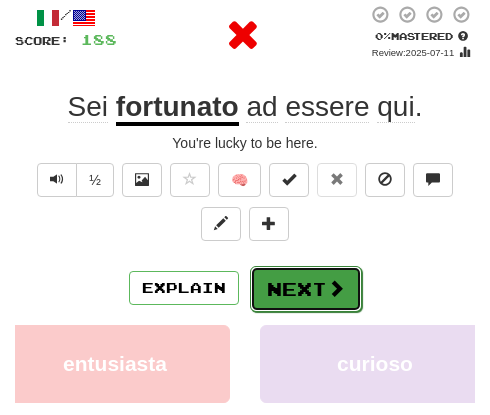 click on "Next" at bounding box center [306, 289] 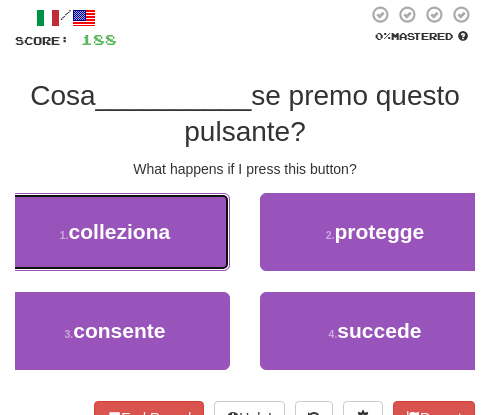 drag, startPoint x: 187, startPoint y: 233, endPoint x: 189, endPoint y: 247, distance: 14.142136 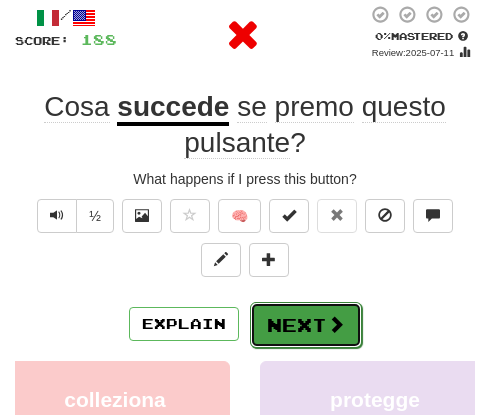 click on "Next" at bounding box center (306, 325) 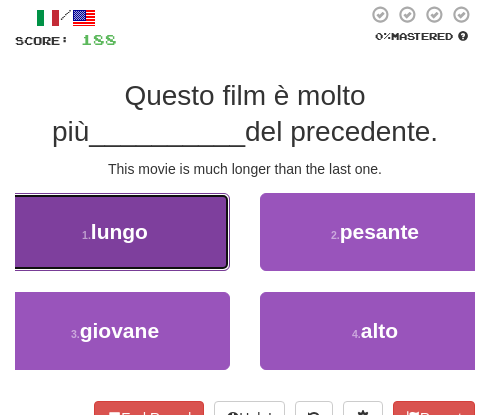 click on "lungo" at bounding box center [119, 231] 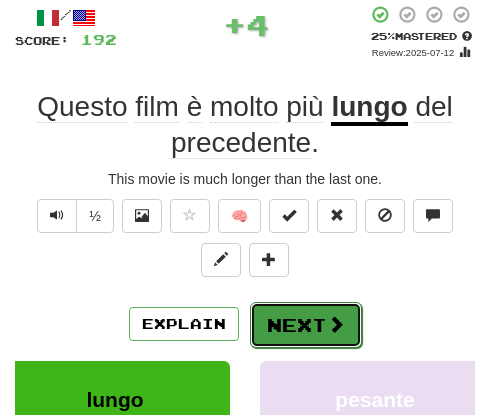 click on "Next" at bounding box center [306, 325] 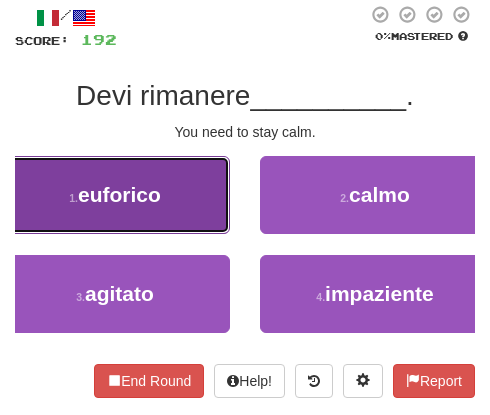 click on "1 .  euforico" at bounding box center [115, 195] 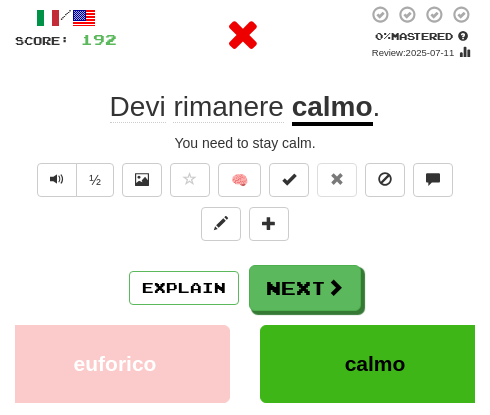 click on "Explain Next" at bounding box center (245, 288) 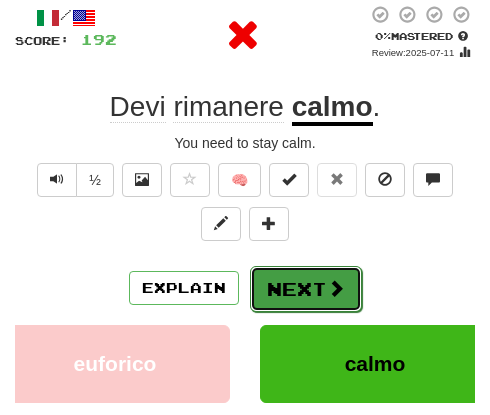 click on "Next" at bounding box center (306, 289) 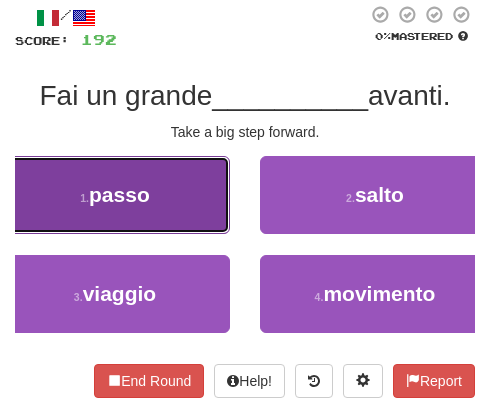 click on "1 .  passo" at bounding box center (115, 195) 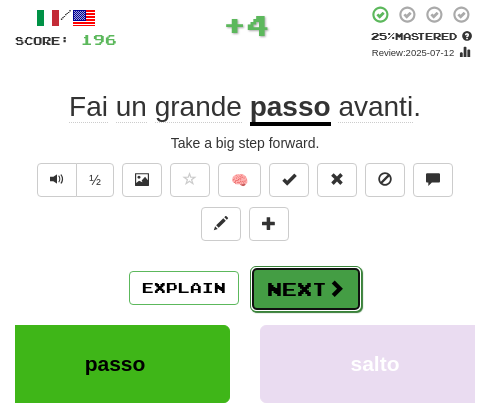 click at bounding box center (336, 288) 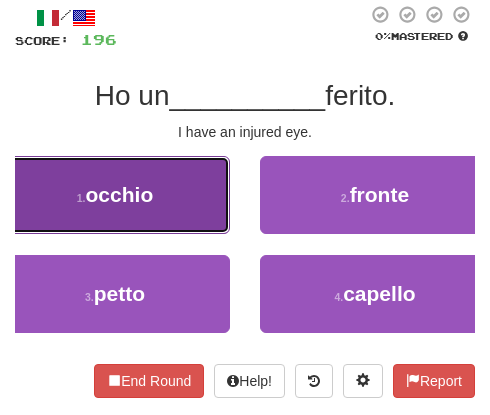 click on "1 .  occhio" at bounding box center (115, 195) 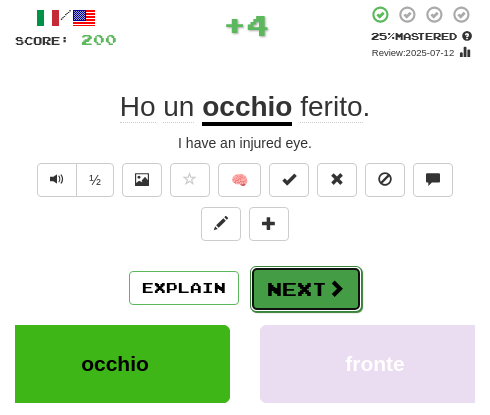 click on "Next" at bounding box center [306, 289] 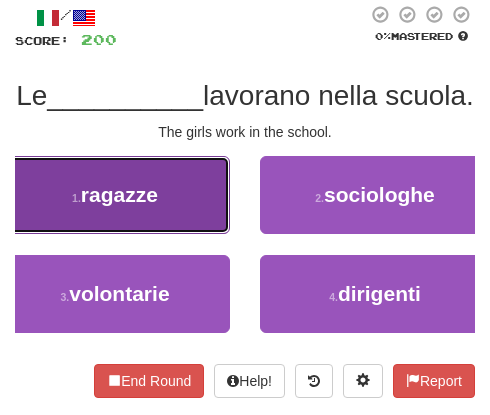 click on "1 .  ragazze" at bounding box center [115, 195] 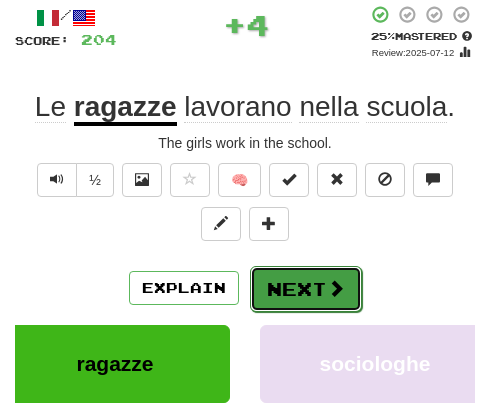 click on "Next" at bounding box center (306, 289) 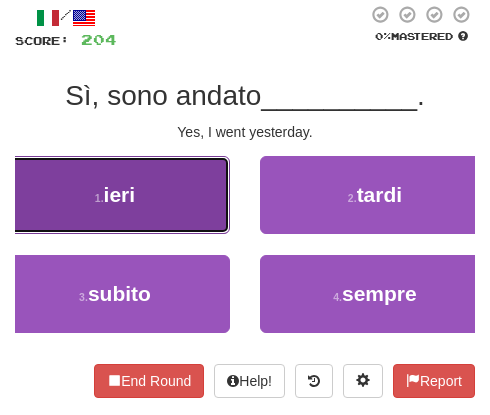 click on "1 .  ieri" at bounding box center [115, 195] 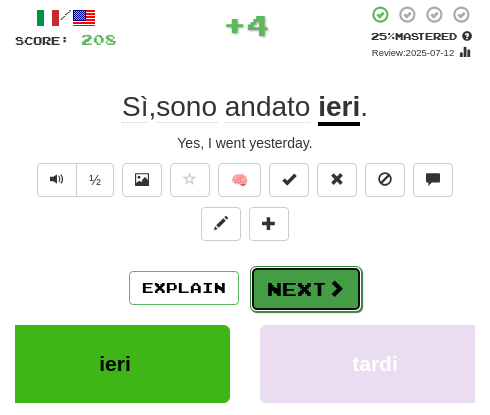click on "Next" at bounding box center (306, 289) 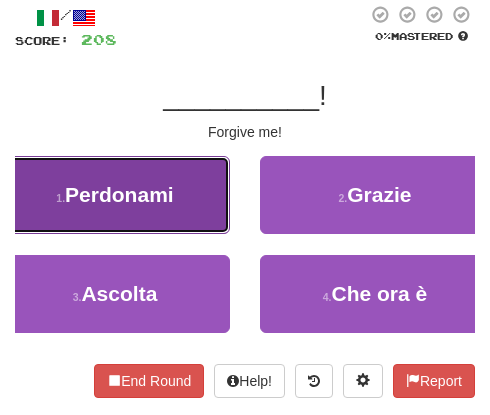 click on "1 .  Perdonami" at bounding box center (115, 195) 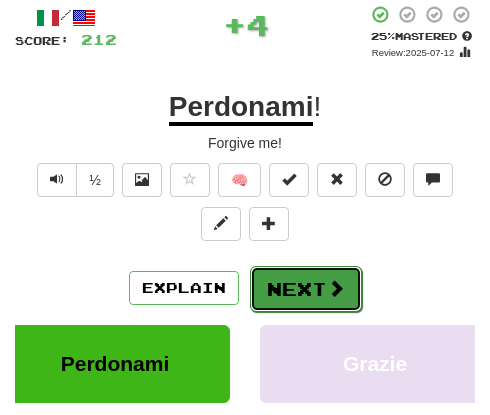 click on "Next" at bounding box center [306, 289] 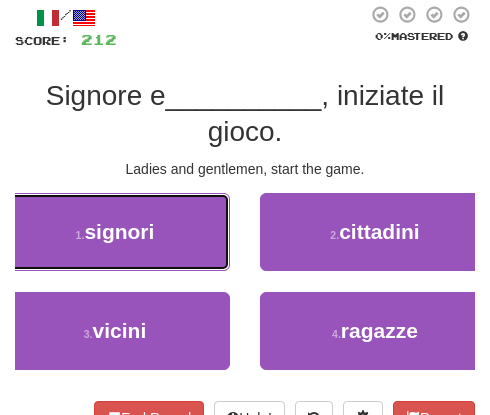 drag, startPoint x: 133, startPoint y: 205, endPoint x: 180, endPoint y: 235, distance: 55.758408 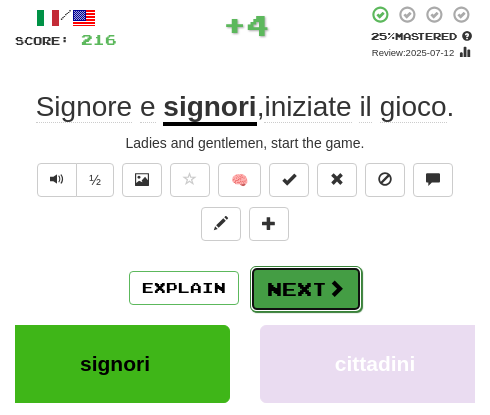 click at bounding box center (336, 288) 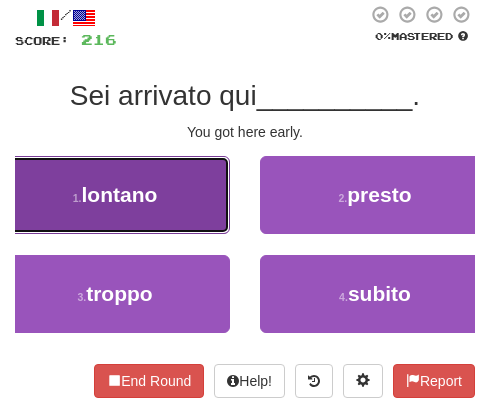 click on "1 .  lontano" at bounding box center (115, 195) 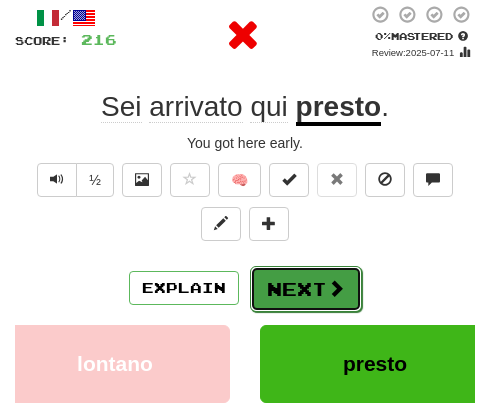 click at bounding box center (336, 288) 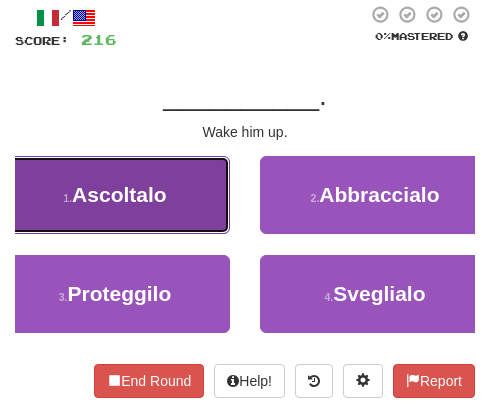 click on "1 .  Ascoltalo" at bounding box center [115, 195] 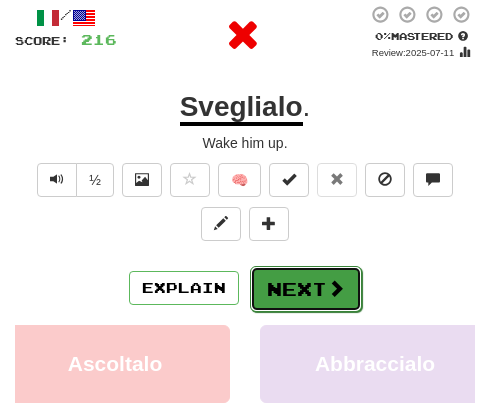 click on "Next" at bounding box center (306, 289) 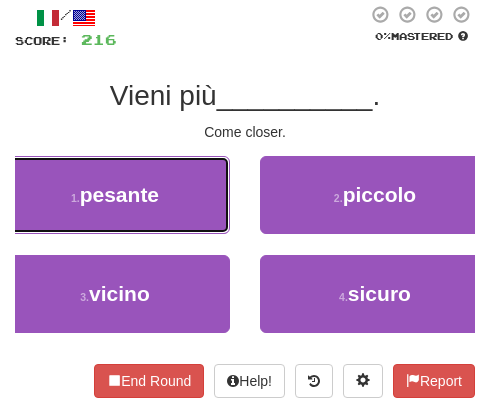 click on "1 .  pesante" at bounding box center [115, 195] 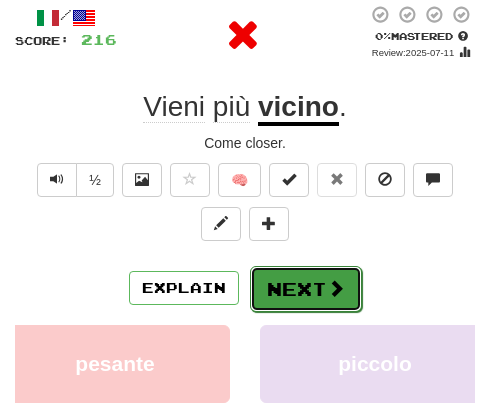 click on "Next" at bounding box center [306, 289] 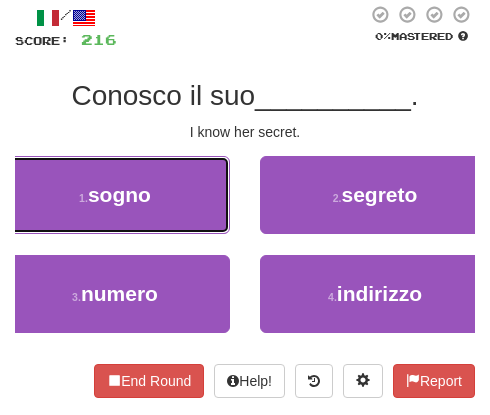 click on "sogno" at bounding box center (119, 194) 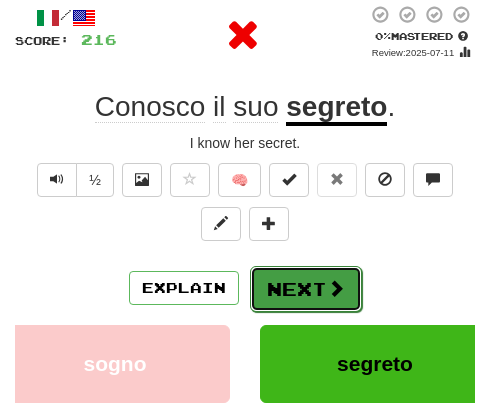 click on "Next" at bounding box center [306, 289] 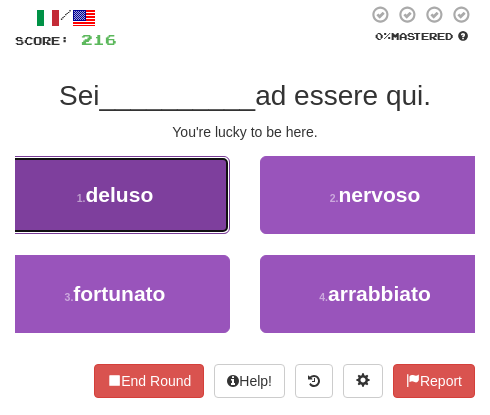 click on "1 .  deluso" at bounding box center [115, 195] 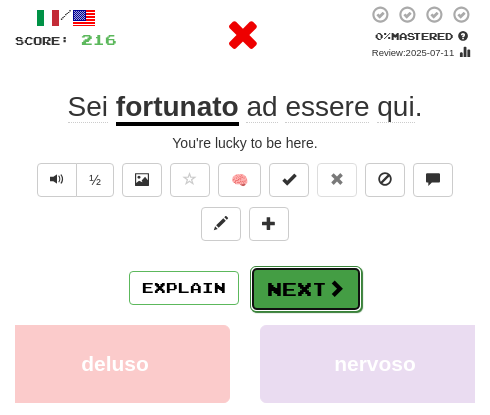 click on "Next" at bounding box center (306, 289) 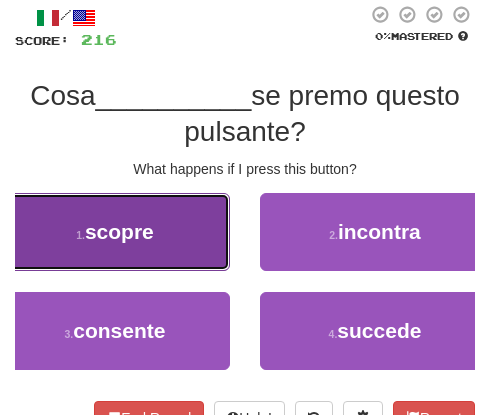 click on "scopre" at bounding box center [119, 231] 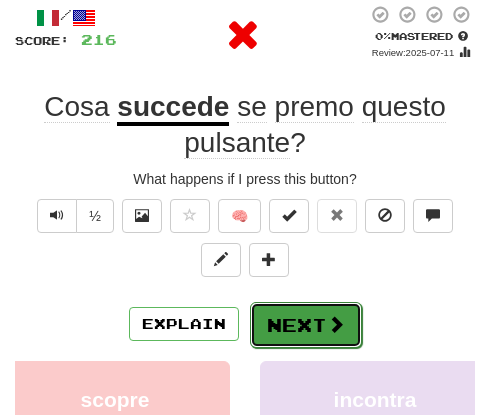click on "Next" at bounding box center (306, 325) 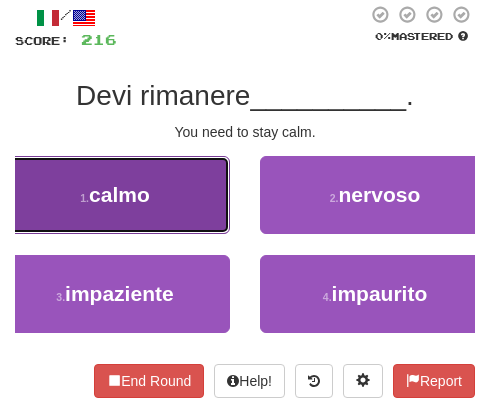 click on "1 .  calmo" at bounding box center [115, 195] 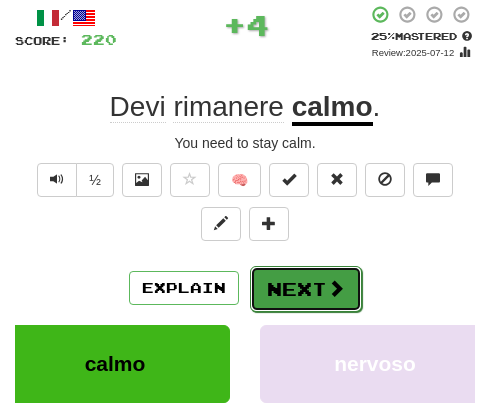 click on "Next" at bounding box center (306, 289) 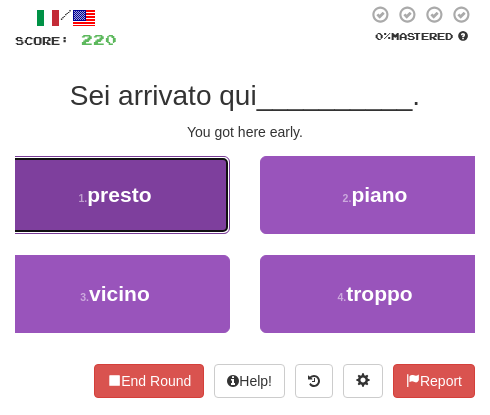 click on "presto" at bounding box center (119, 194) 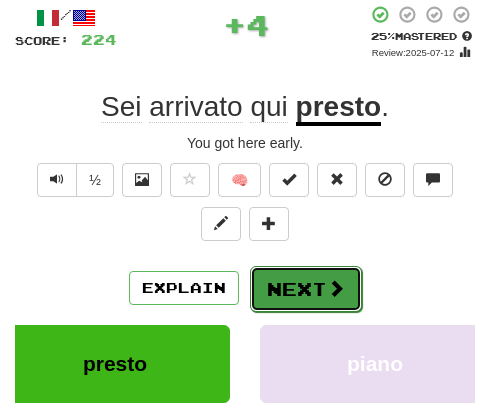 click on "Next" at bounding box center (306, 289) 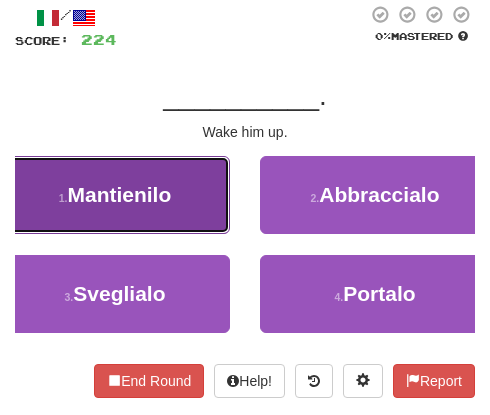 click on "Mantienilo" at bounding box center (119, 194) 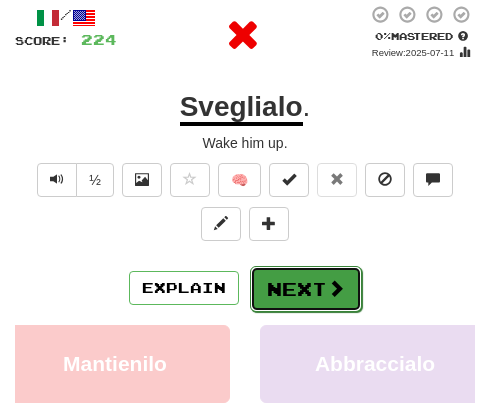 click on "Next" at bounding box center (306, 289) 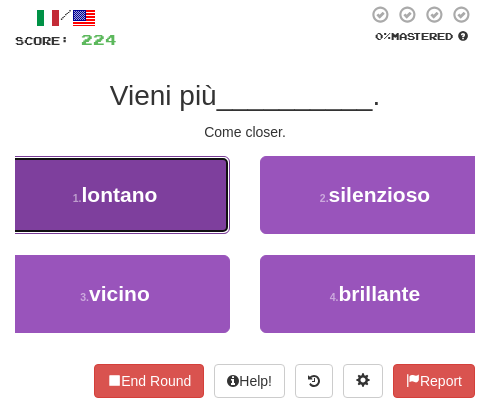 click on "1 .  lontano" at bounding box center [115, 195] 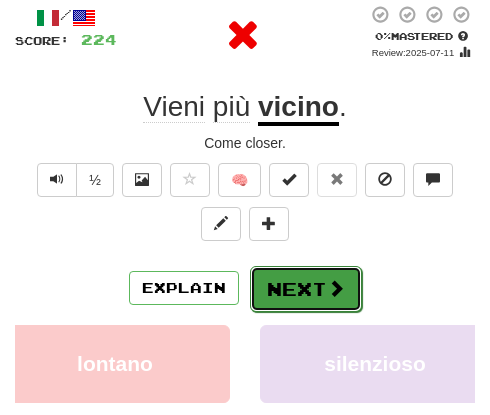 click at bounding box center (336, 288) 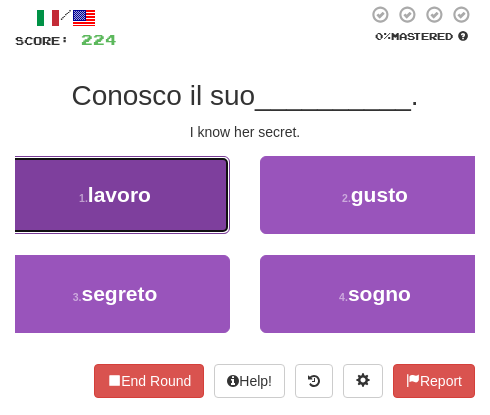 click on "1 .  lavoro" at bounding box center [115, 195] 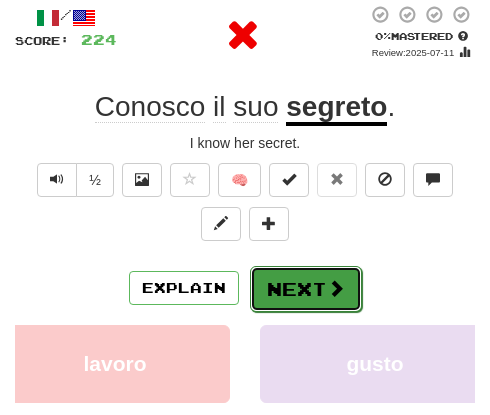 click on "Next" at bounding box center (306, 289) 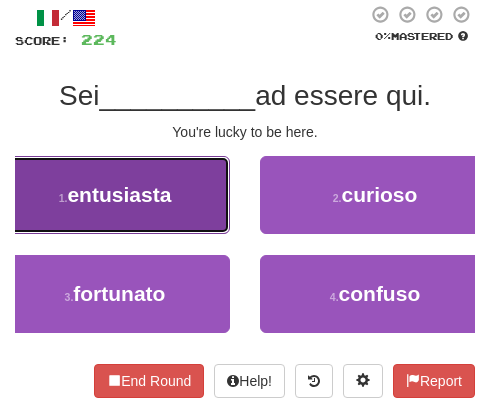 click on "entusiasta" at bounding box center [119, 194] 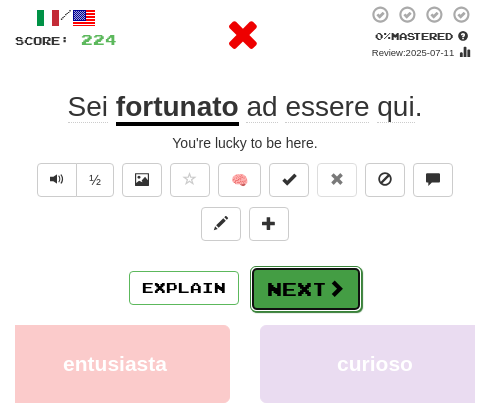 click on "Next" at bounding box center [306, 289] 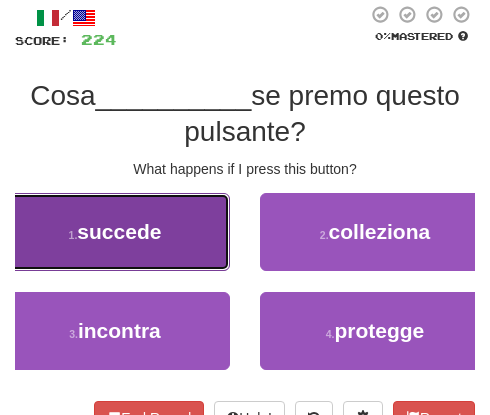 click on "1 .  succede" at bounding box center [115, 232] 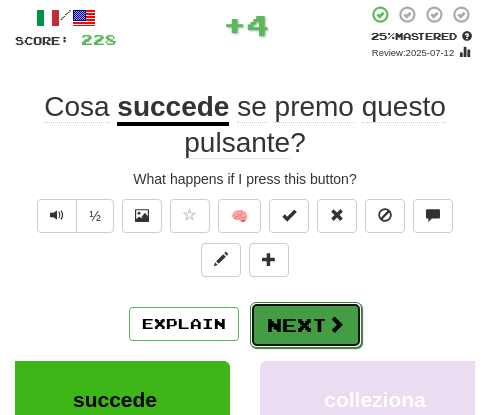 click on "Next" at bounding box center (306, 325) 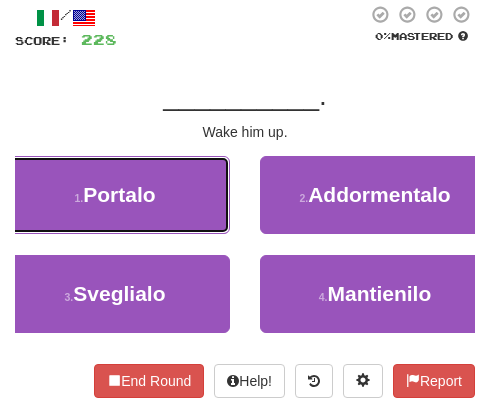 click on "1 .  Portalo" at bounding box center (115, 195) 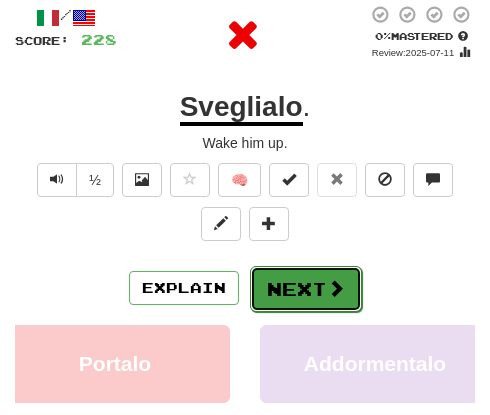 click on "Next" at bounding box center [306, 289] 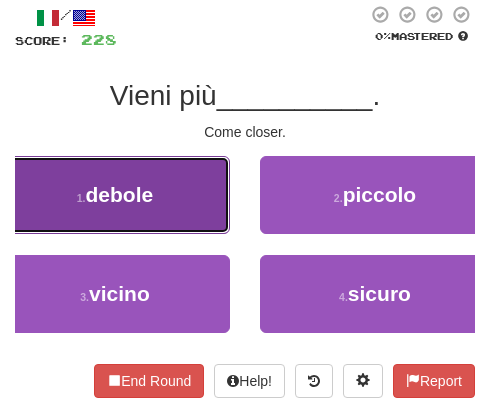 click on "1 .  debole" at bounding box center (115, 195) 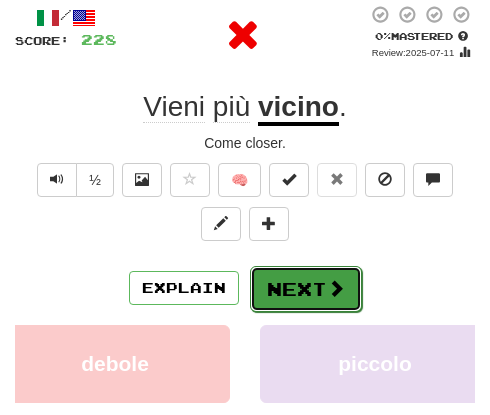 click on "Next" at bounding box center [306, 289] 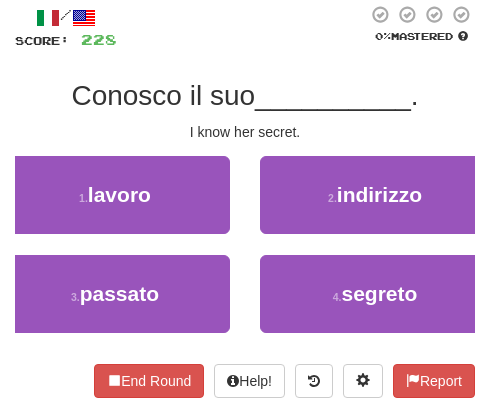 click on "1 .  lavoro" at bounding box center [115, 205] 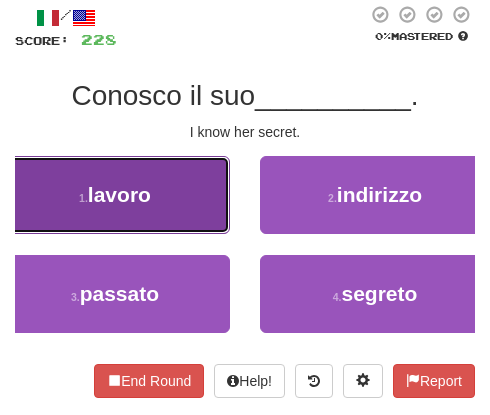 click on "1 .  lavoro" at bounding box center [115, 195] 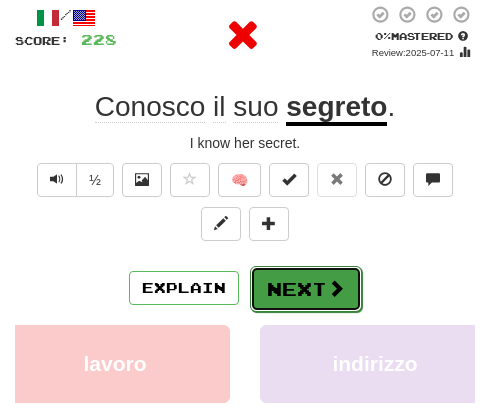 click on "Next" at bounding box center [306, 289] 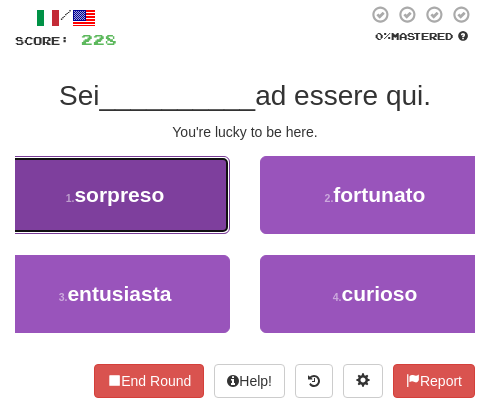 click on "sorpreso" at bounding box center [119, 194] 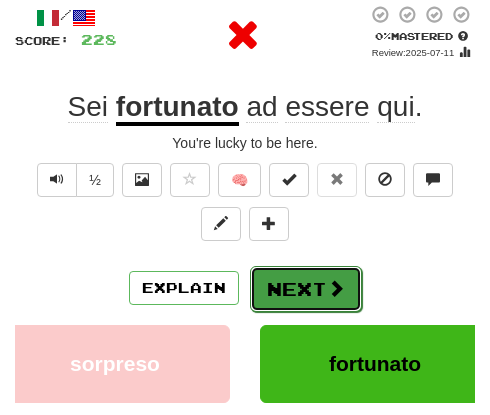 click at bounding box center (336, 288) 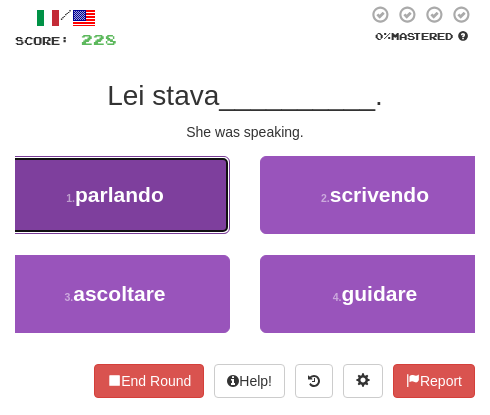 click on "parlando" at bounding box center [119, 194] 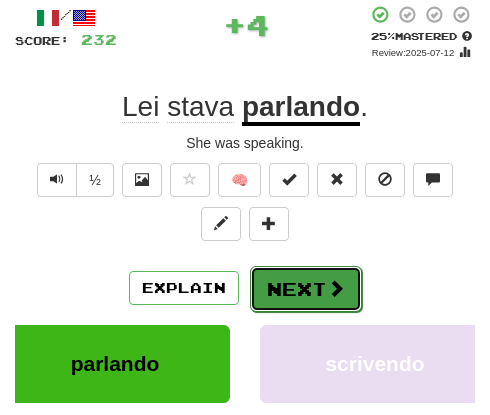 click on "Next" at bounding box center [306, 289] 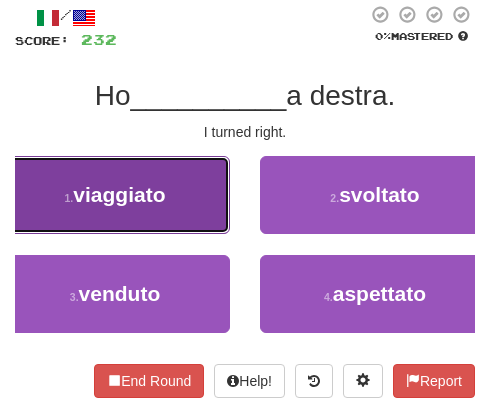 click on "viaggiato" at bounding box center (119, 194) 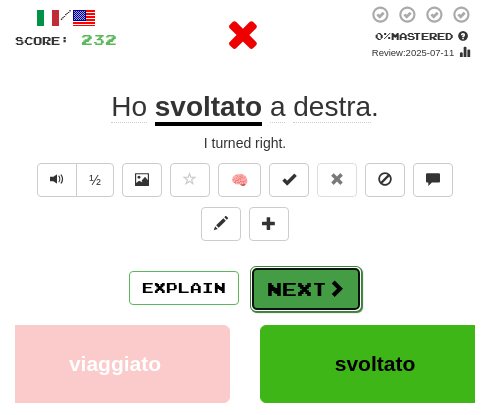 click on "Next" at bounding box center (306, 289) 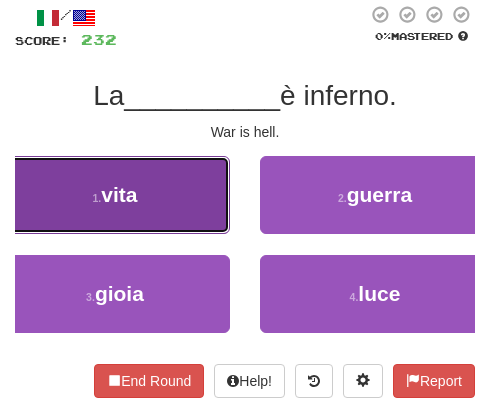 click on "vita" at bounding box center [119, 194] 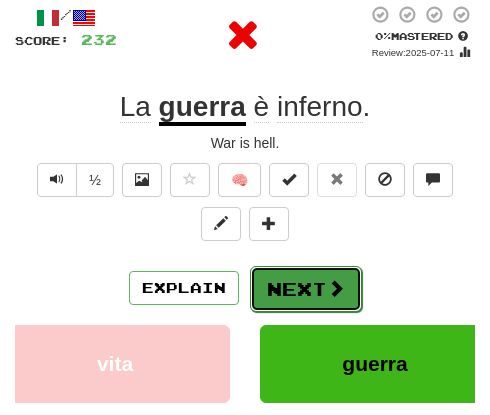 click on "Next" at bounding box center (306, 289) 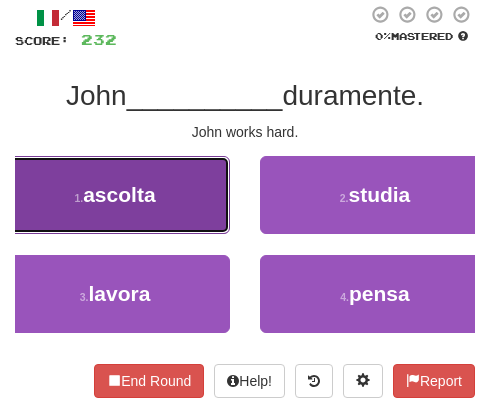 click on "1 .  ascolta" at bounding box center (115, 195) 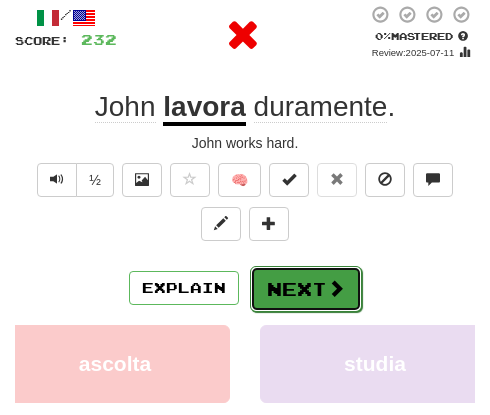 click at bounding box center (336, 288) 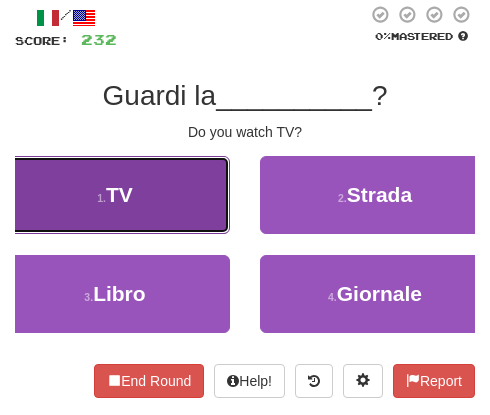 click on "1 .  TV" at bounding box center (115, 195) 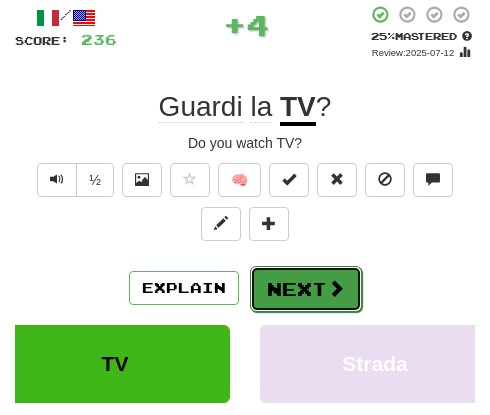 click on "Next" at bounding box center (306, 289) 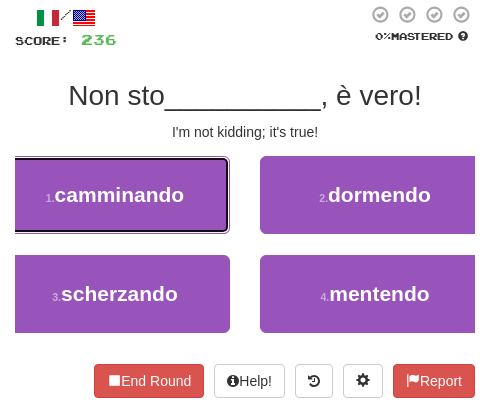 click on "camminando" at bounding box center [120, 194] 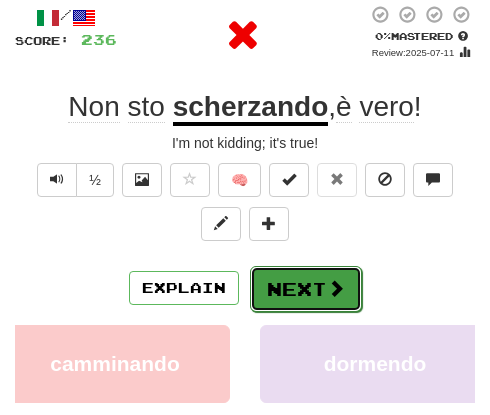 click on "Next" at bounding box center [306, 289] 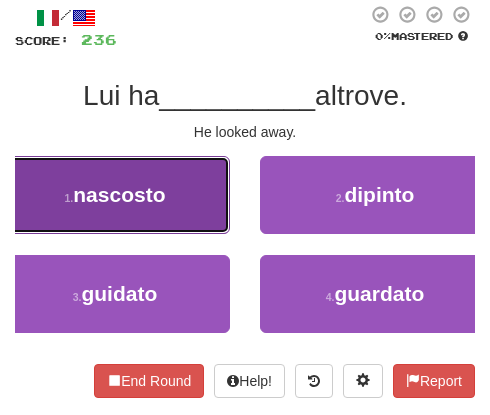click on "nascosto" at bounding box center [119, 194] 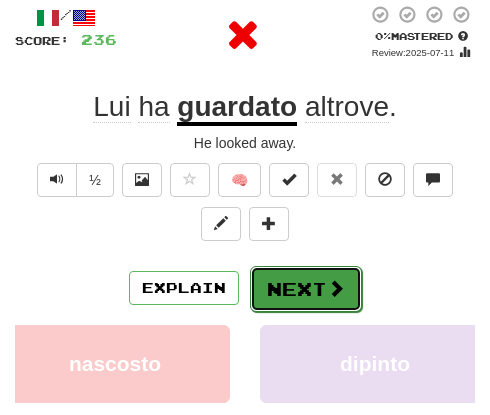 click on "Next" at bounding box center (306, 289) 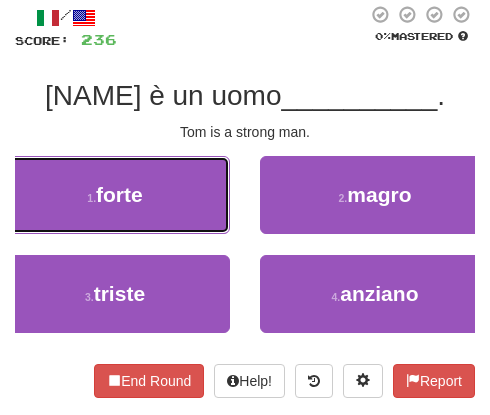 click on "1 .  forte" at bounding box center (115, 195) 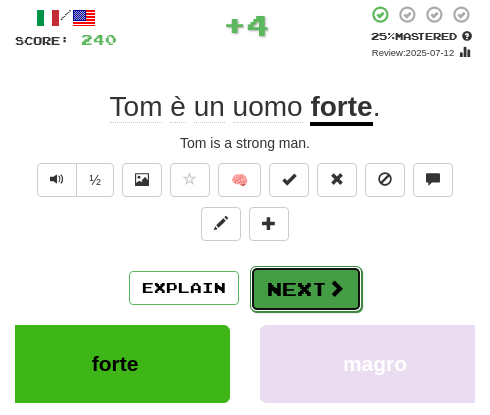 click on "Next" at bounding box center (306, 289) 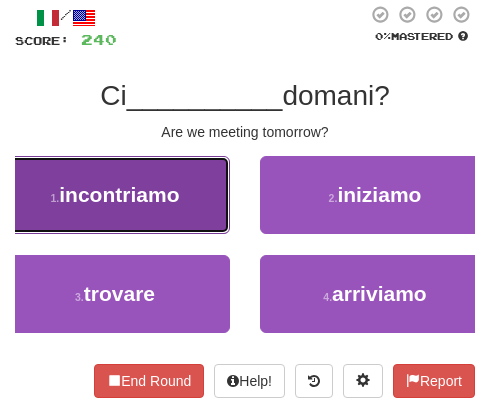 click on "1 .  incontriamo" at bounding box center (115, 195) 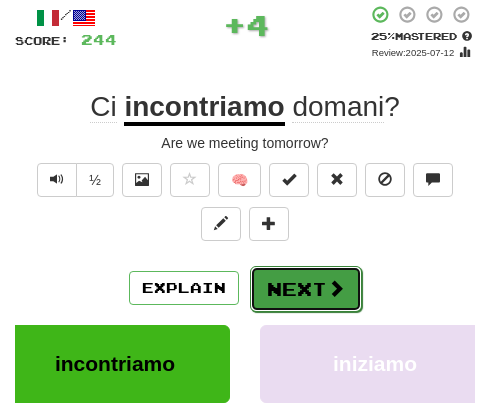 click on "Next" at bounding box center (306, 289) 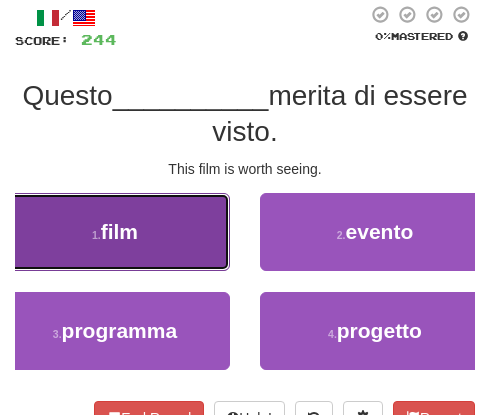 click on "1 .  film" at bounding box center [115, 232] 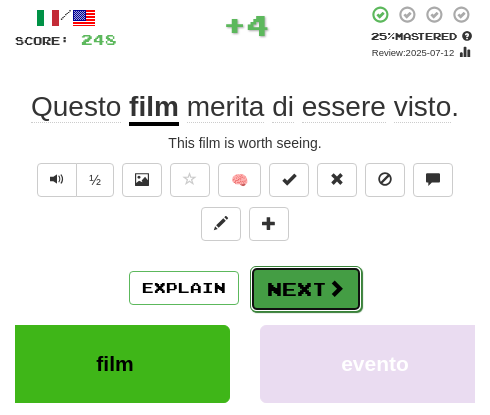 click on "Next" at bounding box center [306, 289] 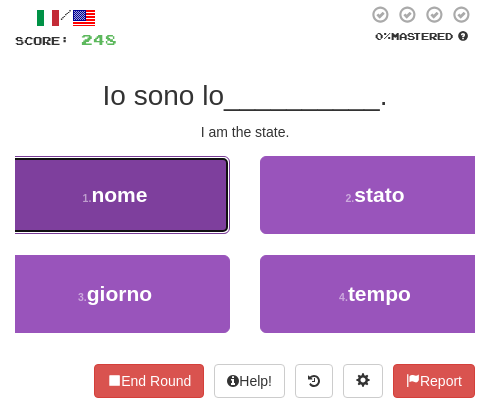click on "1 .  nome" at bounding box center [115, 195] 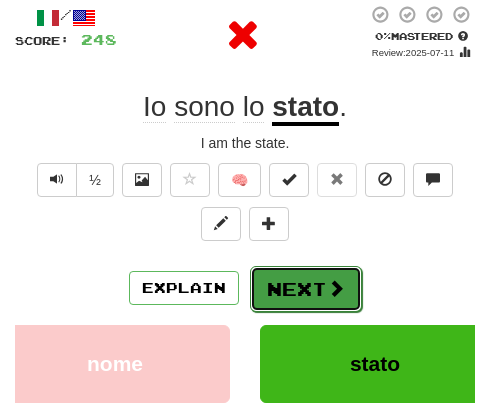click on "Next" at bounding box center (306, 289) 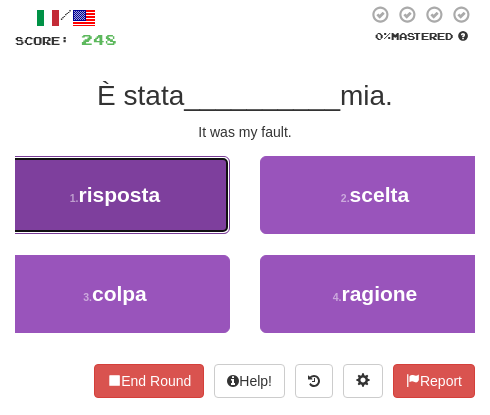 click on "risposta" at bounding box center (120, 194) 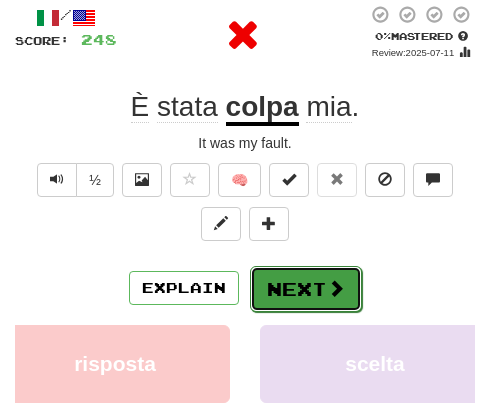 click on "Next" at bounding box center [306, 289] 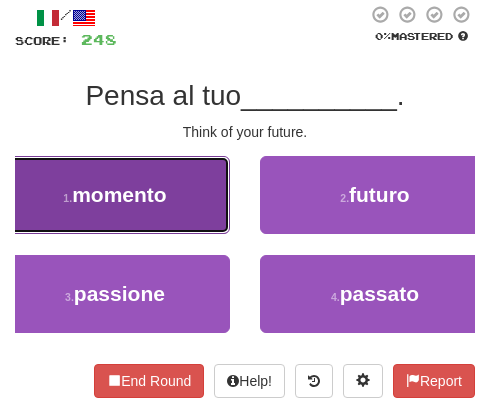 click on "1 .  momento" at bounding box center [115, 195] 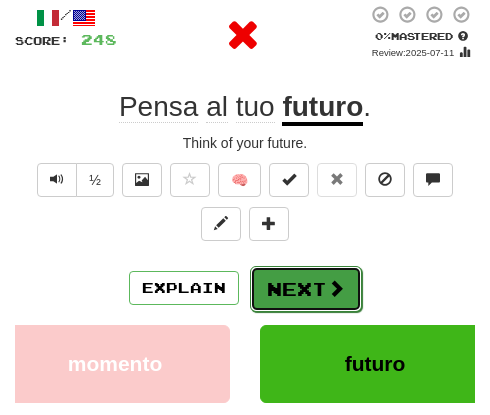 click on "Next" at bounding box center [306, 289] 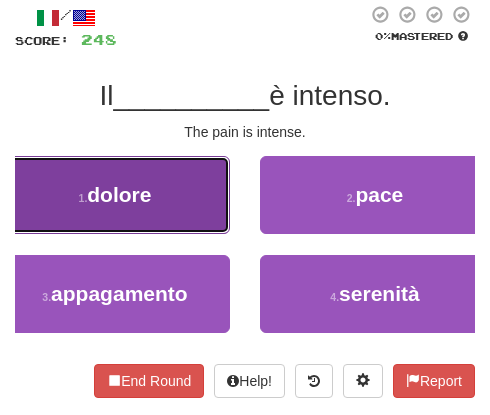 click on "1 .  dolore" at bounding box center [115, 195] 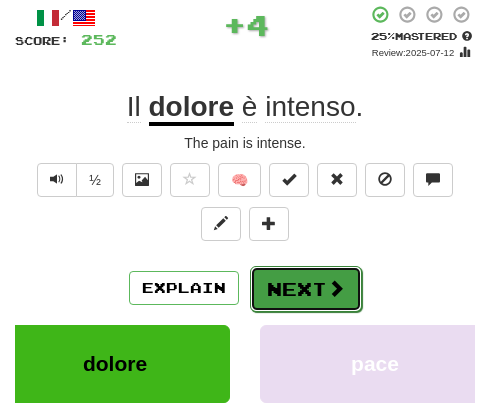 click on "Next" at bounding box center [306, 289] 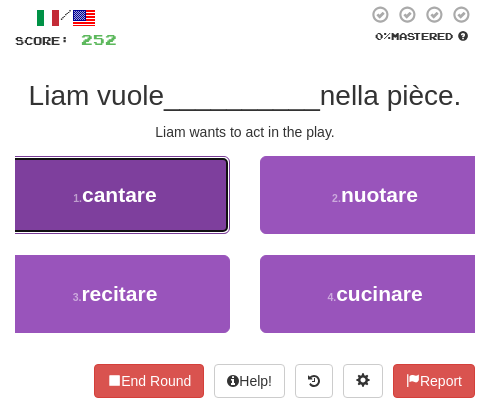 click on "1 .  cantare" at bounding box center [115, 195] 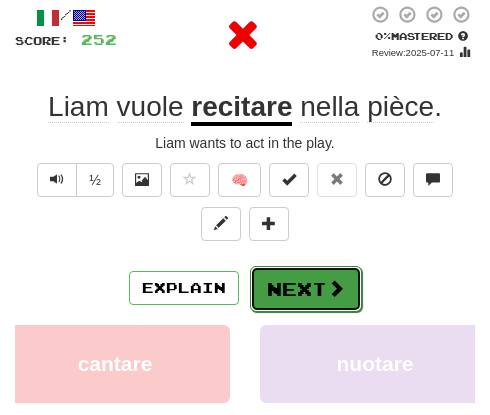 click on "Next" at bounding box center (306, 289) 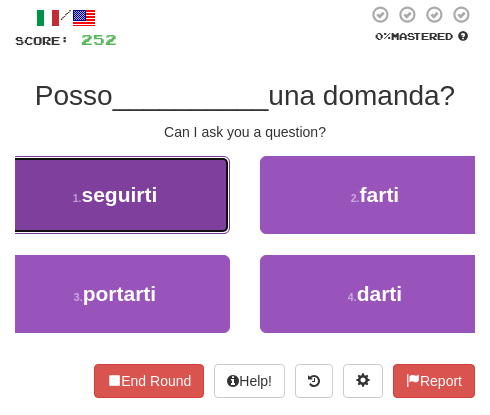click on "1 .  seguirti" at bounding box center [115, 195] 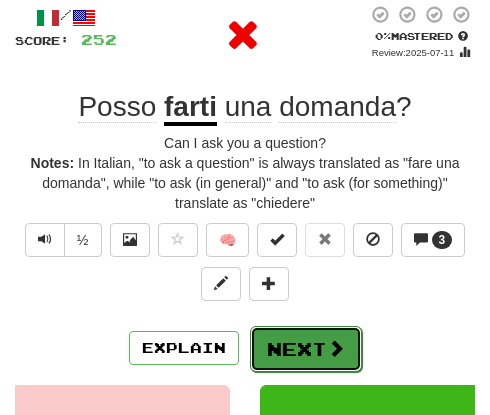 click on "Next" at bounding box center [306, 349] 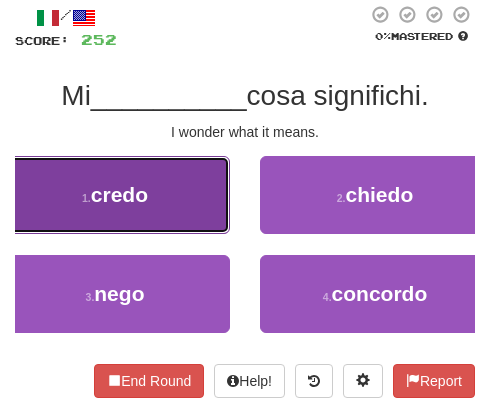 click on "1 .  credo" at bounding box center (115, 195) 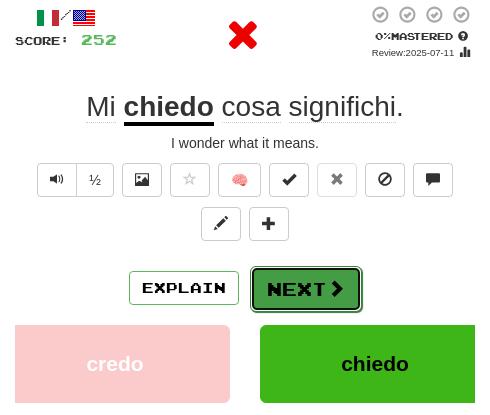 click on "Next" at bounding box center (306, 289) 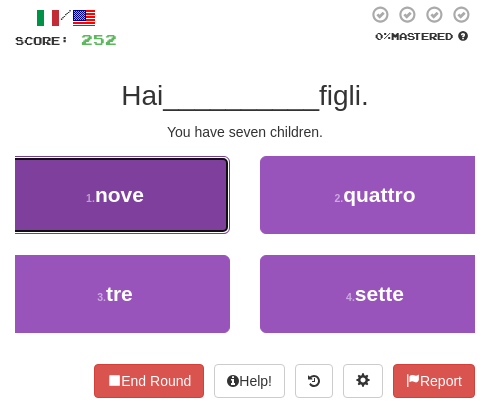 click on "1 .  nove" at bounding box center [115, 195] 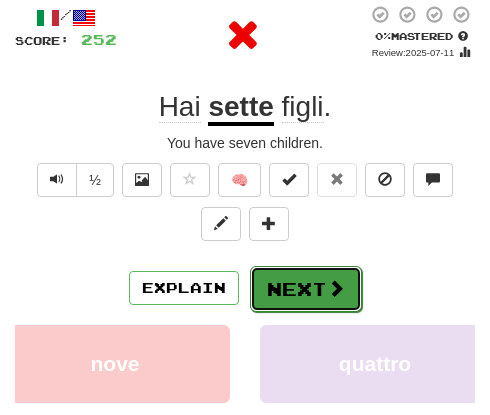 click on "Next" at bounding box center (306, 289) 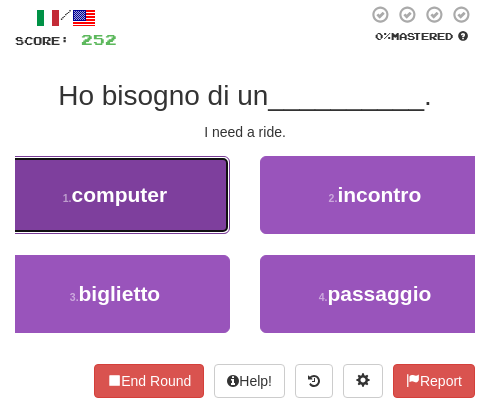 click on "1 .  computer" at bounding box center (115, 195) 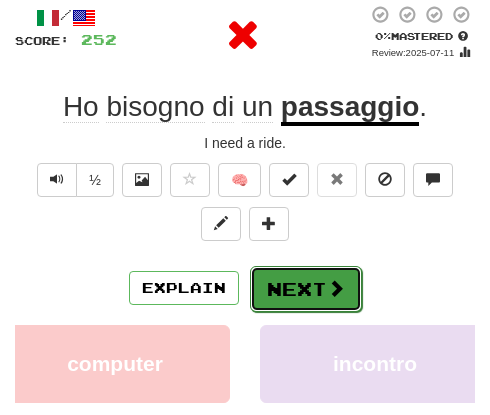 click on "Next" at bounding box center [306, 289] 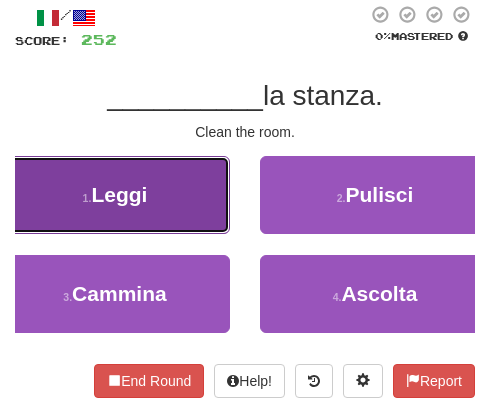click on "1 .  Leggi" at bounding box center (115, 195) 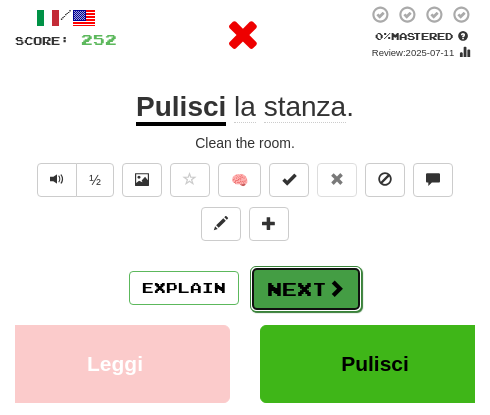 click on "Next" at bounding box center (306, 289) 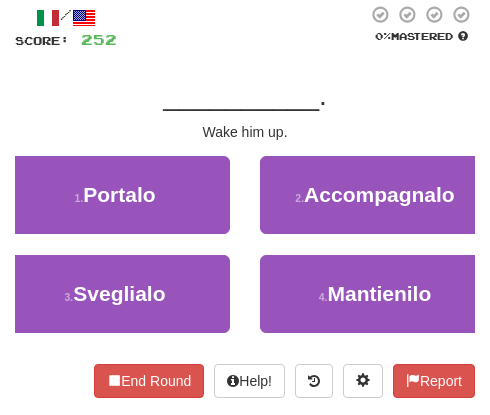 click on "1 .  Portalo" at bounding box center [115, 205] 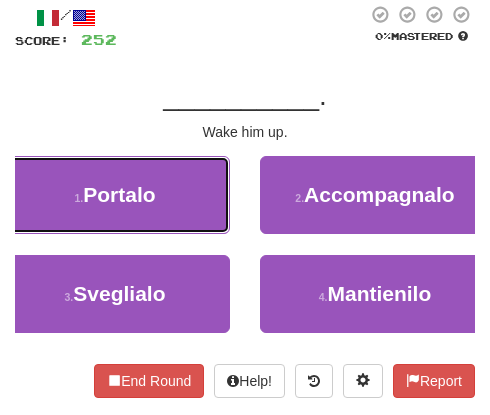 click on "1 .  Portalo" at bounding box center [115, 195] 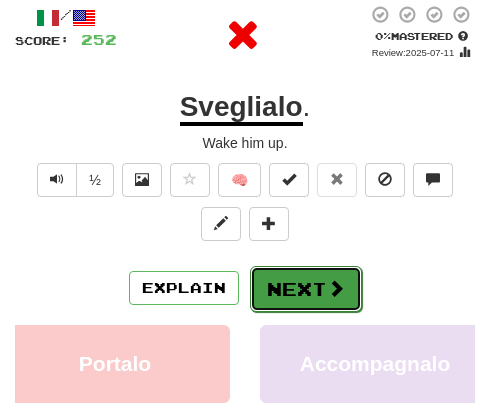 click on "Next" at bounding box center [306, 289] 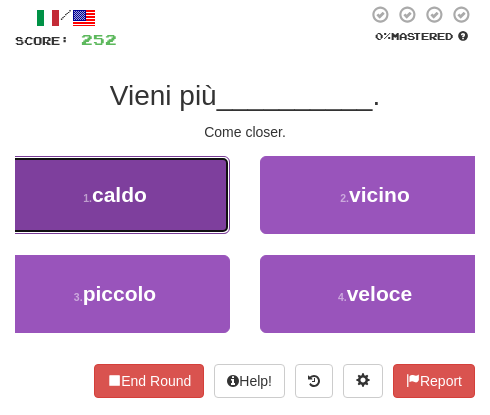 click on "1 .  caldo" at bounding box center [115, 195] 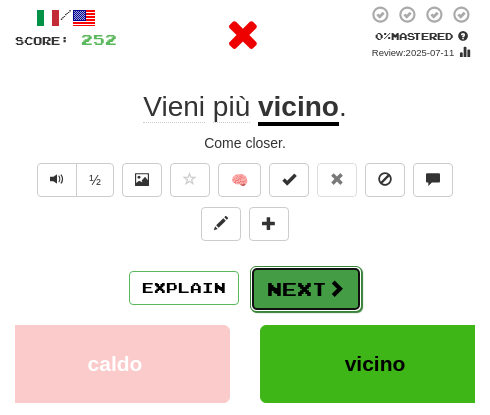 click on "Next" at bounding box center [306, 289] 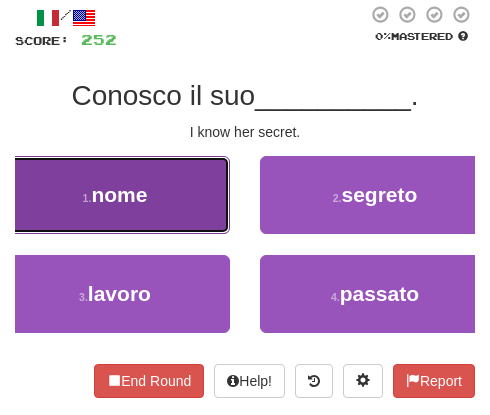 click on "1 .  nome" at bounding box center (115, 195) 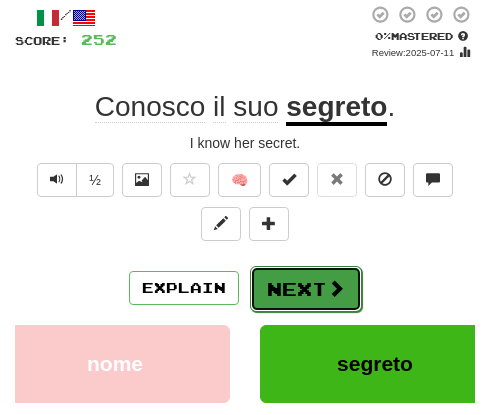click on "Next" at bounding box center (306, 289) 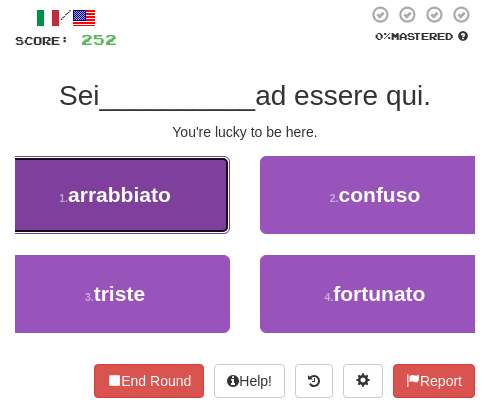 click on "1 .  arrabbiato" at bounding box center [115, 195] 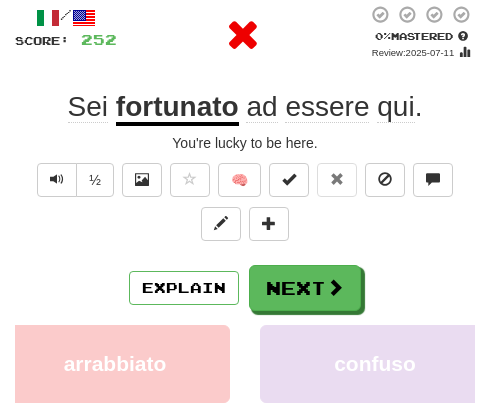 click on "/  Score:   252 0 %  Mastered Review:  2025-07-11 Sei   fortunato   ad   essere   qui . You're lucky to be here. ½ 🧠 Explain Next arrabbiato confuso triste fortunato Learn more: arrabbiato confuso triste fortunato  End Round  Help!  Report" at bounding box center [245, 301] 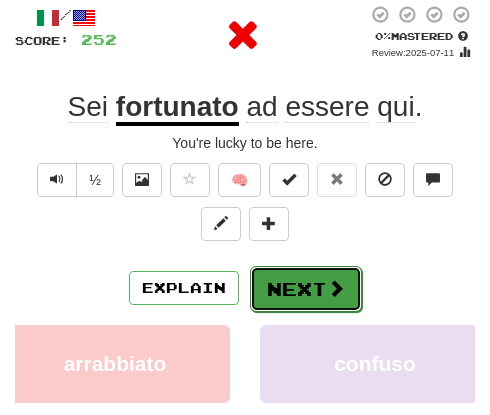 click on "Next" at bounding box center (306, 289) 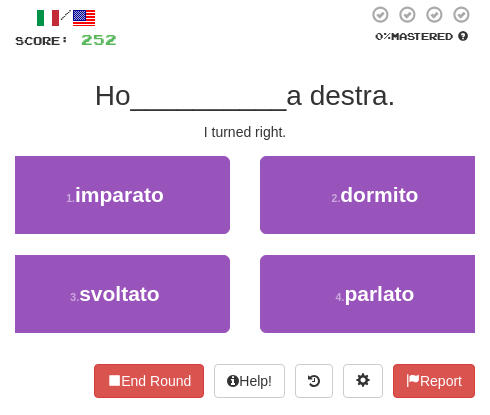 click on "1 .  imparato" at bounding box center [115, 205] 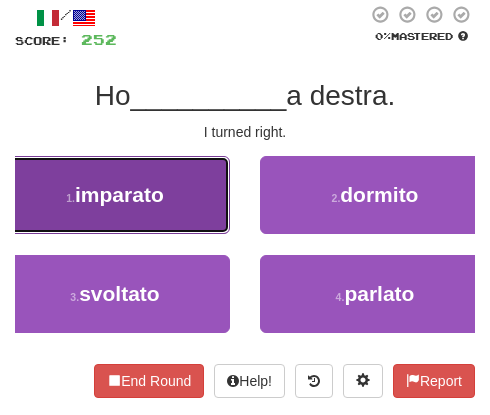 click on "1 .  imparato" at bounding box center (115, 195) 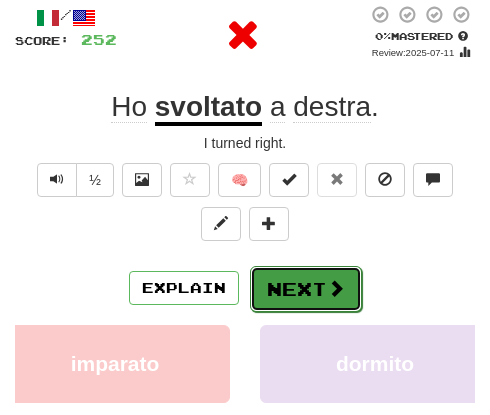 click on "Next" at bounding box center [306, 289] 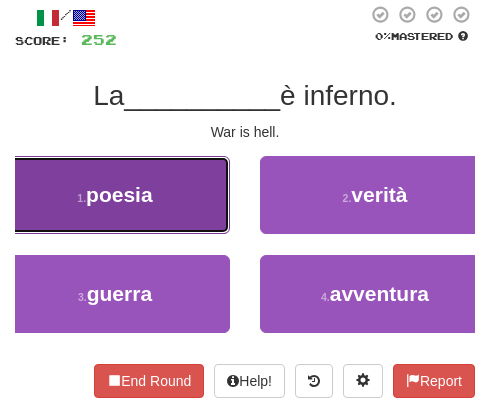 click on "poesia" at bounding box center (119, 194) 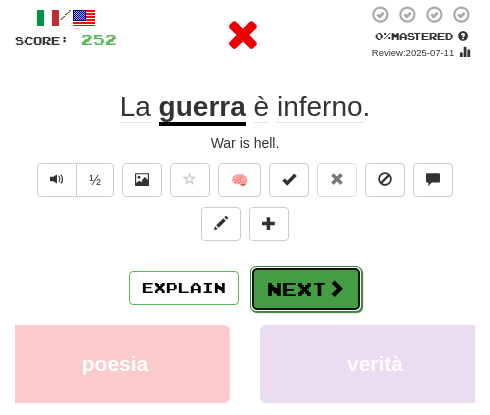 click on "Next" at bounding box center (306, 289) 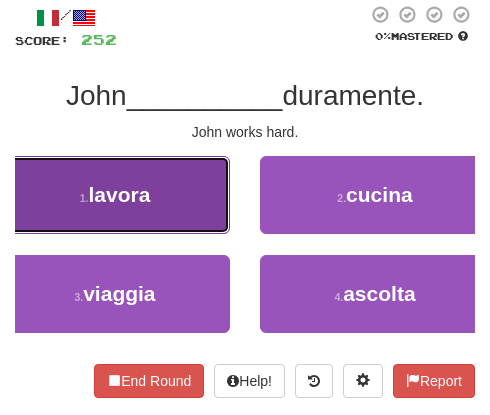 click on "1 .  lavora" at bounding box center [115, 195] 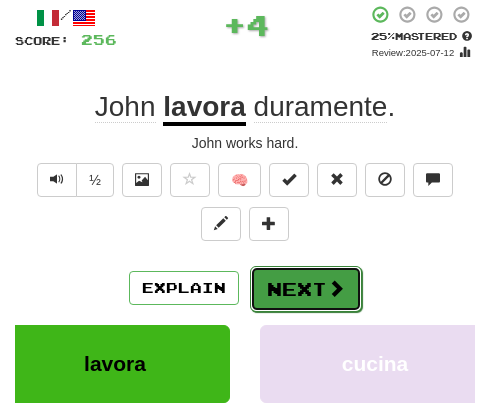 click on "Next" at bounding box center (306, 289) 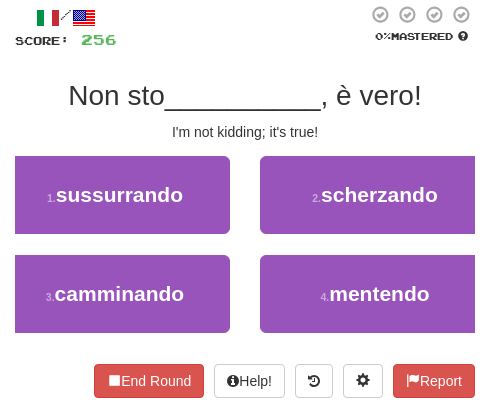 click on "1 .  sussurrando" at bounding box center [115, 195] 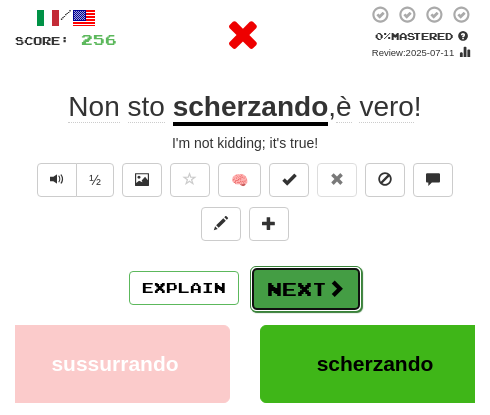 click on "Next" at bounding box center (306, 289) 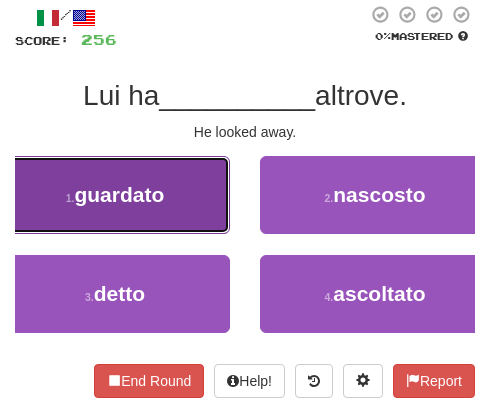 click on "1 ." at bounding box center (70, 198) 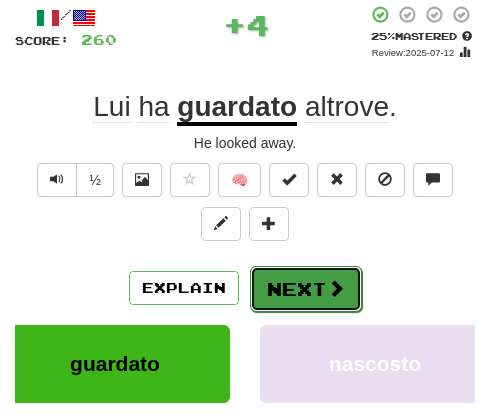 click on "Next" at bounding box center [306, 289] 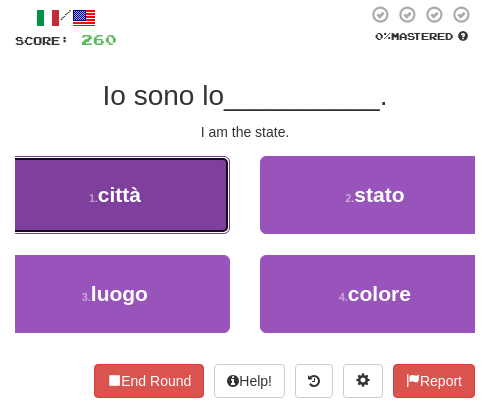 click on "1 .  città" at bounding box center (115, 195) 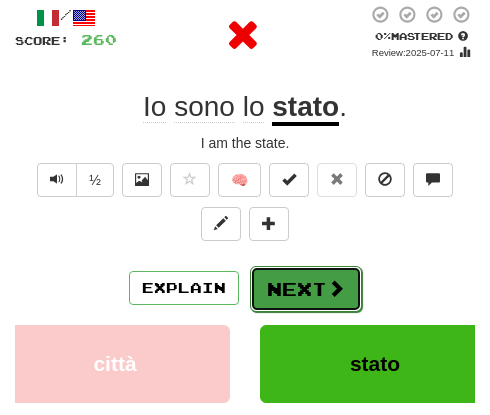 click on "Next" at bounding box center (306, 289) 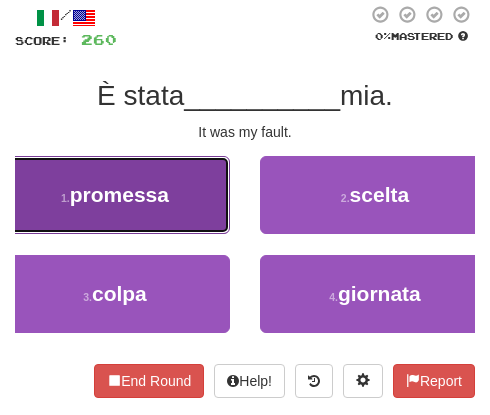 click on "1 .  promessa" at bounding box center (115, 195) 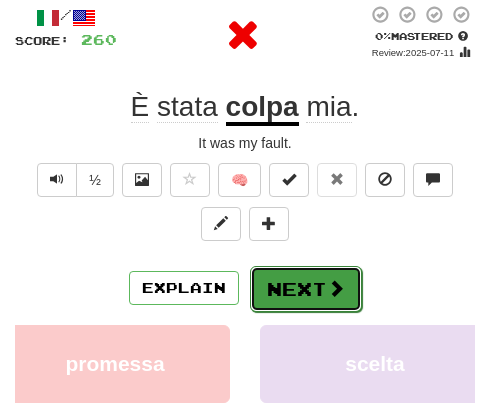 click on "Next" at bounding box center [306, 289] 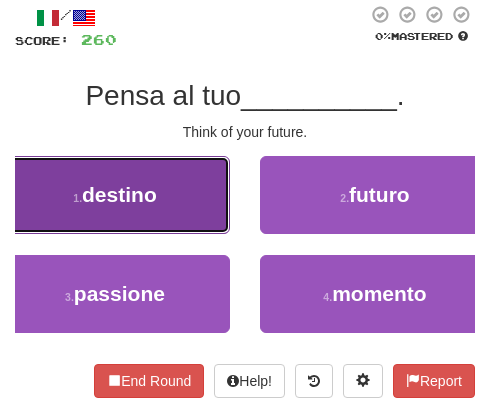 click on "1 .  destino" at bounding box center (115, 195) 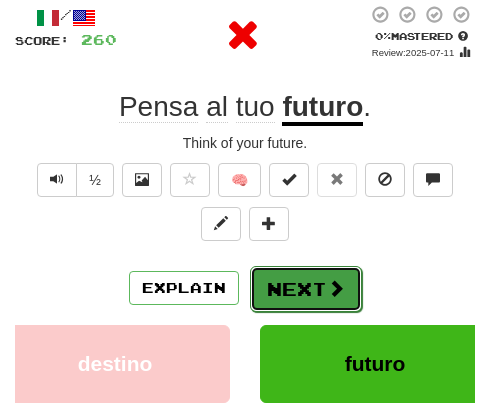 click on "Next" at bounding box center [306, 289] 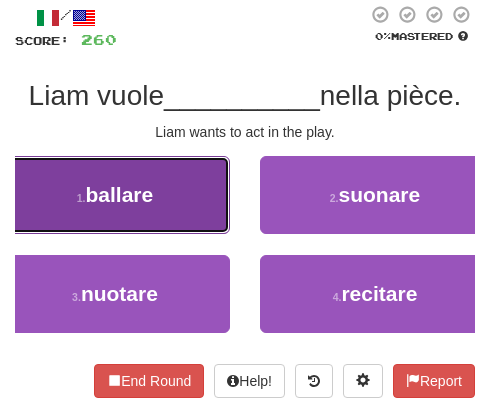 click on "ballare" at bounding box center (120, 194) 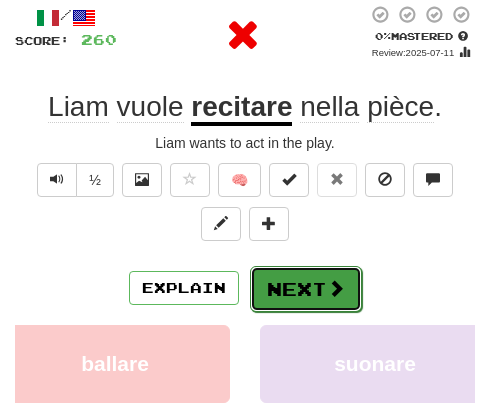 click at bounding box center [336, 288] 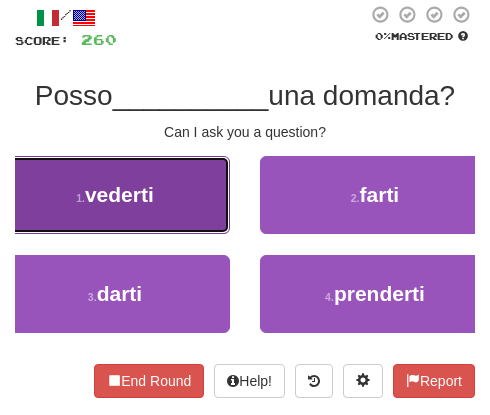 click on "vederti" at bounding box center (119, 194) 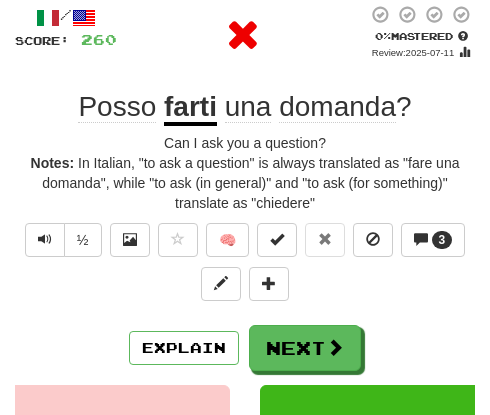 click on "/  Score:   260 0 %  Mastered Review:  2025-07-11 Posso   farti   una   domanda ? Can I ask you a question? Notes:   In Italian, "to ask a question" is always translated as "fare una domanda", while "to ask (in general)" and "to ask (for something)" translate as "chiedere" ½ 🧠 3 Explain Next vederti farti darti prenderti Learn more: vederti farti darti prenderti  End Round  Help!  Report" at bounding box center (245, 331) 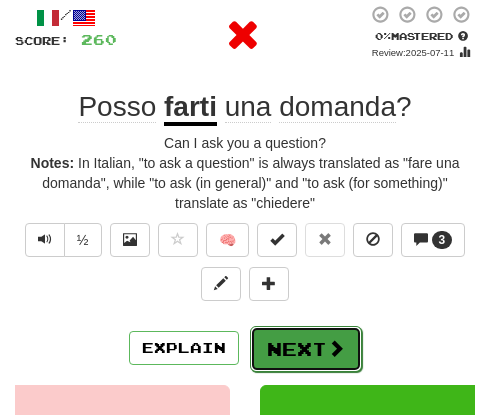 click on "Next" at bounding box center [306, 349] 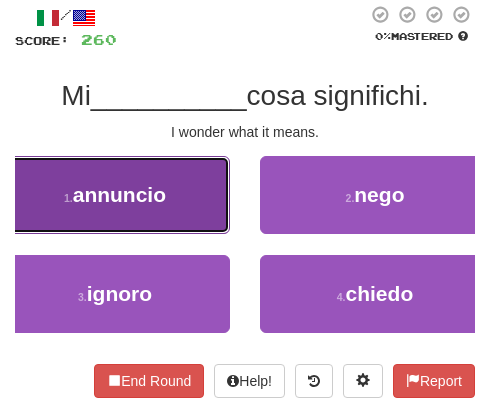 click on "annuncio" at bounding box center [119, 194] 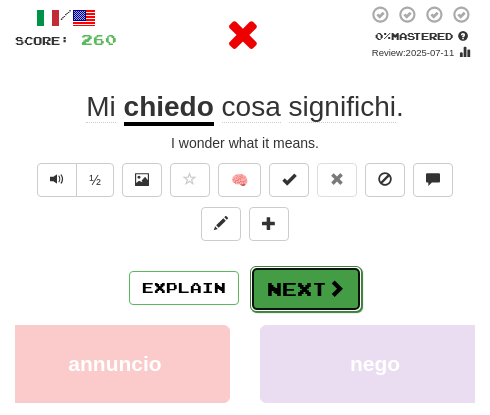 click on "Next" at bounding box center [306, 289] 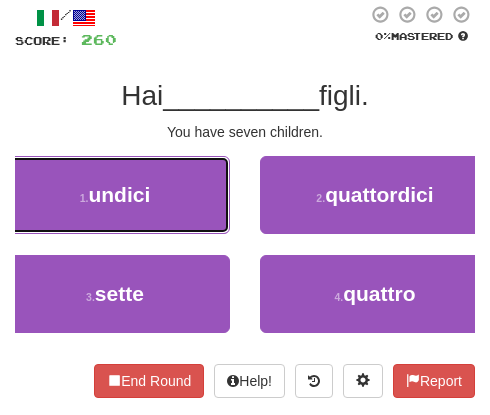 click on "undici" at bounding box center (119, 194) 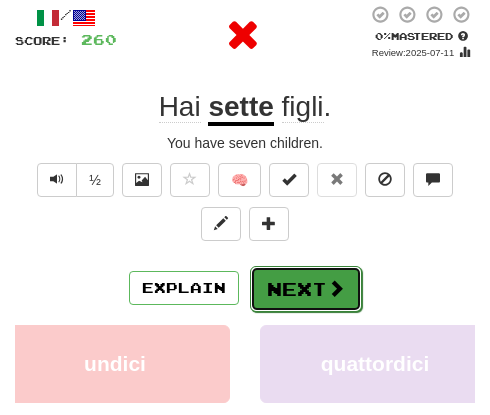 click on "Next" at bounding box center (306, 289) 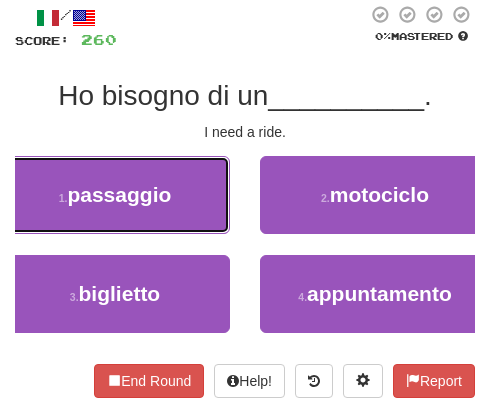 drag, startPoint x: 167, startPoint y: 218, endPoint x: 180, endPoint y: 210, distance: 15.264338 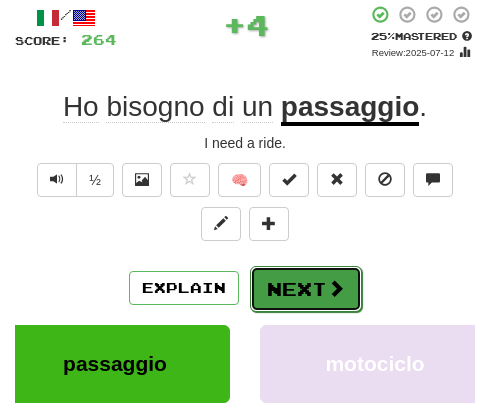 click on "Next" at bounding box center [306, 289] 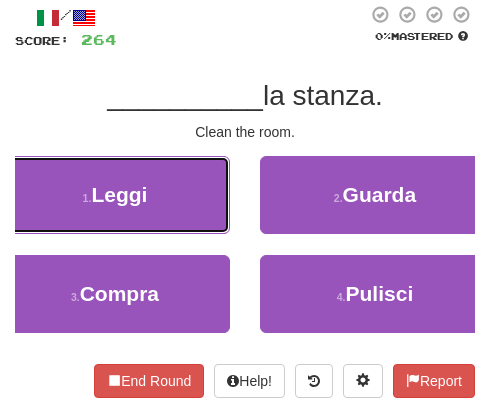 click on "1 .  Leggi" at bounding box center (115, 195) 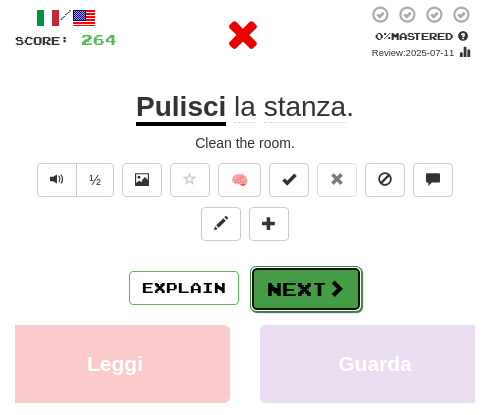 click on "Next" at bounding box center (306, 289) 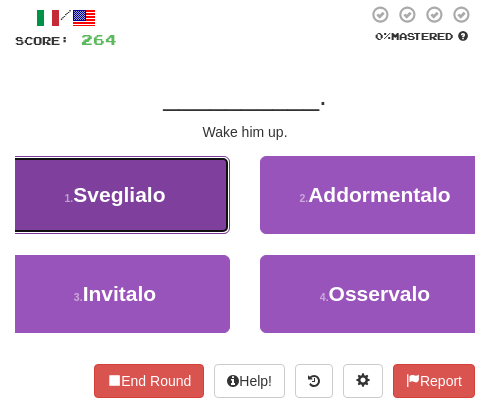 click on "Sveglialo" at bounding box center (119, 194) 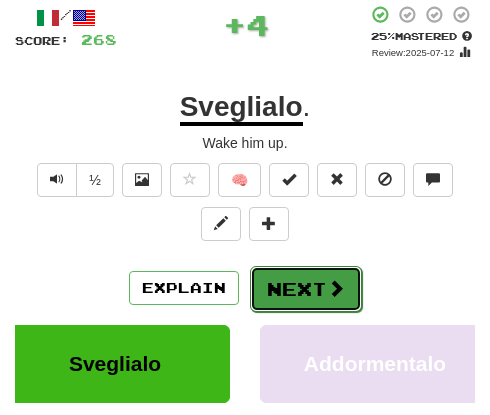 click on "Next" at bounding box center [306, 289] 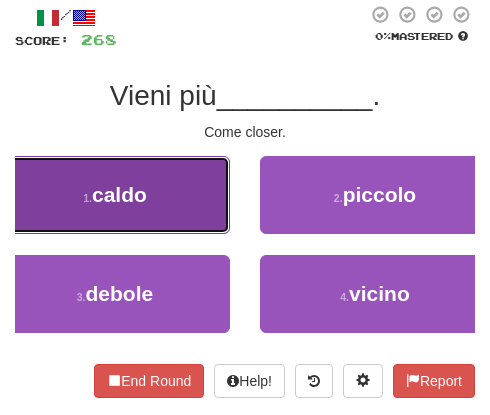 click on "1 .  caldo" at bounding box center [115, 195] 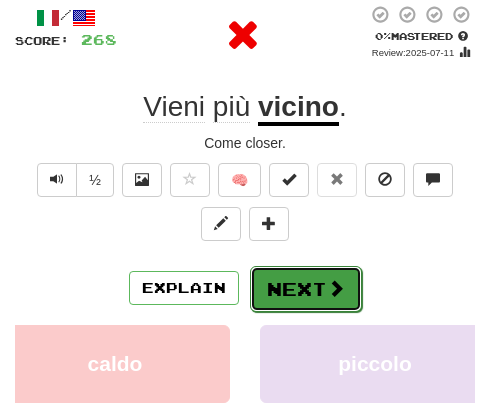 click on "Next" at bounding box center (306, 289) 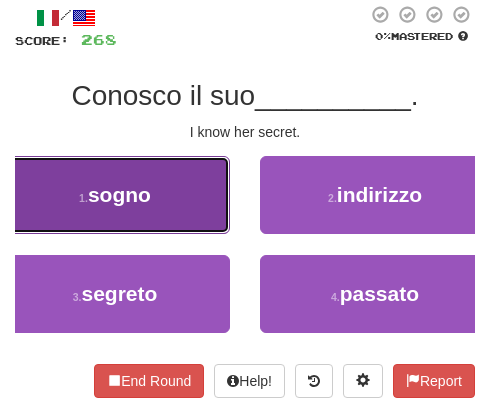 click on "sogno" at bounding box center [119, 194] 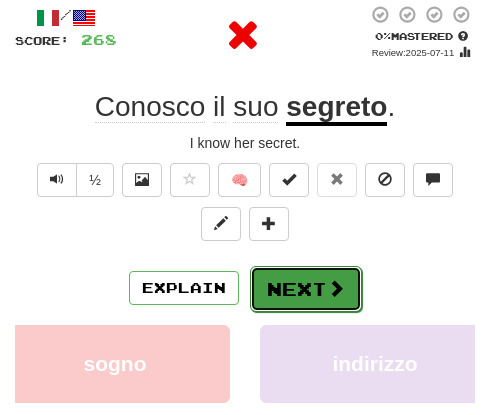 click on "Next" at bounding box center (306, 289) 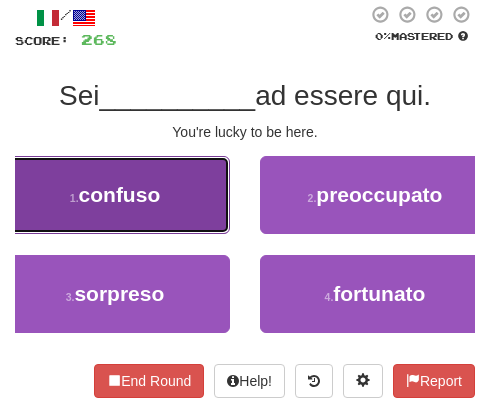 click on "1 .  confuso" at bounding box center [115, 195] 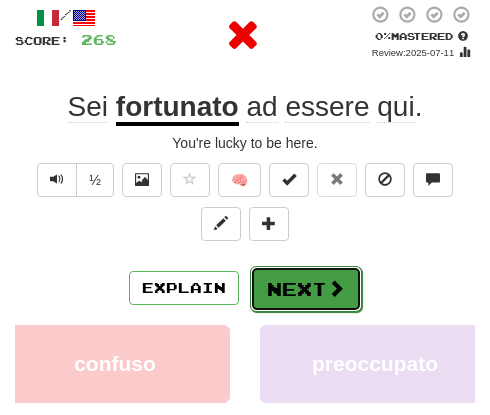 click on "Next" at bounding box center (306, 289) 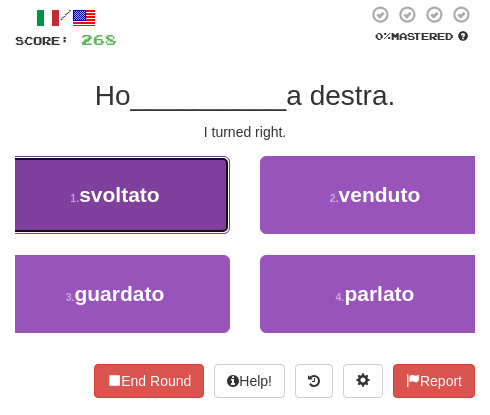 click on "svoltato" at bounding box center (119, 194) 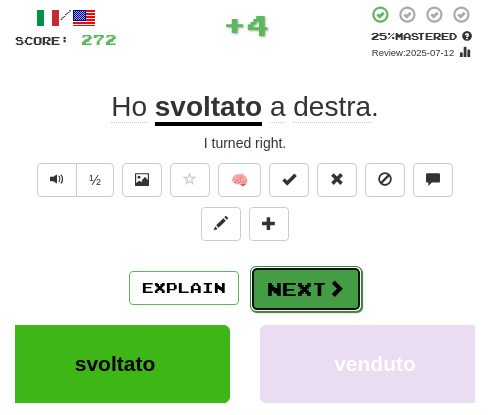 click on "Next" at bounding box center [306, 289] 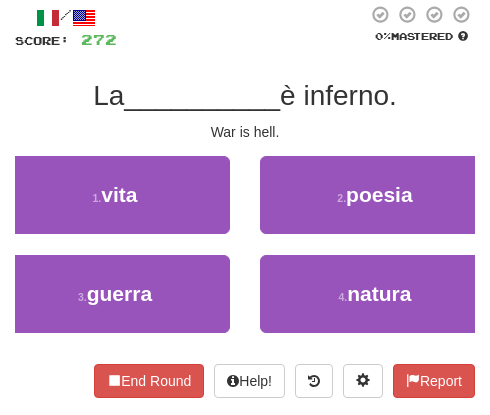 click on "1 .  vita" at bounding box center [115, 205] 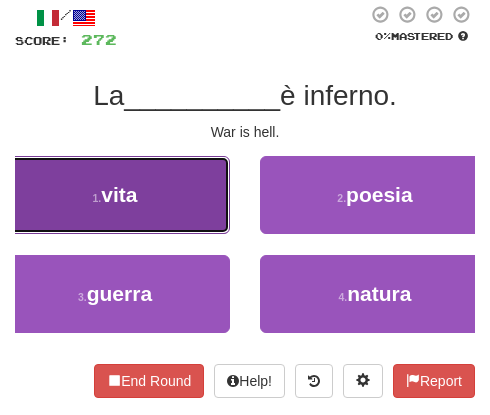 click on "1 .  vita" at bounding box center [115, 195] 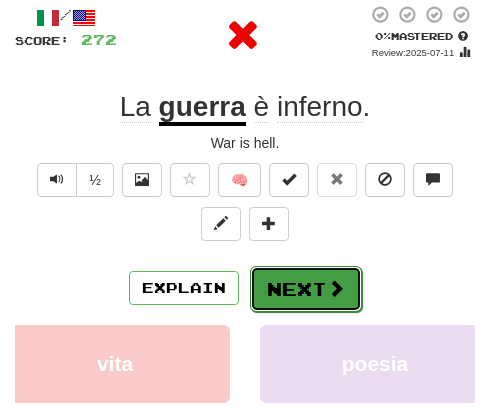 click at bounding box center (336, 288) 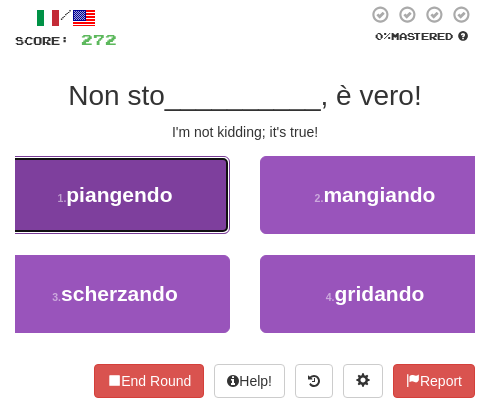 click on "piangendo" at bounding box center [119, 194] 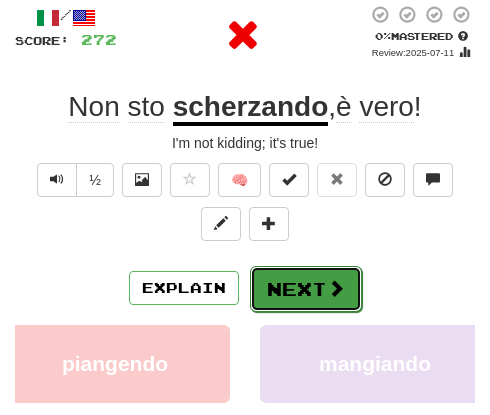 click on "Next" at bounding box center [306, 289] 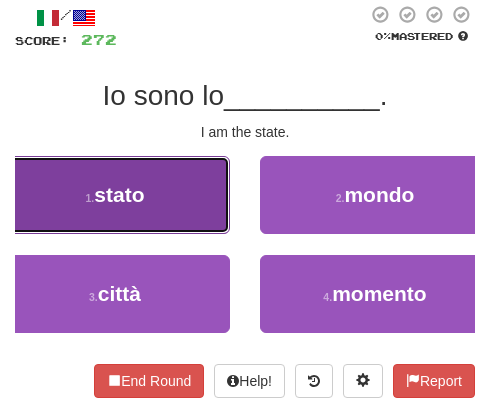 click on "stato" at bounding box center [119, 194] 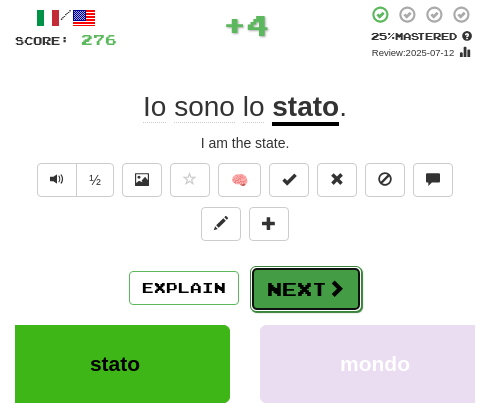 click on "Next" at bounding box center (306, 289) 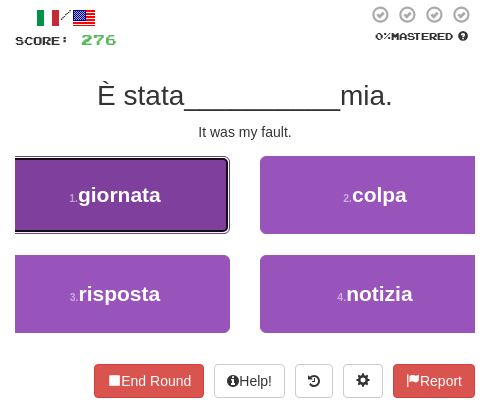click on "1 .  giornata" at bounding box center [115, 195] 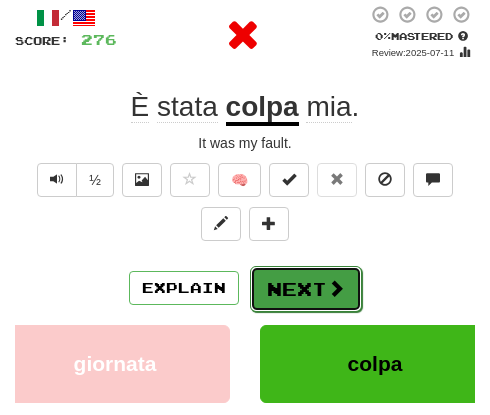 click on "Next" at bounding box center [306, 289] 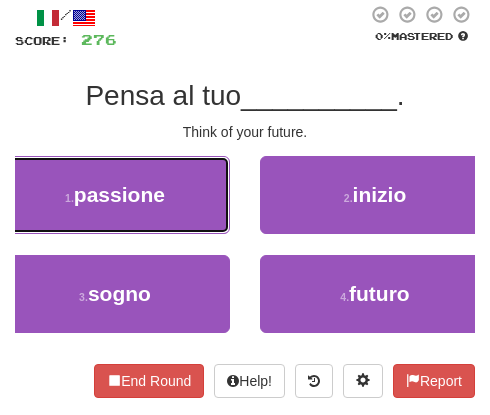 click on "1 .  passione" at bounding box center (115, 195) 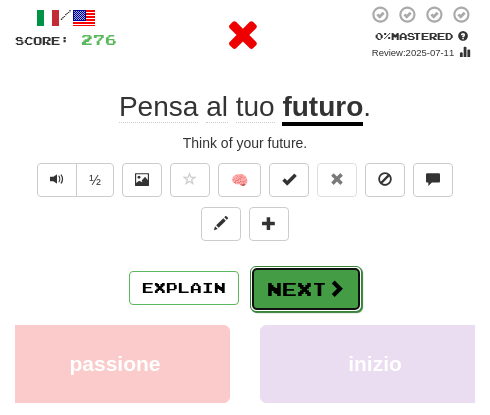 click on "Next" at bounding box center [306, 289] 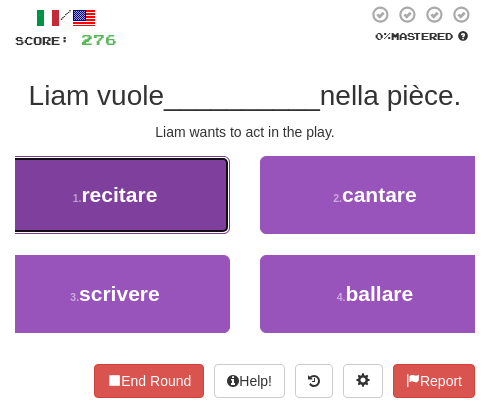 click on "recitare" at bounding box center (119, 194) 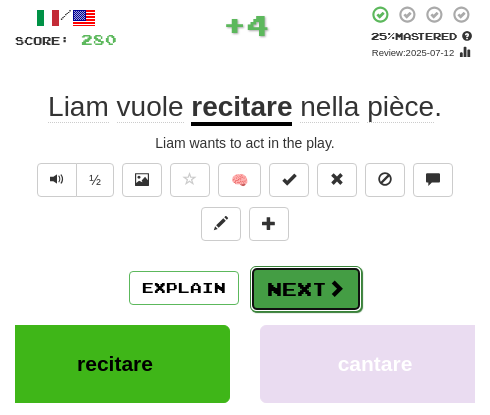 click on "Next" at bounding box center [306, 289] 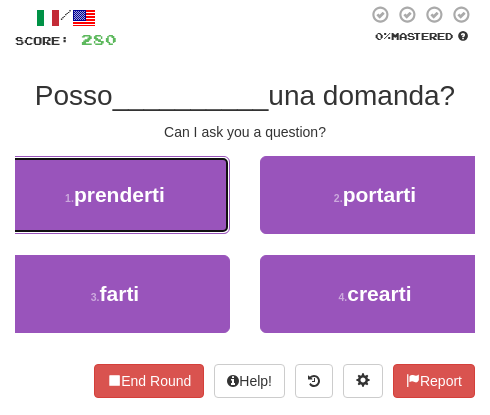 click on "1 .  prenderti" at bounding box center (115, 195) 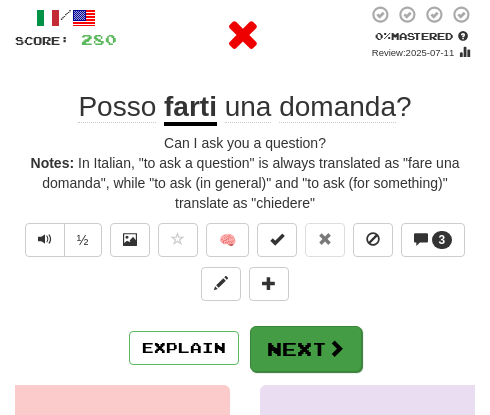 click on "/  Score:   280 0 %  Mastered Review:  2025-07-11 Posso   farti   una   domanda ? Can I ask you a question? Notes:   In Italian, "to ask a question" is always translated as "fare una domanda", while "to ask (in general)" and "to ask (for something)" translate as "chiedere" ½ 🧠 3 Explain Next prenderti portarti farti crearti Learn more: prenderti portarti farti crearti  End Round  Help!  Report" at bounding box center (245, 331) 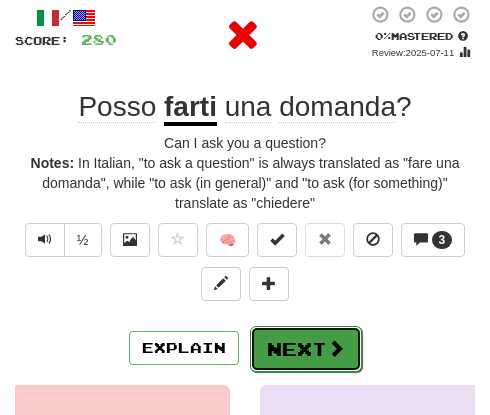 click on "Next" at bounding box center (306, 349) 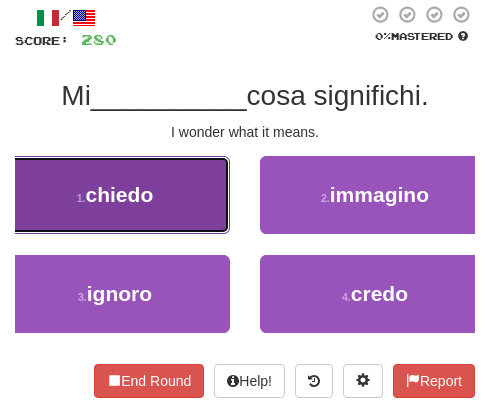 click on "chiedo" at bounding box center [120, 194] 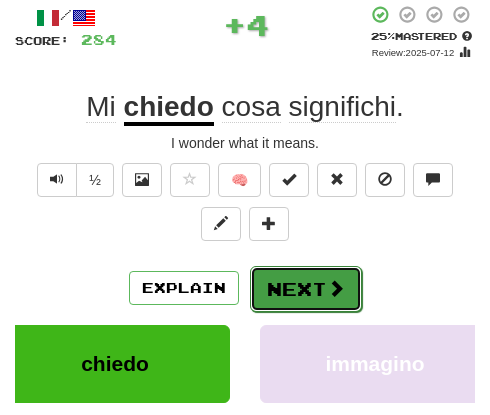 click on "Next" at bounding box center (306, 289) 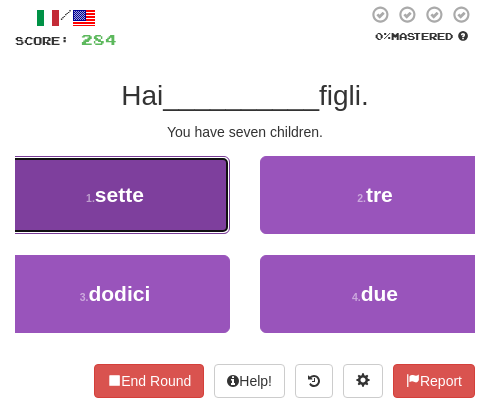 click on "sette" at bounding box center [119, 194] 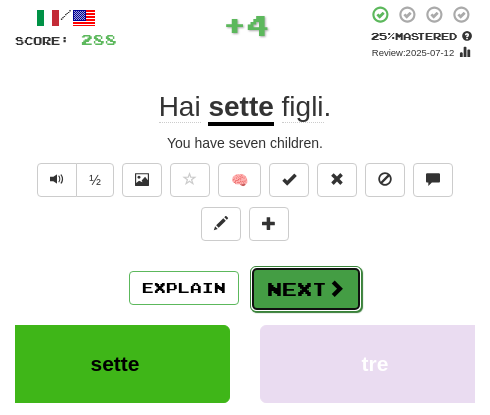 click on "Next" at bounding box center [306, 289] 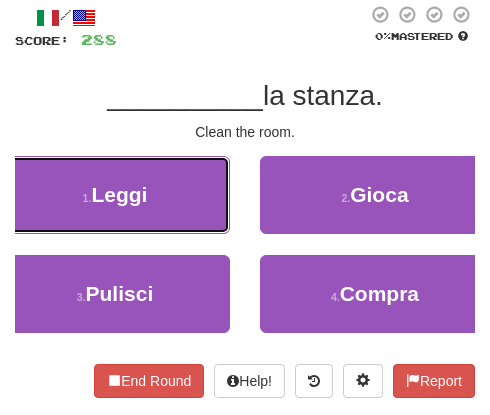 click on "1 .  Leggi" at bounding box center [115, 195] 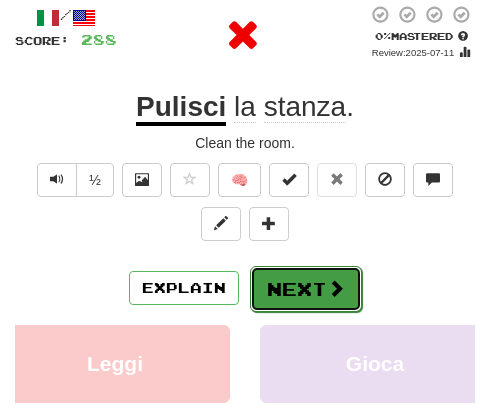 click on "Next" at bounding box center (306, 289) 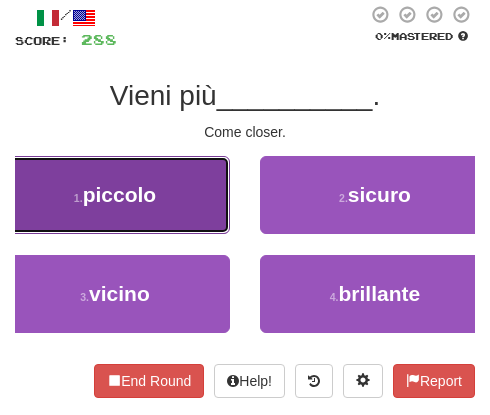 click on "1 .  piccolo" at bounding box center (115, 195) 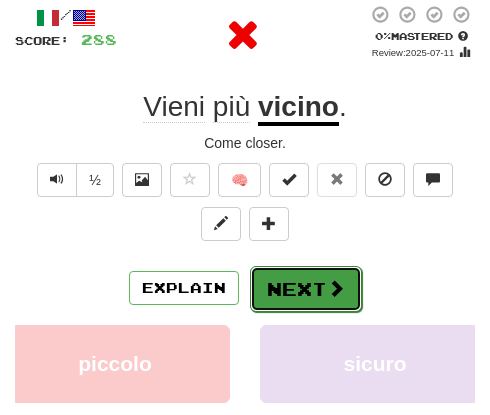 click on "Next" at bounding box center [306, 289] 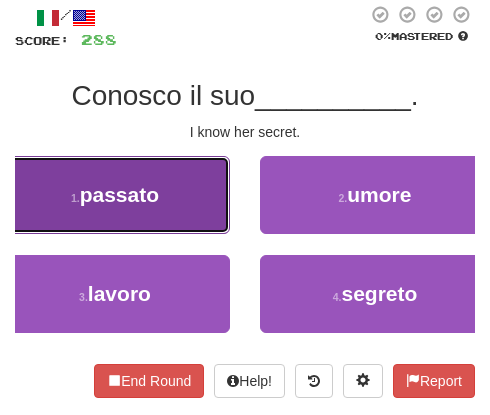 click on "passato" at bounding box center (119, 194) 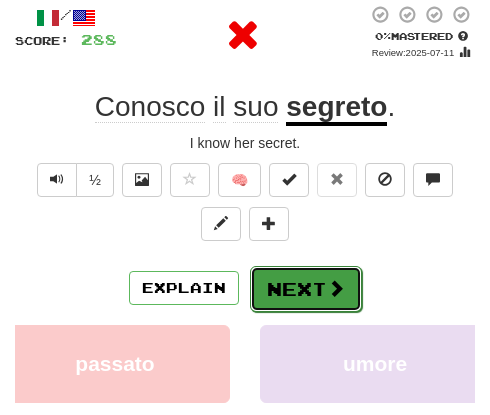 click on "Next" at bounding box center [306, 289] 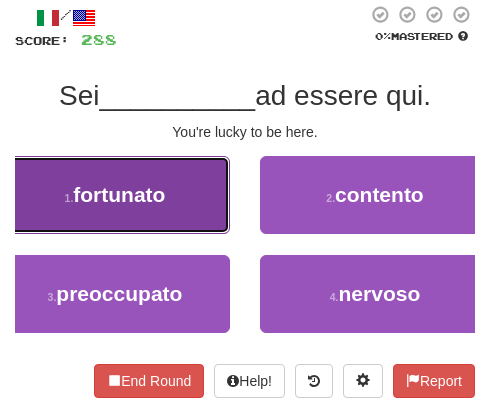click on "1 .  fortunato" at bounding box center (115, 195) 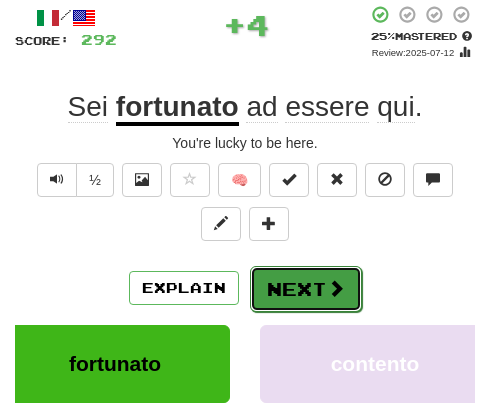 click on "Next" at bounding box center (306, 289) 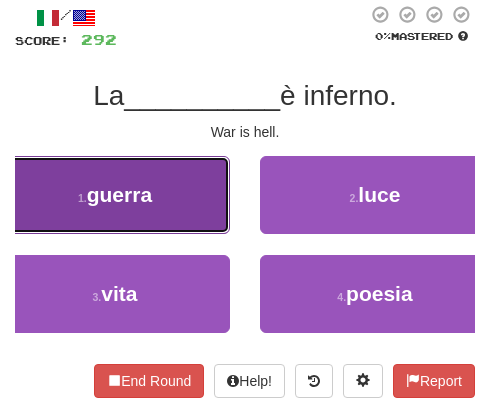 click on "guerra" at bounding box center (119, 194) 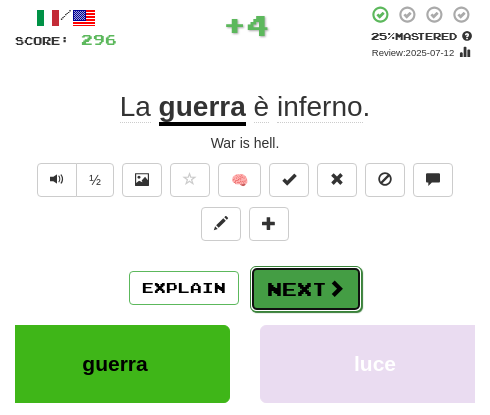 click on "Next" at bounding box center (306, 289) 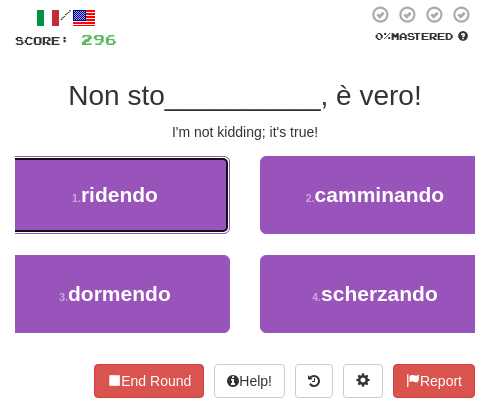 click on "1 .  ridendo" at bounding box center (115, 195) 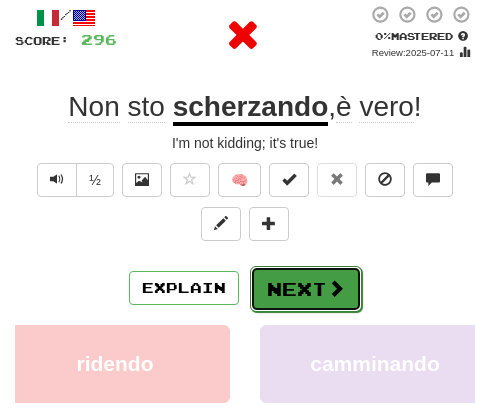 click on "Next" at bounding box center (306, 289) 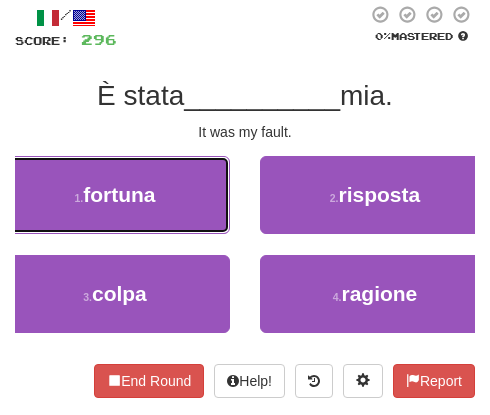 click on "1 .  fortuna" at bounding box center [115, 195] 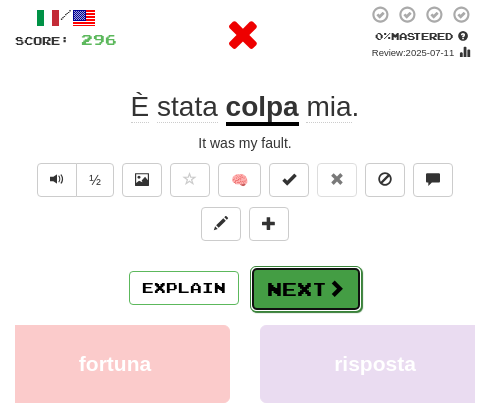 click on "Next" at bounding box center (306, 289) 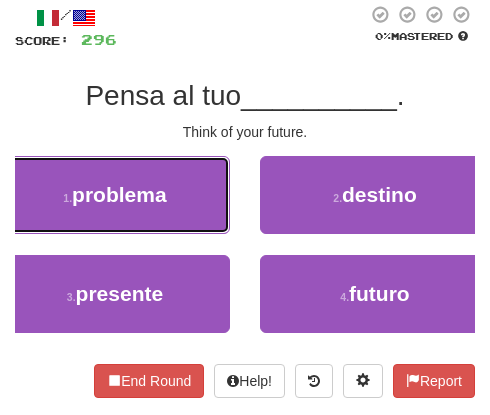 click on "1 .  problema" at bounding box center (115, 195) 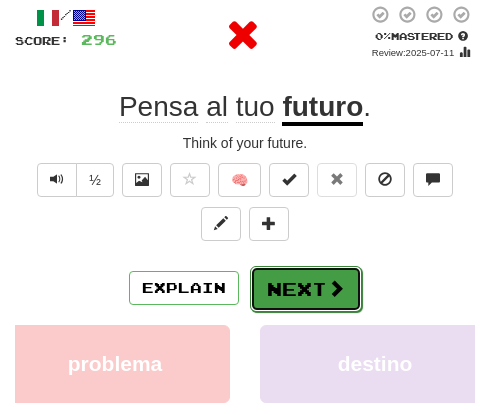 click on "Next" at bounding box center [306, 289] 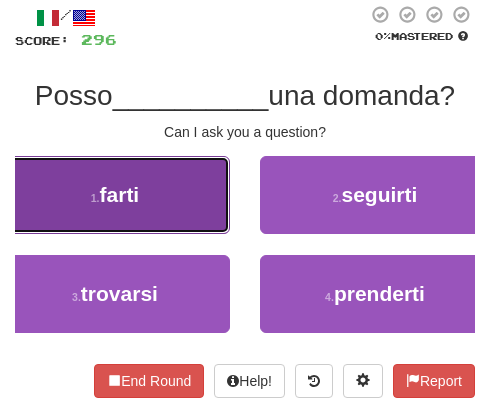 click on "1 .  farti" at bounding box center (115, 195) 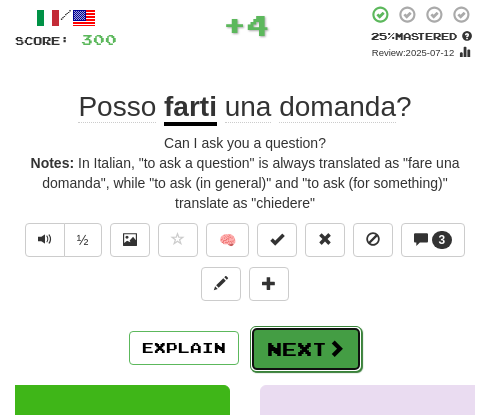 click on "Next" at bounding box center [306, 349] 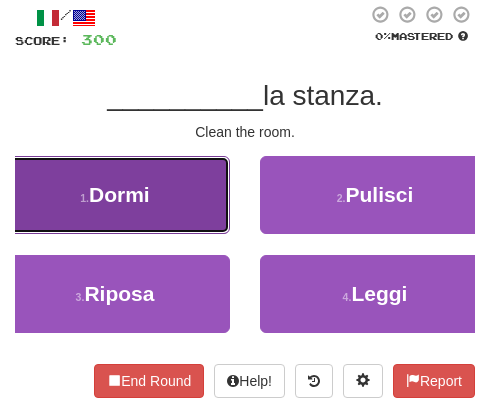 drag, startPoint x: 117, startPoint y: 190, endPoint x: 137, endPoint y: 197, distance: 21.189621 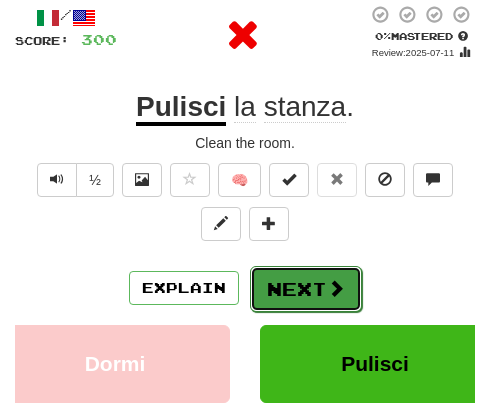 click on "Next" at bounding box center [306, 289] 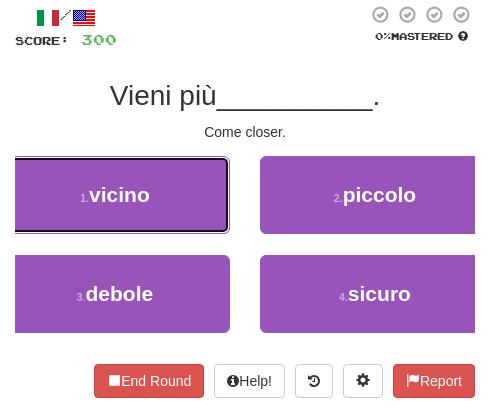 click on "vicino" at bounding box center (119, 194) 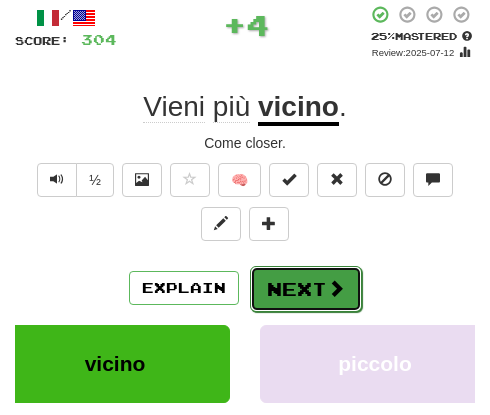 click on "Next" at bounding box center (306, 289) 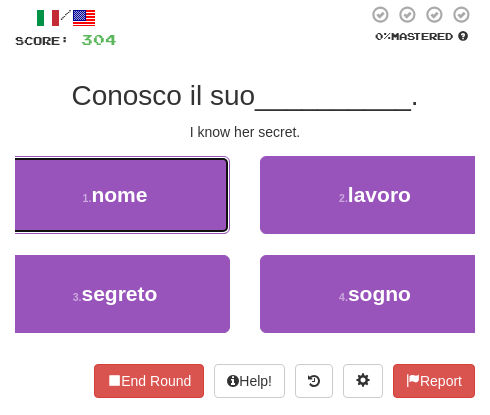 click on "nome" at bounding box center (119, 194) 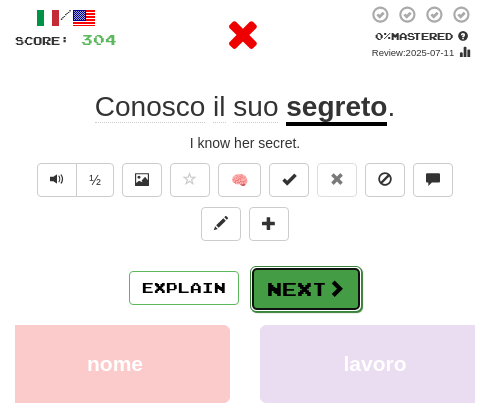 click on "Next" at bounding box center (306, 289) 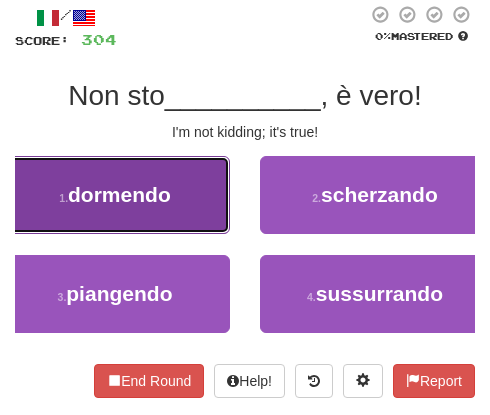 click on "dormendo" at bounding box center (119, 194) 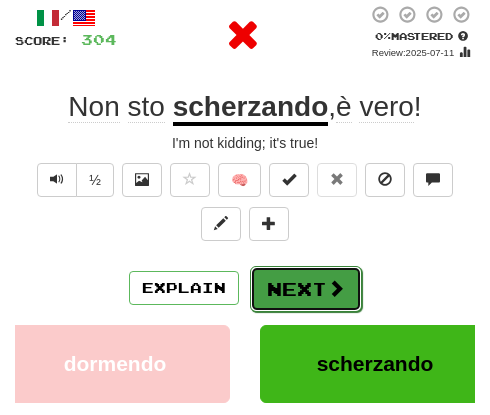click on "Next" at bounding box center (306, 289) 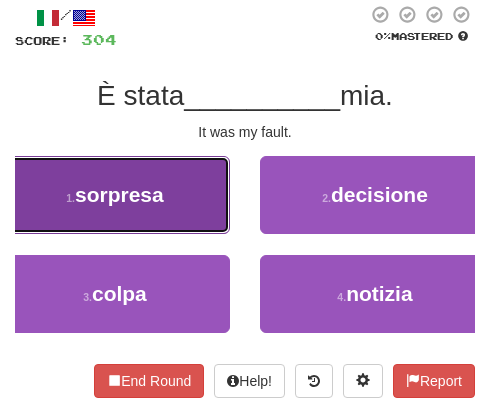 click on "1 .  sorpresa" at bounding box center (115, 195) 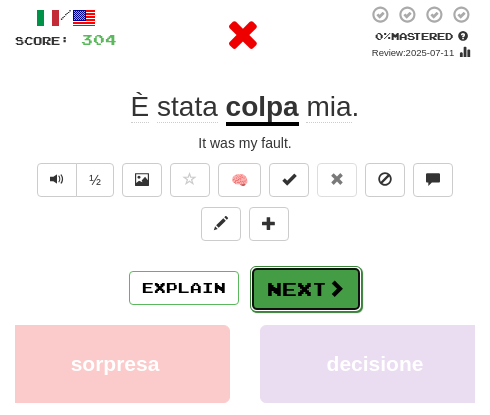 click on "Next" at bounding box center (306, 289) 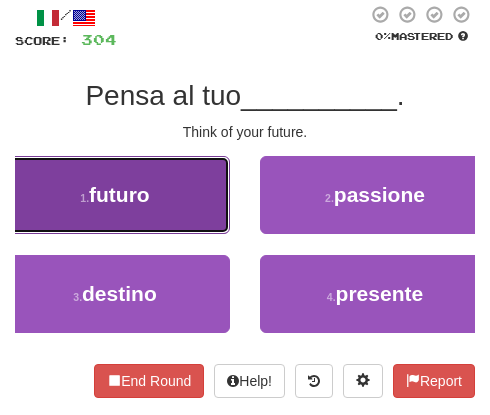 click on "futuro" at bounding box center (119, 194) 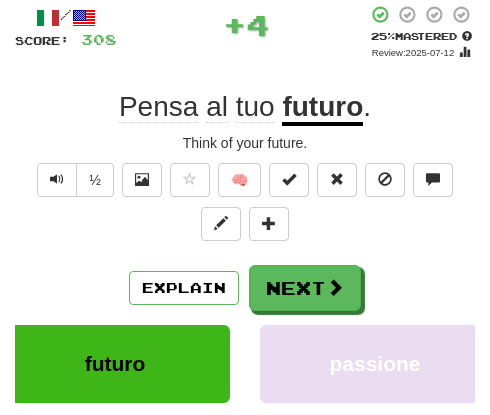 click on "/  Score:   308 + 4 25 %  Mastered Review:  2025-07-12 Pensa   al   tuo   futuro . Think of your future. ½ 🧠 Explain Next futuro passione destino presente Learn more: futuro passione destino presente  End Round  Help!  Report" at bounding box center (245, 301) 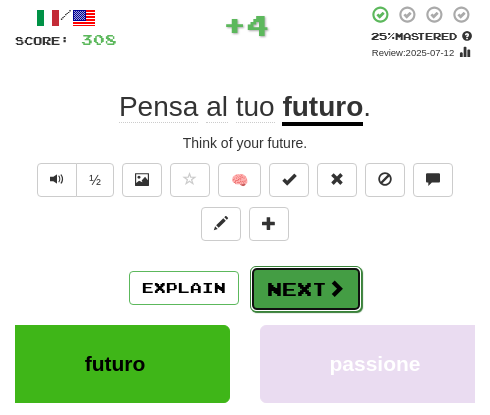 click on "Next" at bounding box center (306, 289) 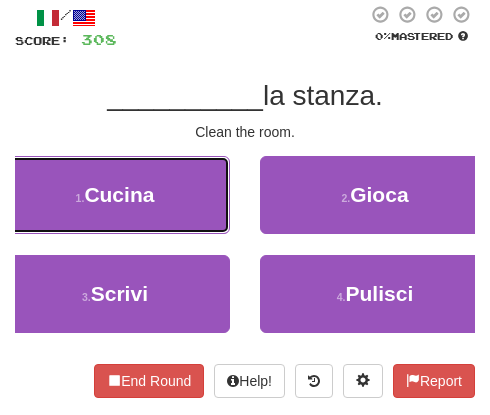 drag, startPoint x: 148, startPoint y: 221, endPoint x: 177, endPoint y: 239, distance: 34.132095 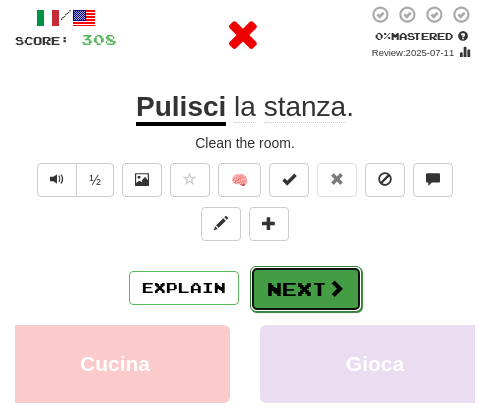 click on "Next" at bounding box center (306, 289) 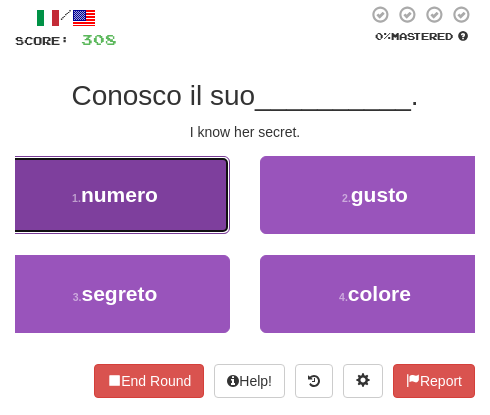 click on "1 .  numero" at bounding box center (115, 195) 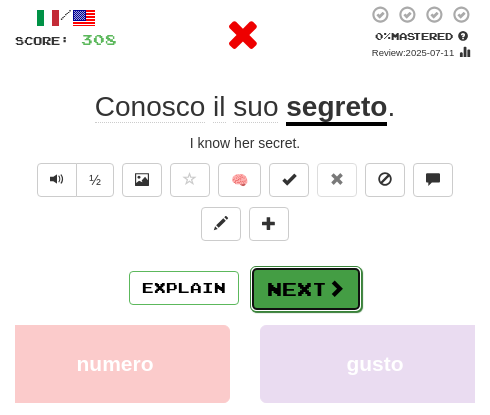 click on "Next" at bounding box center [306, 289] 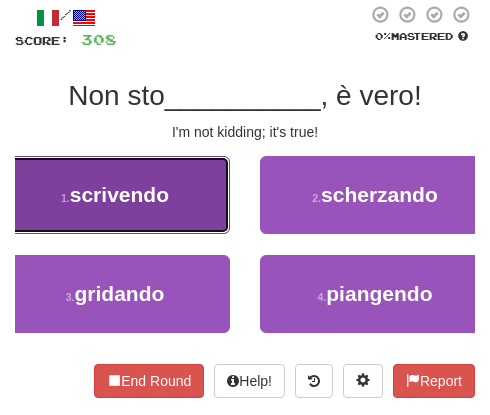 click on "scrivendo" at bounding box center [119, 194] 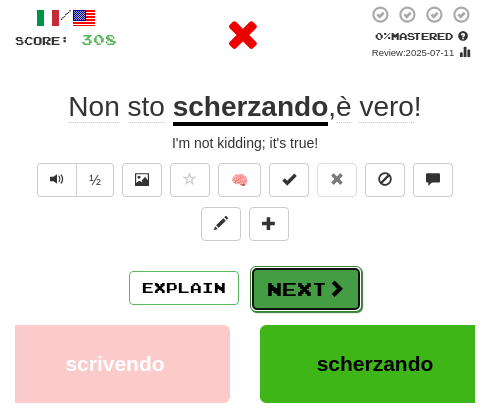 click on "Next" at bounding box center (306, 289) 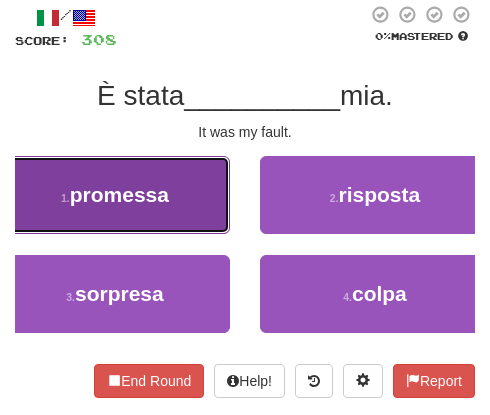 click on "1 .  promessa" at bounding box center [115, 195] 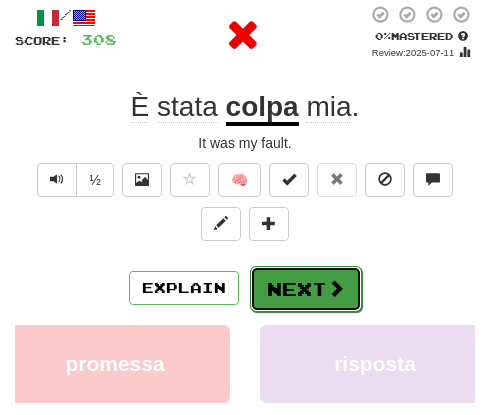 click on "Next" at bounding box center (306, 289) 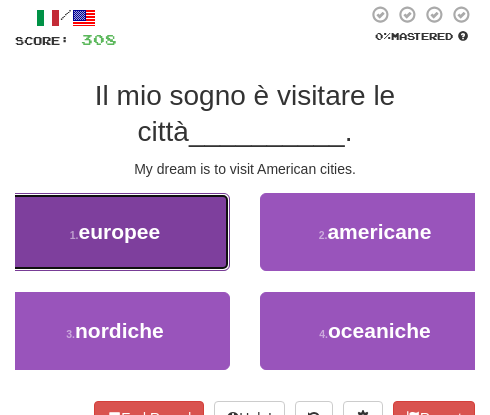 click on "europee" at bounding box center (120, 231) 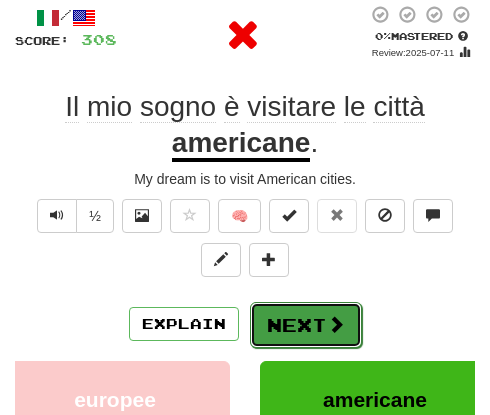 click on "Next" at bounding box center [306, 325] 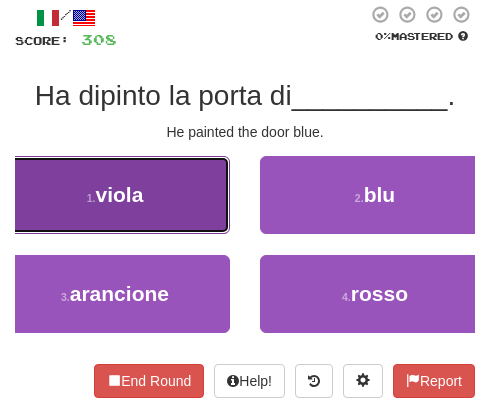 click on "viola" at bounding box center (119, 194) 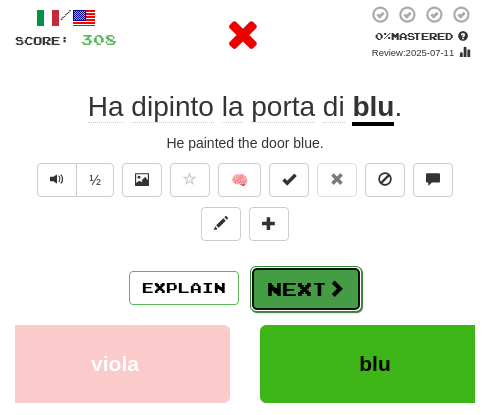 click on "Next" at bounding box center [306, 289] 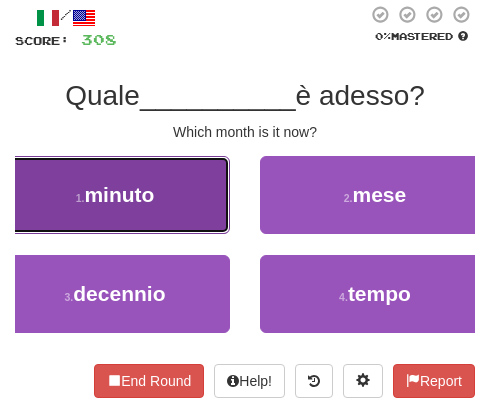 click on "minuto" at bounding box center (119, 194) 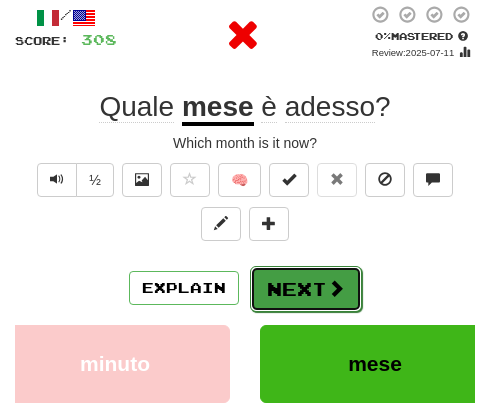 click on "Next" at bounding box center [306, 289] 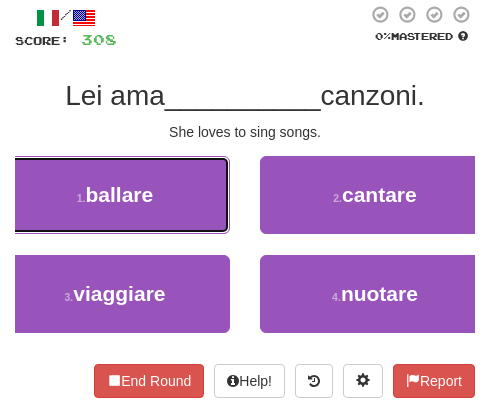 click on "1 .  ballare" at bounding box center (115, 195) 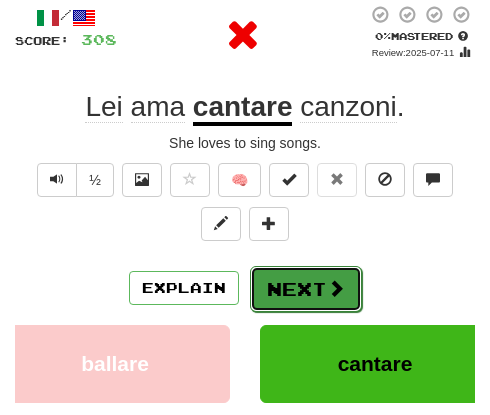 click on "Next" at bounding box center (306, 289) 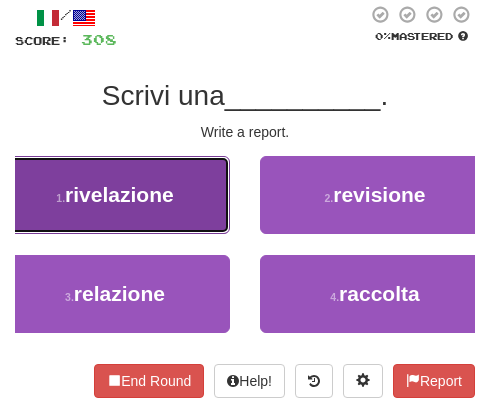 click on "rivelazione" at bounding box center [119, 194] 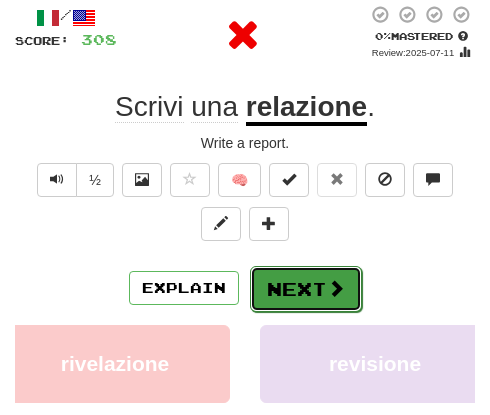 click on "Next" at bounding box center [306, 289] 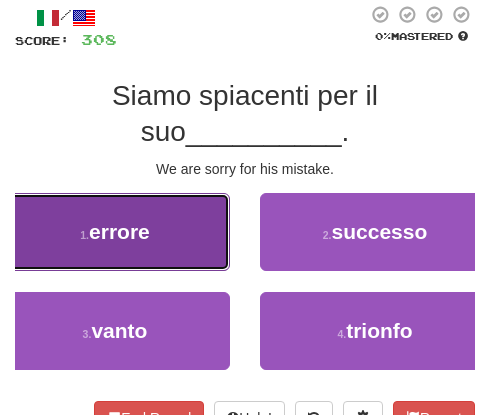 click on "1 .  errore" at bounding box center [115, 232] 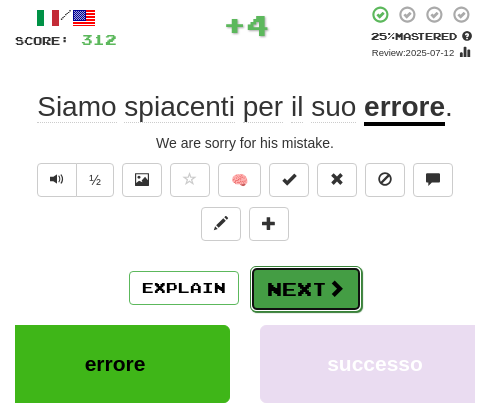 click on "Next" at bounding box center (306, 289) 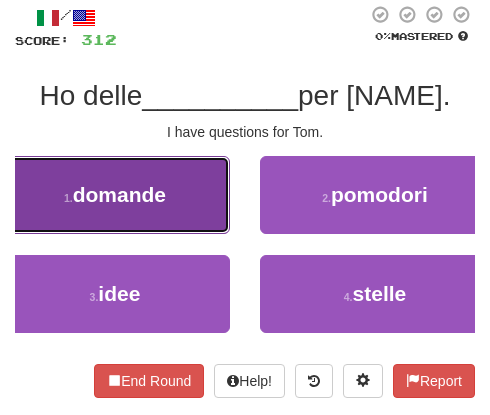 click on "domande" at bounding box center (119, 194) 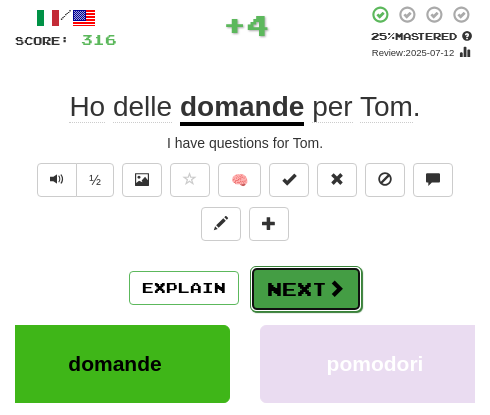 click on "Next" at bounding box center (306, 289) 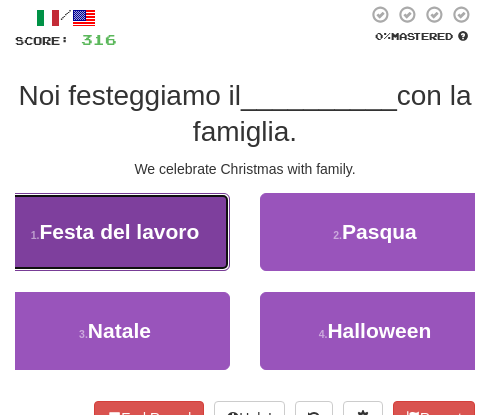 click on "1 .  Festa del lavoro" at bounding box center [115, 232] 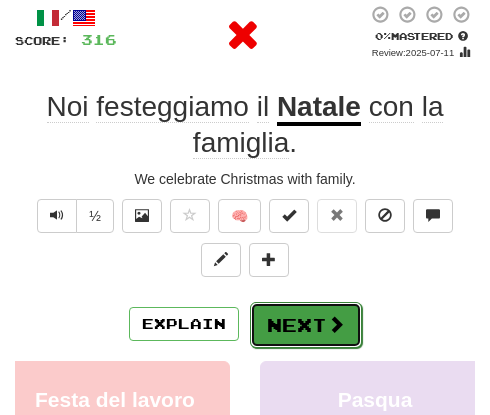 click on "Next" at bounding box center (306, 325) 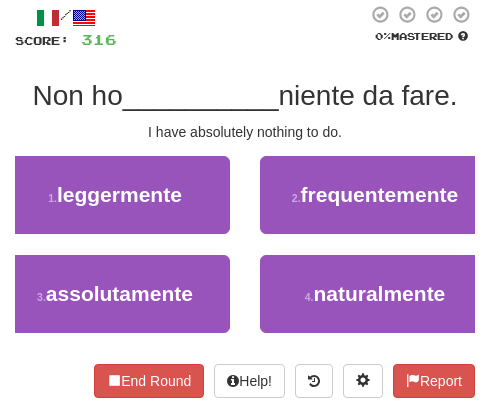 click on "3 .  assolutamente" at bounding box center [115, 304] 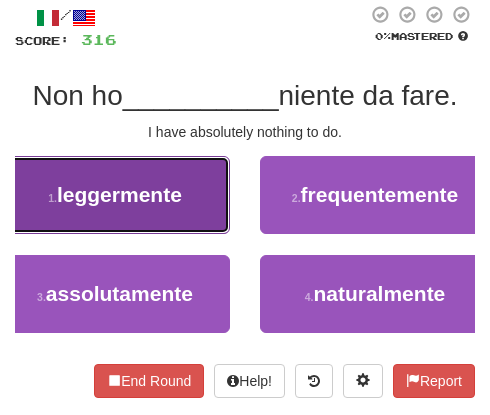 click on "1 .  leggermente" at bounding box center [115, 195] 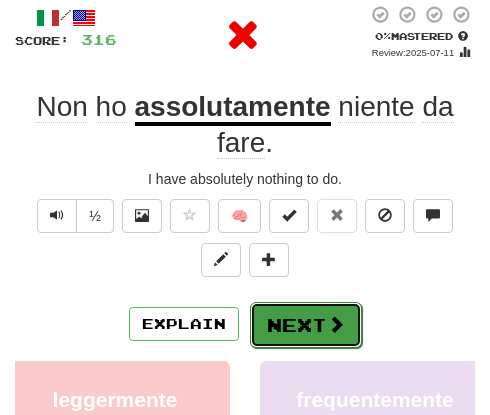 click on "Next" at bounding box center [306, 325] 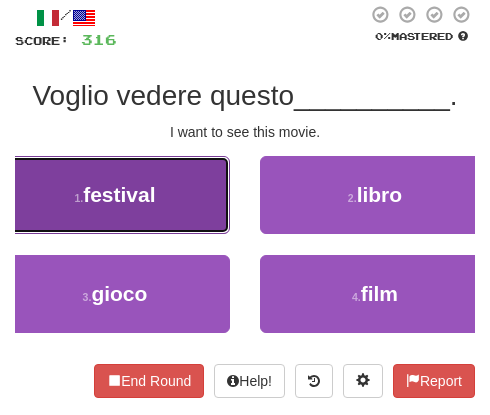 click on "1 .  festival" at bounding box center [115, 195] 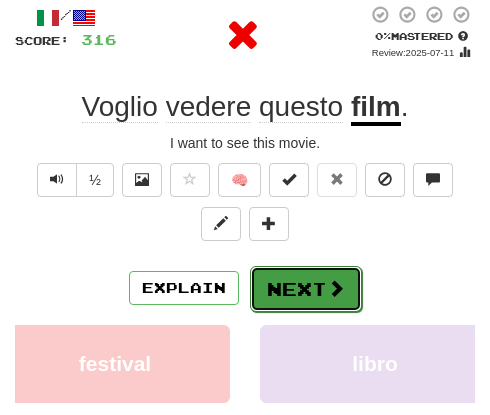 click on "Next" at bounding box center [306, 289] 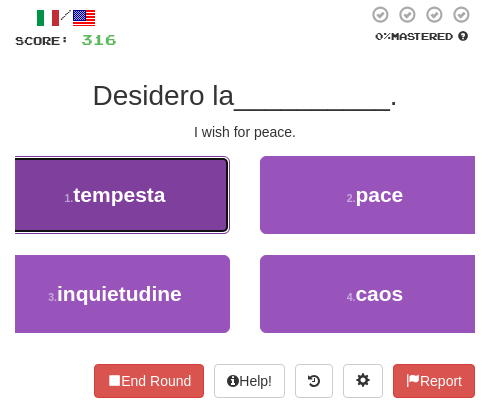 click on "1 .  tempesta" at bounding box center [115, 195] 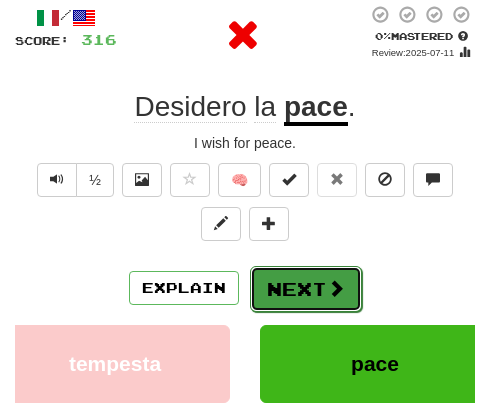click on "Next" at bounding box center [306, 289] 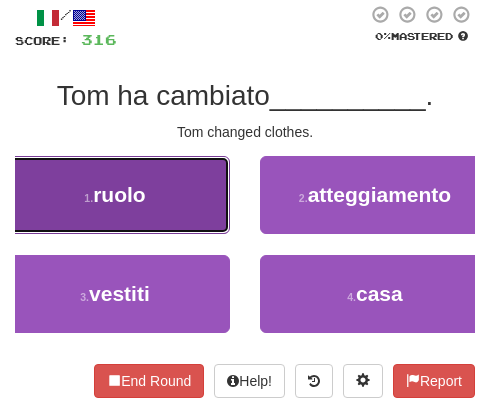 click on "1 .  ruolo" at bounding box center [115, 195] 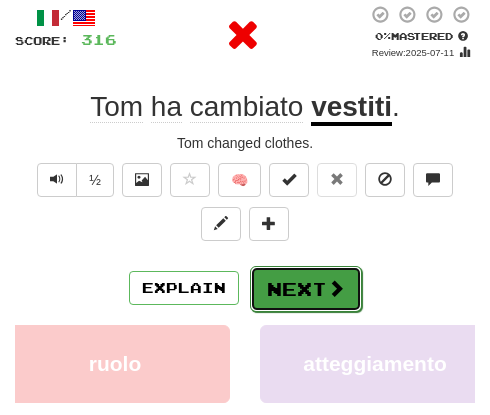 click on "Next" at bounding box center (306, 289) 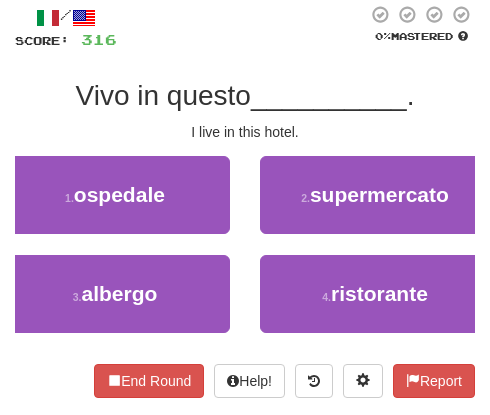 click on "1 .  ospedale" at bounding box center (115, 205) 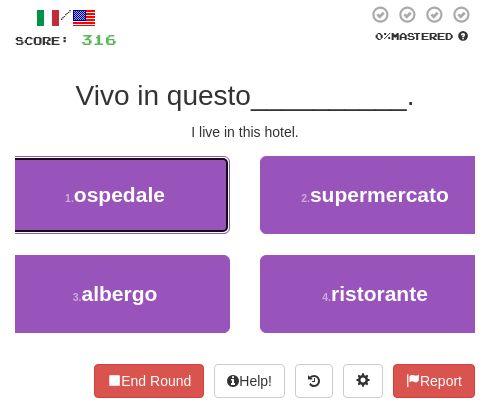 click on "1 .  ospedale" at bounding box center [115, 195] 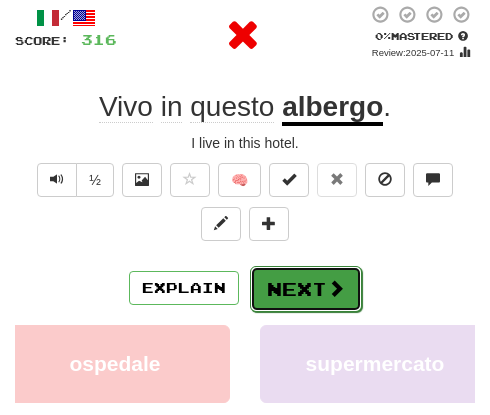 click on "Next" at bounding box center (306, 289) 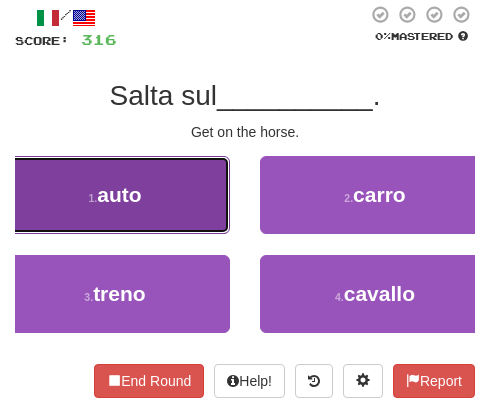 click on "1 .  auto" at bounding box center (115, 195) 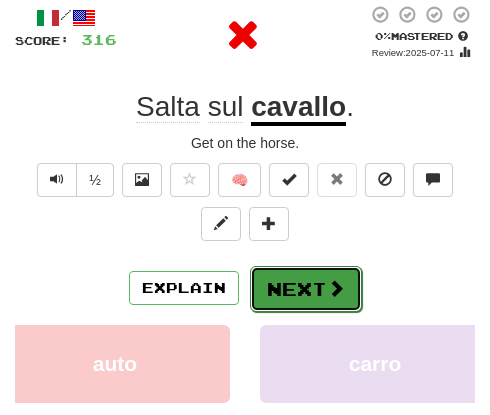 click on "Next" at bounding box center [306, 289] 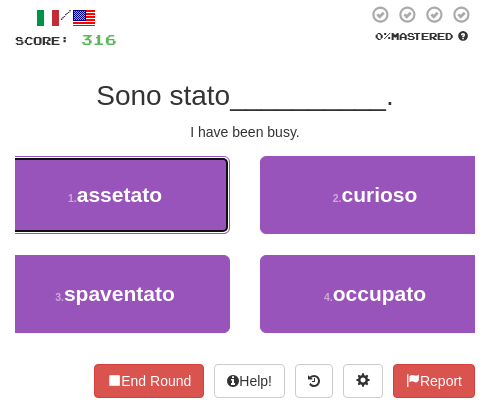 click on "1 .  assetato" at bounding box center [115, 195] 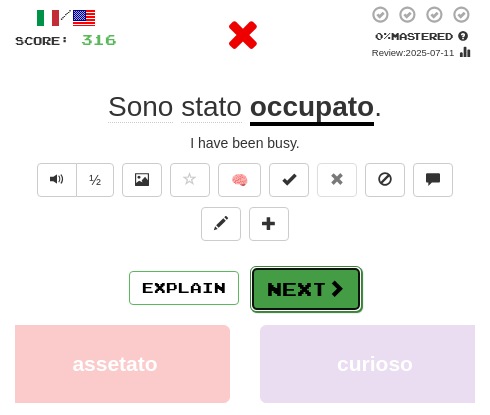 click on "Next" at bounding box center [306, 289] 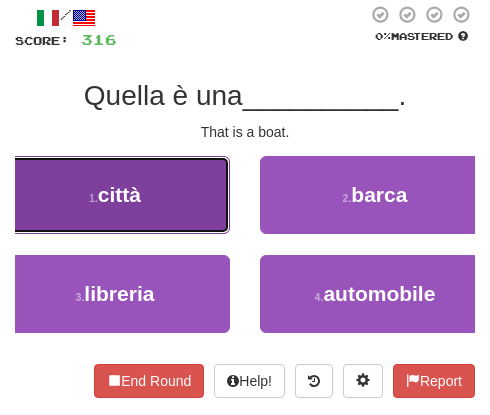 click on "1 .  città" at bounding box center (115, 195) 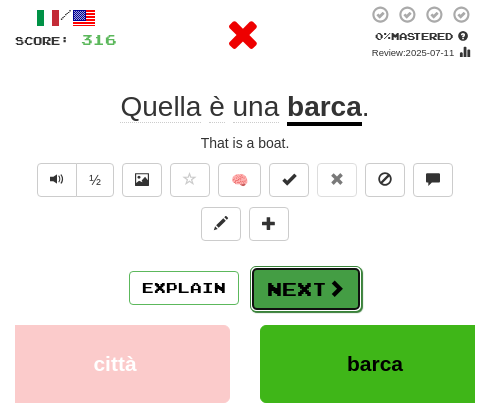 click at bounding box center (336, 288) 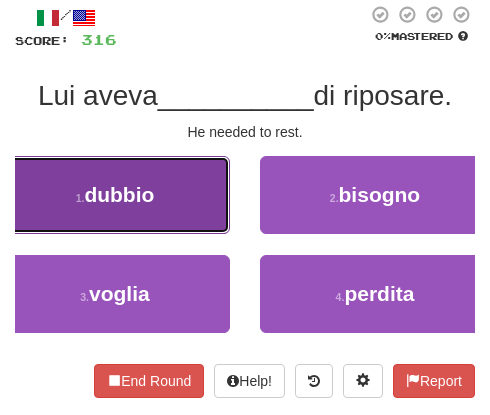 click on "1 .  dubbio" at bounding box center [115, 195] 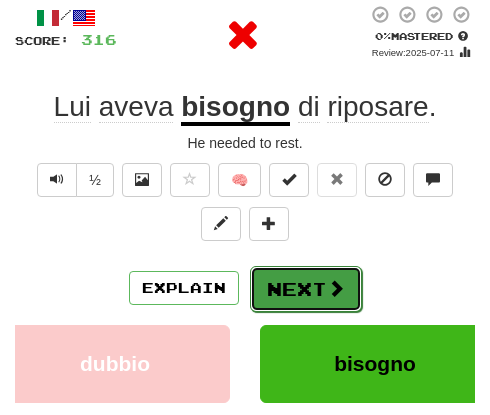 click on "Next" at bounding box center [306, 289] 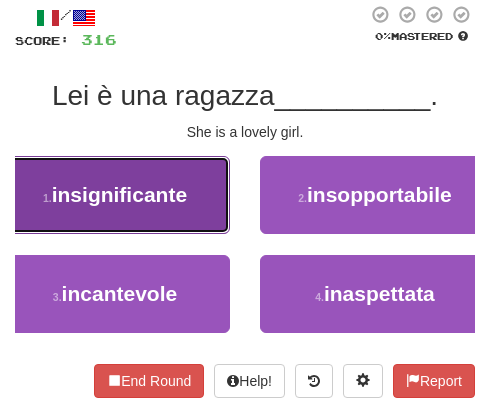 click on "insignificante" at bounding box center (119, 194) 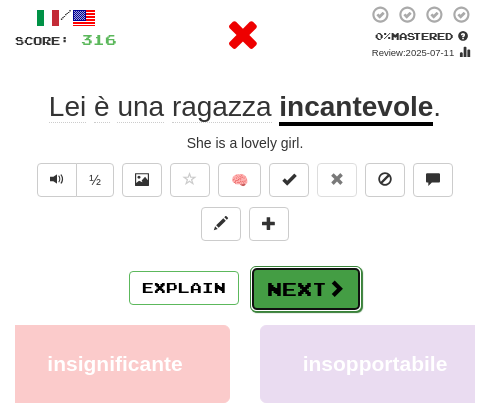 click on "Next" at bounding box center (306, 289) 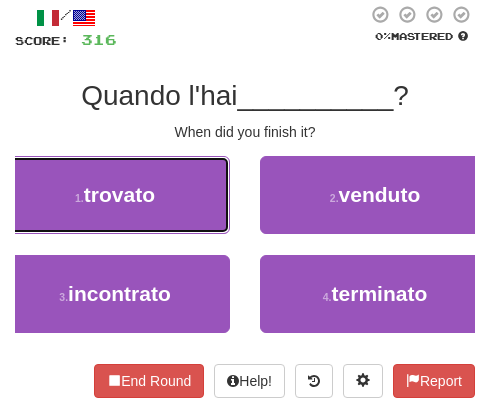 click on "1 .  trovato" at bounding box center [115, 195] 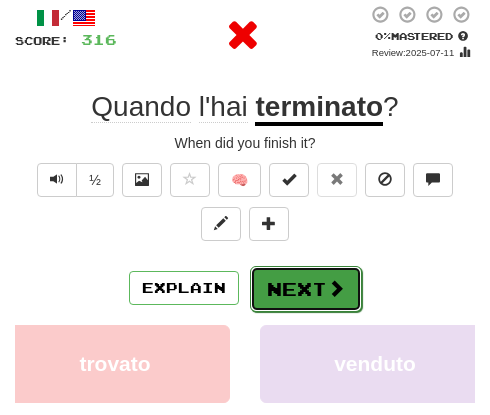 click on "Next" at bounding box center (306, 289) 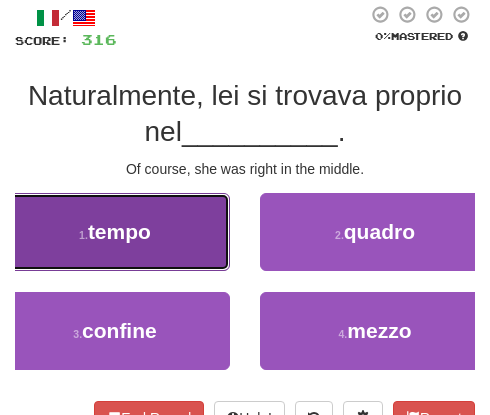 click on "1 .  tempo" at bounding box center [115, 232] 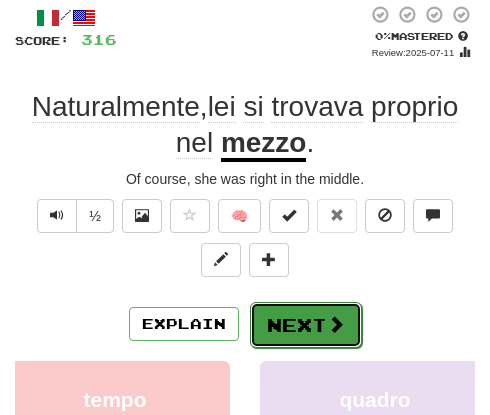 click on "Next" at bounding box center (306, 325) 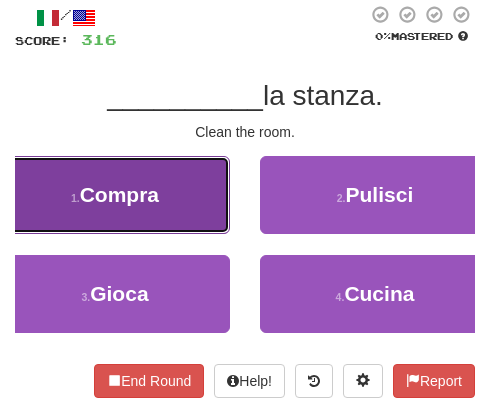click on "1 .  Compra" at bounding box center (115, 195) 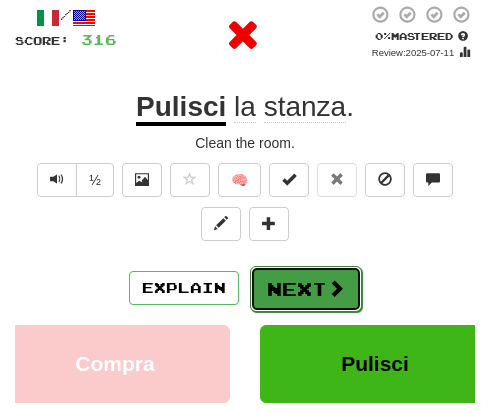 click on "Next" at bounding box center [306, 289] 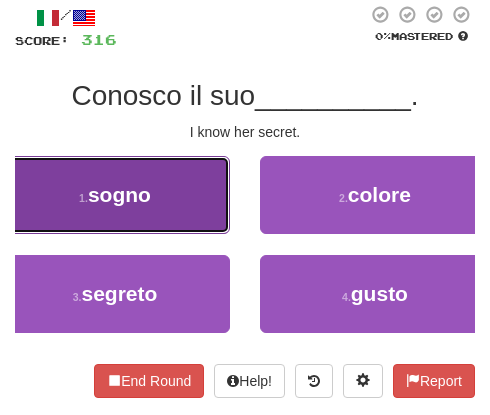 click on "1 .  sogno" at bounding box center [115, 195] 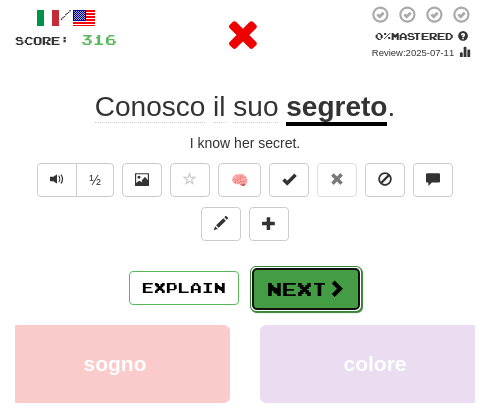 click at bounding box center (336, 288) 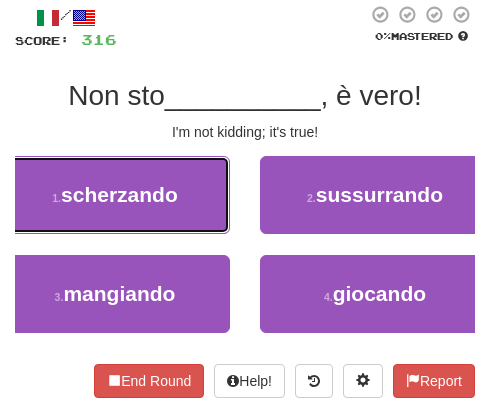 click on "1 .  scherzando" at bounding box center (115, 195) 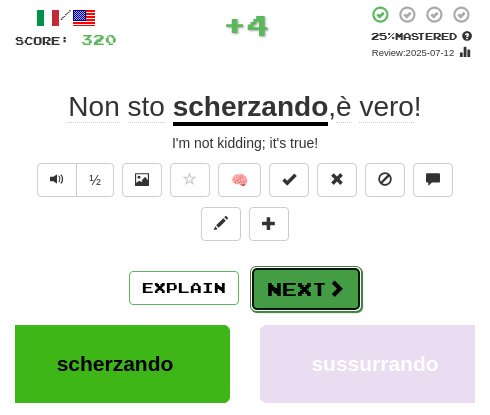 click on "Next" at bounding box center (306, 289) 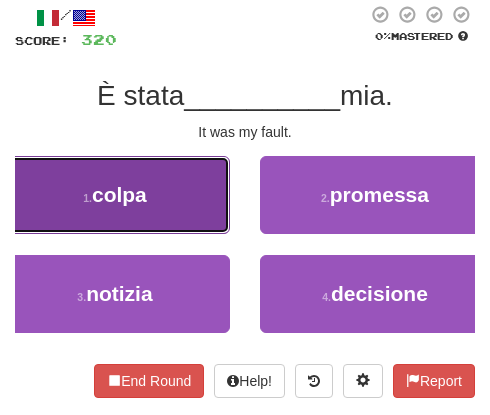 click on "1 .  colpa" at bounding box center (115, 195) 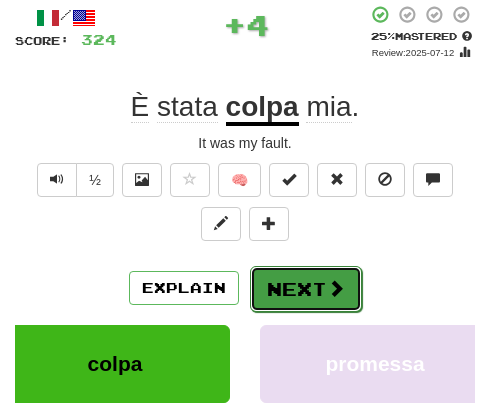 click at bounding box center [336, 288] 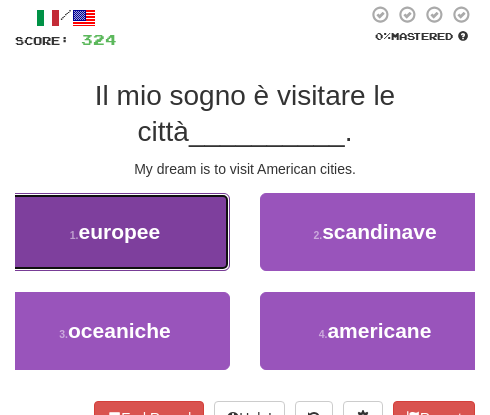 click on "1 .  europee" at bounding box center (115, 232) 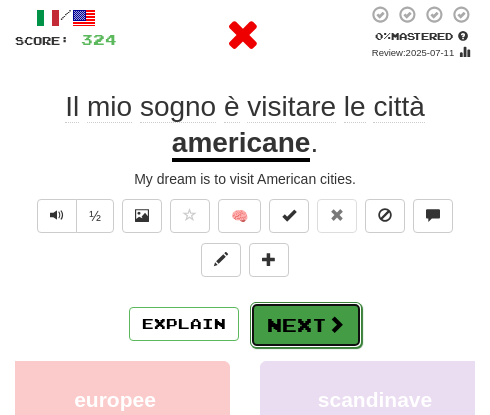 click on "Next" at bounding box center (306, 325) 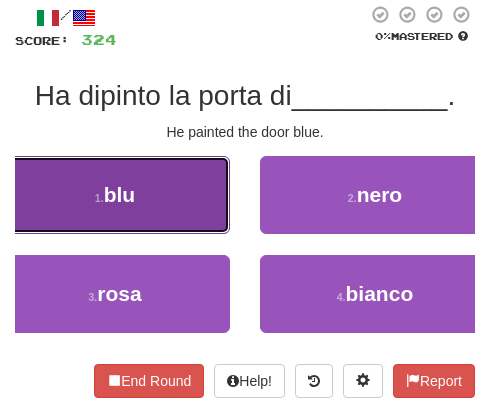 click on "1 .  blu" at bounding box center [115, 195] 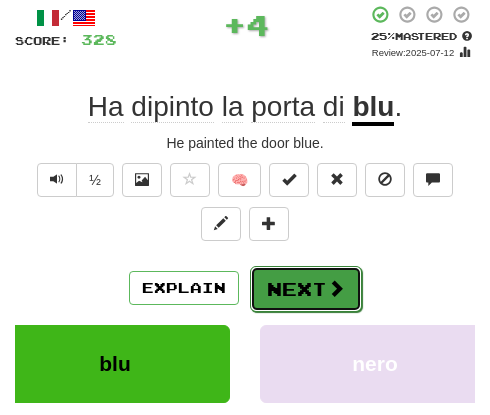 click on "Next" at bounding box center [306, 289] 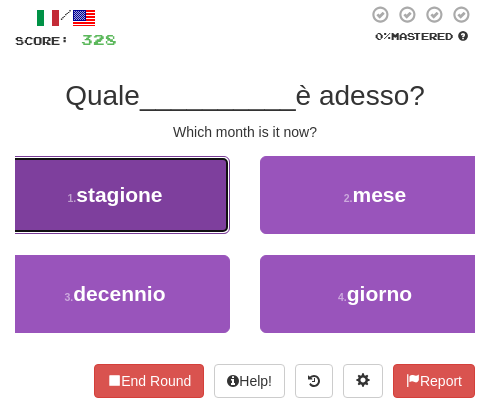 click on "stagione" at bounding box center (119, 194) 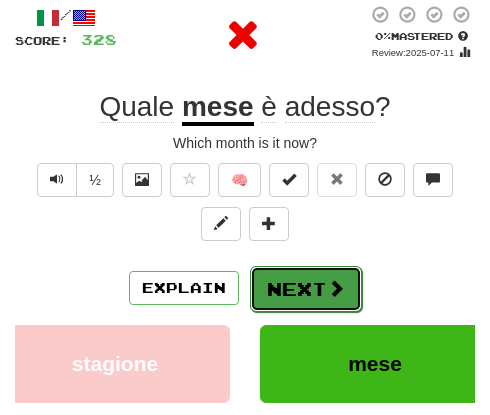 click on "Next" at bounding box center [306, 289] 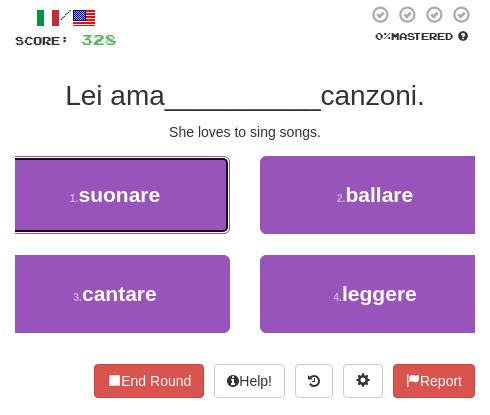 click on "suonare" at bounding box center [120, 194] 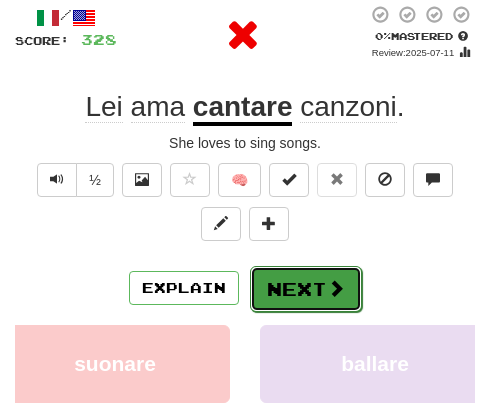 click on "Next" at bounding box center [306, 289] 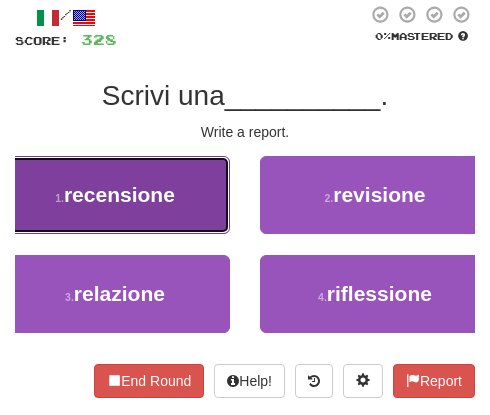 click on "recensione" at bounding box center (119, 194) 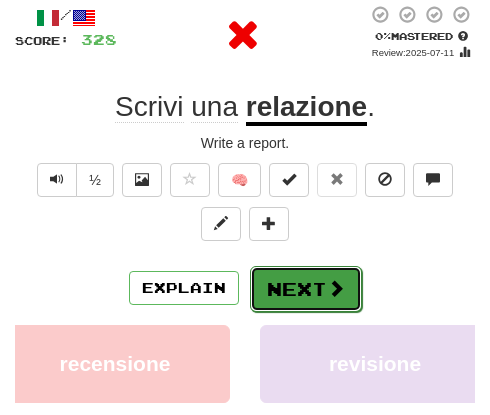 click on "Next" at bounding box center [306, 289] 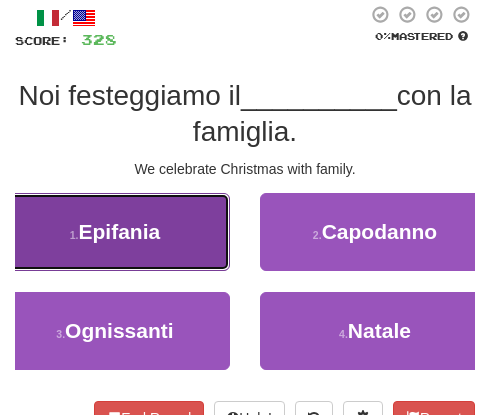 click on "1 .  Epifania" at bounding box center (115, 232) 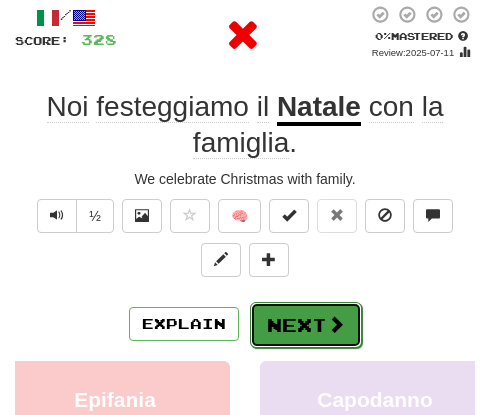 click on "Next" at bounding box center [306, 325] 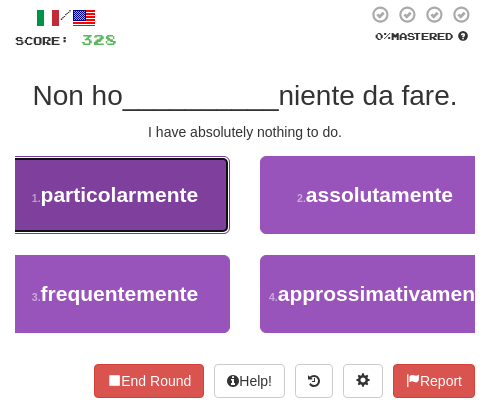 click on "particolarmente" at bounding box center (120, 194) 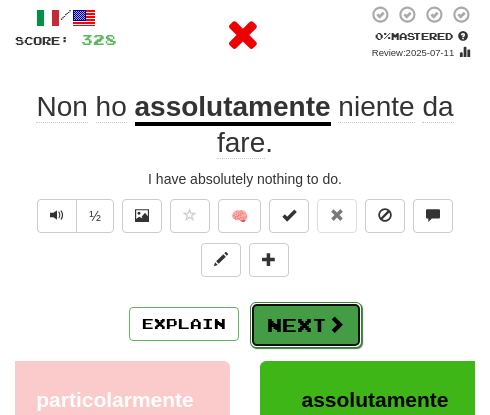 click on "Next" at bounding box center [306, 325] 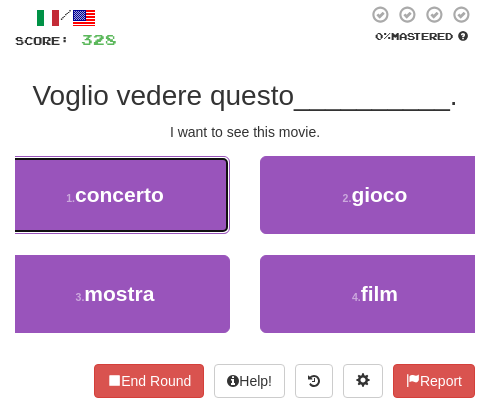 click on "1 .  concerto" at bounding box center [115, 195] 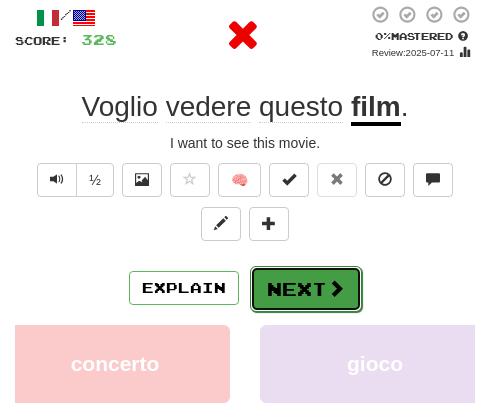click on "Next" at bounding box center (306, 289) 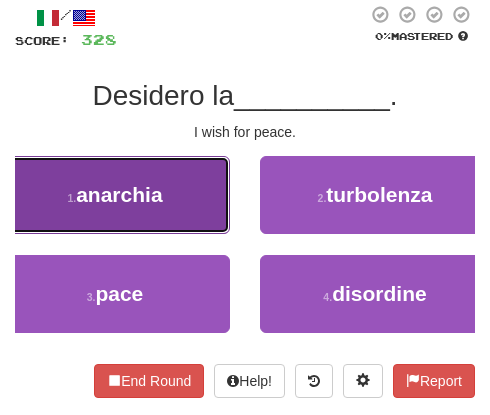 click on "1 .  anarchia" at bounding box center [115, 195] 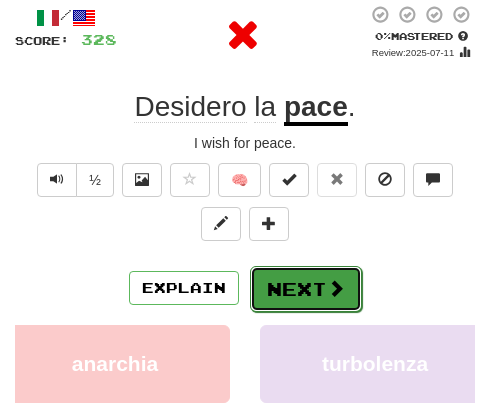 click on "Next" at bounding box center [306, 289] 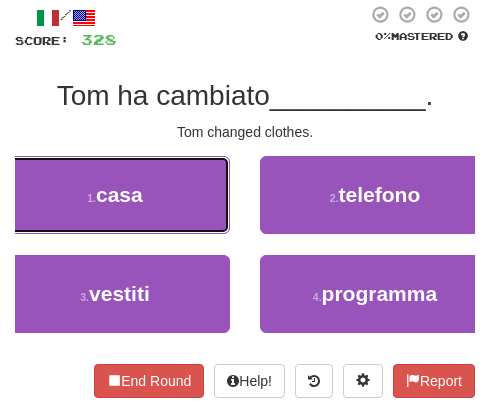 click on "1 .  casa" at bounding box center (115, 195) 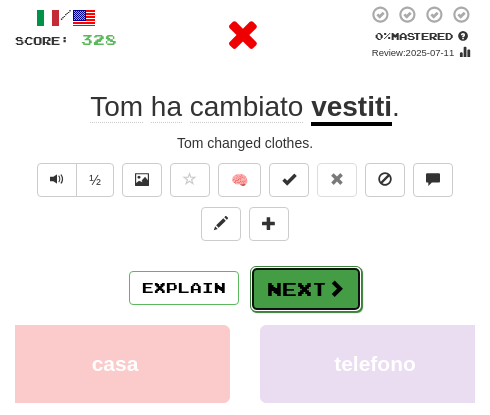 click on "Next" at bounding box center [306, 289] 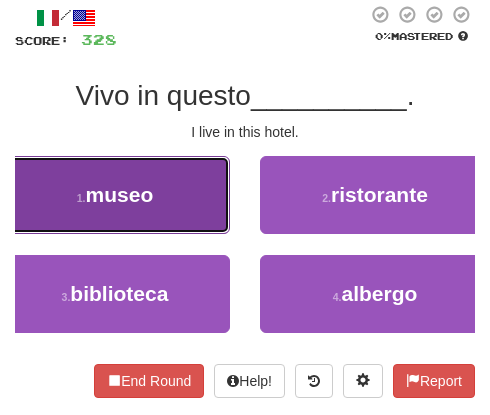 click on "museo" at bounding box center (120, 194) 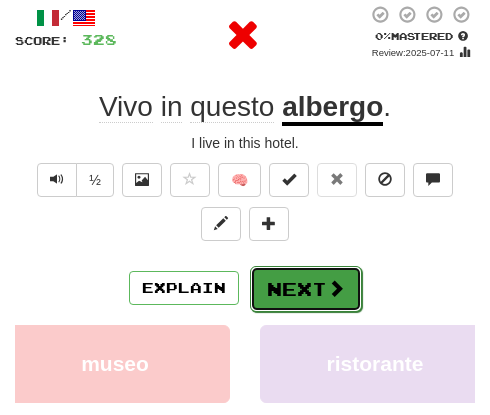 click on "Next" at bounding box center (306, 289) 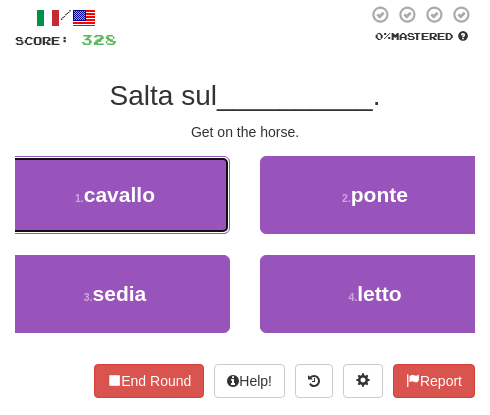 click on "1 .  cavallo" at bounding box center (115, 195) 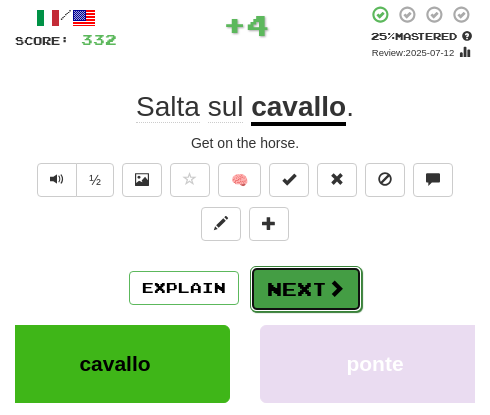 click on "Next" at bounding box center (306, 289) 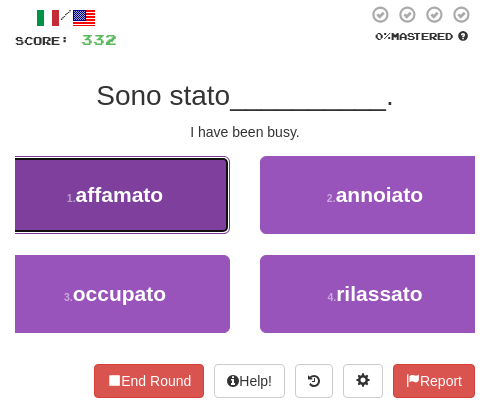 click on "affamato" at bounding box center (120, 194) 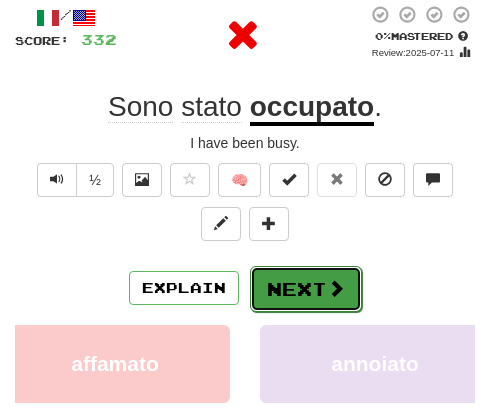 click on "Next" at bounding box center (306, 289) 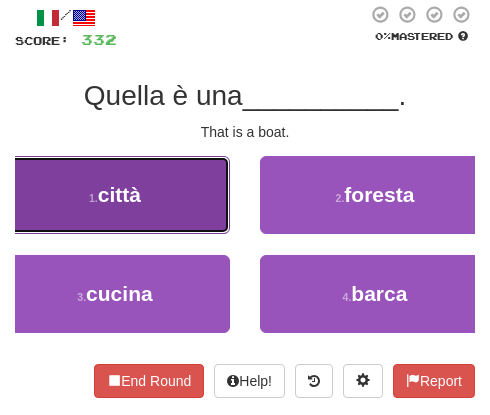 click on "1 .  città" at bounding box center [115, 195] 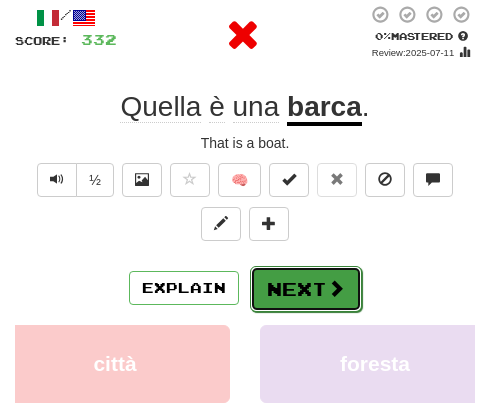click on "Next" at bounding box center [306, 289] 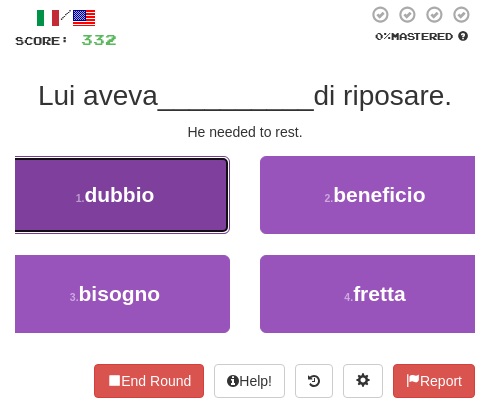 click on "1 .  dubbio" at bounding box center [115, 195] 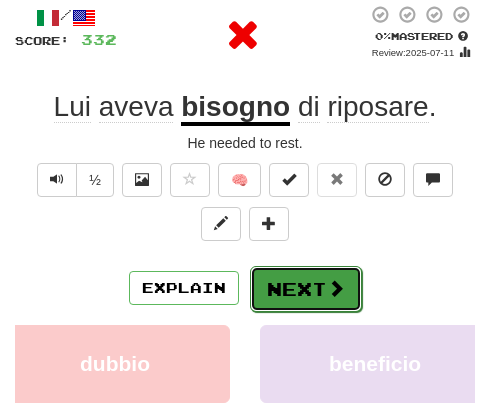 click on "Next" at bounding box center (306, 289) 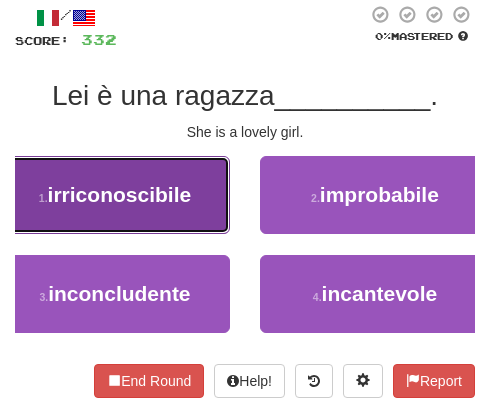 click on "irriconoscibile" at bounding box center (120, 194) 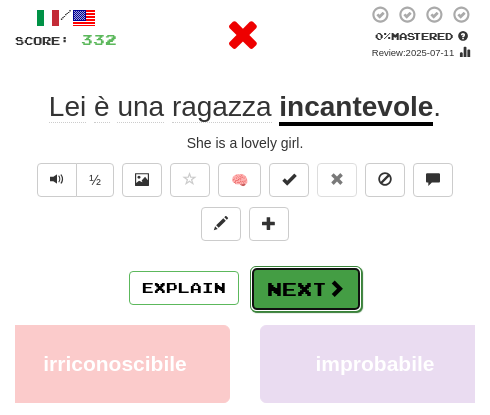 click on "Next" at bounding box center (306, 289) 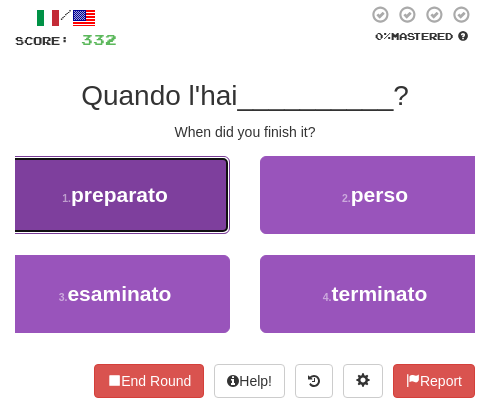 click on "1 .  preparato" at bounding box center [115, 195] 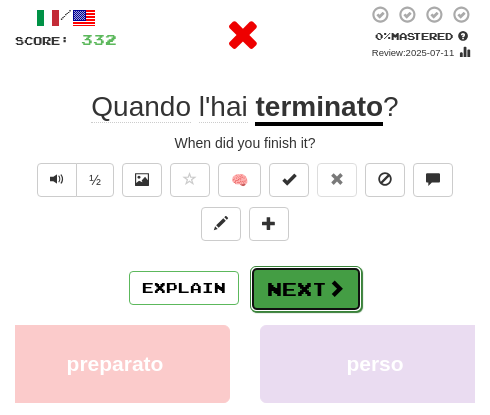 click on "Next" at bounding box center [306, 289] 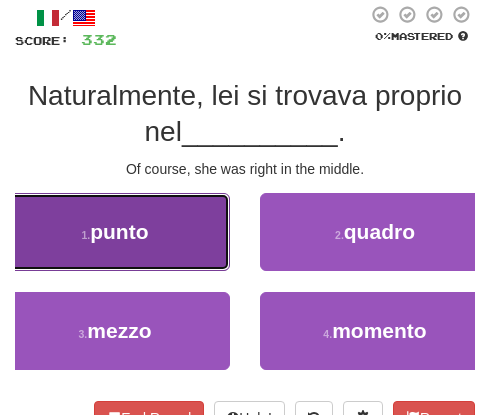 click on "1 .  punto" at bounding box center [115, 232] 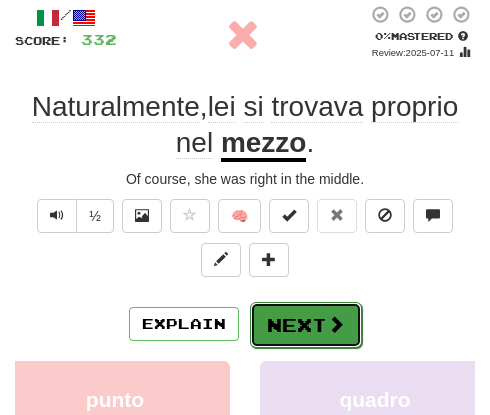 click on "Next" at bounding box center (306, 325) 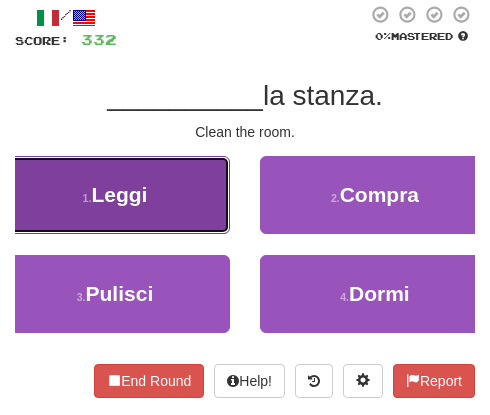 click on "1 .  Leggi" at bounding box center [115, 195] 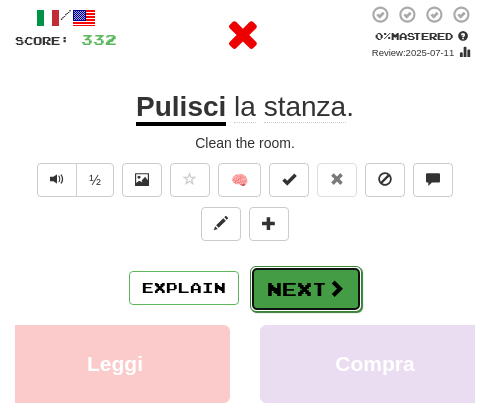 click on "Next" at bounding box center (306, 289) 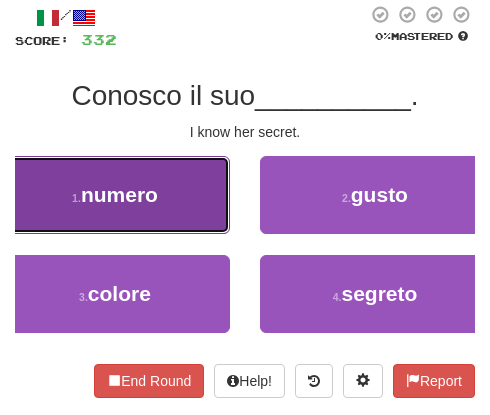 click on "1 .  numero" at bounding box center (115, 195) 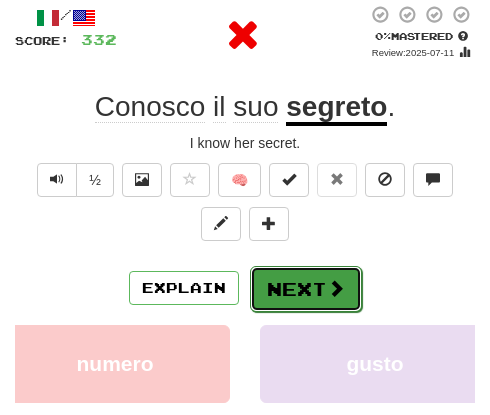 click on "Next" at bounding box center [306, 289] 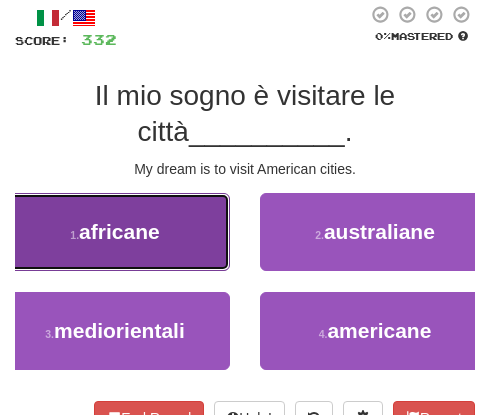 click on "1 .  africane" at bounding box center (115, 232) 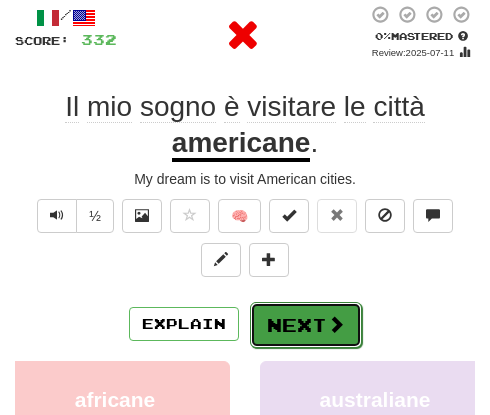 click on "Next" at bounding box center (306, 325) 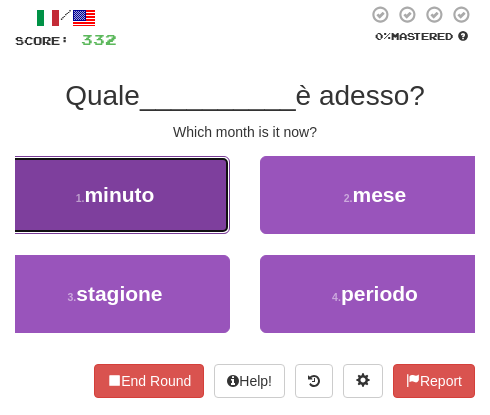 click on "1 .  minuto" at bounding box center [115, 195] 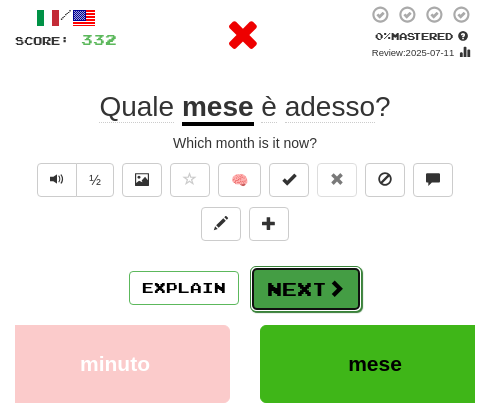 click on "Next" at bounding box center (306, 289) 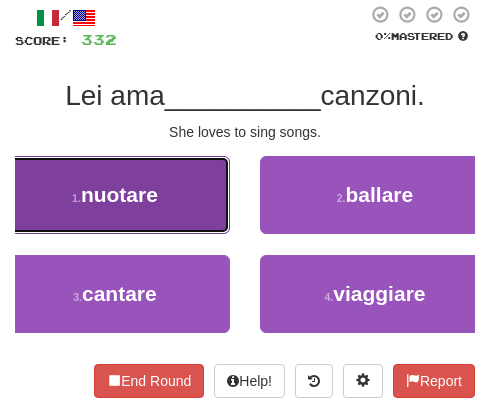 click on "1 .  nuotare" at bounding box center [115, 195] 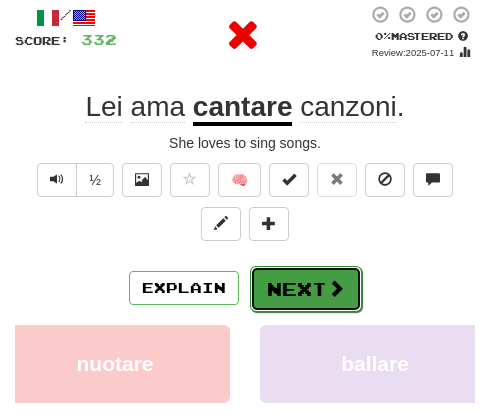 click on "Next" at bounding box center [306, 289] 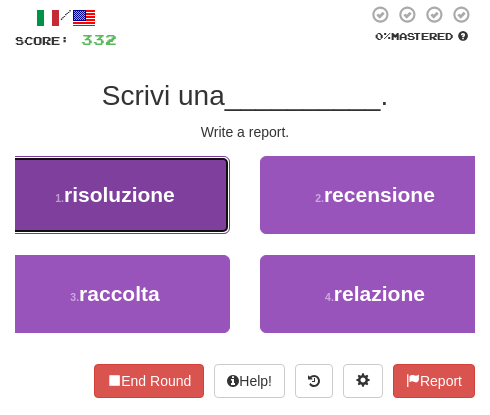 click on "risoluzione" at bounding box center (119, 194) 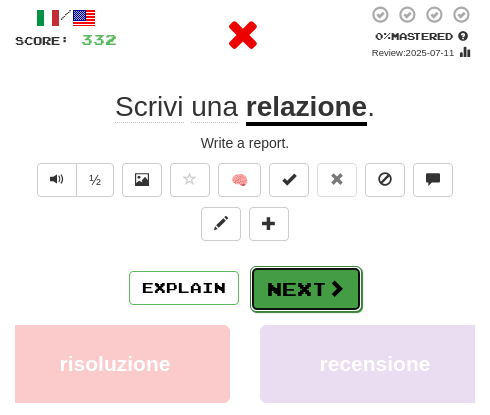 click on "Next" at bounding box center (306, 289) 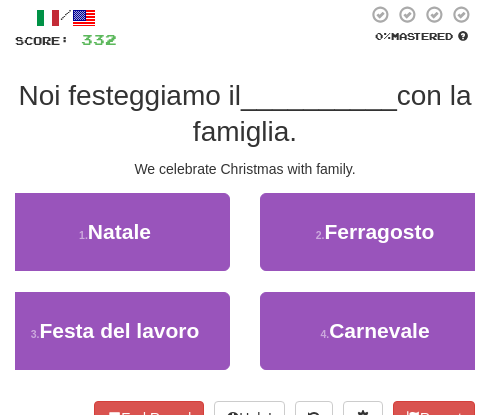 click on "/  Score:   332 0 %  Mastered Noi festeggiamo il  __________  con la famiglia. We celebrate Christmas with family. 1 .  Natale 2 .  Ferragosto 3 .  Festa del lavoro 4 .  Carnevale  End Round  Help!  Report" at bounding box center [245, 219] 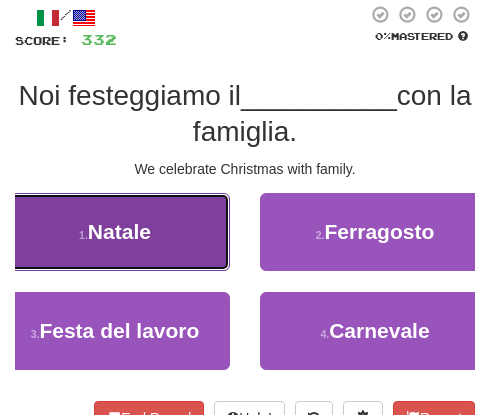 click on "1 .  Natale" at bounding box center (115, 232) 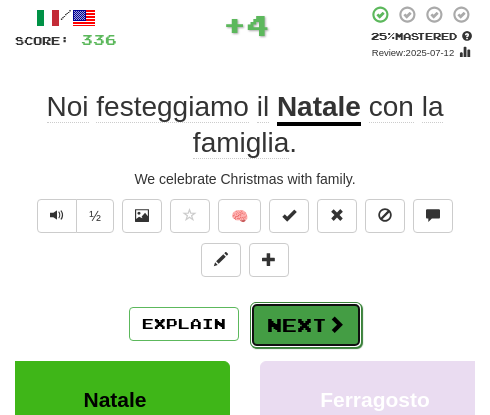 click on "Next" at bounding box center (306, 325) 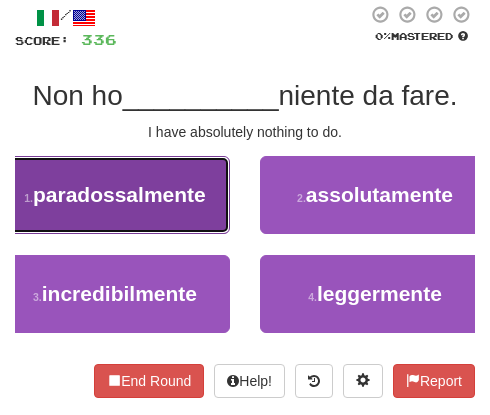 click on "1 .  paradossalmente" at bounding box center (115, 195) 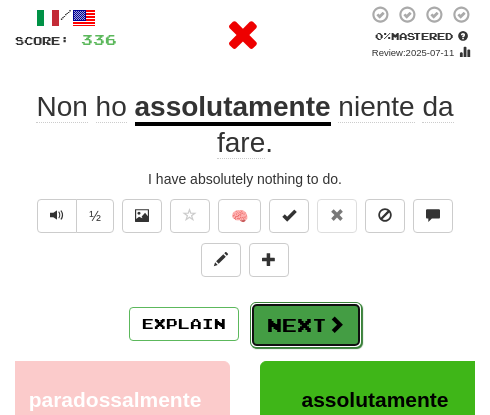 click on "Next" at bounding box center [306, 325] 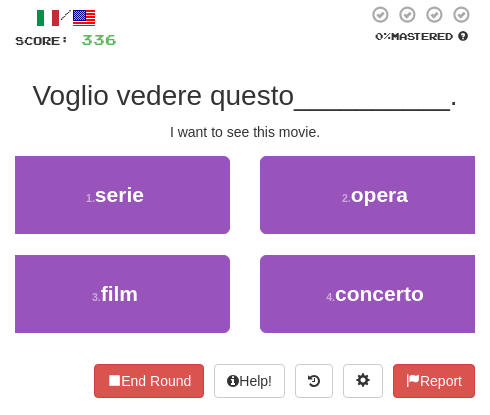 click on "1 .  serie" at bounding box center [115, 205] 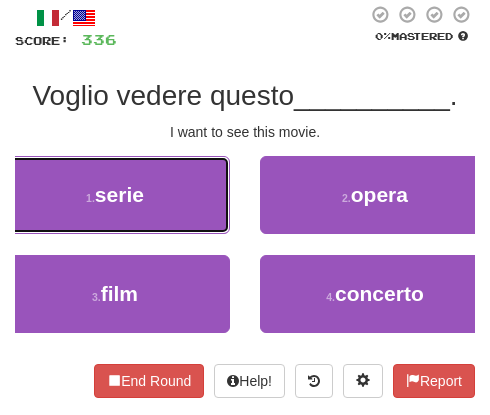 drag, startPoint x: 105, startPoint y: 172, endPoint x: 164, endPoint y: 200, distance: 65.30697 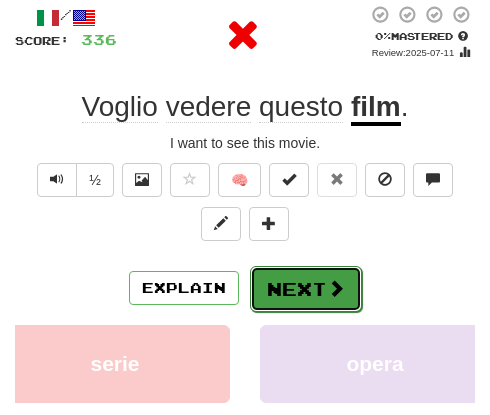 click on "Next" at bounding box center [306, 289] 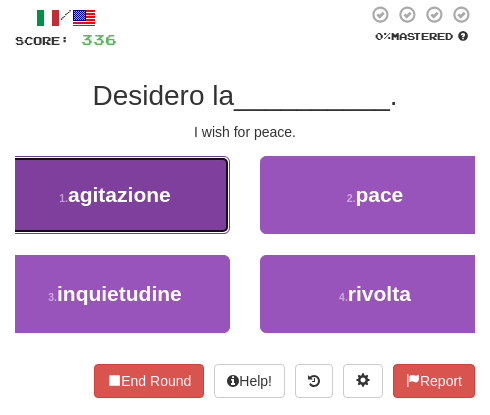 click on "1 .  agitazione" at bounding box center (115, 195) 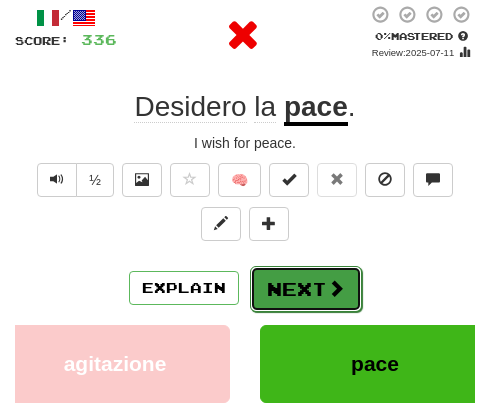 click on "Next" at bounding box center (306, 289) 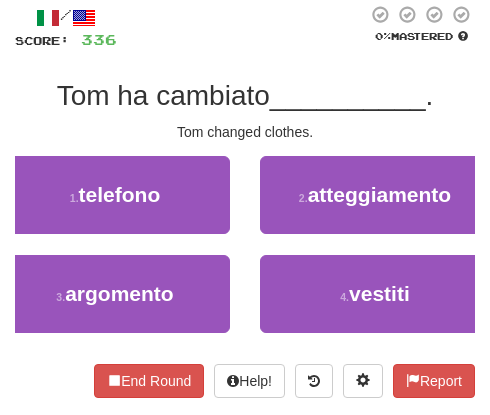 click on "1 .  telefono" at bounding box center [115, 205] 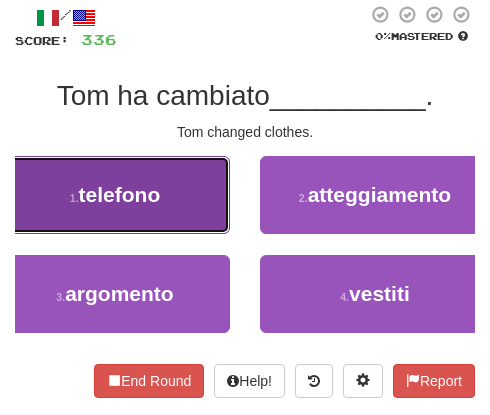 click on "1 .  telefono" at bounding box center (115, 195) 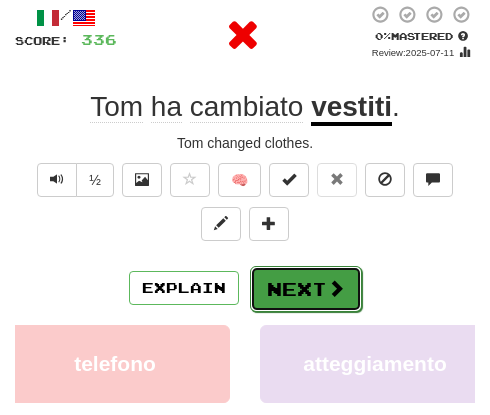 click on "Next" at bounding box center (306, 289) 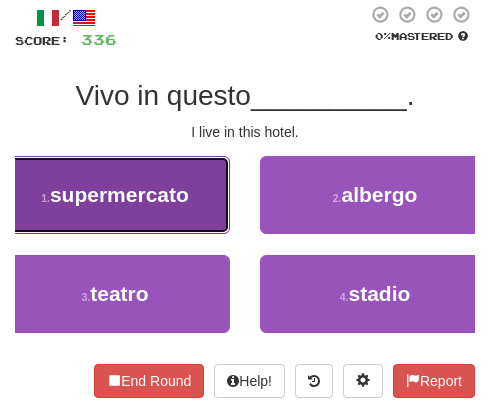 click on "supermercato" at bounding box center [119, 194] 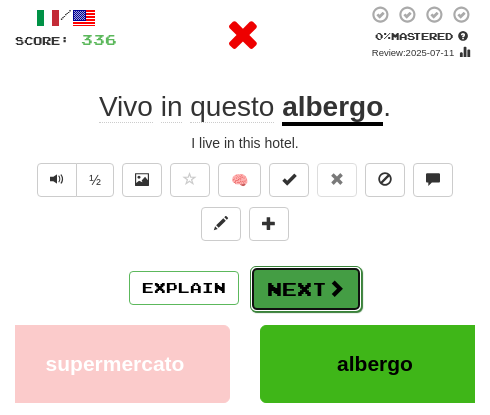 click on "Next" at bounding box center (306, 289) 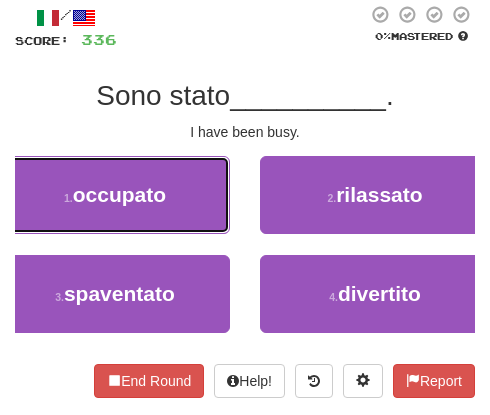drag, startPoint x: 157, startPoint y: 214, endPoint x: 166, endPoint y: 220, distance: 10.816654 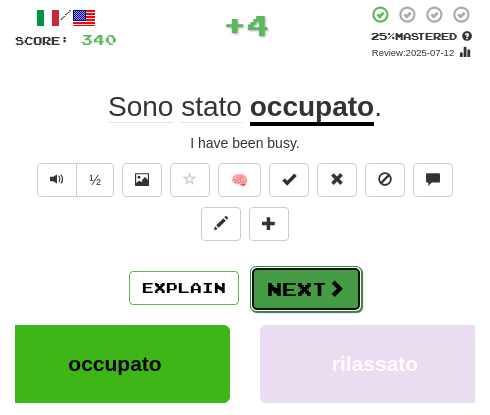 click on "Next" at bounding box center (306, 289) 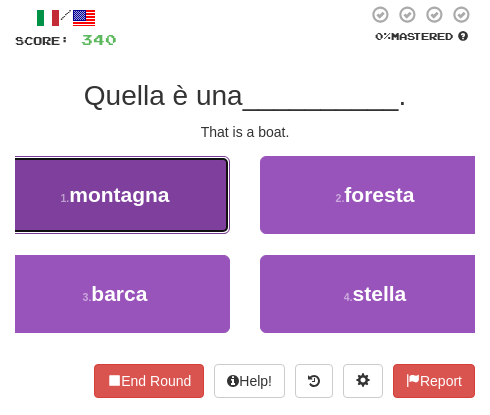 click on "1 .  montagna" at bounding box center [115, 195] 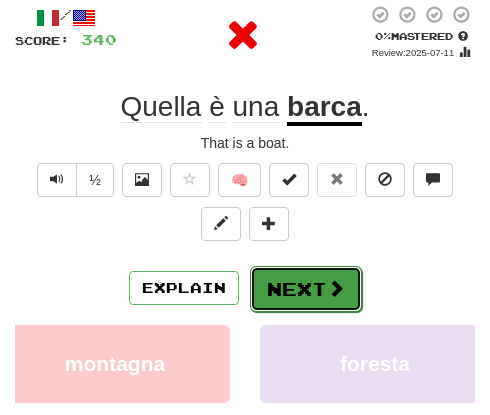 click on "Next" at bounding box center (306, 289) 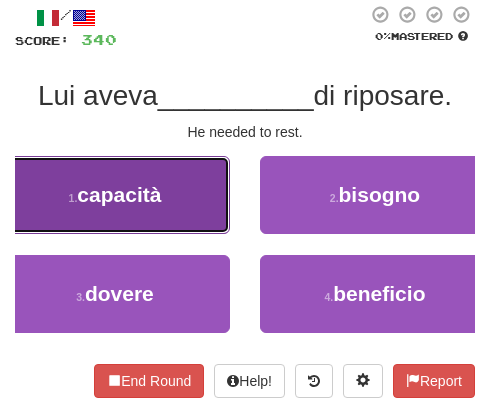 click on "1 .  capacità" at bounding box center (115, 195) 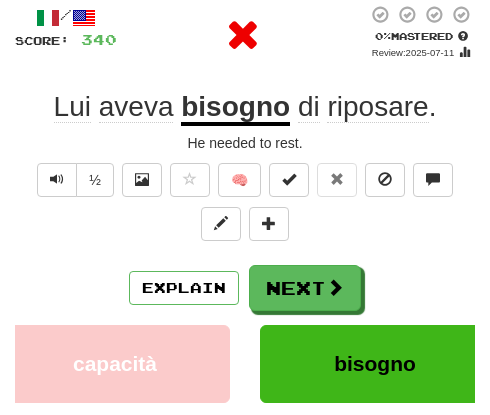 click on "½ 🧠" at bounding box center [245, 207] 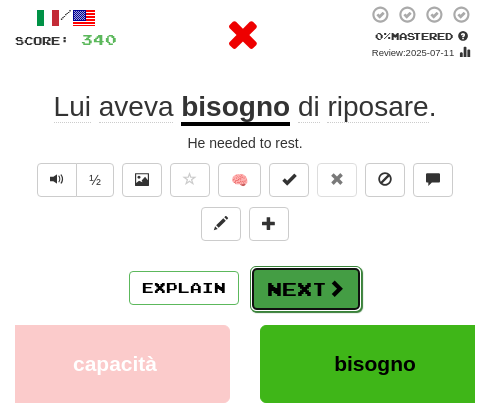 click on "Next" at bounding box center (306, 289) 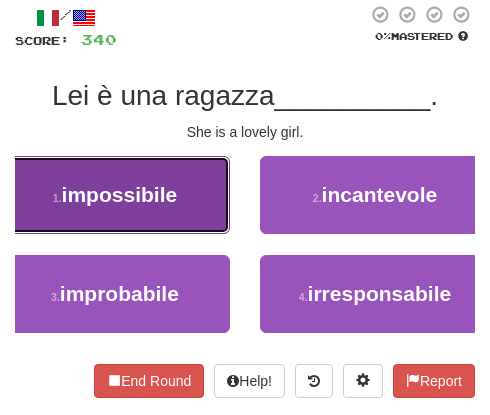 click on "1 .  impossibile" at bounding box center (115, 195) 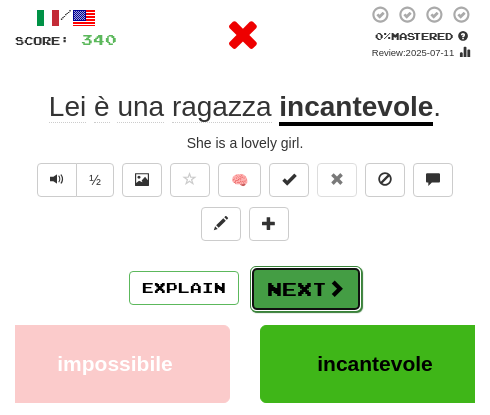 click on "Next" at bounding box center [306, 289] 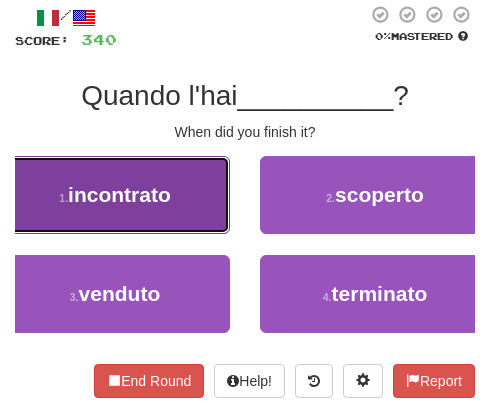 click on "incontrato" at bounding box center (119, 194) 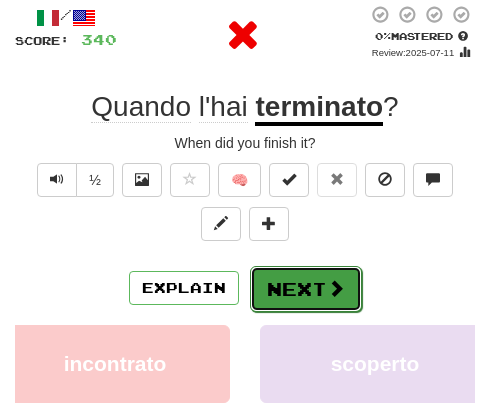 click on "Next" at bounding box center (306, 289) 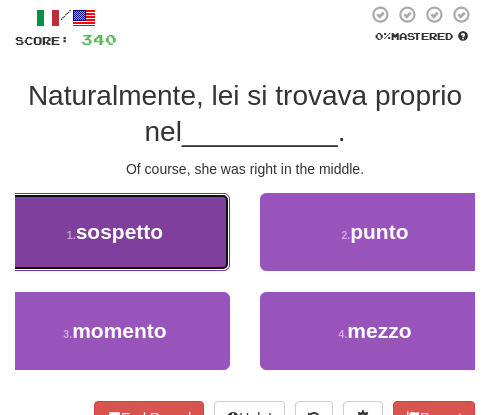 click on "1 .  sospetto" at bounding box center [115, 232] 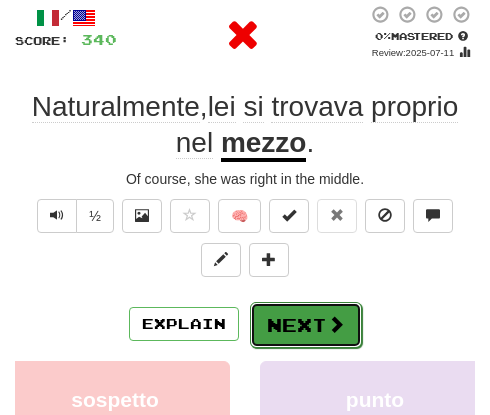 click on "Next" at bounding box center (306, 325) 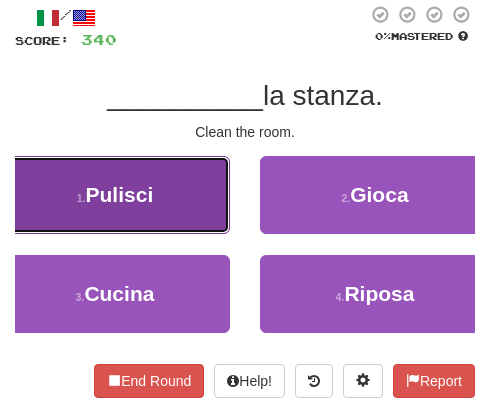 click on "Pulisci" at bounding box center (120, 194) 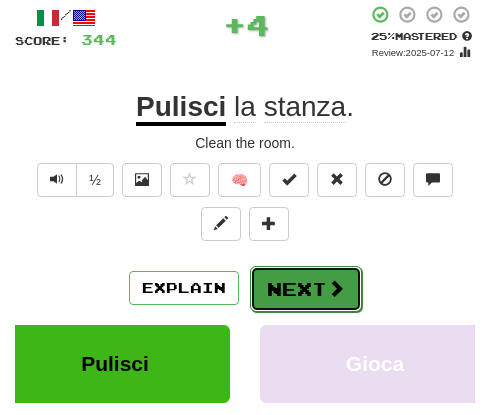 click on "Next" at bounding box center (306, 289) 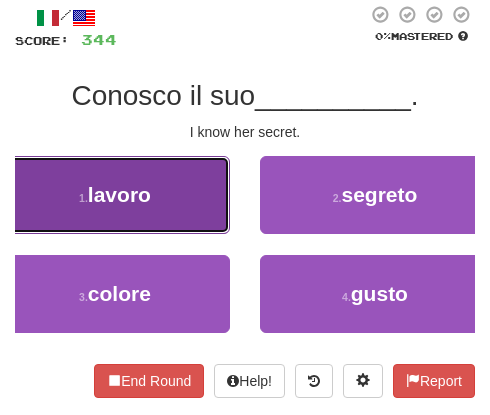 click on "lavoro" at bounding box center [119, 194] 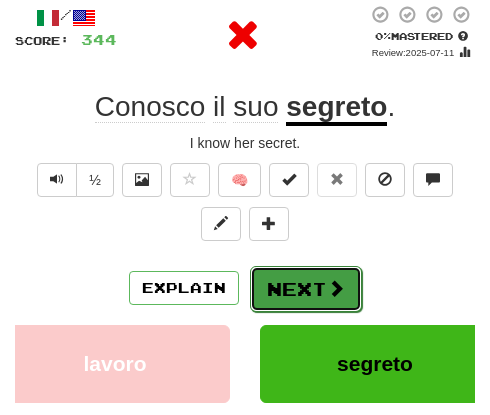 click on "Next" at bounding box center [306, 289] 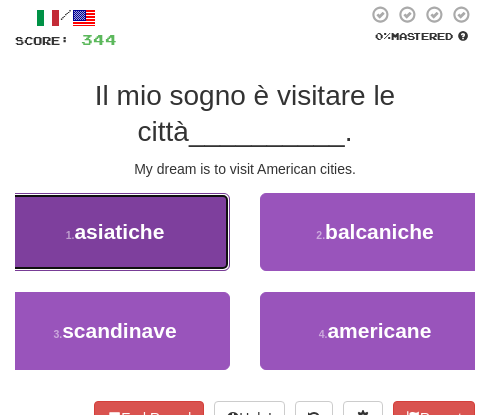 click on "asiatiche" at bounding box center (119, 231) 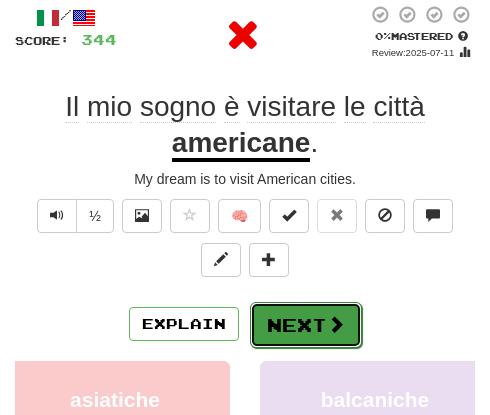 click on "Next" at bounding box center (306, 325) 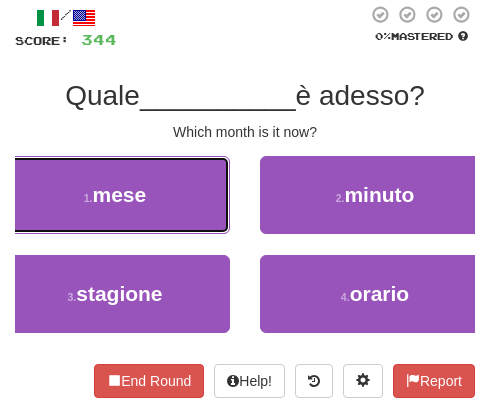 click on "1 .  mese" at bounding box center (115, 195) 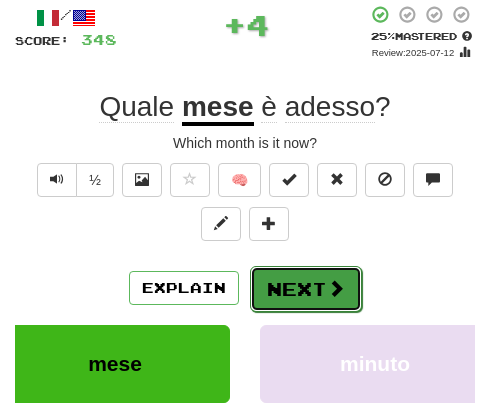 click on "Next" at bounding box center [306, 289] 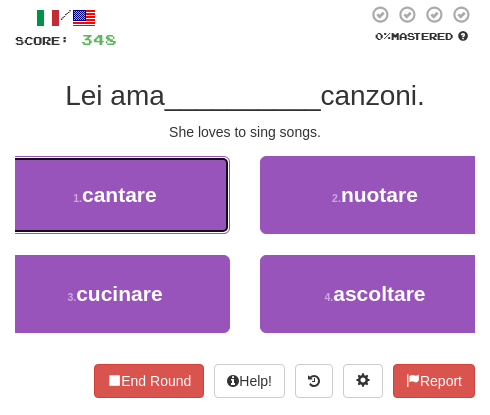 click on "cantare" at bounding box center [119, 194] 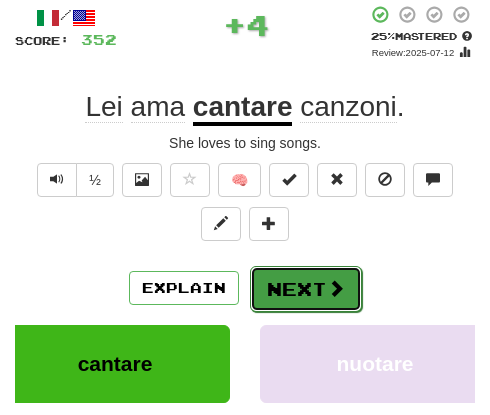 click on "Next" at bounding box center (306, 289) 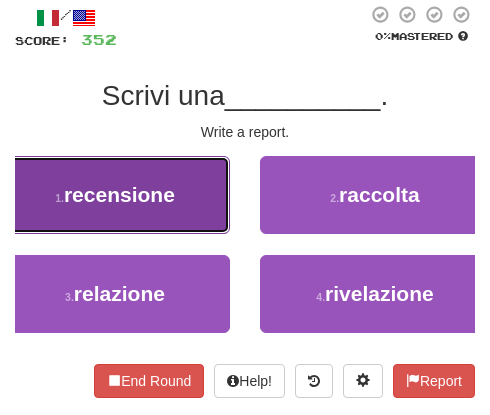 click on "1 .  recensione" at bounding box center (115, 195) 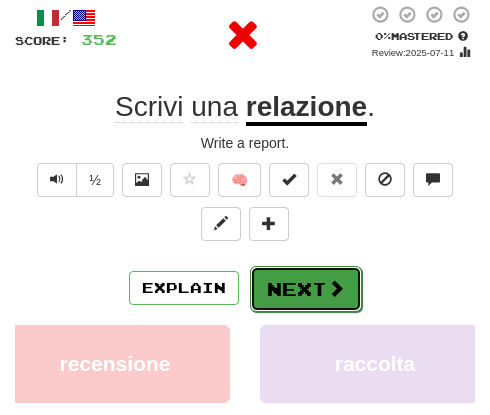 click on "Next" at bounding box center [306, 289] 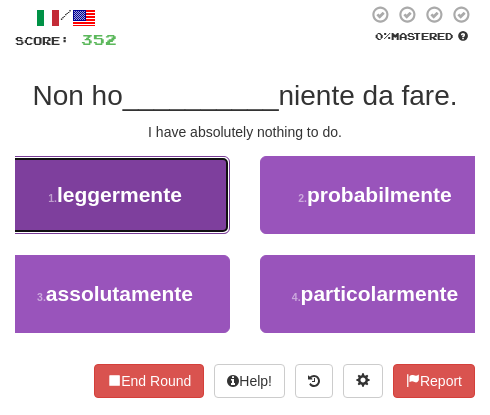click on "1 .  leggermente" at bounding box center (115, 195) 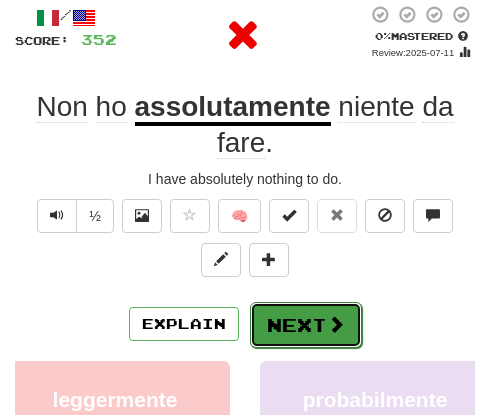 click on "Next" at bounding box center [306, 325] 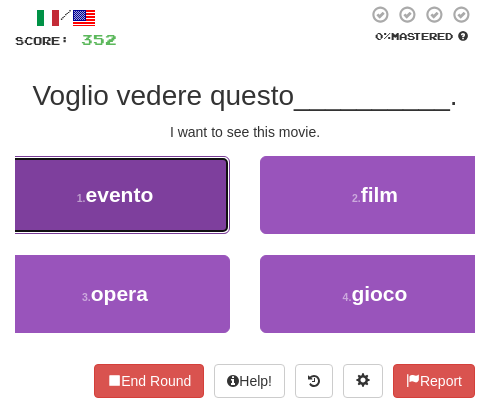 click on "1 .  evento" at bounding box center (115, 195) 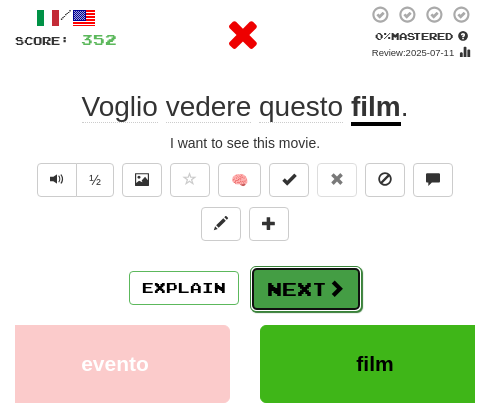 click on "Next" at bounding box center (306, 289) 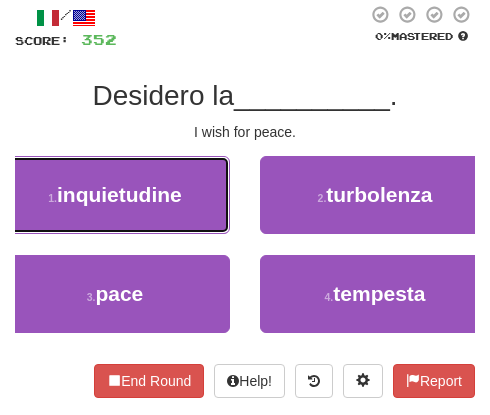 click on "1 .  inquietudine" at bounding box center (115, 195) 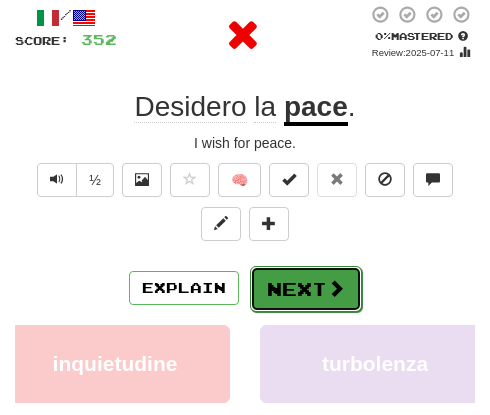 click on "Next" at bounding box center (306, 289) 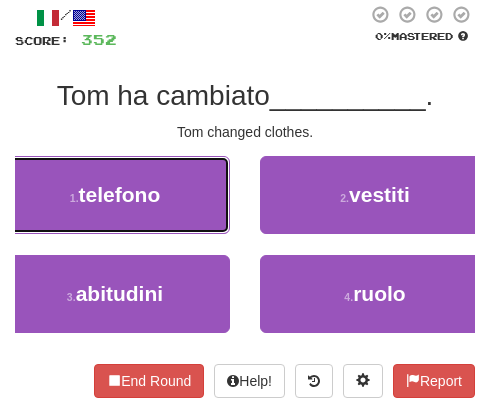 drag, startPoint x: 89, startPoint y: 197, endPoint x: 94, endPoint y: 208, distance: 12.083046 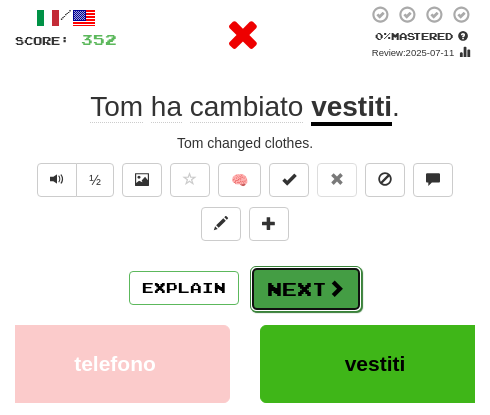 click on "Next" at bounding box center [306, 289] 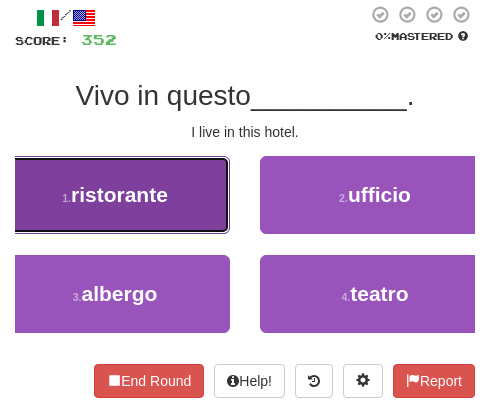 click on "1 .  ristorante" at bounding box center [115, 195] 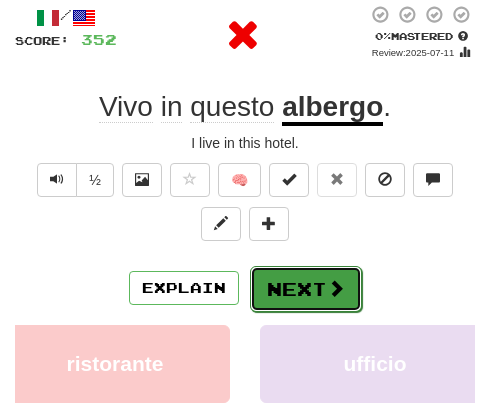 click on "Next" at bounding box center [306, 289] 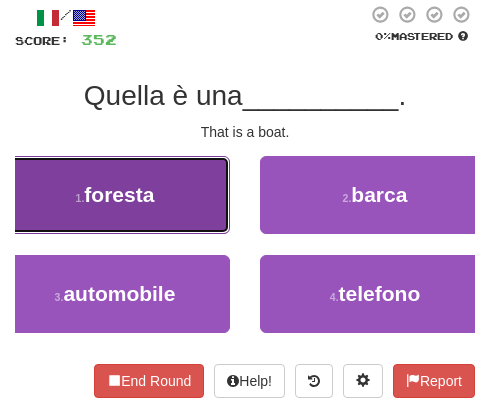 click on "foresta" at bounding box center (119, 194) 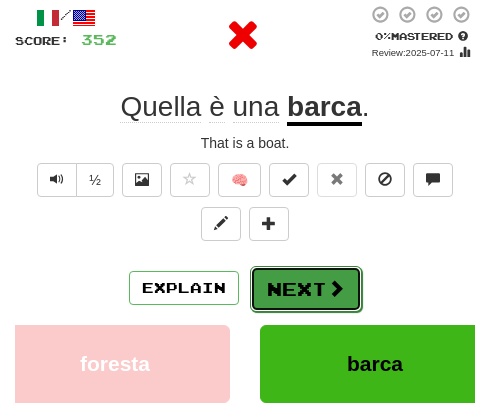 click on "Next" at bounding box center (306, 289) 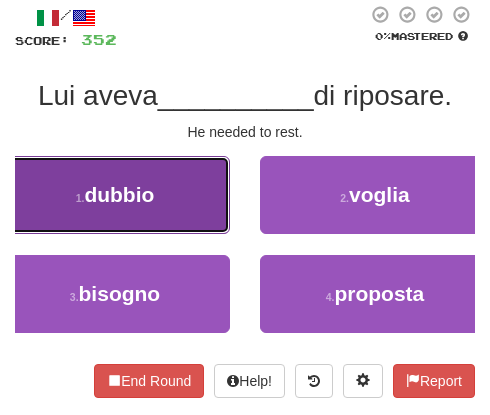 click on "1 .  dubbio" at bounding box center [115, 195] 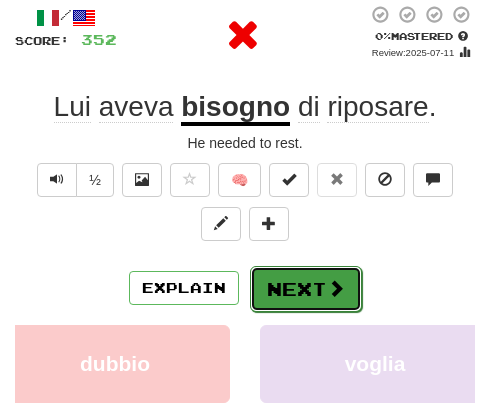 click on "Next" at bounding box center [306, 289] 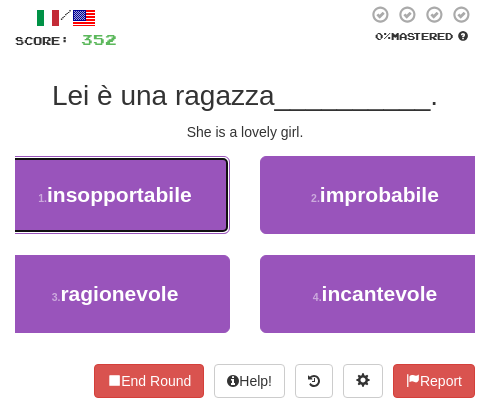 click on "1 .  insopportabile" at bounding box center (115, 195) 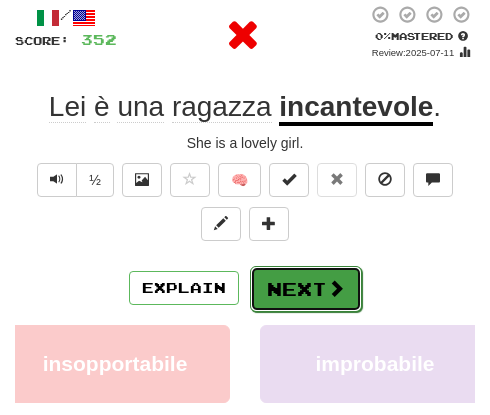 click on "Next" at bounding box center (306, 289) 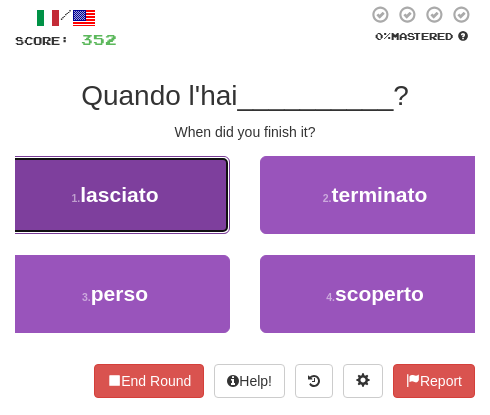 click on "1 .  lasciato" at bounding box center [115, 195] 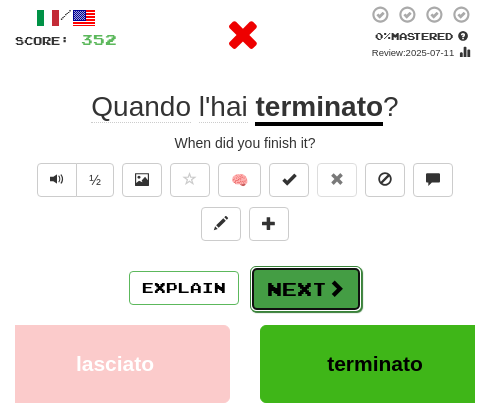 click on "Next" at bounding box center (306, 289) 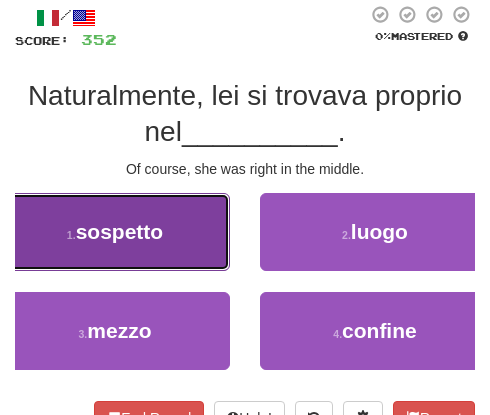 drag, startPoint x: 165, startPoint y: 221, endPoint x: 181, endPoint y: 225, distance: 16.492422 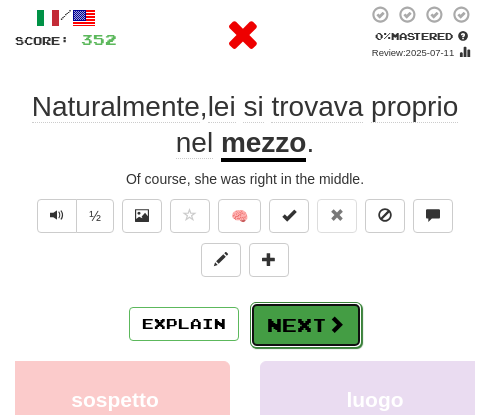 click on "Next" at bounding box center [306, 325] 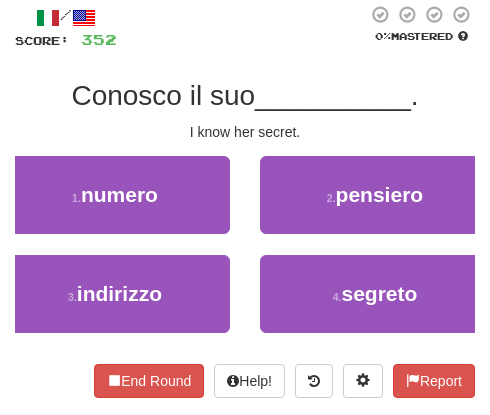 click on "1 .  numero" at bounding box center [115, 205] 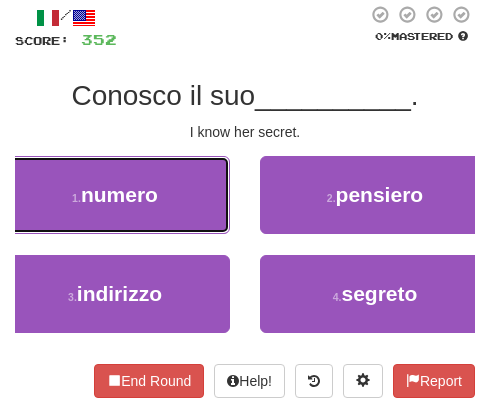 click on "1 .  numero" at bounding box center [115, 195] 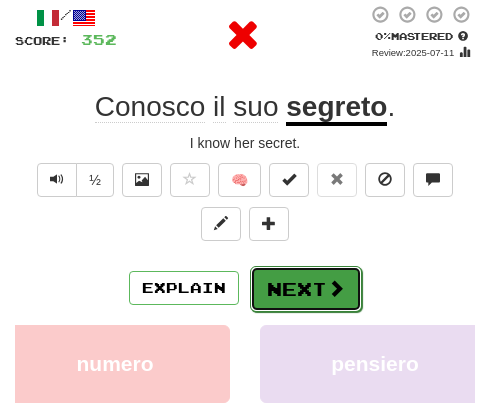 click on "Next" at bounding box center [306, 289] 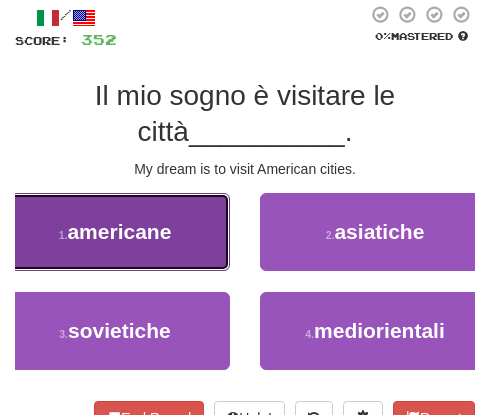 click on "1 .  americane" at bounding box center (115, 232) 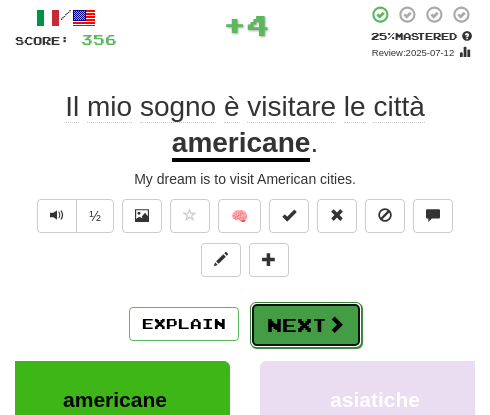 click on "Next" at bounding box center [306, 325] 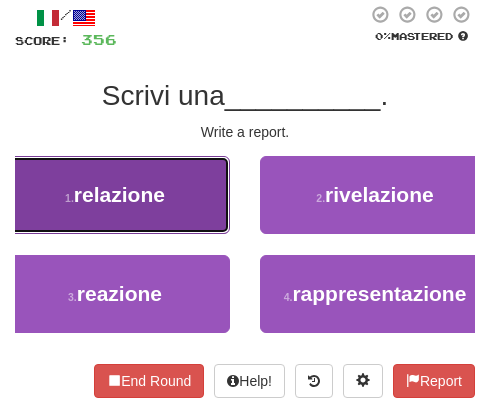 drag, startPoint x: 108, startPoint y: 207, endPoint x: 125, endPoint y: 217, distance: 19.723083 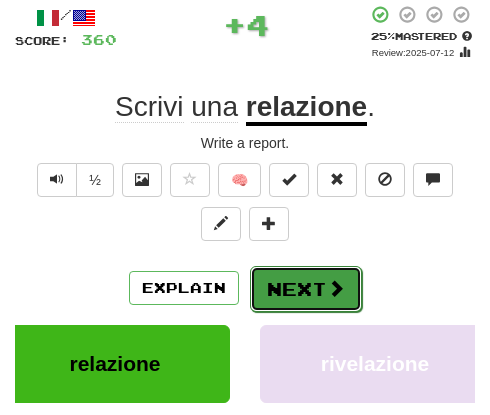 click on "Next" at bounding box center (306, 289) 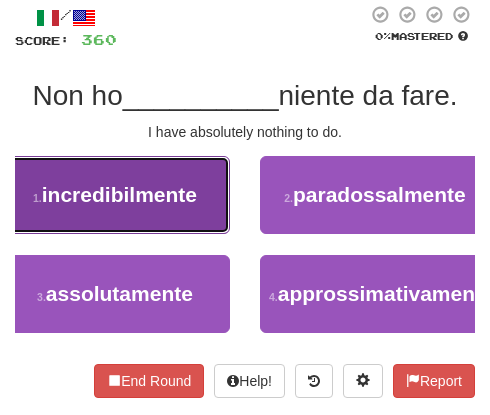 click on "1 .  incredibilmente" at bounding box center (115, 195) 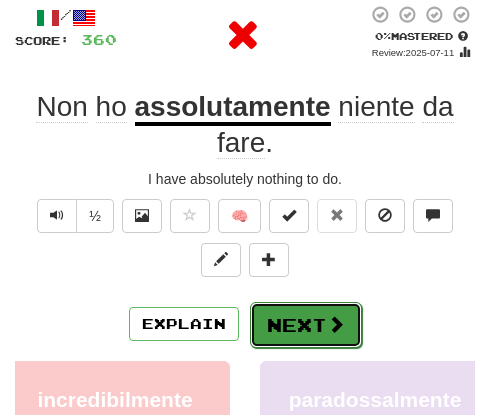 click on "Next" at bounding box center [306, 325] 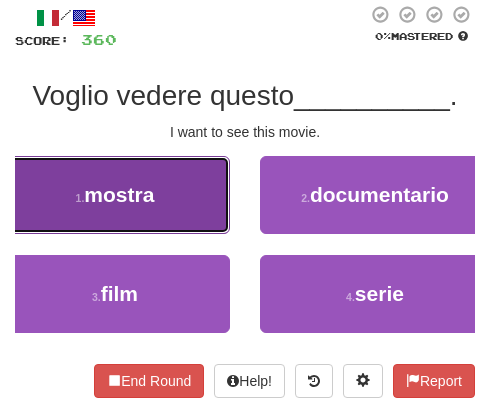 click on "1 .  mostra" at bounding box center [115, 195] 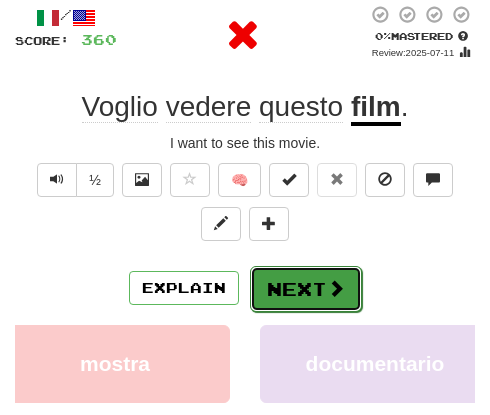 click on "Next" at bounding box center (306, 289) 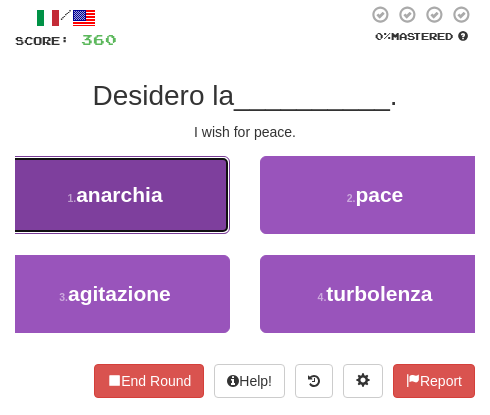 click on "anarchia" at bounding box center (119, 194) 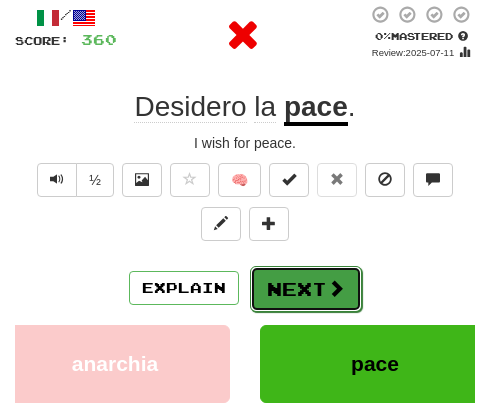 click on "Next" at bounding box center (306, 289) 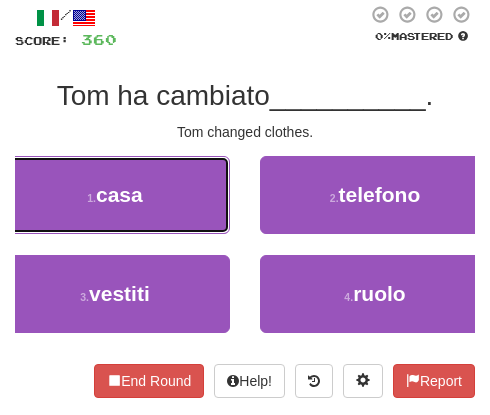 click on "1 .  casa" at bounding box center [115, 195] 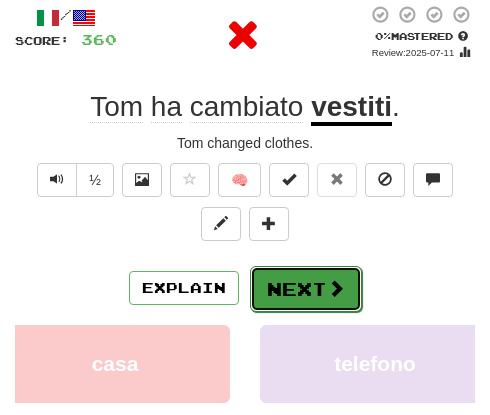 click on "Next" at bounding box center (306, 289) 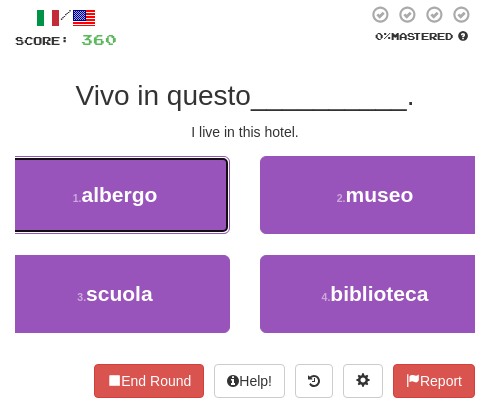 click on "albergo" at bounding box center (119, 194) 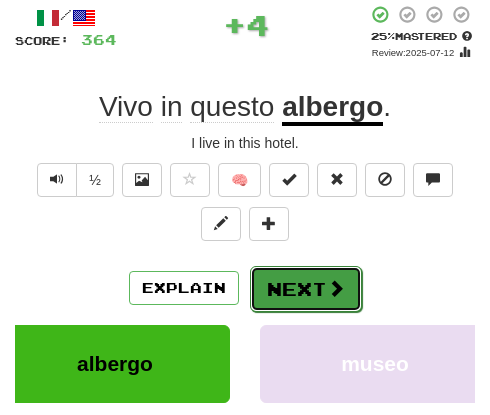 click on "Next" at bounding box center [306, 289] 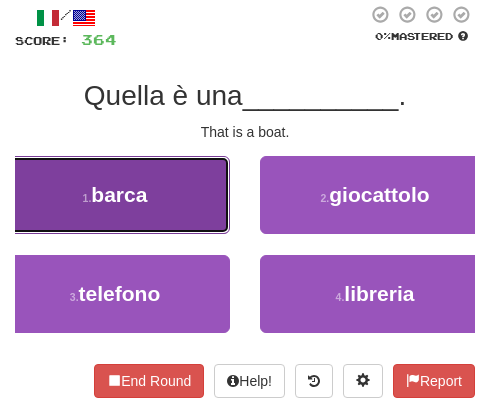 click on "1 .  barca" at bounding box center [115, 195] 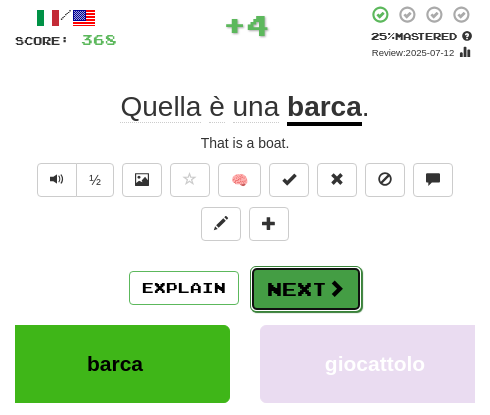 click on "Next" at bounding box center (306, 289) 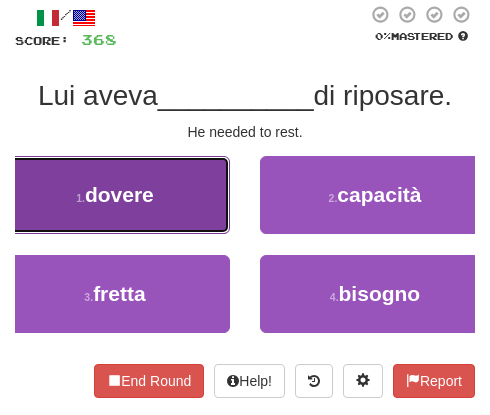 click on "1 .  dovere" at bounding box center [115, 195] 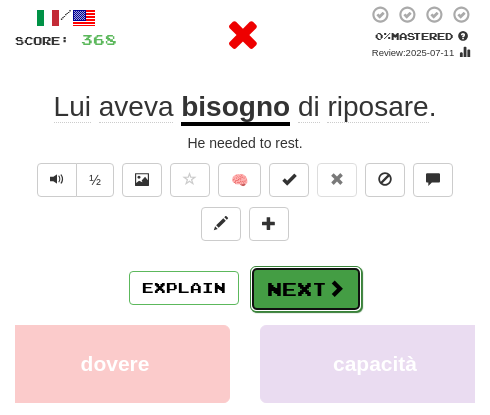 click on "Next" at bounding box center [306, 289] 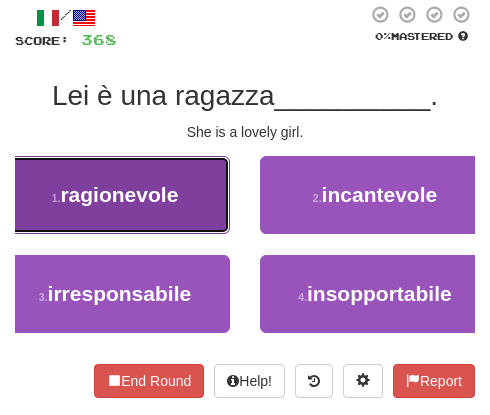 click on "ragionevole" at bounding box center [119, 194] 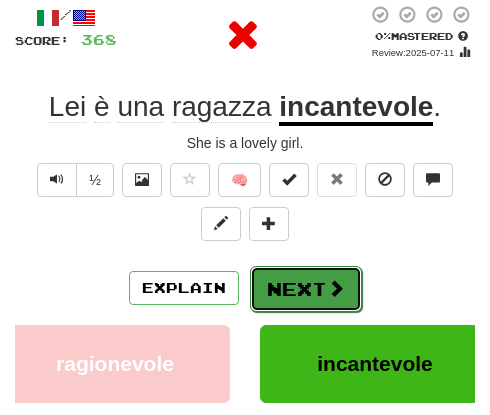click on "Next" at bounding box center (306, 289) 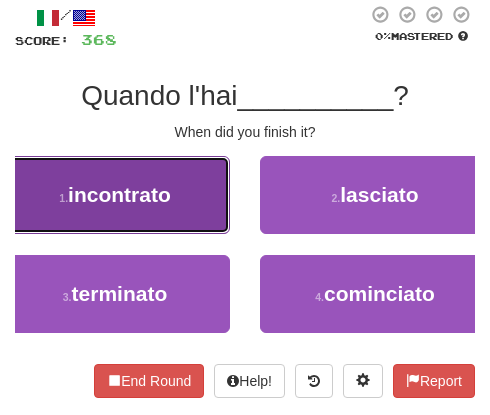 click 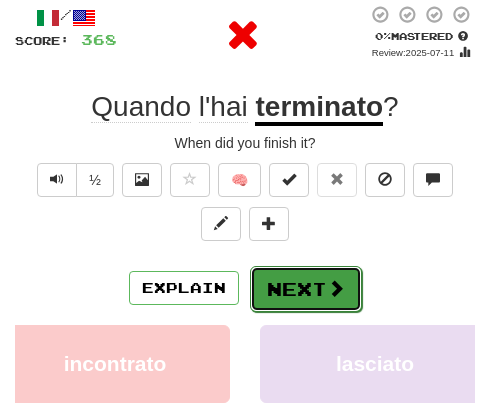 drag, startPoint x: 293, startPoint y: 265, endPoint x: 279, endPoint y: 274, distance: 16.643316 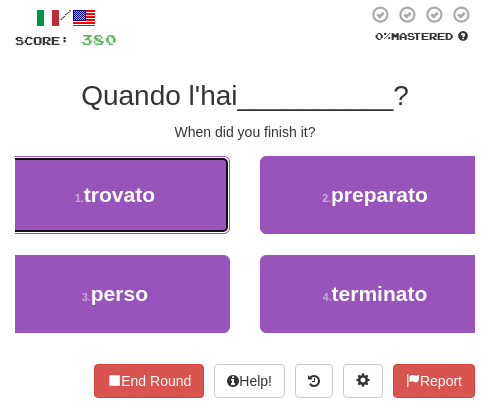 drag, startPoint x: 148, startPoint y: 213, endPoint x: 193, endPoint y: 238, distance: 51.47815 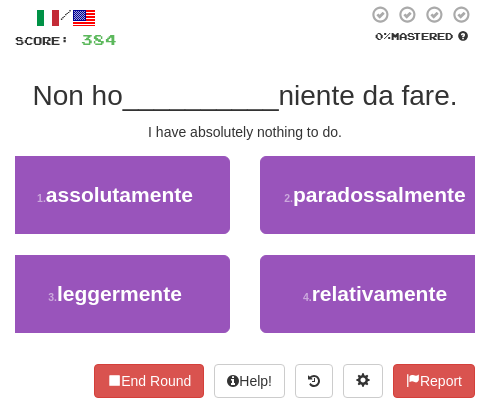 drag, startPoint x: 172, startPoint y: 250, endPoint x: 168, endPoint y: 237, distance: 13.601471 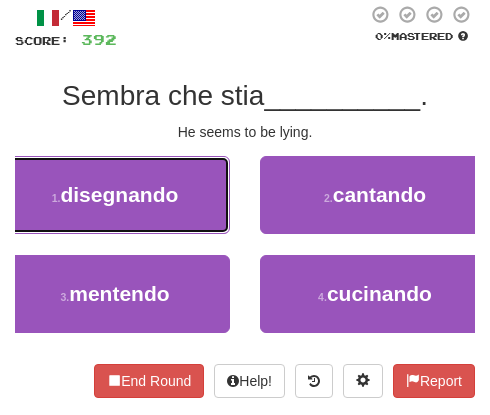 drag, startPoint x: 138, startPoint y: 196, endPoint x: 165, endPoint y: 211, distance: 30.88689 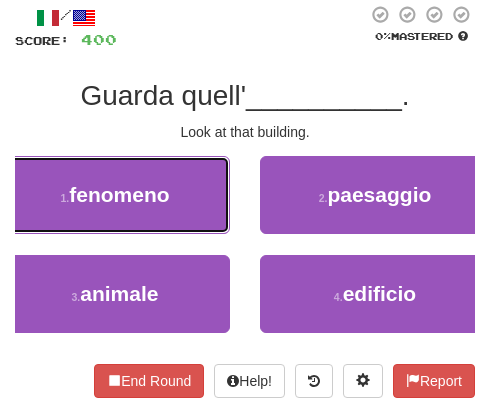 drag, startPoint x: 153, startPoint y: 231, endPoint x: 190, endPoint y: 243, distance: 38.8973 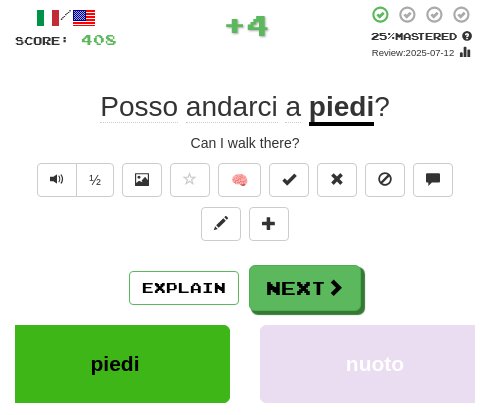 drag, startPoint x: 327, startPoint y: 233, endPoint x: 337, endPoint y: 229, distance: 10.770329 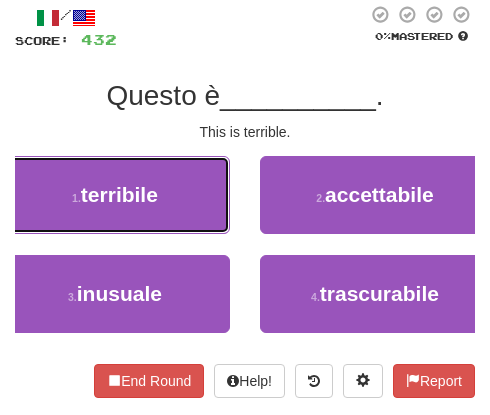 drag, startPoint x: 160, startPoint y: 194, endPoint x: 171, endPoint y: 204, distance: 14.866069 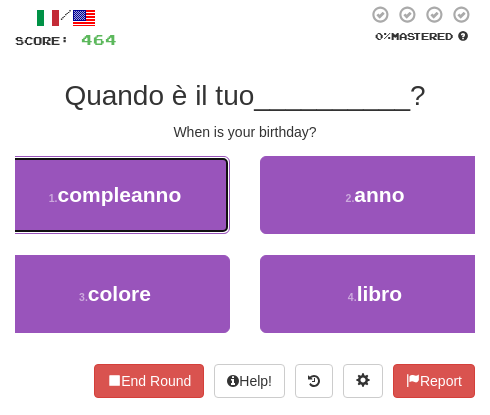 drag, startPoint x: 98, startPoint y: 209, endPoint x: 140, endPoint y: 227, distance: 45.694637 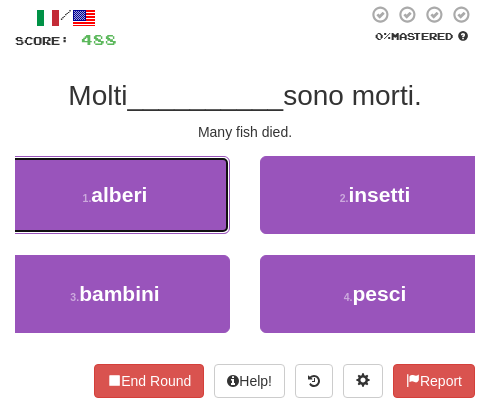 drag, startPoint x: 304, startPoint y: 295, endPoint x: 147, endPoint y: 227, distance: 171.09354 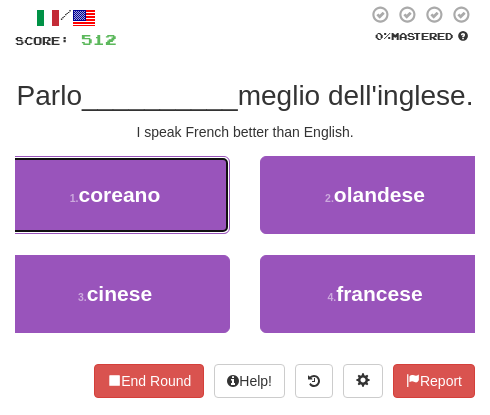 drag, startPoint x: 89, startPoint y: 215, endPoint x: 115, endPoint y: 228, distance: 29.068884 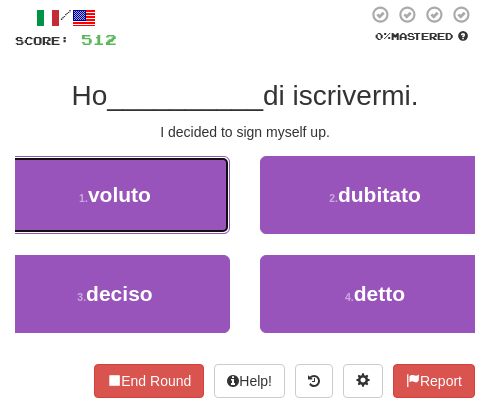 drag, startPoint x: 288, startPoint y: 296, endPoint x: 155, endPoint y: 201, distance: 163.44418 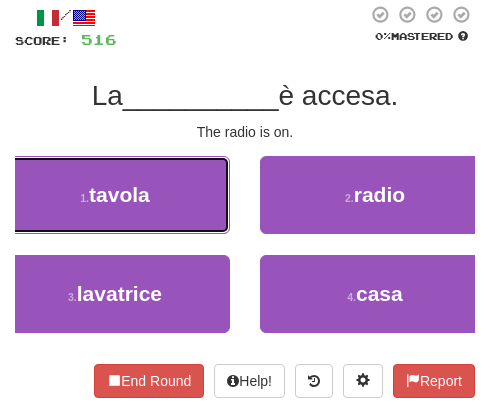 drag, startPoint x: 180, startPoint y: 201, endPoint x: 178, endPoint y: 220, distance: 19.104973 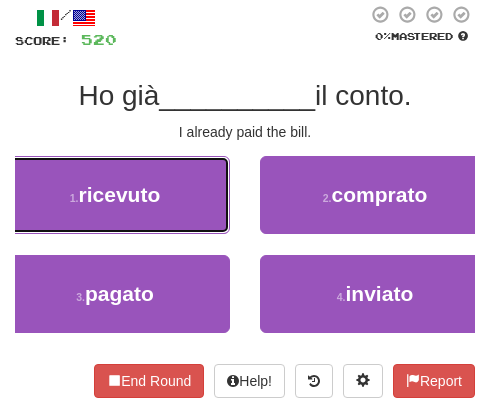 drag, startPoint x: 320, startPoint y: 288, endPoint x: 184, endPoint y: 224, distance: 150.30635 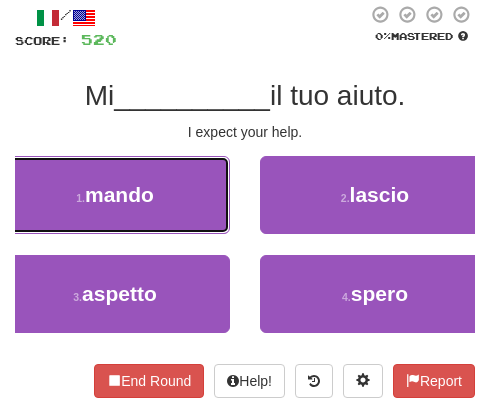 drag, startPoint x: 149, startPoint y: 201, endPoint x: 151, endPoint y: 211, distance: 10.198039 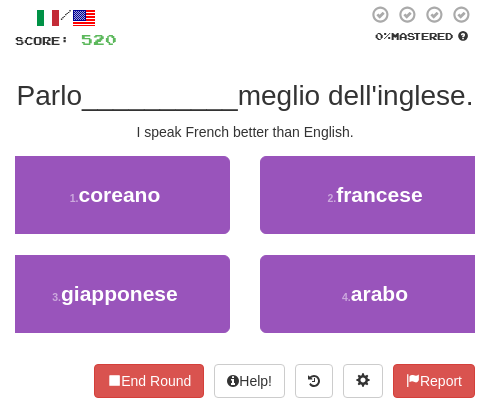drag, startPoint x: 93, startPoint y: 161, endPoint x: 101, endPoint y: 174, distance: 15.264338 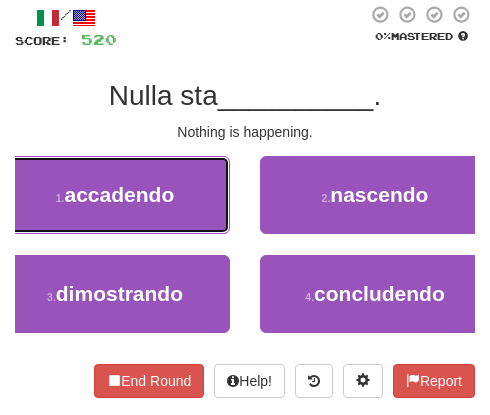 drag, startPoint x: 137, startPoint y: 202, endPoint x: 140, endPoint y: 219, distance: 17.262676 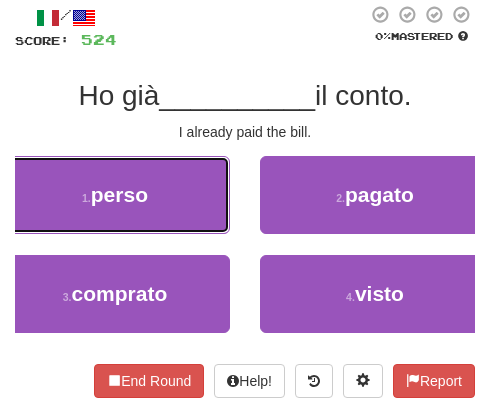 drag, startPoint x: 138, startPoint y: 212, endPoint x: 147, endPoint y: 219, distance: 11.401754 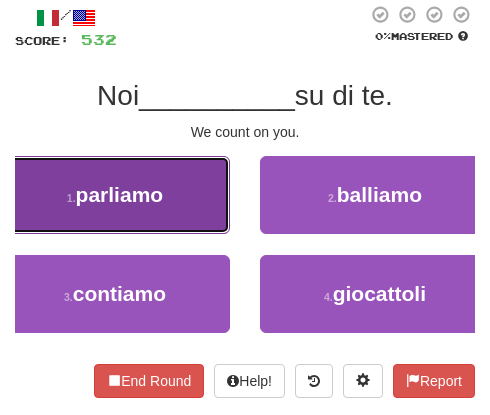 drag, startPoint x: 105, startPoint y: 198, endPoint x: 124, endPoint y: 213, distance: 24.207438 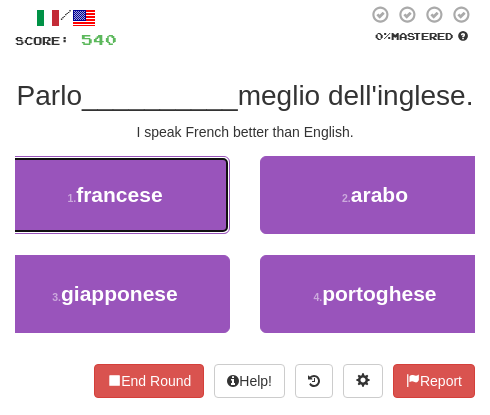 drag, startPoint x: 119, startPoint y: 217, endPoint x: 138, endPoint y: 236, distance: 26.870058 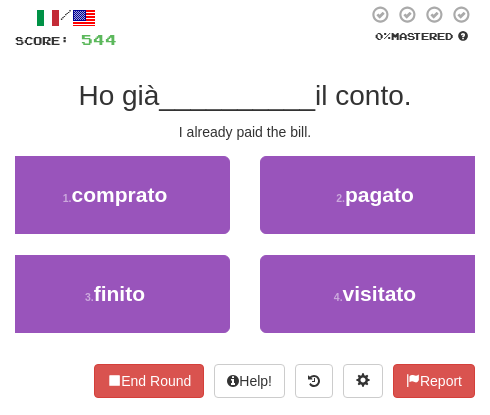 drag, startPoint x: 135, startPoint y: 242, endPoint x: 151, endPoint y: 249, distance: 17.464249 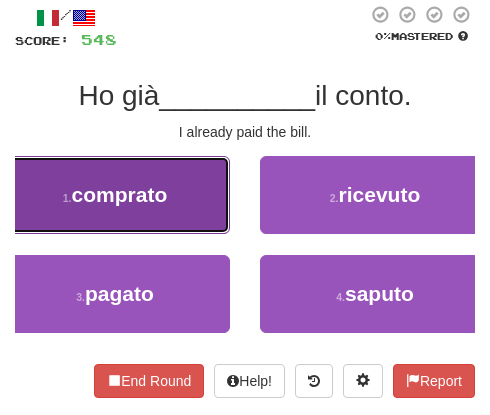 drag, startPoint x: 129, startPoint y: 230, endPoint x: 128, endPoint y: 218, distance: 12.0415945 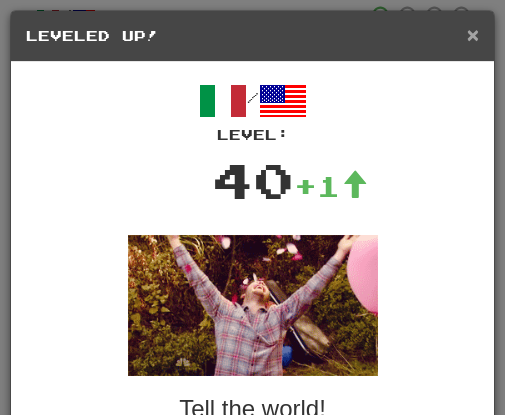 drag, startPoint x: 461, startPoint y: 38, endPoint x: 454, endPoint y: 63, distance: 25.96151 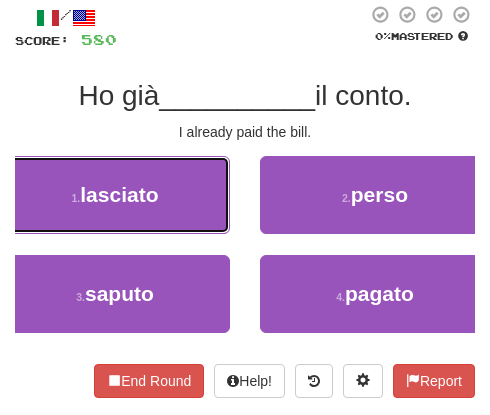 drag, startPoint x: 124, startPoint y: 182, endPoint x: 138, endPoint y: 200, distance: 22.803509 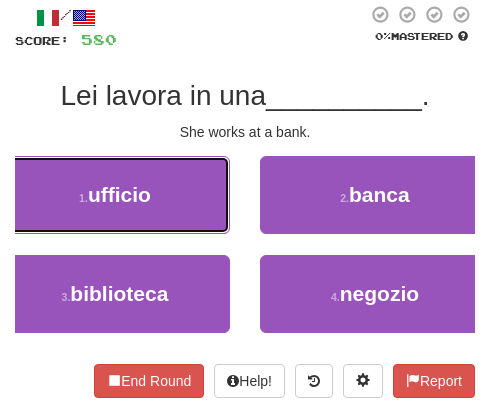 drag, startPoint x: 200, startPoint y: 231, endPoint x: 190, endPoint y: 230, distance: 10.049875 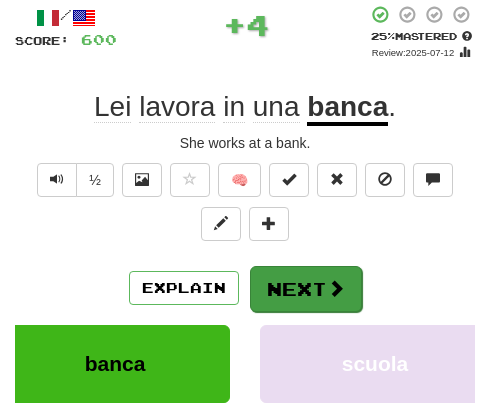 drag, startPoint x: 340, startPoint y: 257, endPoint x: 324, endPoint y: 277, distance: 25.612497 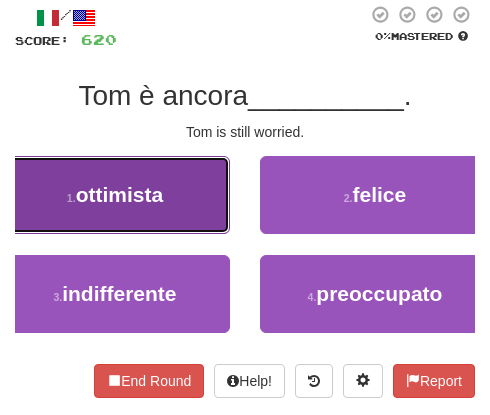 drag, startPoint x: 182, startPoint y: 199, endPoint x: 260, endPoint y: 247, distance: 91.58602 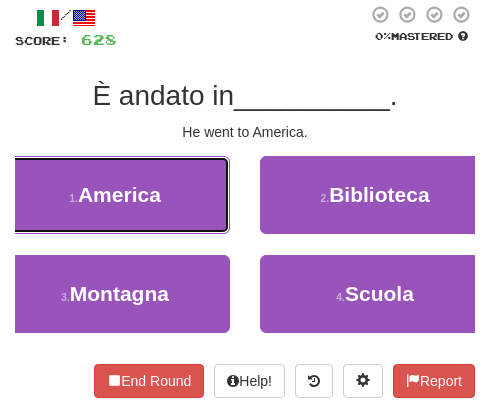 drag, startPoint x: 139, startPoint y: 196, endPoint x: 144, endPoint y: 205, distance: 10.29563 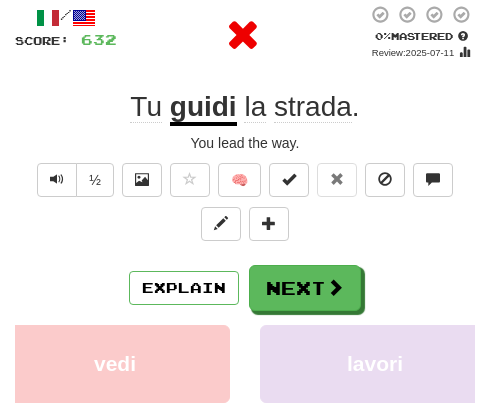 drag, startPoint x: 81, startPoint y: 225, endPoint x: 124, endPoint y: 241, distance: 45.88028 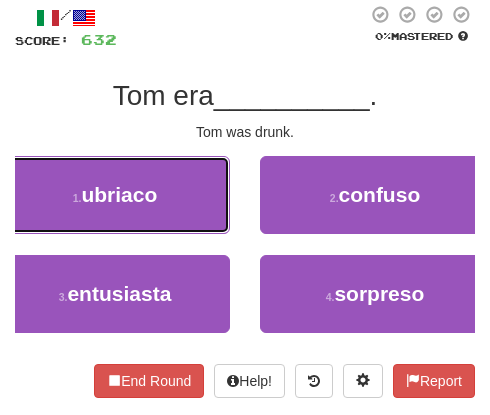 drag, startPoint x: 164, startPoint y: 221, endPoint x: 174, endPoint y: 233, distance: 15.6205 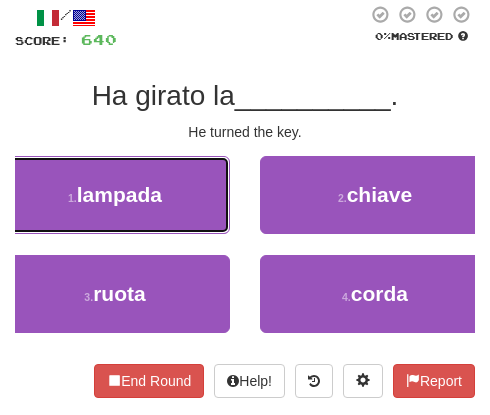 drag, startPoint x: 125, startPoint y: 202, endPoint x: 134, endPoint y: 208, distance: 10.816654 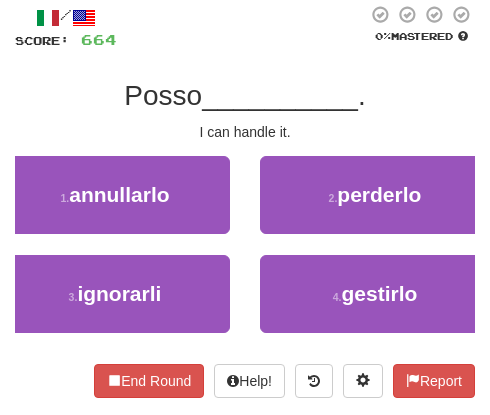 drag, startPoint x: 163, startPoint y: 242, endPoint x: 188, endPoint y: 252, distance: 26.925823 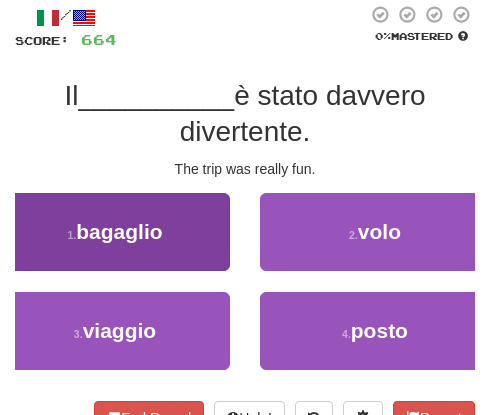 drag, startPoint x: 76, startPoint y: 187, endPoint x: 92, endPoint y: 211, distance: 28.84441 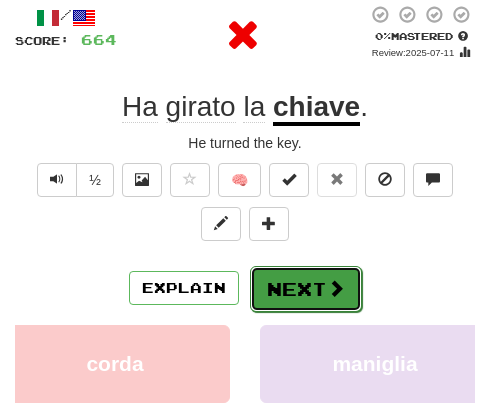 drag, startPoint x: 310, startPoint y: 281, endPoint x: 320, endPoint y: 288, distance: 12.206555 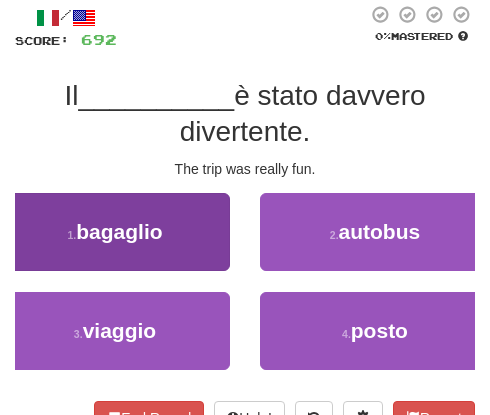 drag, startPoint x: 129, startPoint y: 188, endPoint x: 136, endPoint y: 199, distance: 13.038404 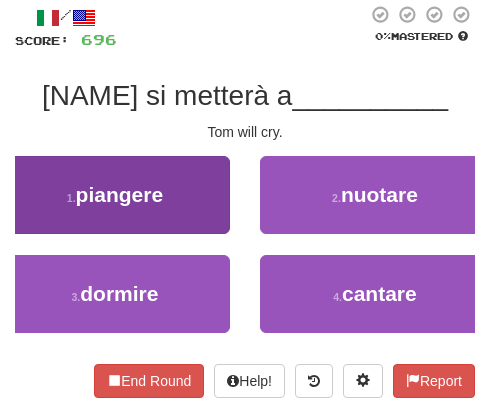 drag, startPoint x: 64, startPoint y: 152, endPoint x: 92, endPoint y: 178, distance: 38.209946 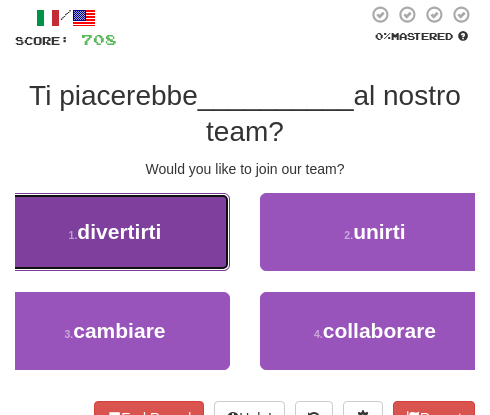 drag, startPoint x: 154, startPoint y: 205, endPoint x: 165, endPoint y: 216, distance: 15.556349 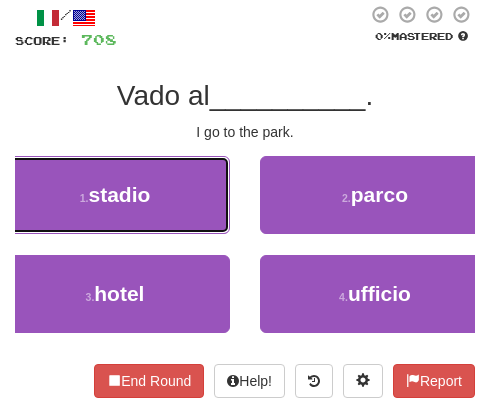 drag, startPoint x: 128, startPoint y: 201, endPoint x: 139, endPoint y: 210, distance: 14.21267 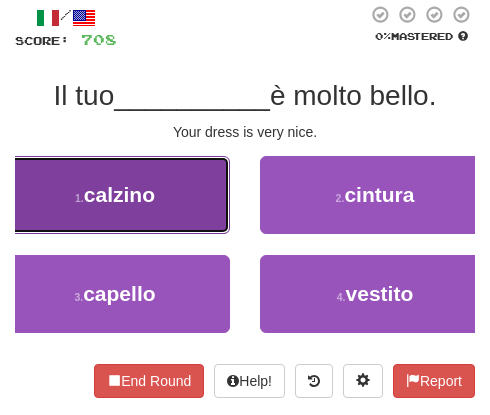 drag, startPoint x: 67, startPoint y: 182, endPoint x: 178, endPoint y: 230, distance: 120.93387 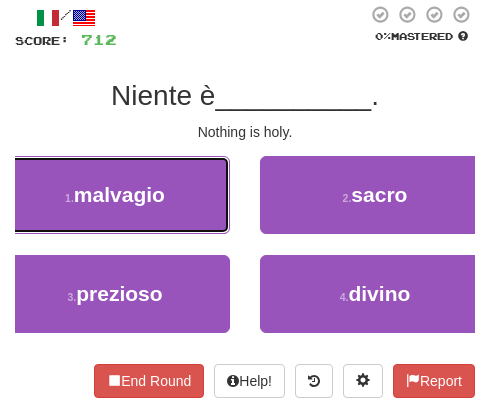 drag, startPoint x: 69, startPoint y: 219, endPoint x: 106, endPoint y: 243, distance: 44.102154 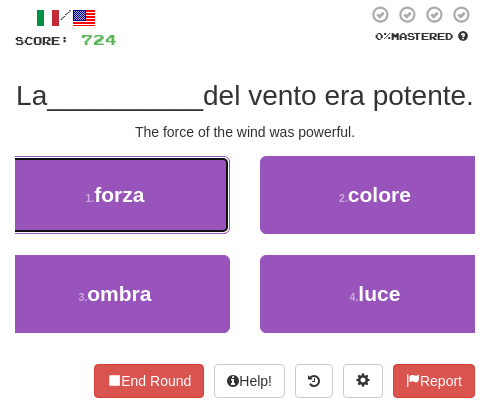 drag, startPoint x: 151, startPoint y: 204, endPoint x: 150, endPoint y: 217, distance: 13.038404 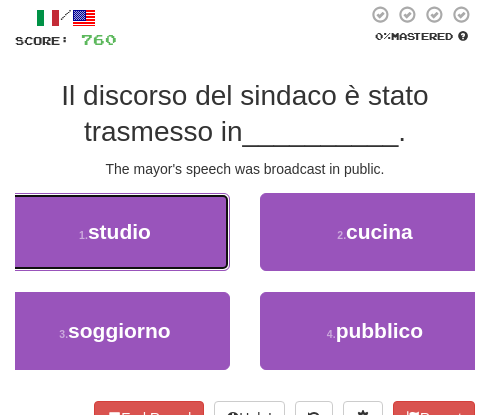 drag, startPoint x: 120, startPoint y: 228, endPoint x: 129, endPoint y: 237, distance: 12.727922 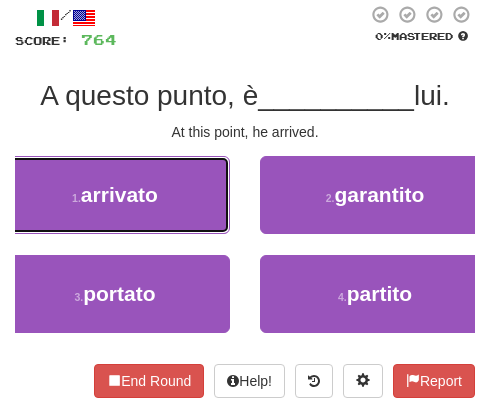 drag, startPoint x: 170, startPoint y: 223, endPoint x: 180, endPoint y: 232, distance: 13.453624 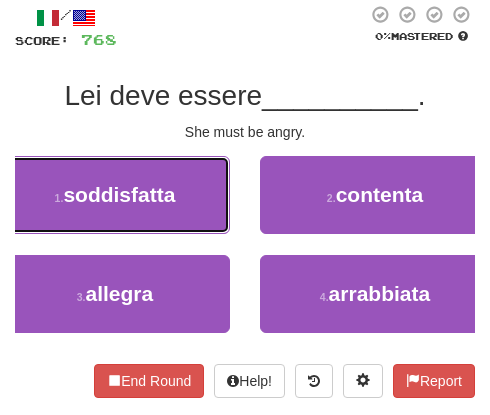 drag, startPoint x: 197, startPoint y: 233, endPoint x: 209, endPoint y: 238, distance: 13 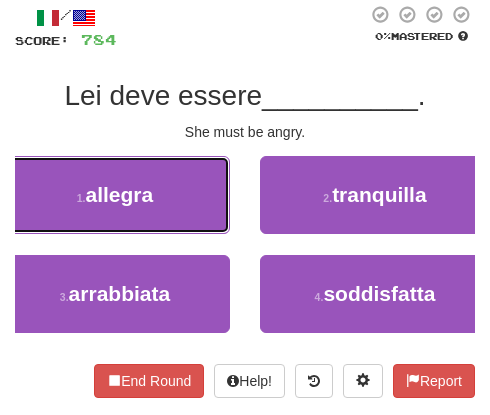 drag, startPoint x: 139, startPoint y: 197, endPoint x: 154, endPoint y: 210, distance: 19.849434 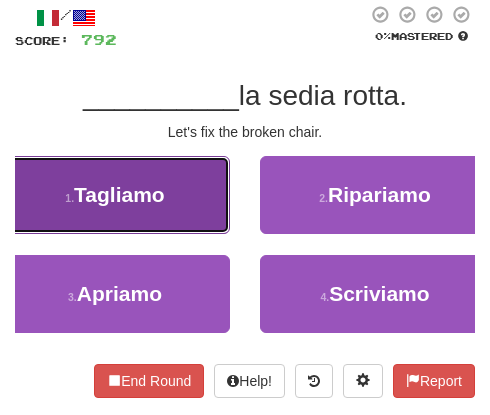 drag, startPoint x: 172, startPoint y: 211, endPoint x: 193, endPoint y: 229, distance: 27.658634 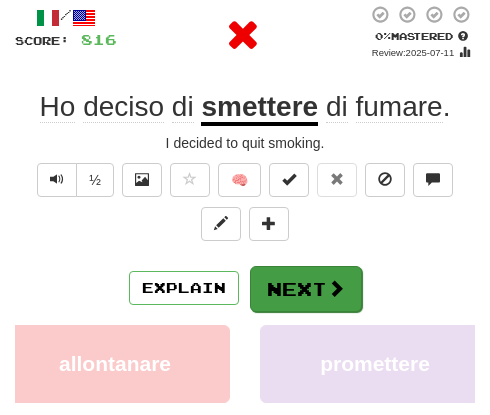 drag, startPoint x: 283, startPoint y: 262, endPoint x: 286, endPoint y: 286, distance: 24.186773 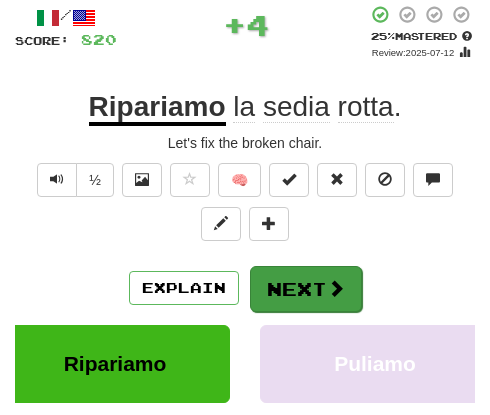 drag, startPoint x: 303, startPoint y: 261, endPoint x: 310, endPoint y: 271, distance: 12.206555 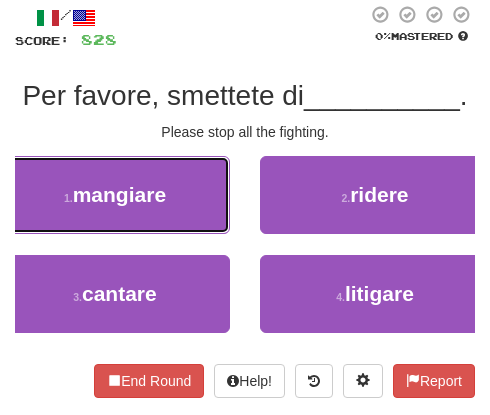 drag, startPoint x: 205, startPoint y: 223, endPoint x: 198, endPoint y: 209, distance: 15.652476 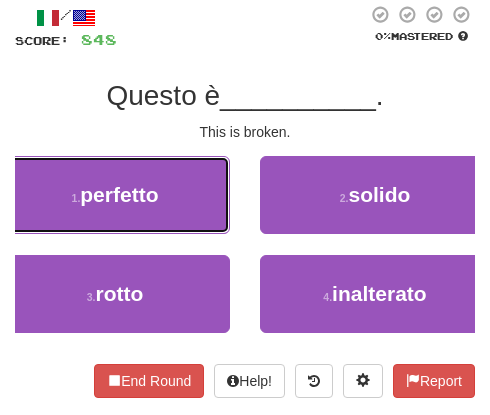 drag, startPoint x: 102, startPoint y: 197, endPoint x: 190, endPoint y: 231, distance: 94.33981 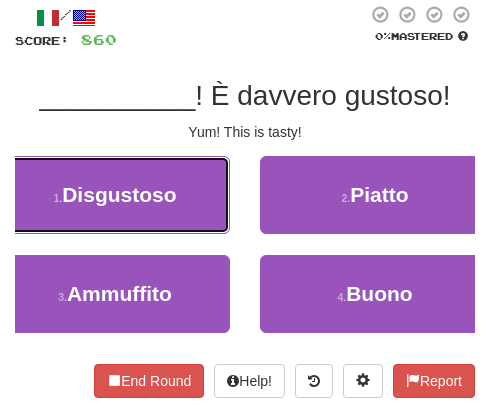 drag, startPoint x: 94, startPoint y: 230, endPoint x: 109, endPoint y: 226, distance: 15.524175 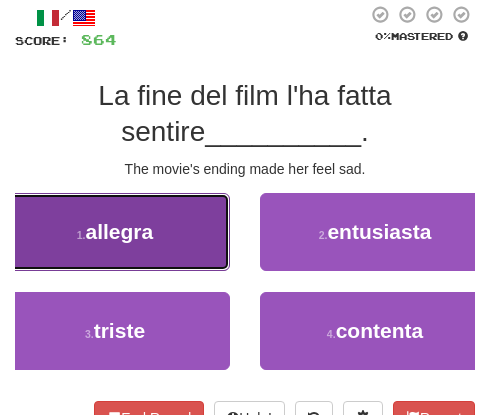 click on "1 .  allegra" at bounding box center [115, 232] 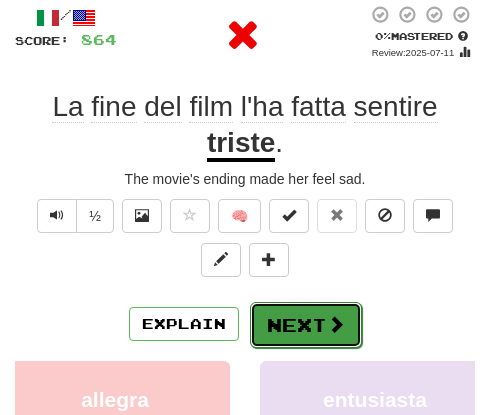 click on "Next" at bounding box center [306, 325] 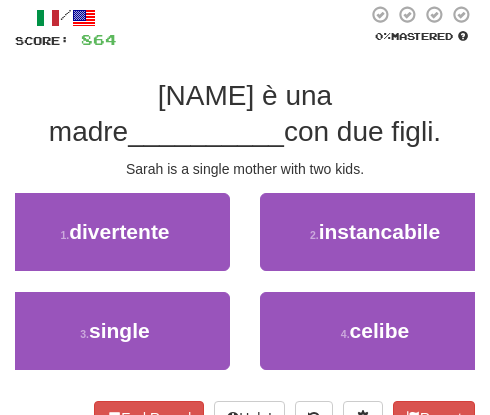 click on "[NAME] è una madre __________ con due figli. Sarah is a single mother with two kids. 1 . divertente 2 . instancabile 3 . single 4 . celibe End Round Help! Report" at bounding box center (245, 219) 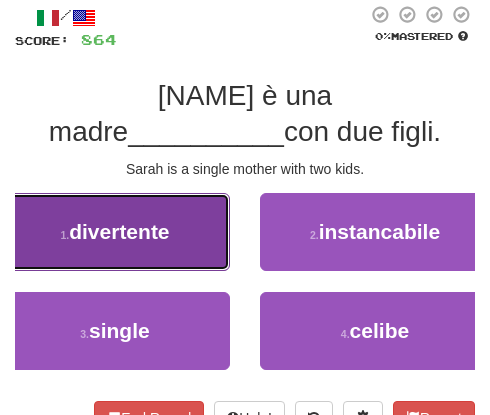 click on "1 .  divertente" at bounding box center [115, 232] 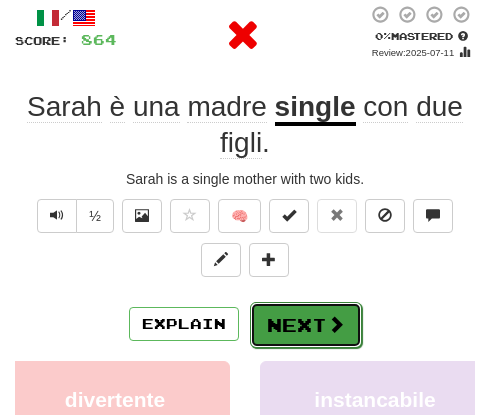 click on "Next" at bounding box center (306, 325) 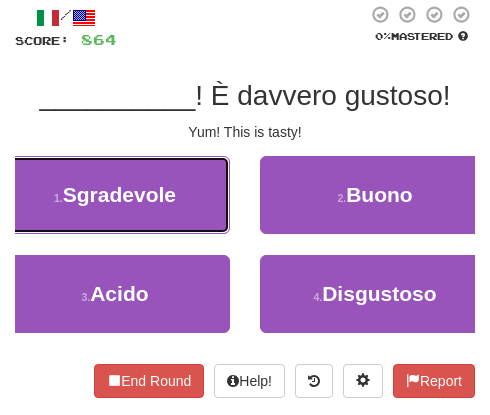 click on "1 .  Sgradevole" at bounding box center [115, 195] 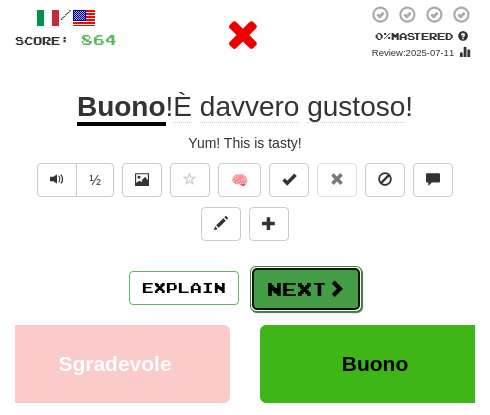 click on "Next" at bounding box center [306, 289] 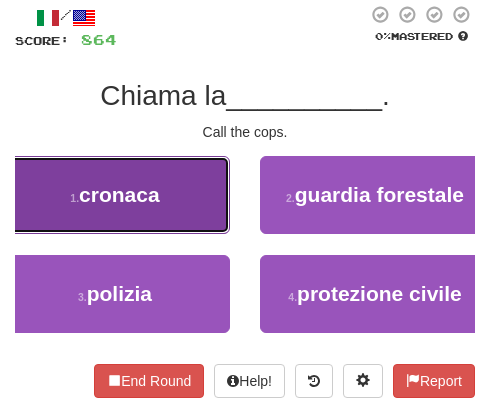 click on "cronaca" at bounding box center [119, 194] 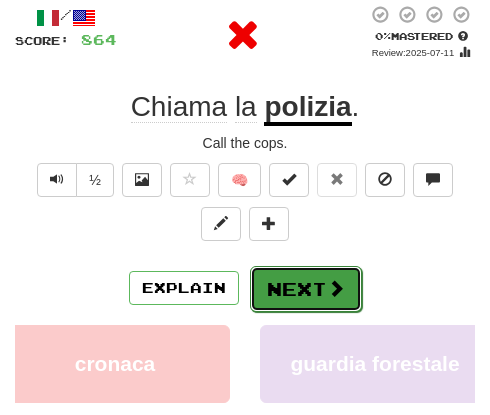 click on "Next" at bounding box center (306, 289) 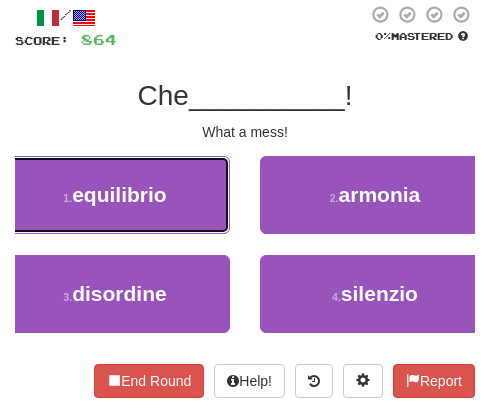 click on "1 .  equilibrio" at bounding box center (115, 195) 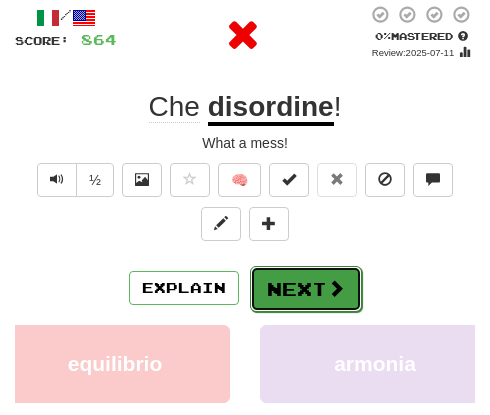 click on "Next" at bounding box center [306, 289] 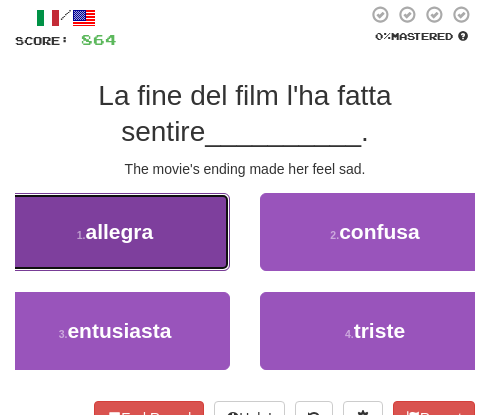 click on "1 .  allegra" at bounding box center (115, 232) 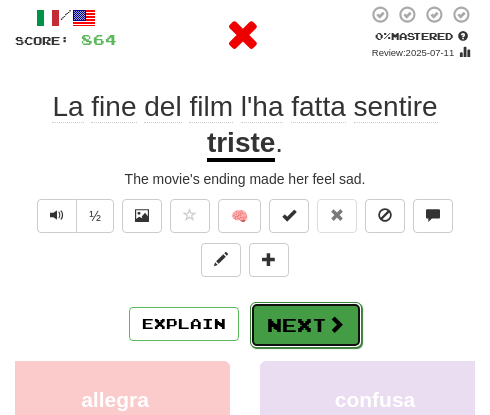 click on "Next" at bounding box center (306, 325) 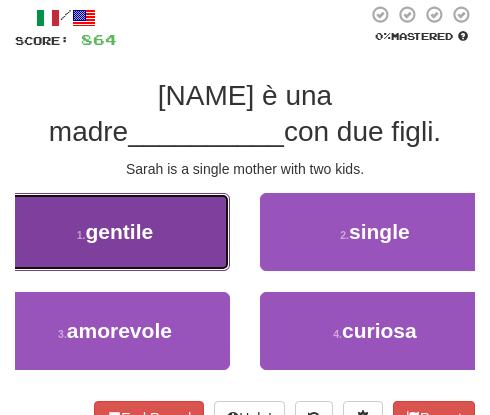 click on "1 .  gentile" at bounding box center [115, 232] 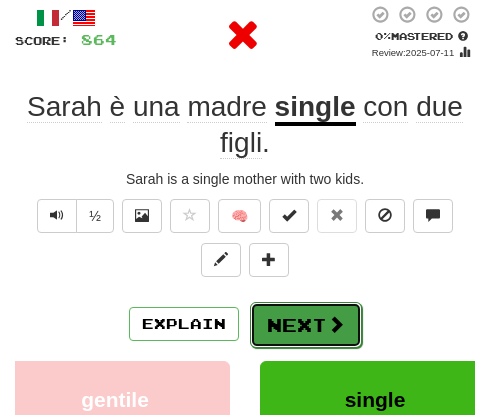 click on "Next" at bounding box center [306, 325] 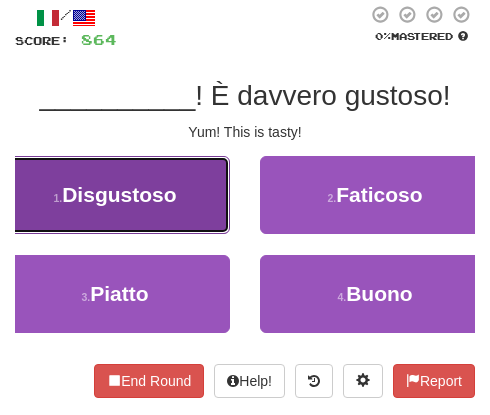 click on "1 .  Disgustoso" at bounding box center (115, 195) 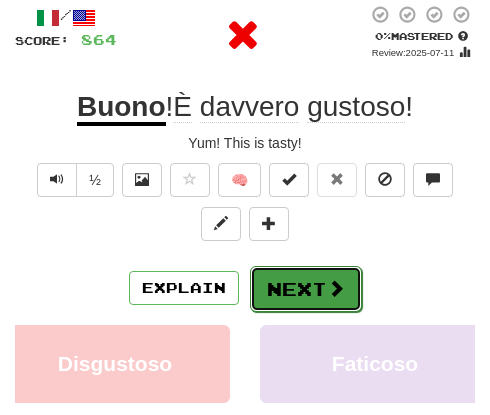 click on "Next" at bounding box center [306, 289] 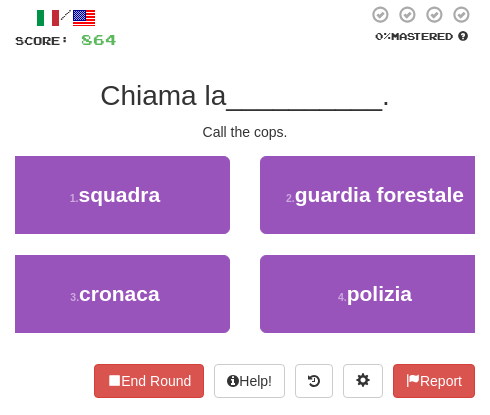 click on "squadra" at bounding box center (120, 194) 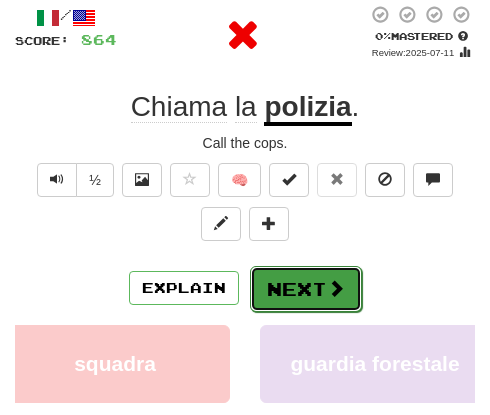 click on "Next" at bounding box center [306, 289] 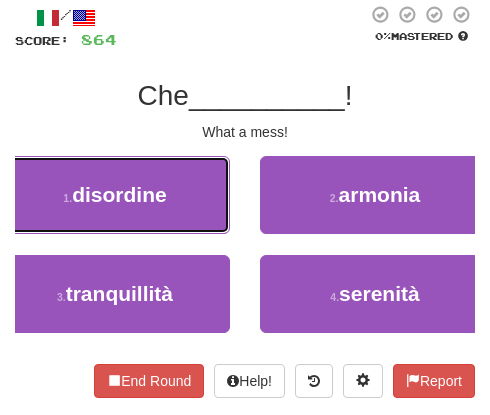 click on "1 .  disordine" at bounding box center (115, 195) 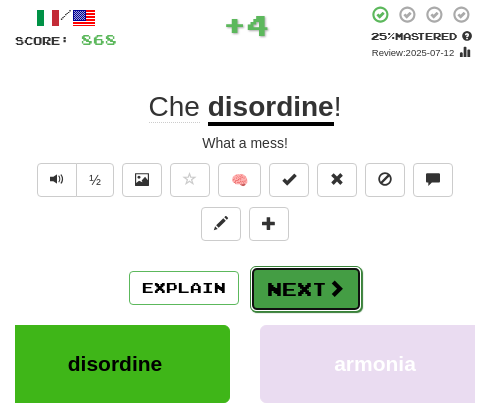 click on "Next" at bounding box center (306, 289) 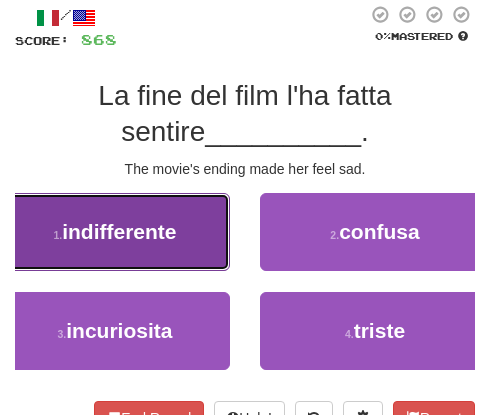 click on "1 .  indifferente" at bounding box center (115, 232) 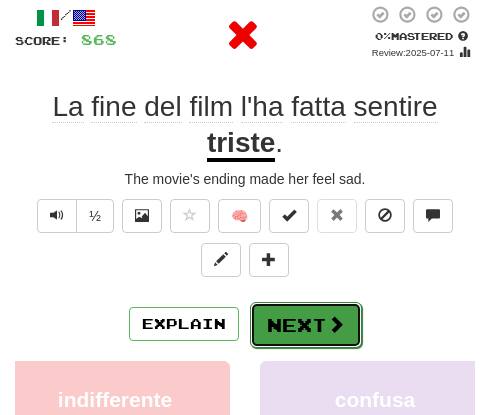 click on "Next" at bounding box center [306, 325] 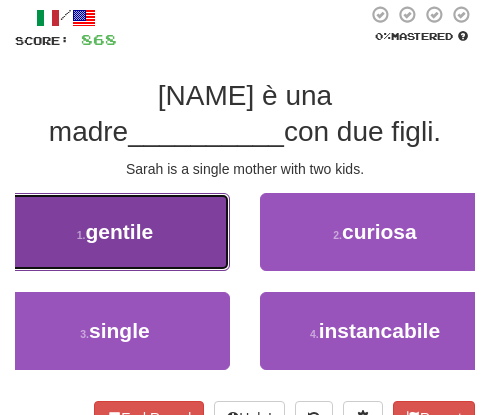 click on "1 .  gentile" at bounding box center (115, 232) 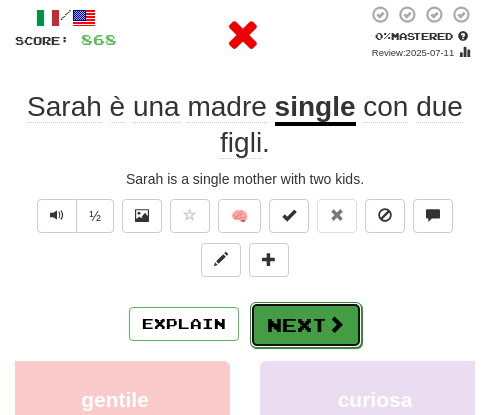 click on "Next" at bounding box center [306, 325] 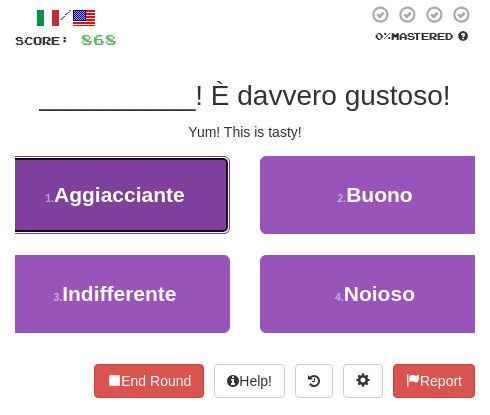 click on "Aggiacciante" at bounding box center [119, 194] 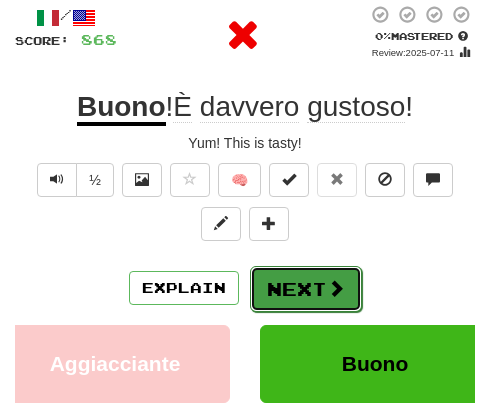 click on "Next" at bounding box center [306, 289] 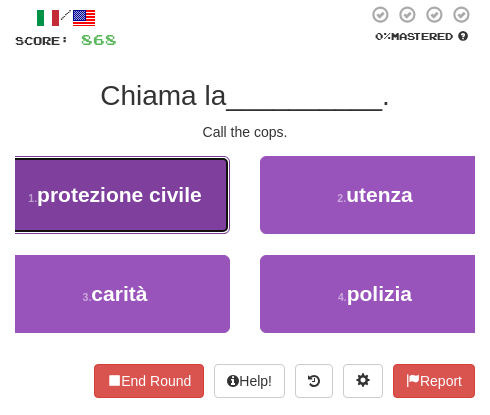 click on "protezione civile" at bounding box center [119, 194] 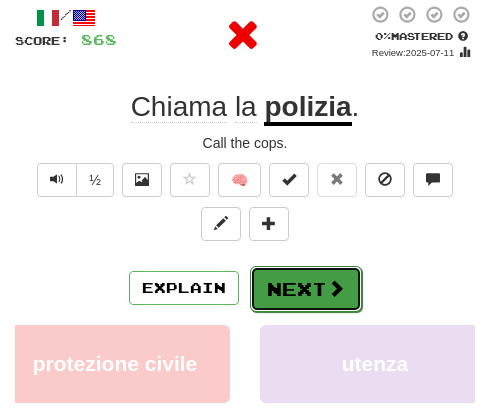 click on "Next" at bounding box center [306, 289] 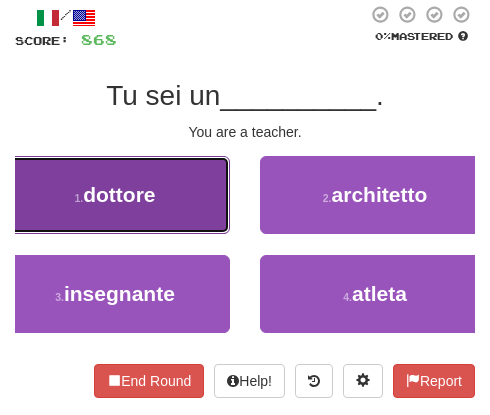 click on "1 .  dottore" at bounding box center (115, 195) 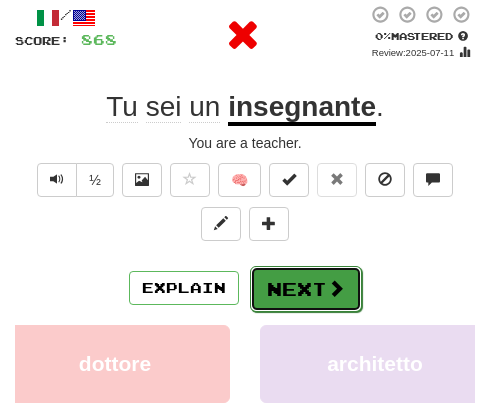 click on "Next" at bounding box center (306, 289) 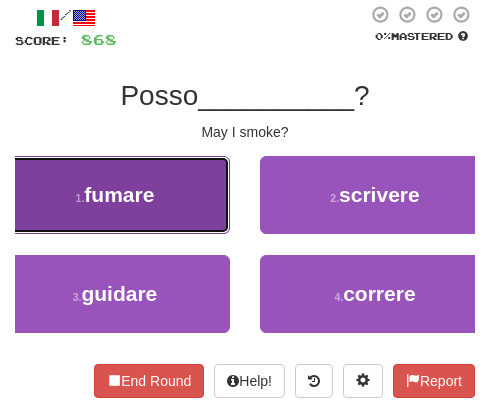 click on "1 .  fumare" at bounding box center [115, 195] 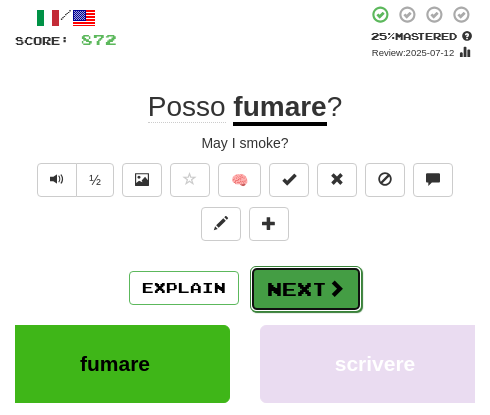 click on "Next" at bounding box center [306, 289] 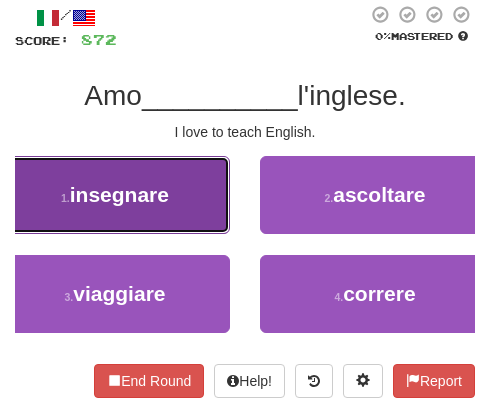 click on "1 .  insegnare" at bounding box center (115, 195) 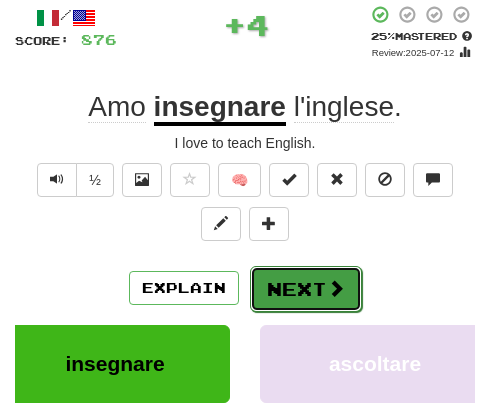 click on "Next" at bounding box center (306, 289) 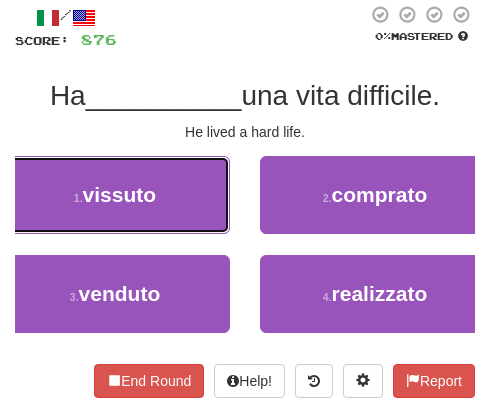 click on "vissuto" at bounding box center (120, 194) 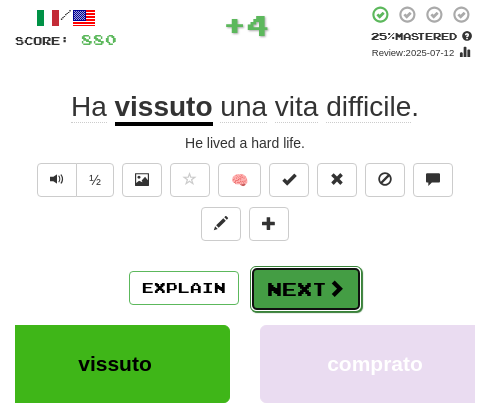 click on "Next" at bounding box center (306, 289) 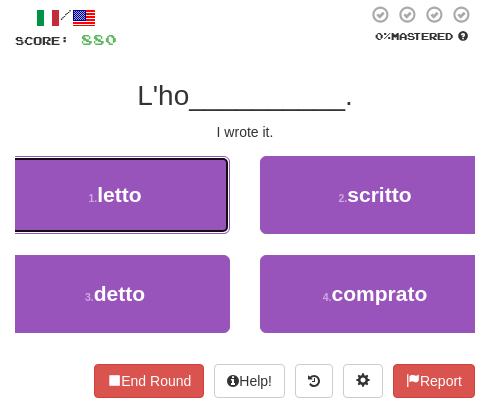 click on "1 .  letto" at bounding box center [115, 195] 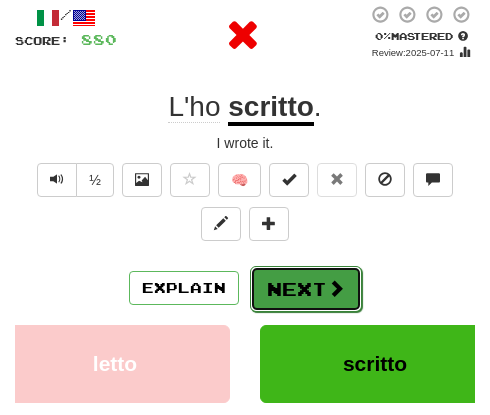 click on "Next" at bounding box center [306, 289] 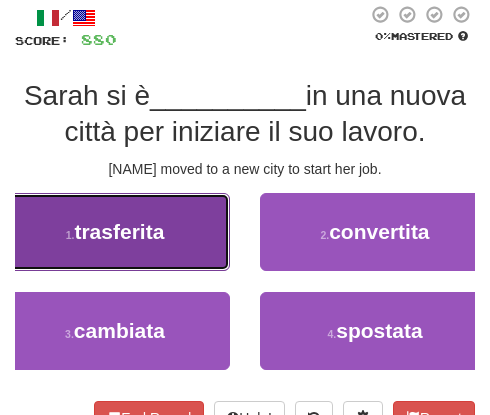 click on "1 .  trasferita" at bounding box center [115, 232] 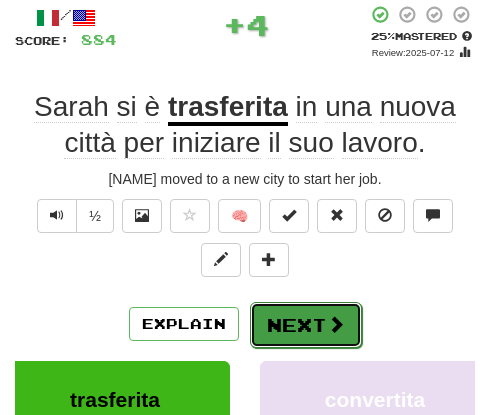 click on "Next" at bounding box center [306, 325] 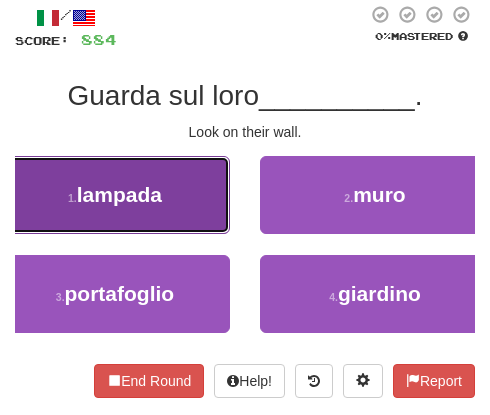 click on "lampada" at bounding box center (119, 194) 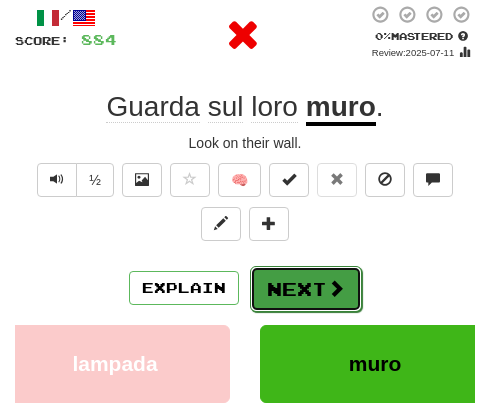 click on "Next" at bounding box center (306, 289) 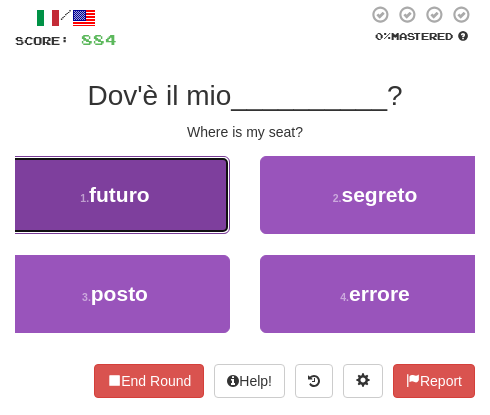 click on "futuro" at bounding box center (119, 194) 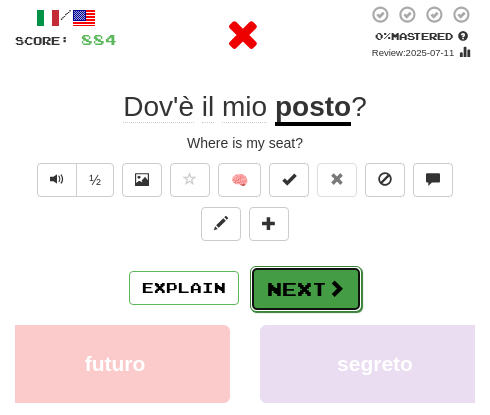 click at bounding box center (336, 288) 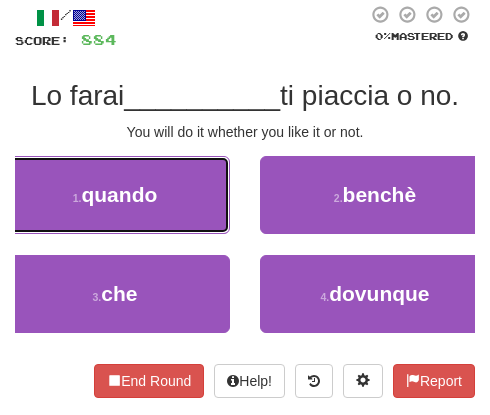 click on "quando" at bounding box center (119, 194) 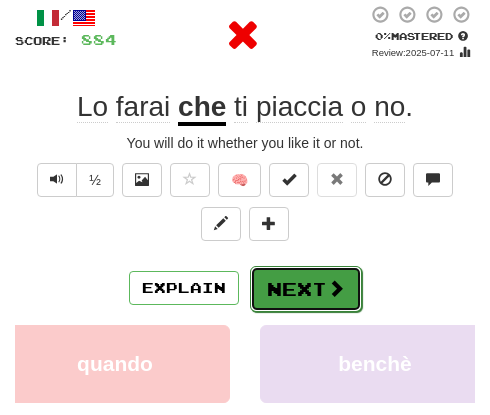 click on "Next" at bounding box center (306, 289) 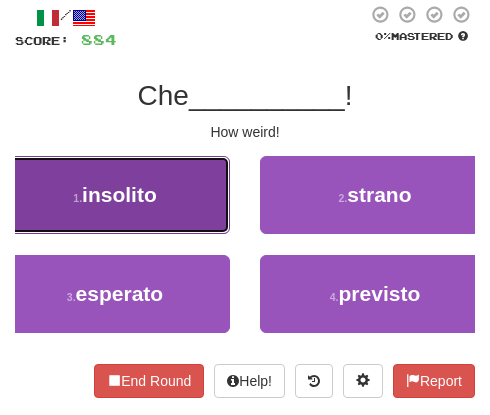 click on "insolito" at bounding box center (119, 194) 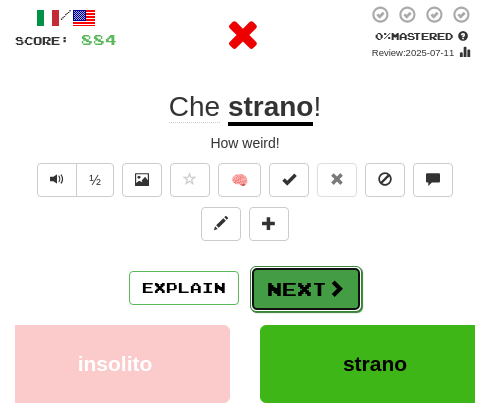 click on "Next" at bounding box center (306, 289) 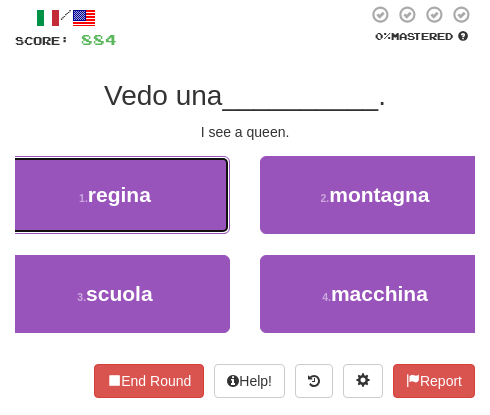 click on "1 .  regina" at bounding box center [115, 195] 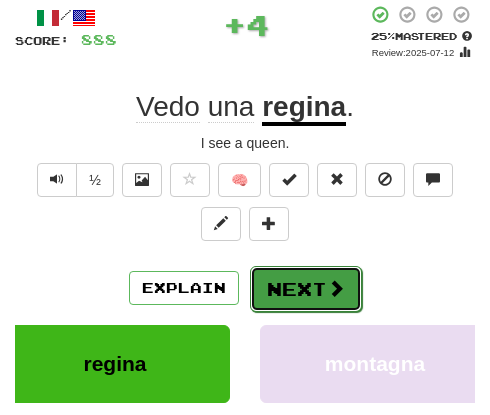 click on "Next" at bounding box center (306, 289) 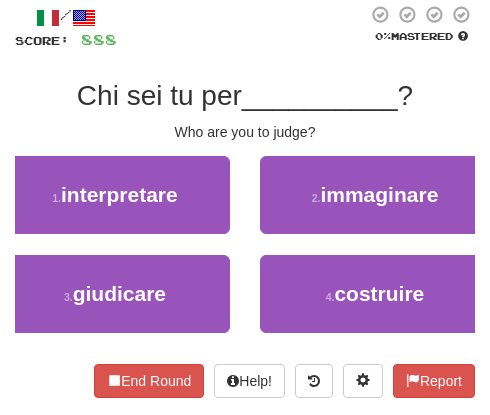 click on "1 .  interpretare" at bounding box center [115, 205] 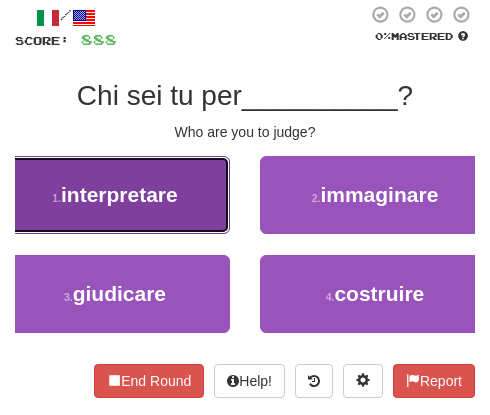 click on "1 .  interpretare" at bounding box center [115, 195] 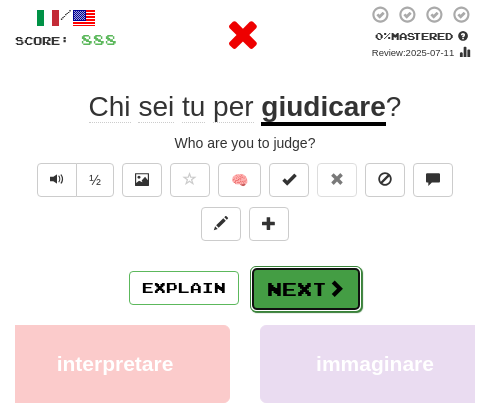 click on "Next" at bounding box center (306, 289) 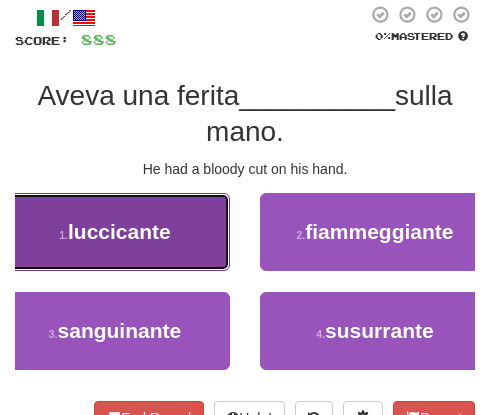 click on "1 .  luccicante" at bounding box center (115, 232) 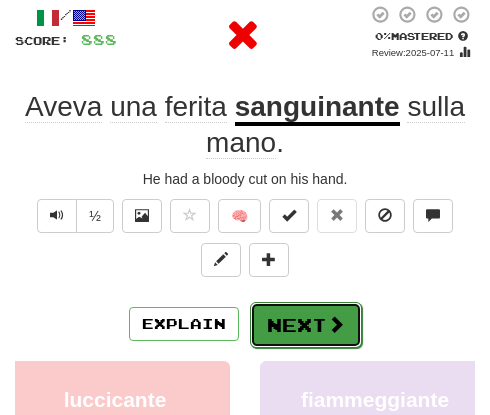 click on "Next" at bounding box center [306, 325] 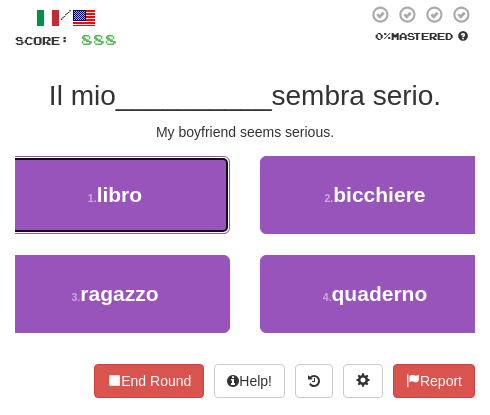 click on "1 .  libro" at bounding box center [115, 195] 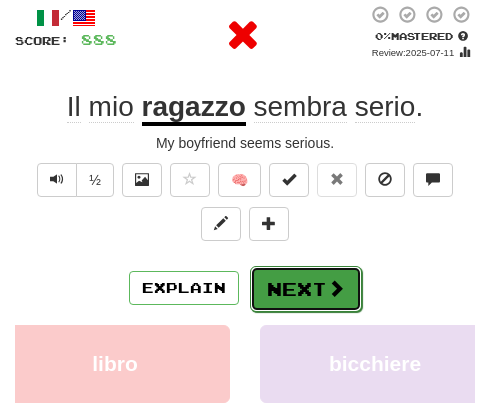 click on "Next" at bounding box center [306, 289] 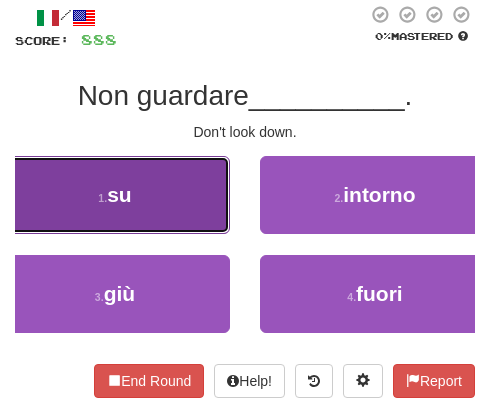 click on "1 .  su" at bounding box center (115, 195) 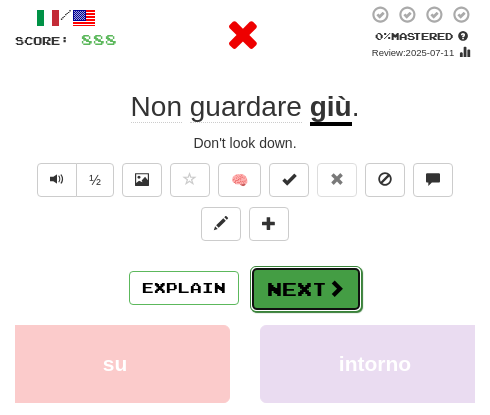 click on "Next" at bounding box center (306, 289) 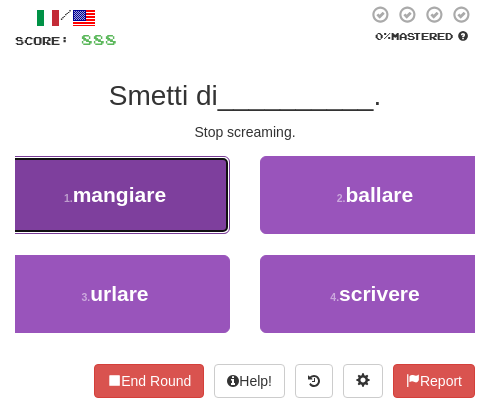 click on "1 .  mangiare" at bounding box center (115, 195) 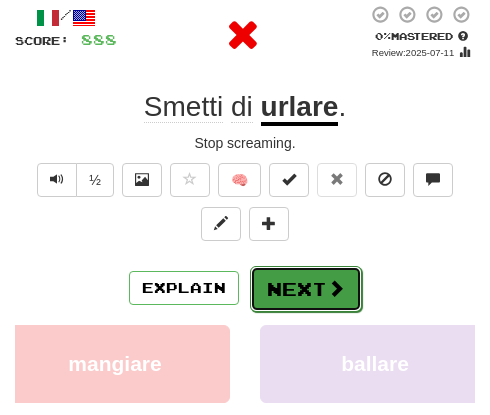 click on "Next" at bounding box center (306, 289) 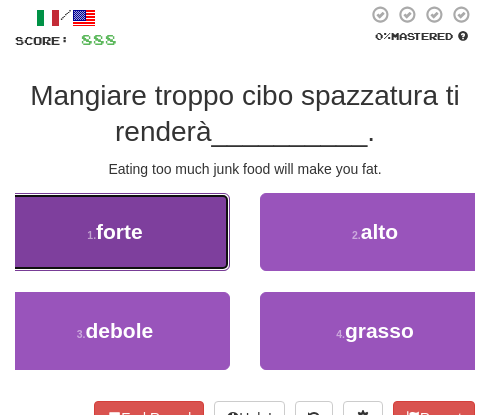 click on "1 .  forte" at bounding box center [115, 232] 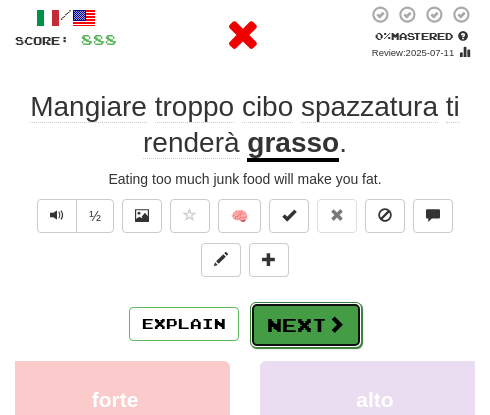 click on "Next" at bounding box center (306, 325) 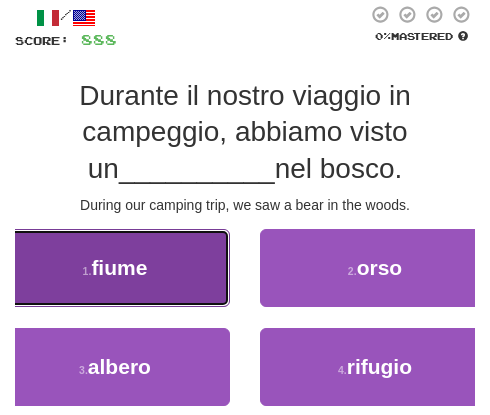 click on "1 .  fiume" at bounding box center [115, 268] 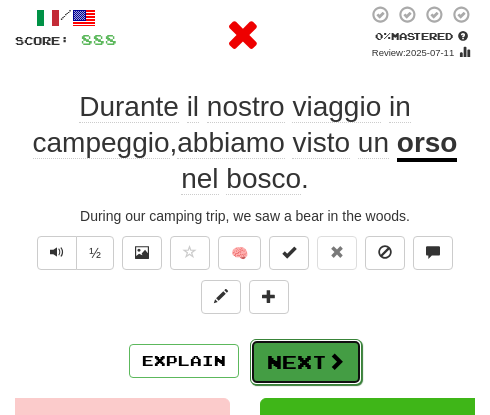 click on "Next" at bounding box center [306, 362] 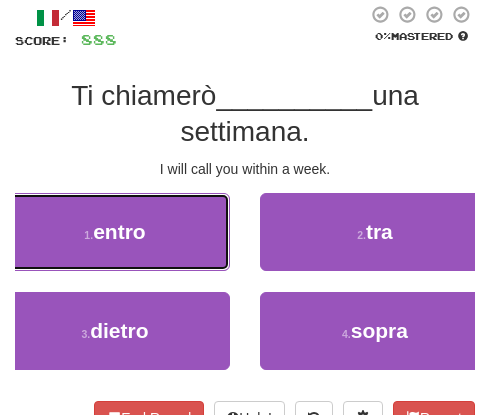 click on "1 .  entro" at bounding box center (115, 232) 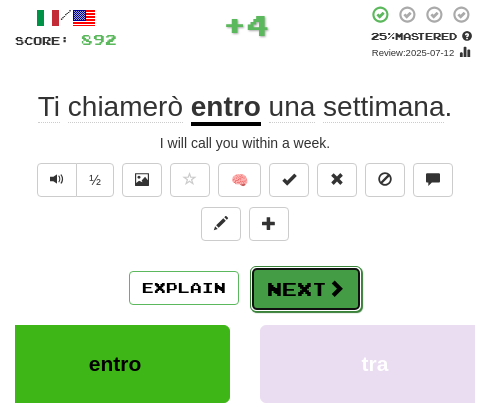 click on "Next" at bounding box center [306, 289] 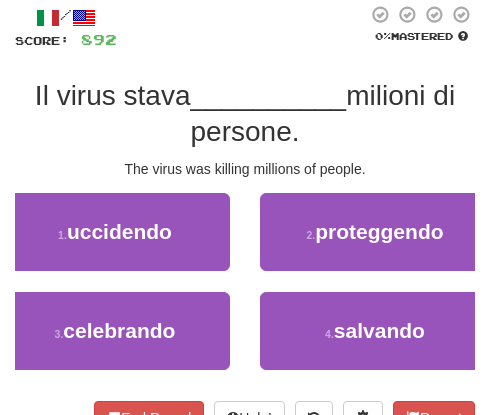 click on "/  Score:   892 0 %  Mastered Il virus stava  __________  milioni di persone. The virus was killing millions of people. 1 .  uccidendo 2 .  proteggendo 3 .  celebrando 4 .  salvando  End Round  Help!  Report" at bounding box center (245, 219) 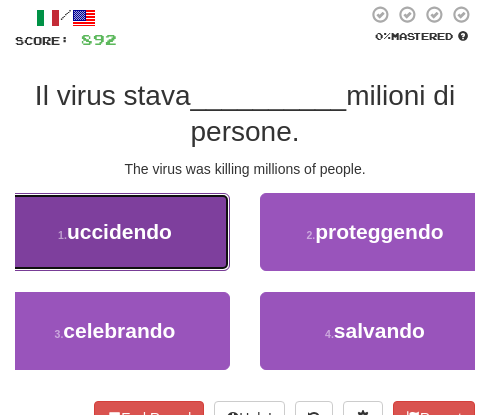 click on "1 .  uccidendo" at bounding box center [115, 232] 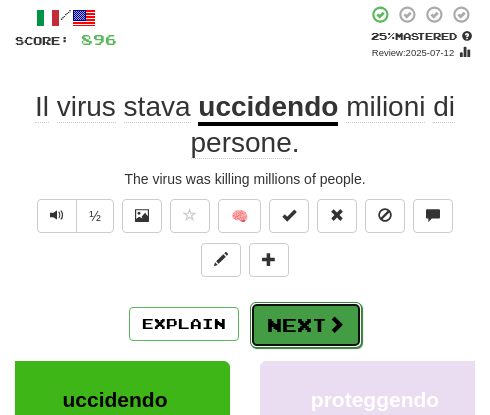 click on "Next" at bounding box center (306, 325) 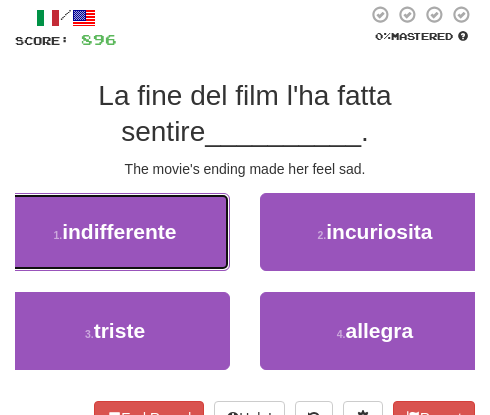 click on "1 .  indifferente" at bounding box center [115, 232] 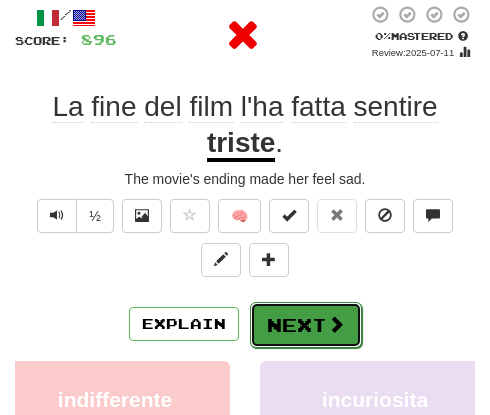 click on "Next" at bounding box center (306, 325) 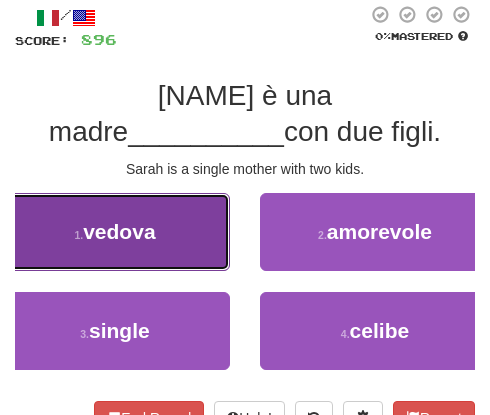 click on "1 .  vedova" at bounding box center [115, 232] 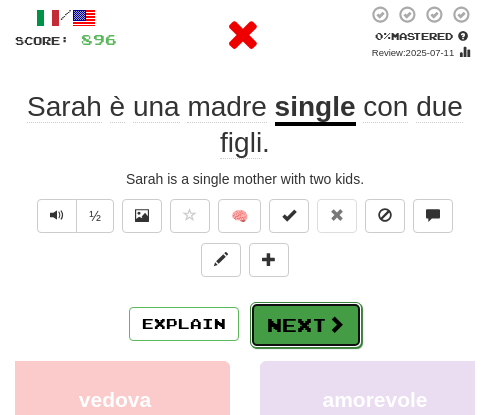 click on "Next" at bounding box center [306, 325] 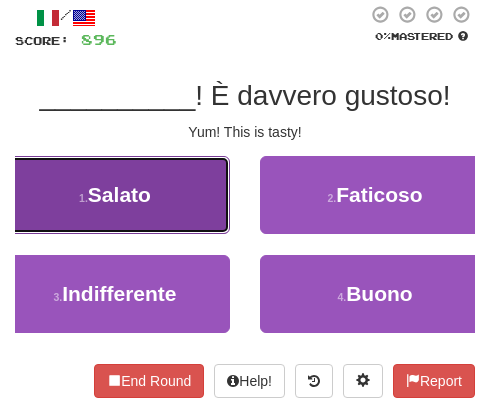 click on "Salato" at bounding box center (119, 194) 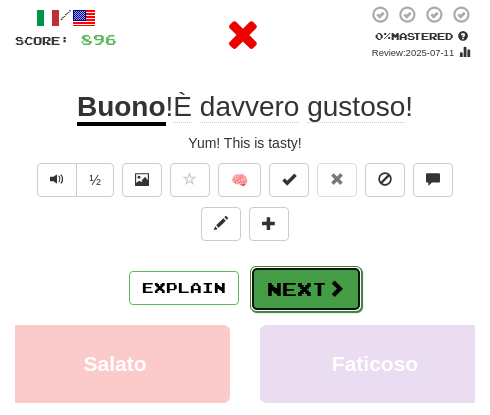 click on "Next" at bounding box center [306, 289] 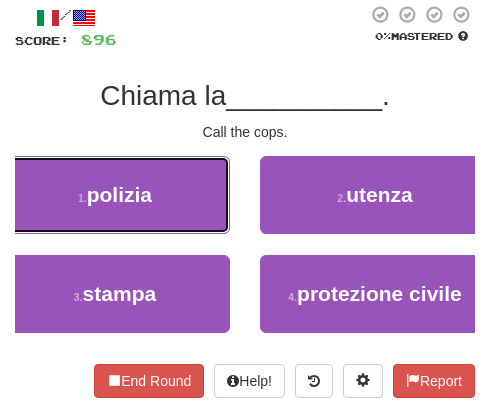 click on "polizia" at bounding box center (119, 194) 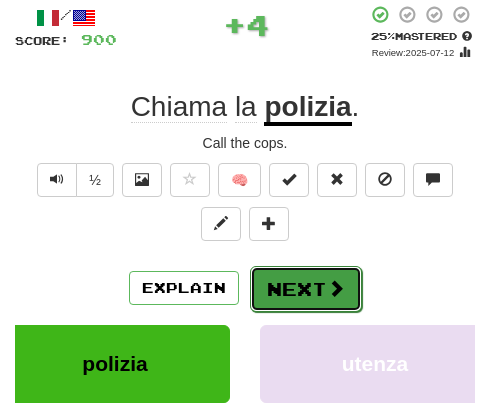 click on "Next" at bounding box center [306, 289] 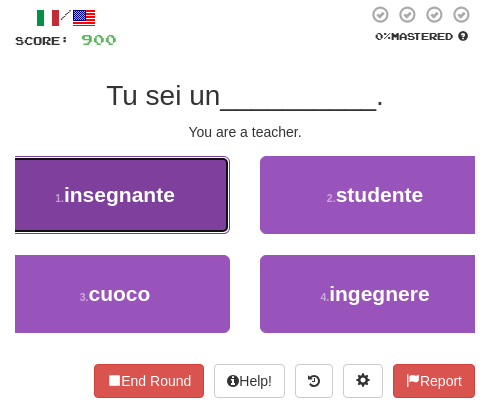 click on "insegnante" at bounding box center (119, 194) 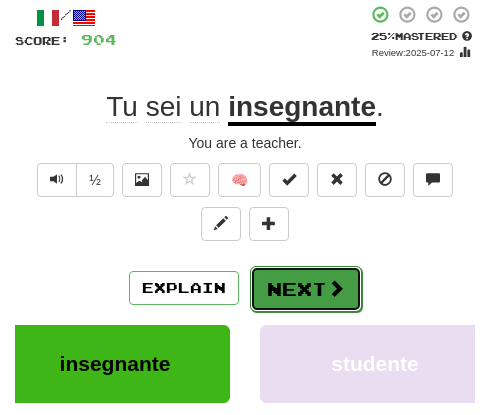 click on "Next" at bounding box center [306, 289] 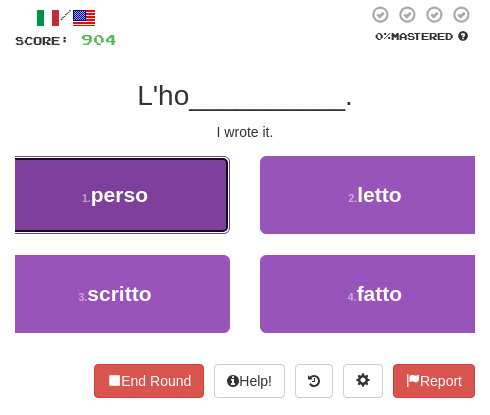 click on "1 .  perso" at bounding box center [115, 195] 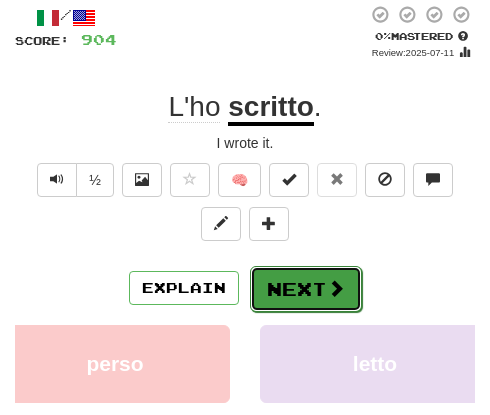 click on "Next" at bounding box center [306, 289] 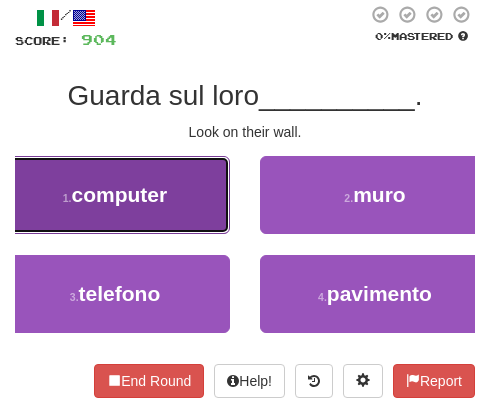 click on "1 .  computer" at bounding box center [115, 195] 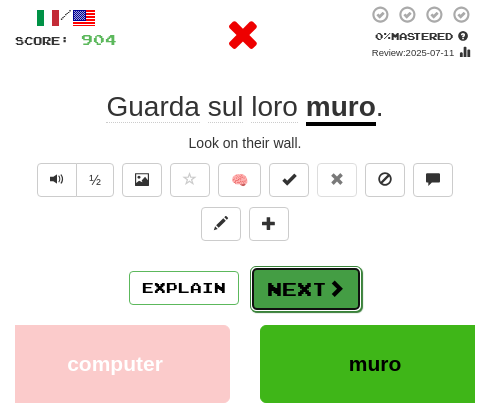 click on "Next" at bounding box center (306, 289) 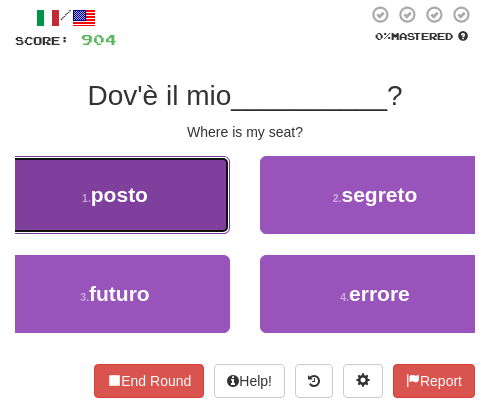 click on "1 .  posto" at bounding box center (115, 195) 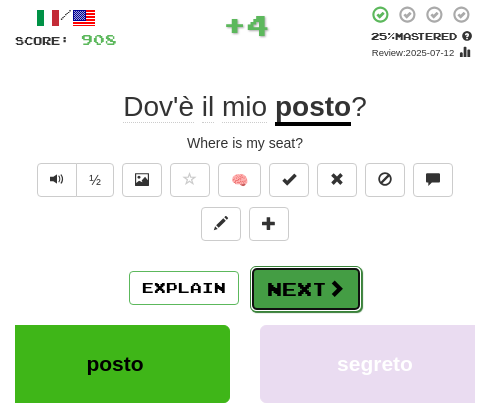 click on "Next" at bounding box center [306, 289] 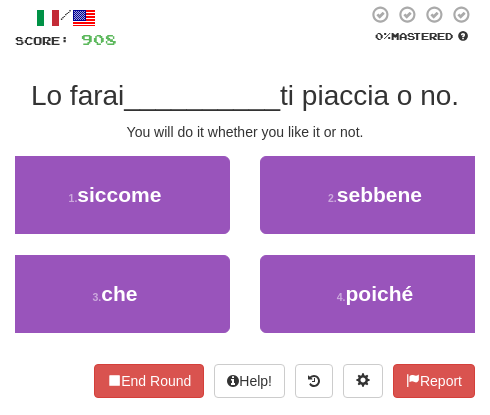click on "1 .  siccome" at bounding box center (115, 195) 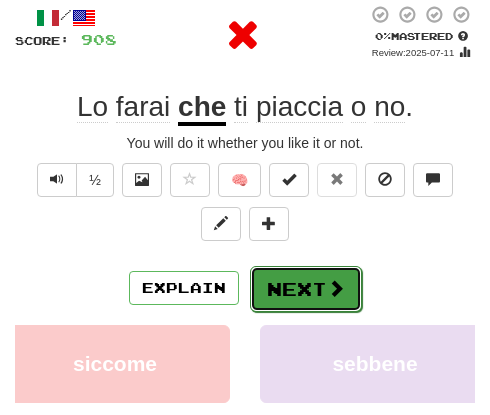 click on "Next" at bounding box center [306, 289] 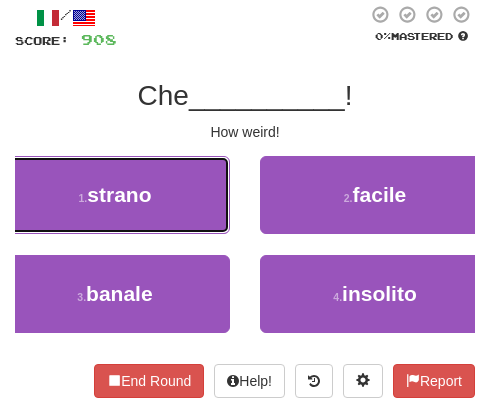 click on "1 .  strano" at bounding box center (115, 195) 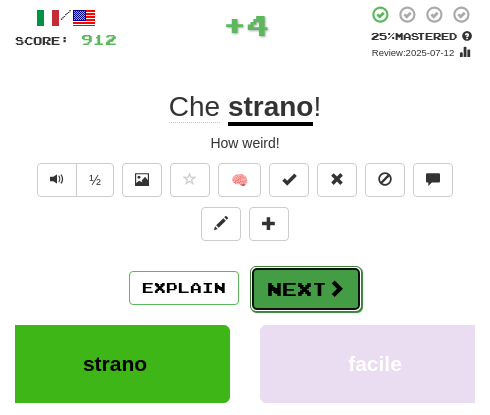 click at bounding box center (336, 288) 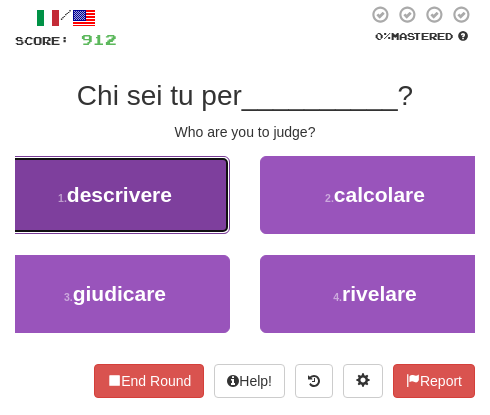 click on "descrivere" at bounding box center (119, 194) 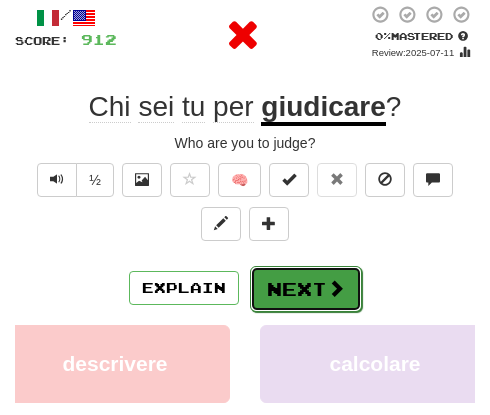 click on "Next" at bounding box center [306, 289] 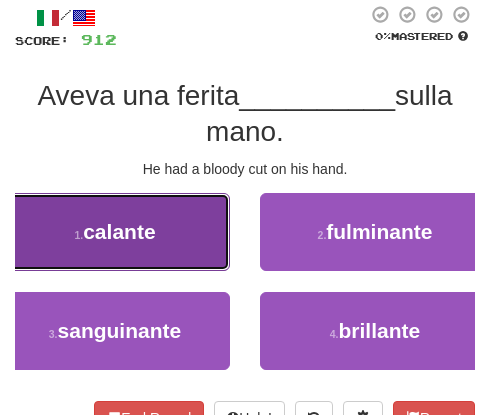 click on "1 .  calante" at bounding box center (115, 232) 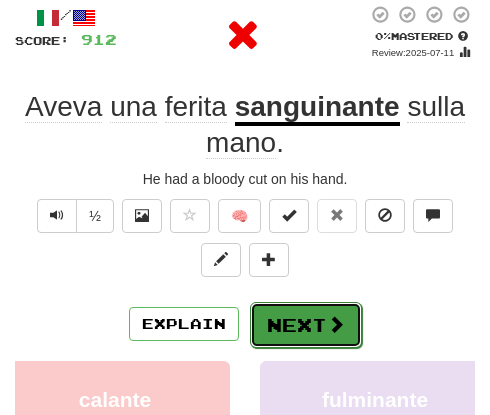 click on "Next" at bounding box center [306, 325] 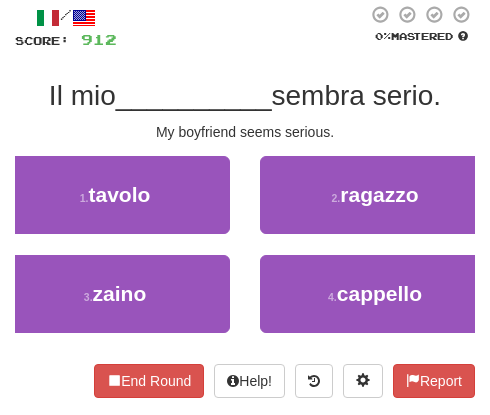 click on "1 .  tavolo" at bounding box center [115, 195] 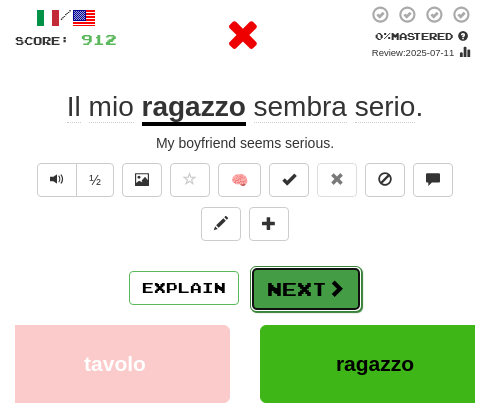 click on "Next" at bounding box center (306, 289) 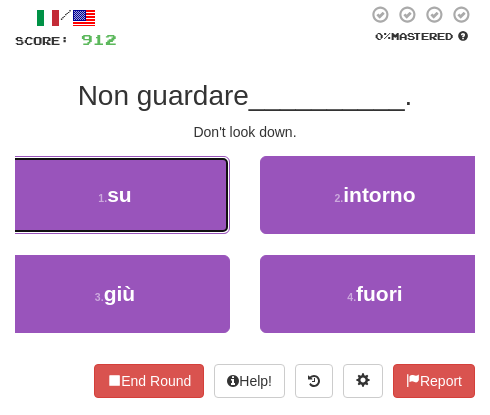 click on "1 .  su" at bounding box center (115, 195) 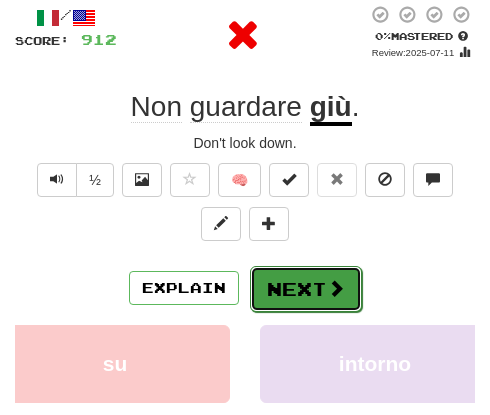 click on "Next" at bounding box center (306, 289) 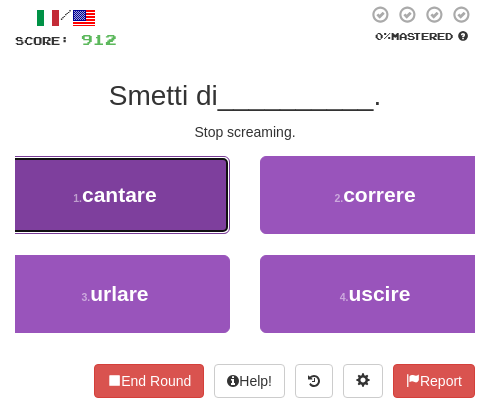 click on "1 .  cantare" at bounding box center (115, 195) 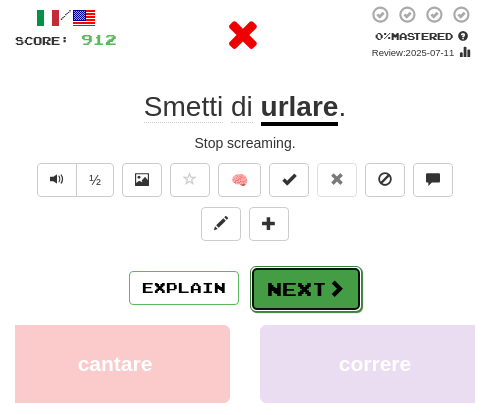 click on "Next" at bounding box center (306, 289) 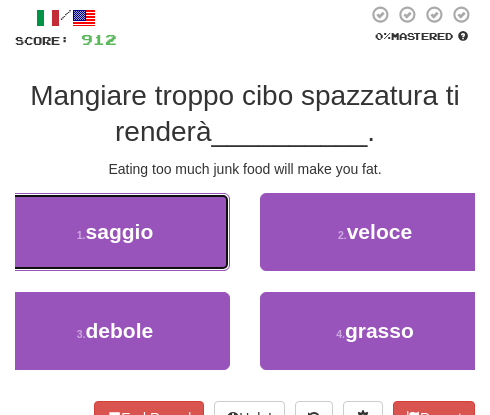 click on "1 .  saggio" at bounding box center [115, 232] 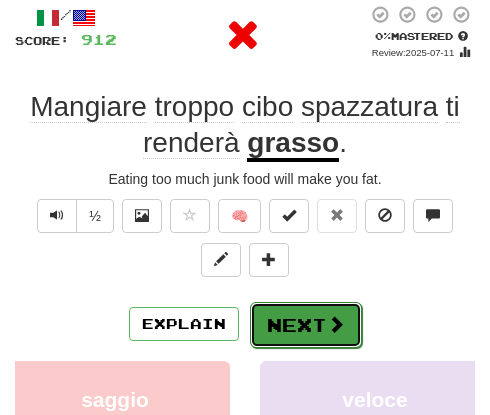 click on "Next" at bounding box center (306, 325) 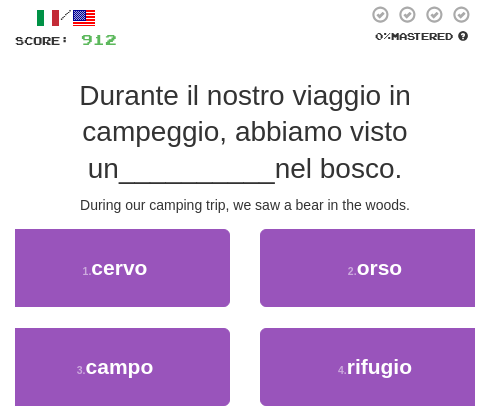 click on "/  Score:   912 0 %  Mastered Durante il nostro viaggio in campeggio, abbiamo visto un  __________  nel bosco. During our camping trip, we saw a bear in the woods. 1 .  cervo 2 .  orso 3 .  campo 4 .  rifugio  End Round  Help!  Report" at bounding box center [245, 238] 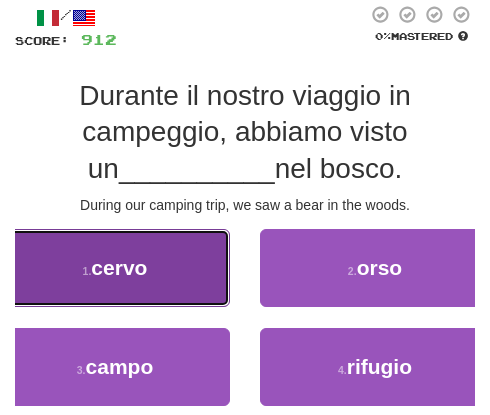 click on "1 .  cervo" at bounding box center [115, 268] 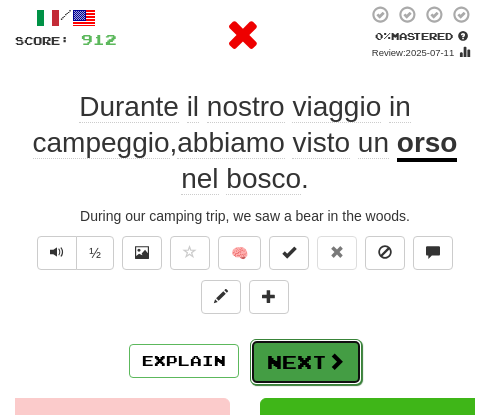 click on "Next" at bounding box center [306, 362] 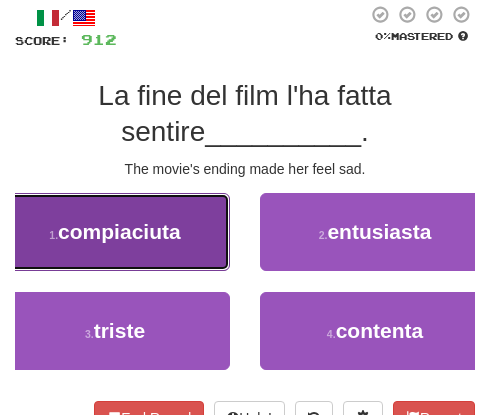click on "1 .  compiaciuta" at bounding box center (115, 232) 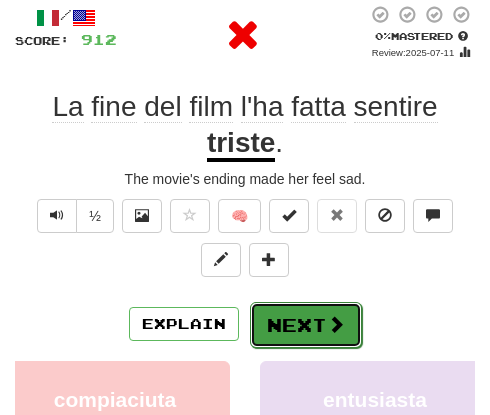 click on "Next" at bounding box center (306, 325) 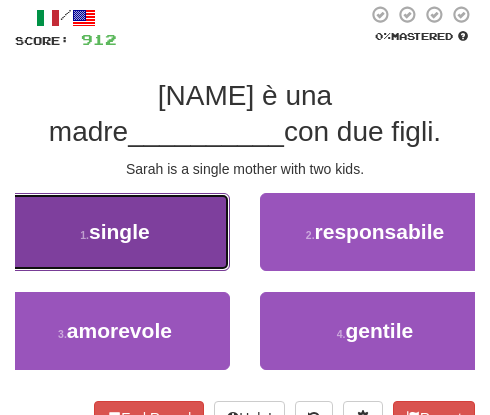 click on "1 .  single" at bounding box center [115, 232] 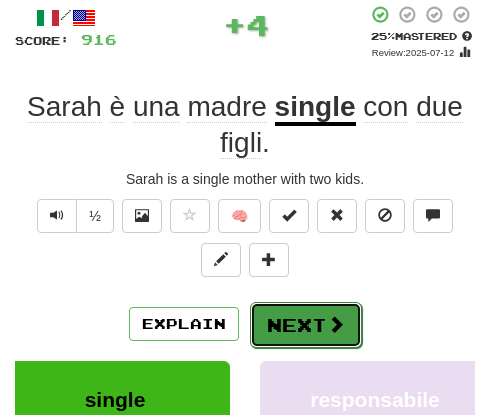 click on "Next" at bounding box center [306, 325] 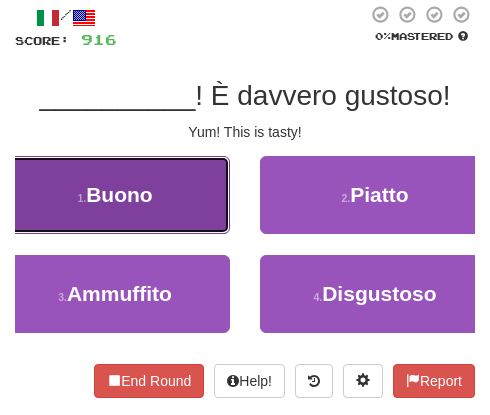 click on "1 .  Buono" at bounding box center [115, 195] 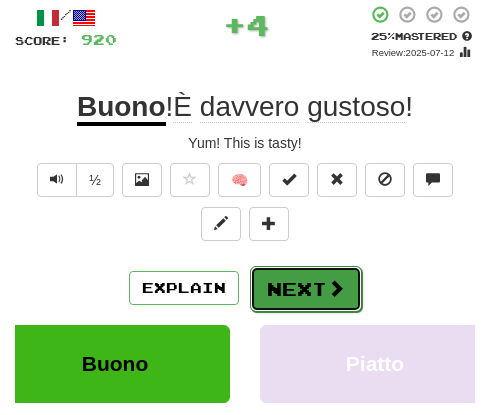 click on "Next" at bounding box center [306, 289] 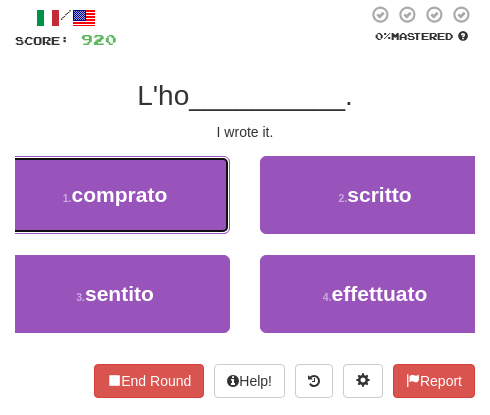 drag, startPoint x: 127, startPoint y: 207, endPoint x: 136, endPoint y: 215, distance: 12.0415945 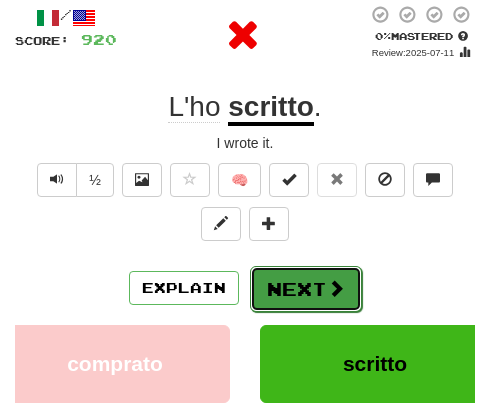 click on "Next" at bounding box center [306, 289] 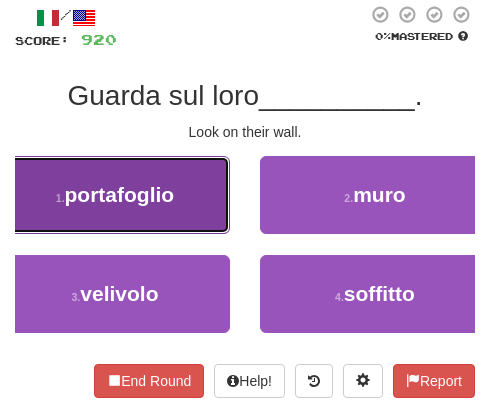 click on "1 .  portafoglio" at bounding box center [115, 195] 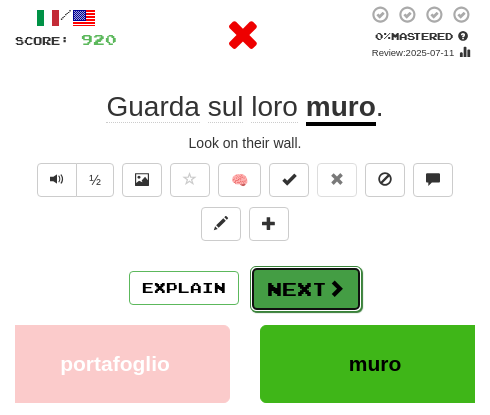 click on "Next" at bounding box center [306, 289] 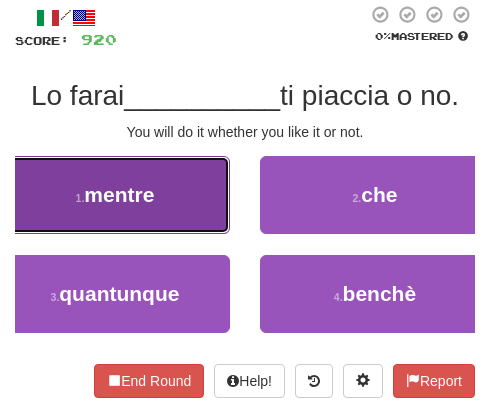 click on "mentre" at bounding box center (119, 194) 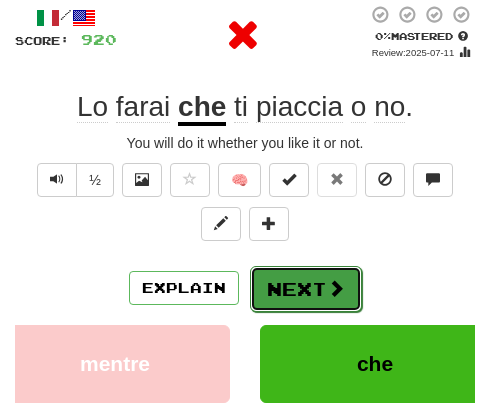 click on "Next" at bounding box center [306, 289] 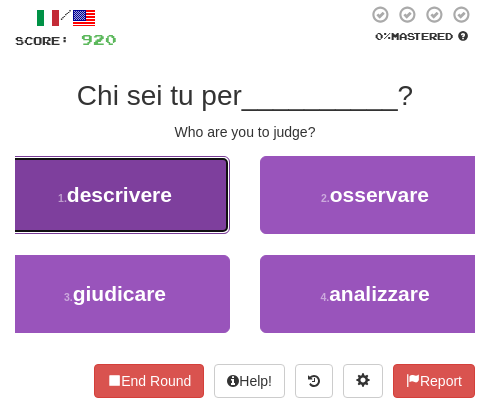 click on "1 .  descrivere" at bounding box center (115, 195) 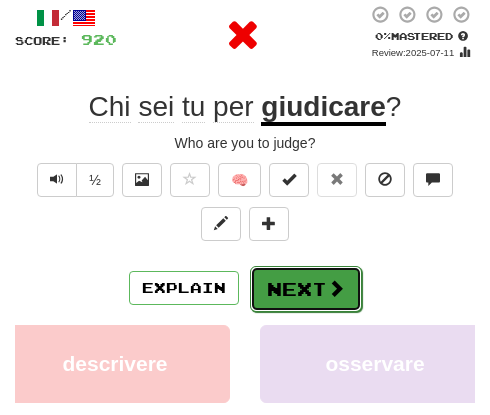 click on "Next" at bounding box center [306, 289] 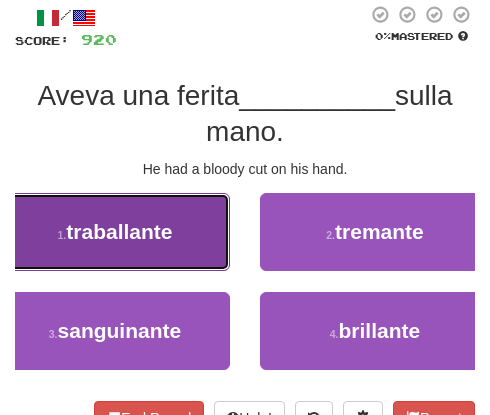 click on "1 .  traballante" at bounding box center (115, 232) 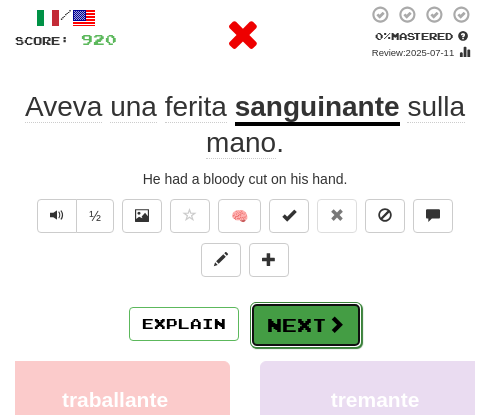 click on "Next" at bounding box center (306, 325) 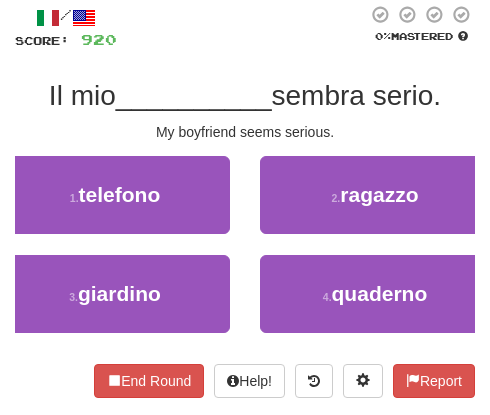 click on "1 .  telefono" at bounding box center [115, 205] 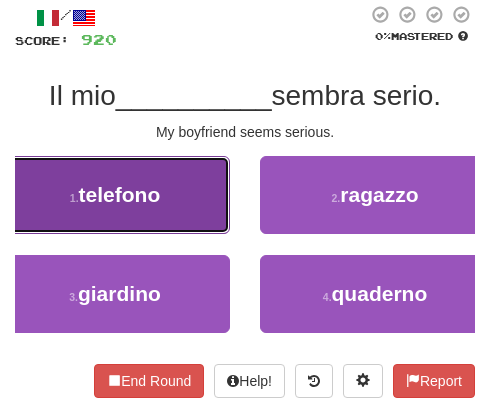 click on "1 .  telefono" at bounding box center (115, 195) 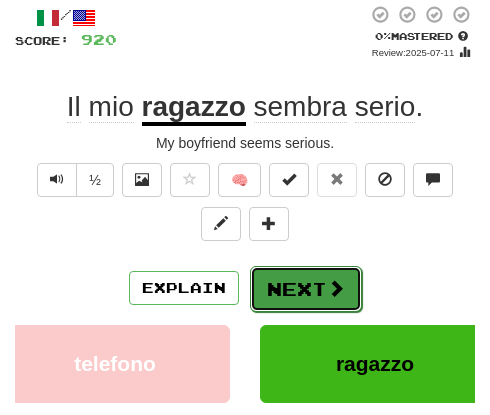 click on "Next" at bounding box center [306, 289] 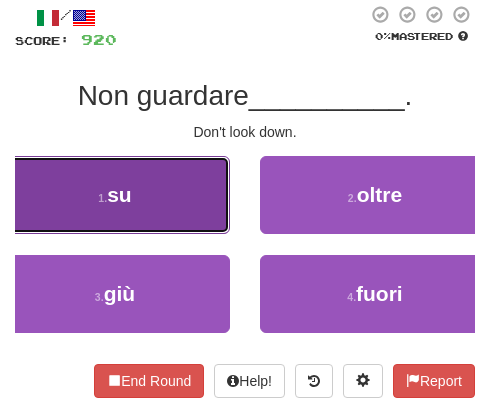 click on "1 .  su" at bounding box center [115, 195] 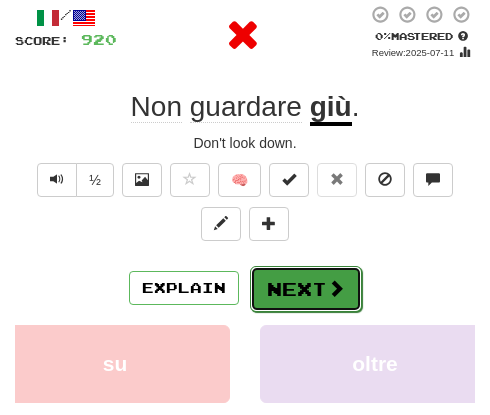 click on "Next" at bounding box center [306, 289] 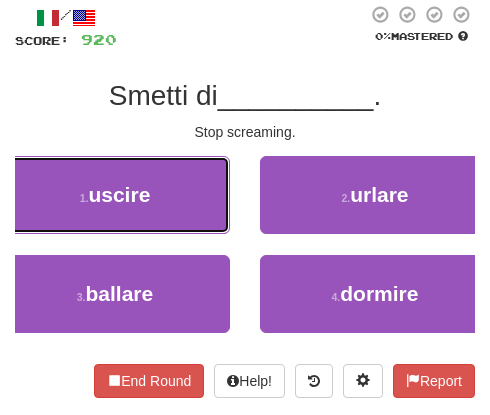 drag, startPoint x: 301, startPoint y: 283, endPoint x: 160, endPoint y: 230, distance: 150.632 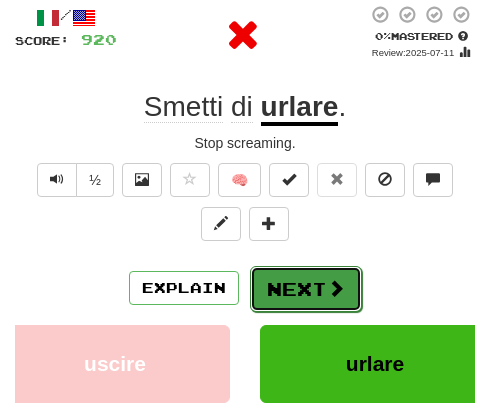 click on "Next" at bounding box center (306, 289) 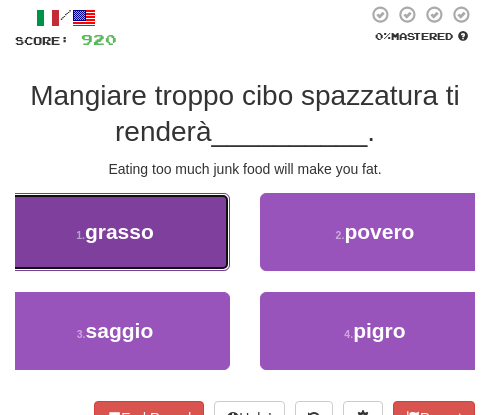click on "1 .  grasso" at bounding box center [115, 232] 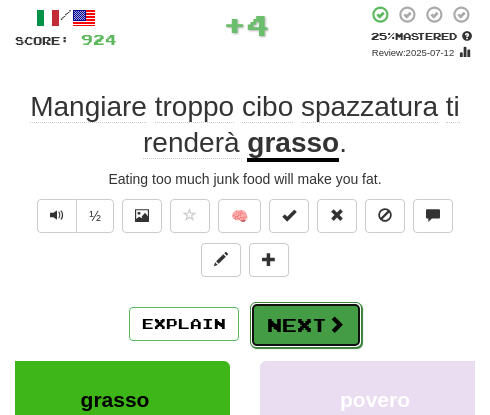 click on "Next" at bounding box center [306, 325] 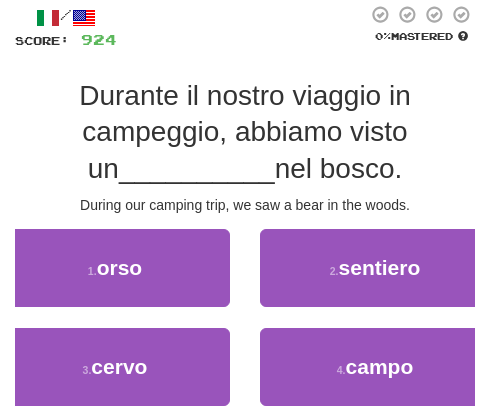 click on "During our camping trip, we saw a bear in the woods." at bounding box center [245, 205] 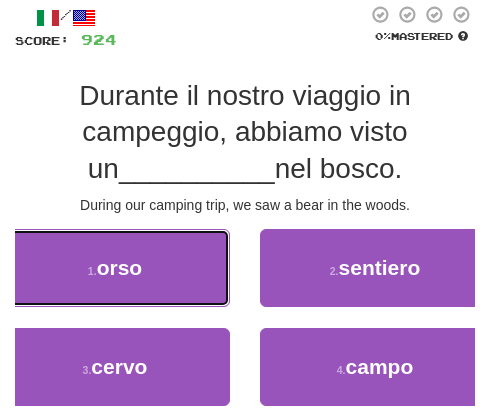click on "1 .  orso" at bounding box center [115, 268] 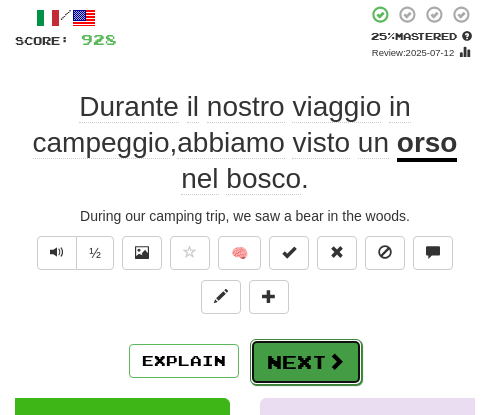 click on "Next" at bounding box center [306, 362] 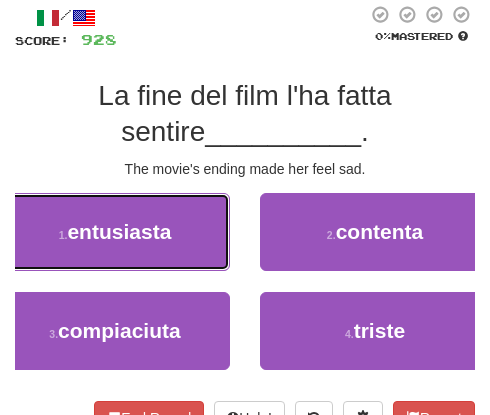 drag, startPoint x: 302, startPoint y: 358, endPoint x: 193, endPoint y: 271, distance: 139.46326 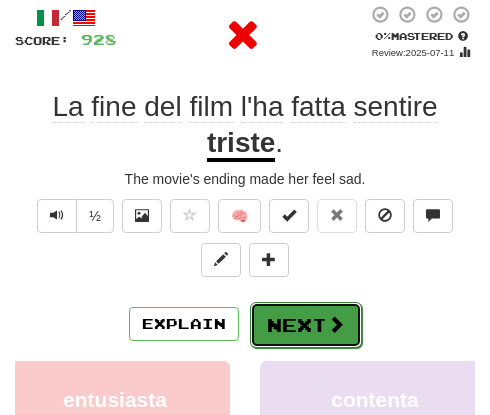 click on "Next" at bounding box center (306, 325) 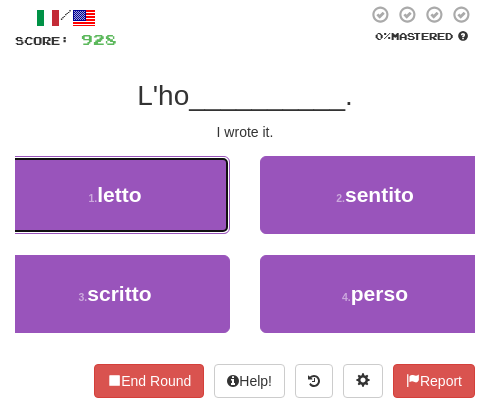click on "1 .  letto" at bounding box center (115, 195) 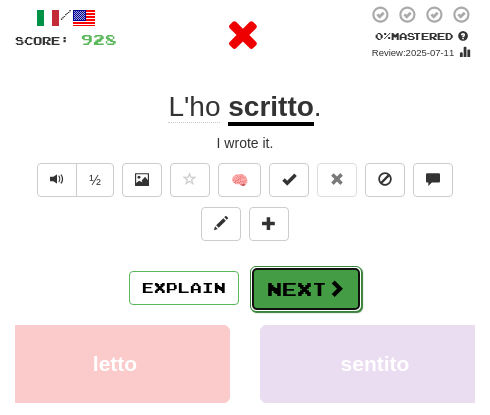 click on "Next" at bounding box center [306, 289] 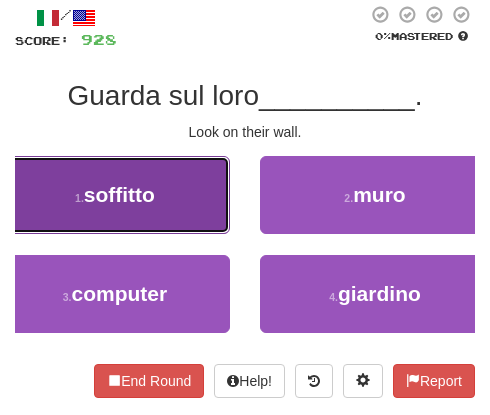drag, startPoint x: 77, startPoint y: 184, endPoint x: 85, endPoint y: 192, distance: 11.313708 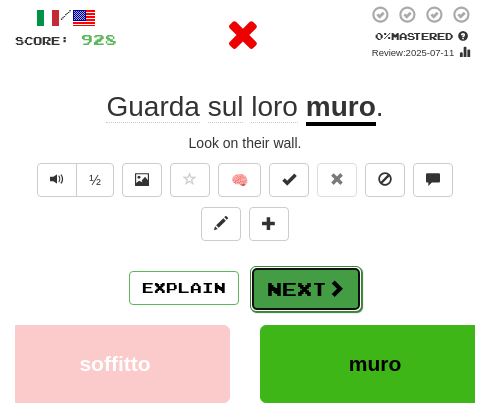 click on "Next" at bounding box center [306, 289] 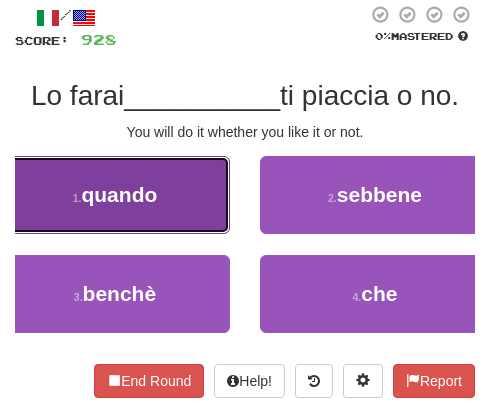 click on "quando" at bounding box center (119, 194) 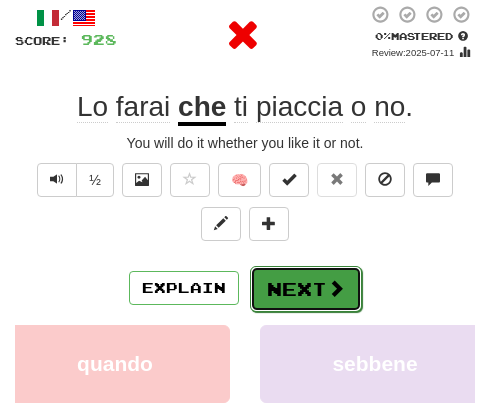 click on "Next" at bounding box center [306, 289] 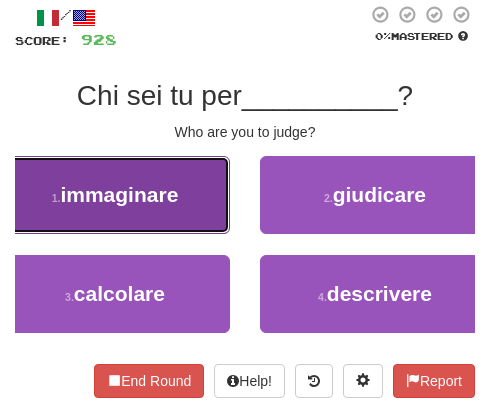 click on "immaginare" at bounding box center (119, 194) 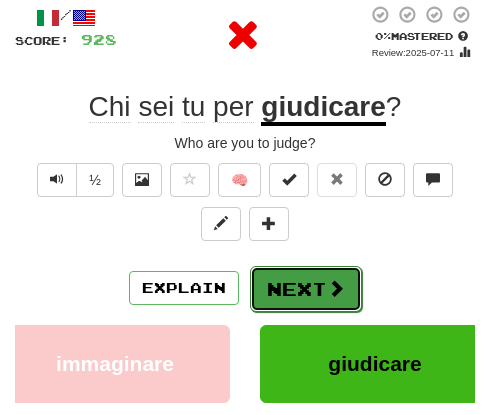 click on "Next" at bounding box center [306, 289] 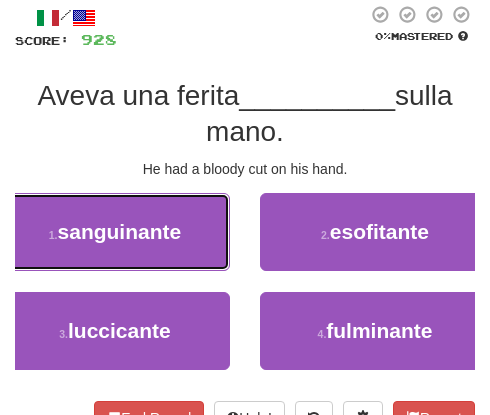 click on "1 .  sanguinante" at bounding box center (115, 232) 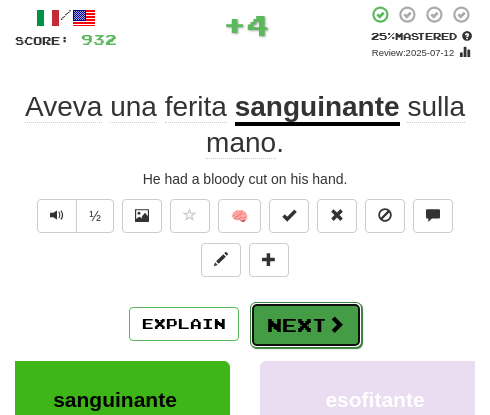 click on "Next" at bounding box center (306, 325) 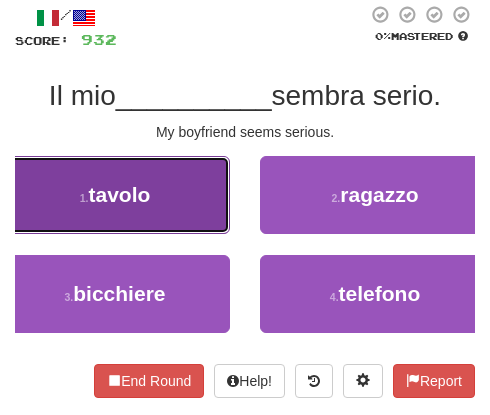 click on "1 .  tavolo" at bounding box center [115, 195] 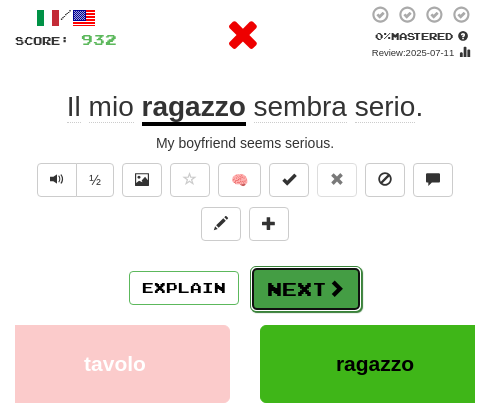 click on "Next" at bounding box center [306, 289] 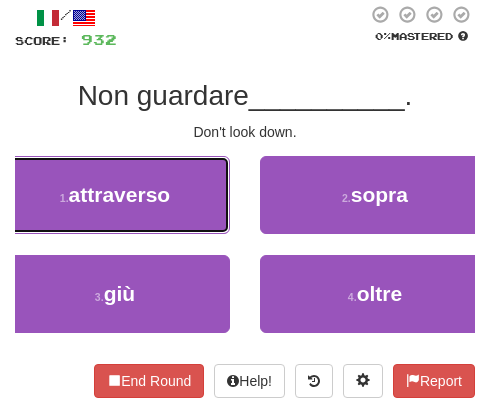 click on "1 .  attraverso" at bounding box center (115, 195) 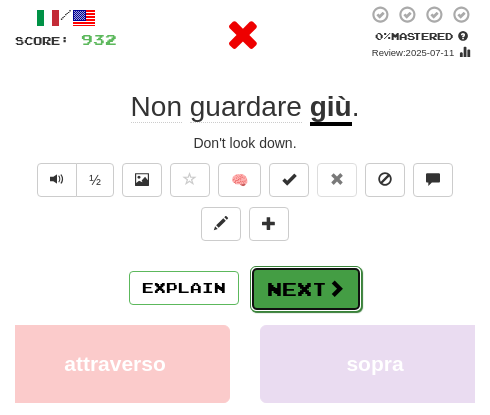 click on "Next" at bounding box center (306, 289) 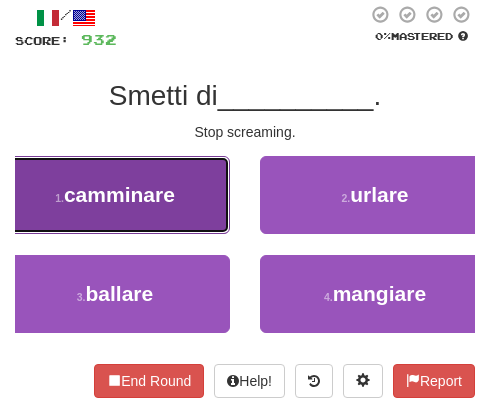 click on "1 .  camminare" at bounding box center (115, 195) 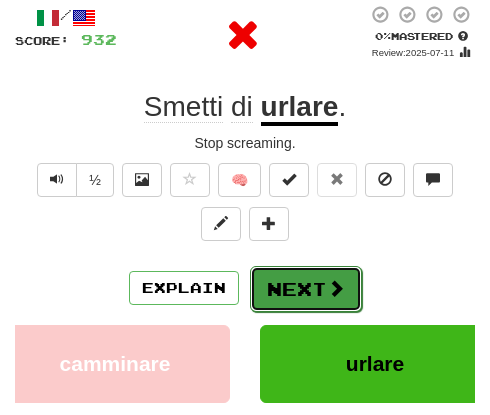 click on "Next" at bounding box center (306, 289) 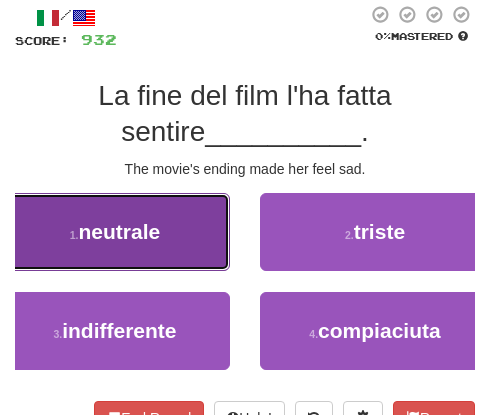 click on "1 .  neutrale" at bounding box center [115, 232] 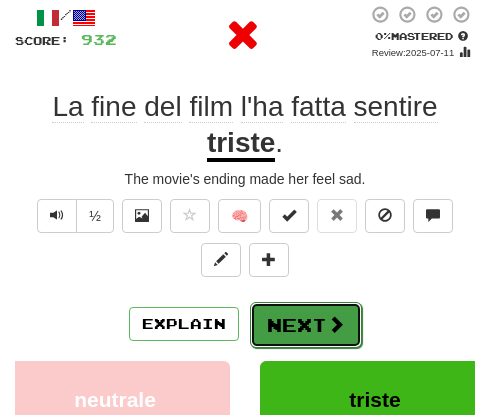click on "Next" at bounding box center [306, 325] 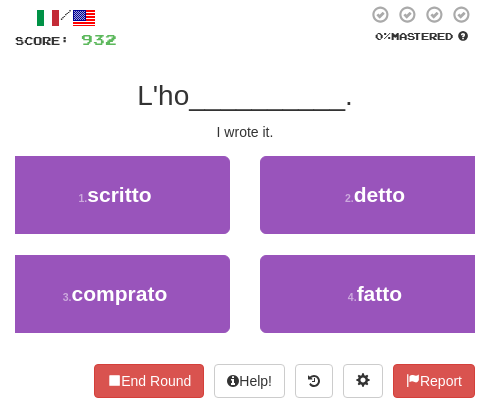 click on "/  Score:   932 0 %  Mastered L'ho  __________ . I wrote it. 1 .  scritto 2 .  detto 3 .  comprato 4 .  fatto  End Round  Help!  Report" at bounding box center [245, 201] 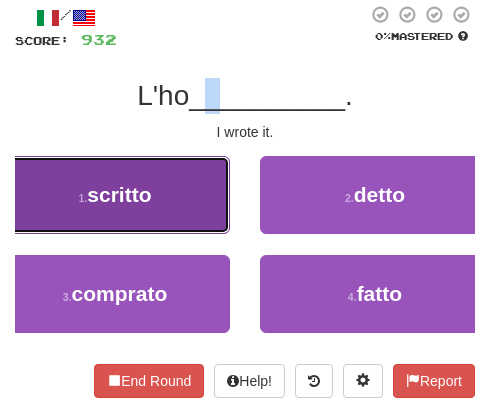 click on "1 .  scritto" at bounding box center (115, 195) 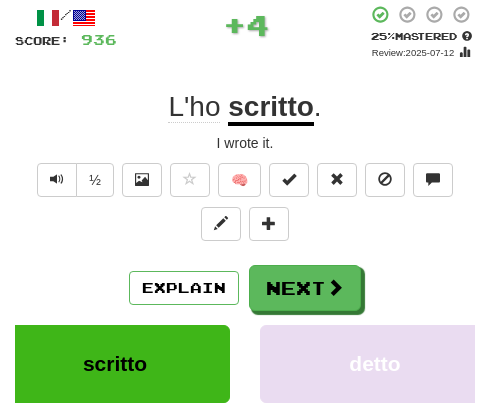 click on "½ 🧠" at bounding box center (245, 207) 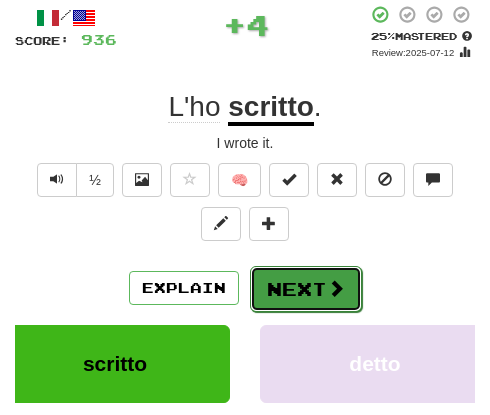 click on "Next" at bounding box center [306, 289] 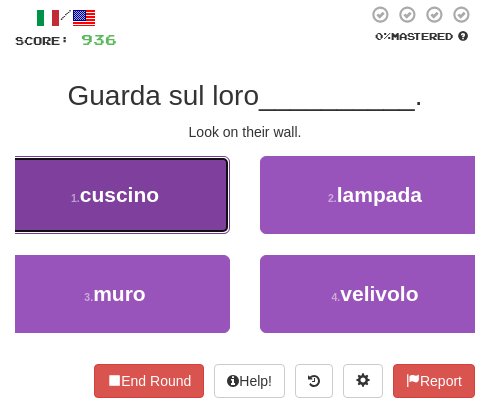 click on "1 .  cuscino" at bounding box center (115, 195) 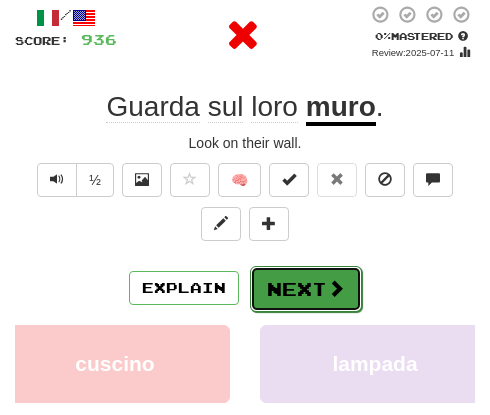 click at bounding box center (336, 288) 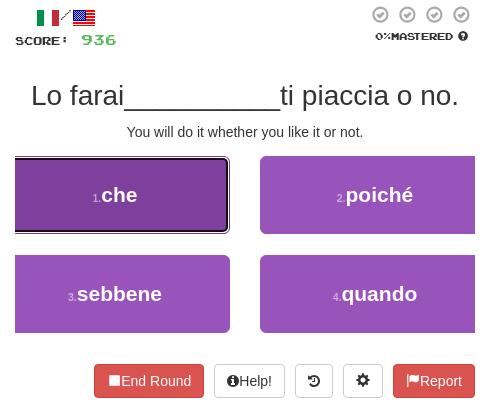 click on "1 .  che" at bounding box center [115, 195] 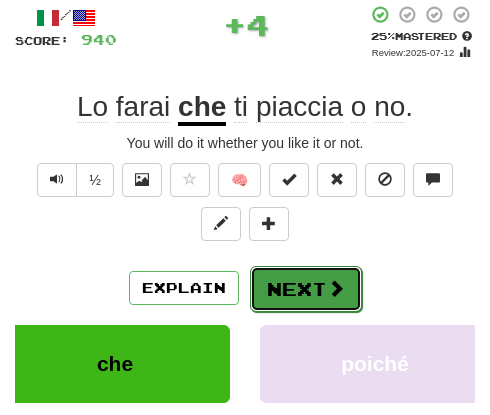 click on "Next" at bounding box center (306, 289) 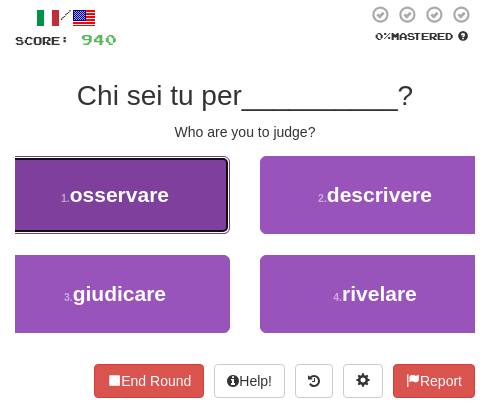 click on "osservare" at bounding box center [119, 194] 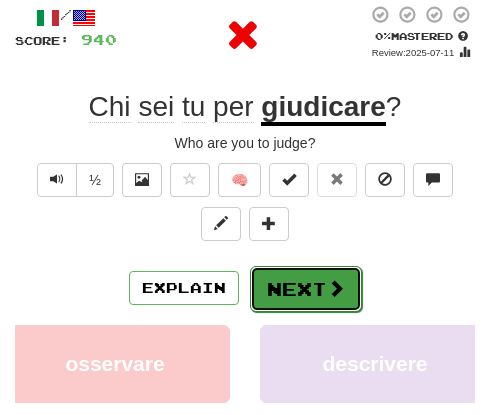 click on "Next" at bounding box center [306, 289] 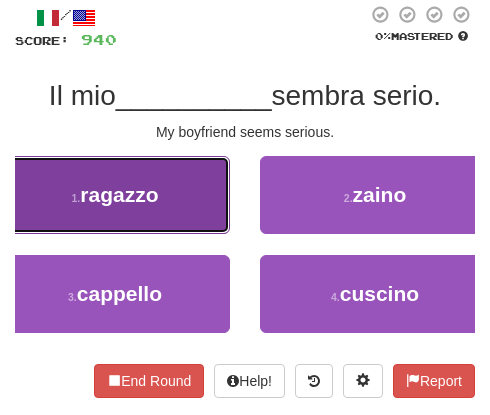 click on "1 .  ragazzo" at bounding box center [115, 195] 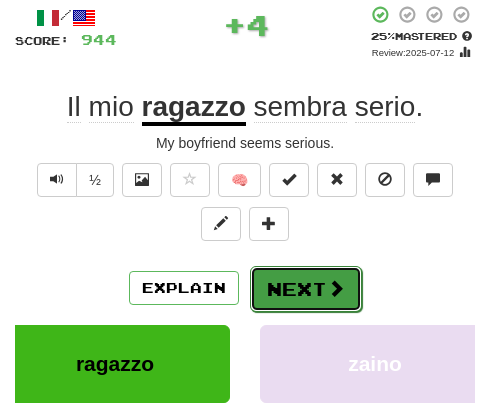 click on "Next" at bounding box center (306, 289) 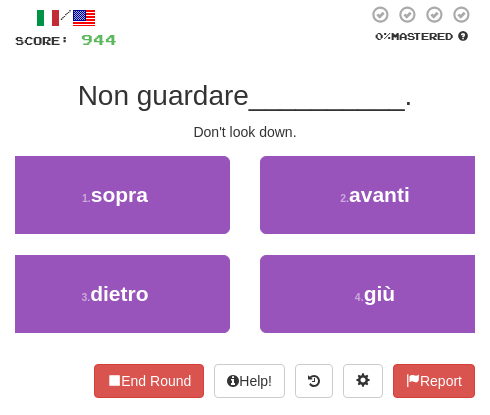 click on "1 .  sopra" at bounding box center [115, 205] 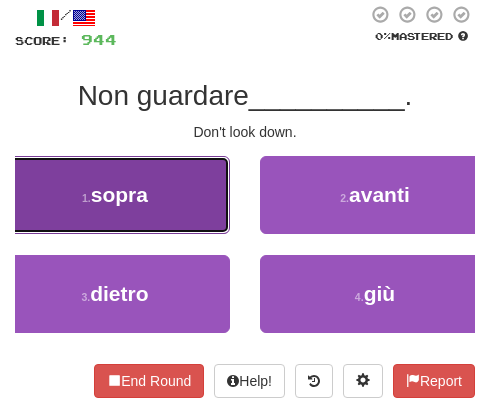 click on "1 .  sopra" at bounding box center (115, 195) 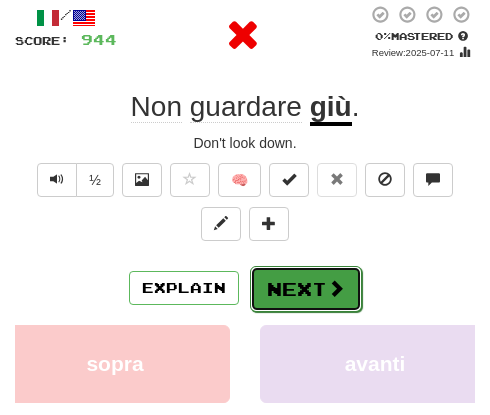 click on "Next" at bounding box center (306, 289) 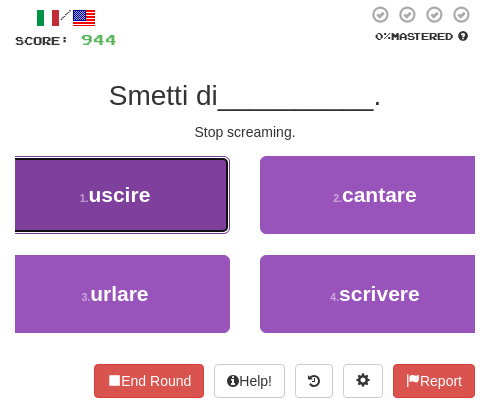 click on "uscire" at bounding box center [119, 194] 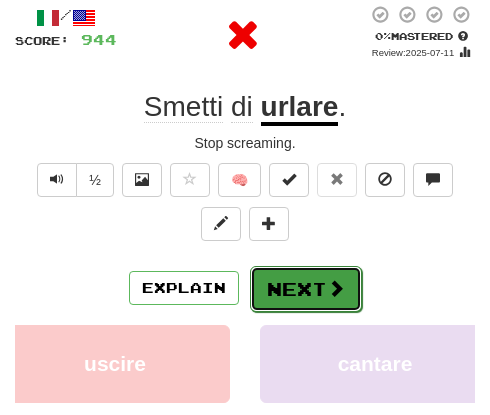 click on "Next" at bounding box center [306, 289] 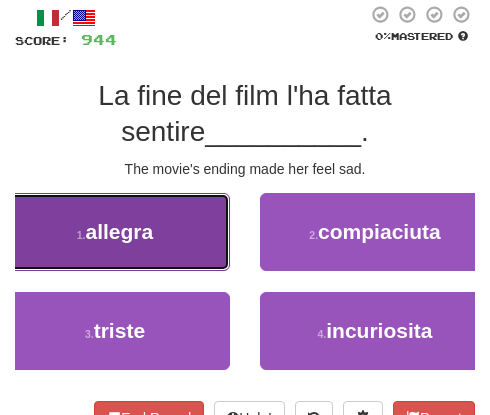 click on "1 .  allegra" at bounding box center [115, 232] 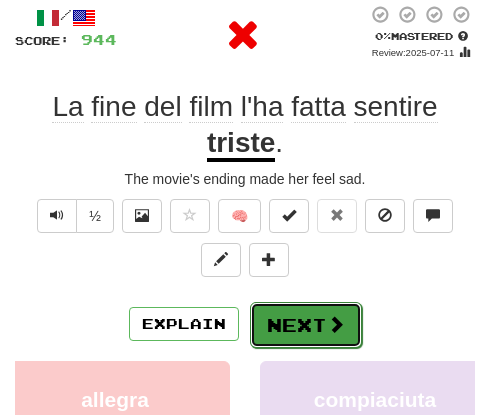 click on "Next" at bounding box center (306, 325) 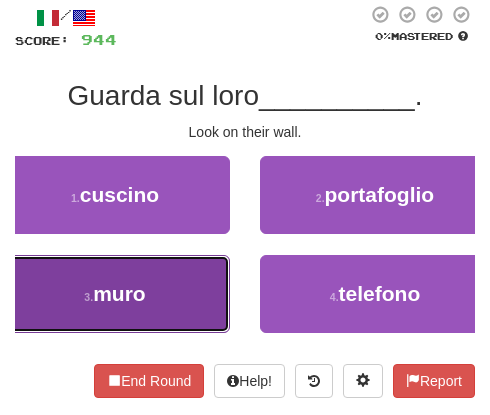 click on "3 .  muro" at bounding box center [115, 294] 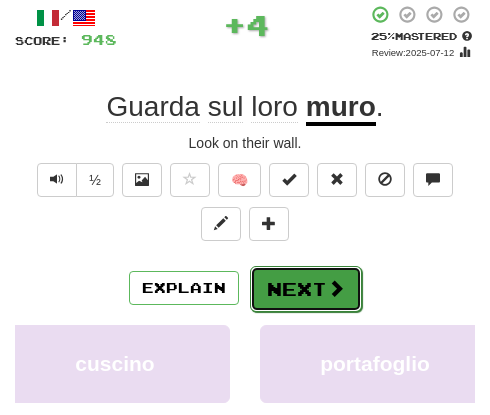 click on "Next" at bounding box center [306, 289] 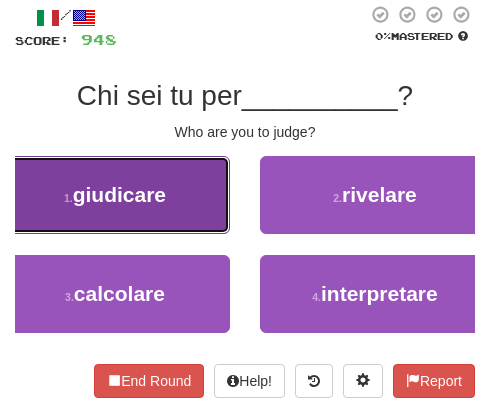click on "giudicare" at bounding box center [119, 194] 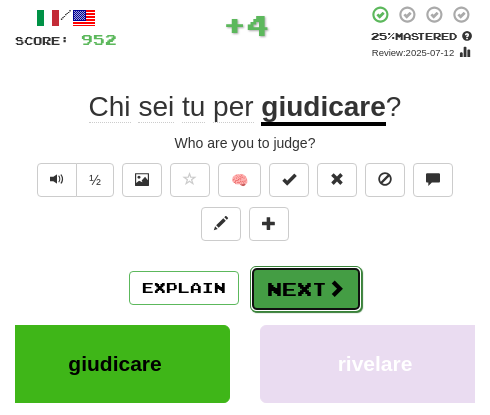 click on "Next" at bounding box center (306, 289) 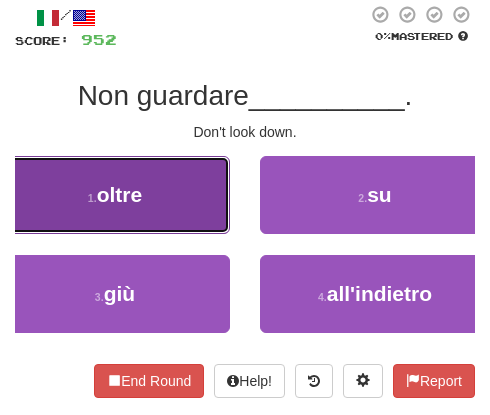 click on "1 .  oltre" at bounding box center [115, 195] 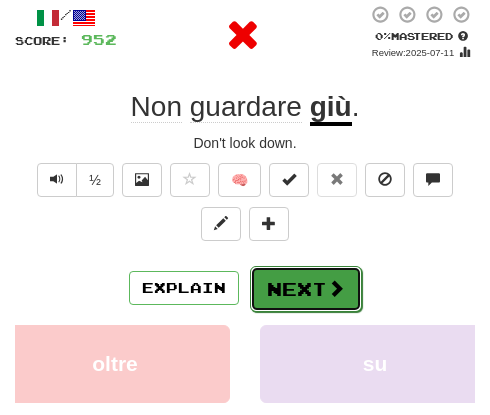 click on "Next" at bounding box center [306, 289] 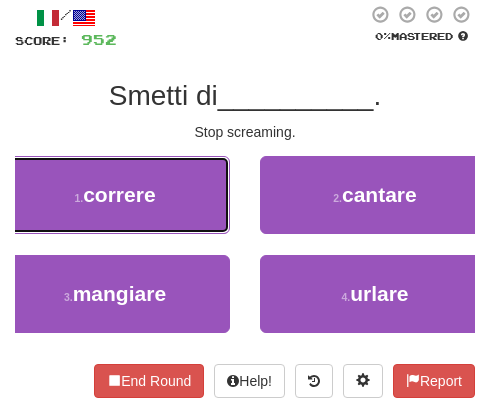 click on "1 .  correre" at bounding box center (115, 195) 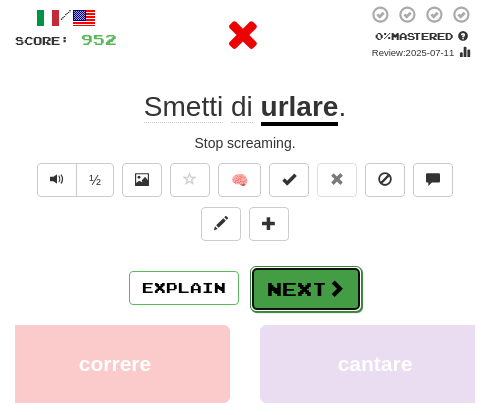 click on "Next" at bounding box center [306, 289] 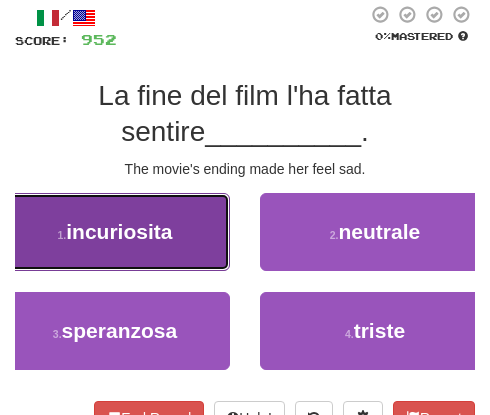 click on "incuriosita" at bounding box center (119, 231) 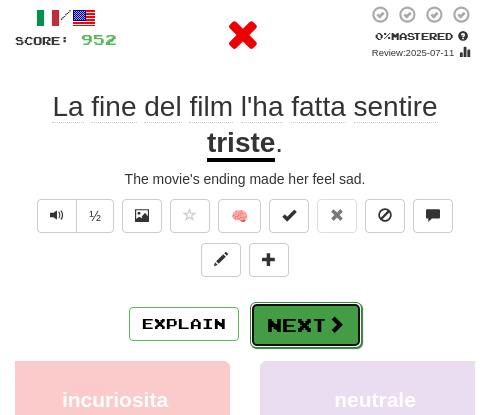 click on "Next" at bounding box center (306, 325) 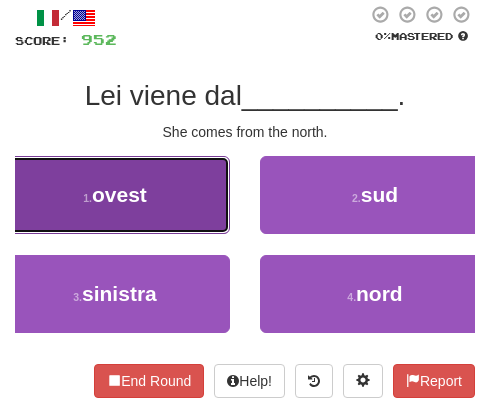 click on "1 .  ovest" at bounding box center (115, 195) 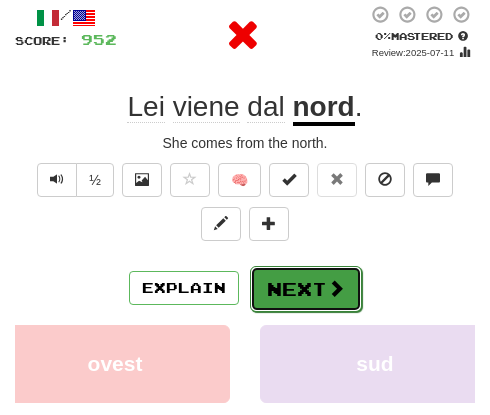 click on "Next" at bounding box center (306, 289) 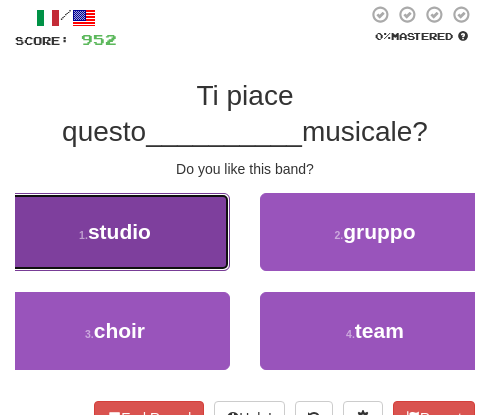 click on "1 .  studio" at bounding box center (115, 232) 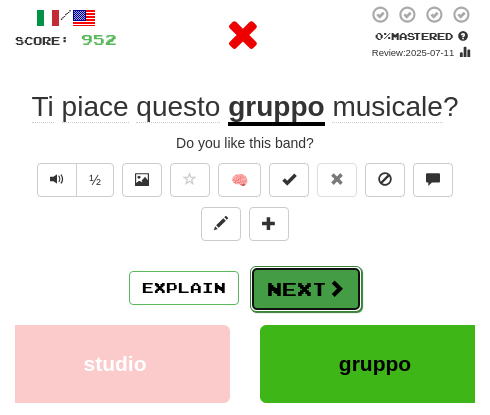 click on "Next" at bounding box center [306, 289] 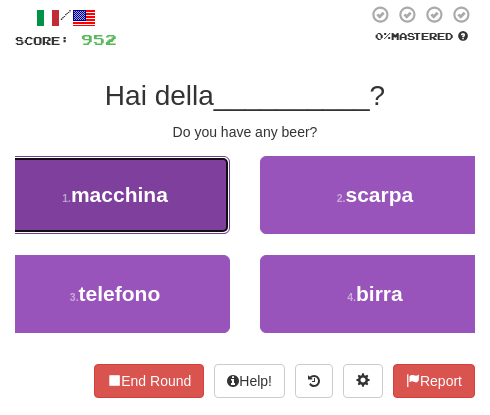 click on "macchina" at bounding box center [119, 194] 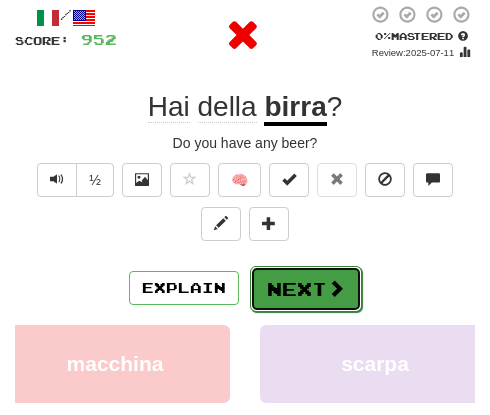 click on "Next" at bounding box center (306, 289) 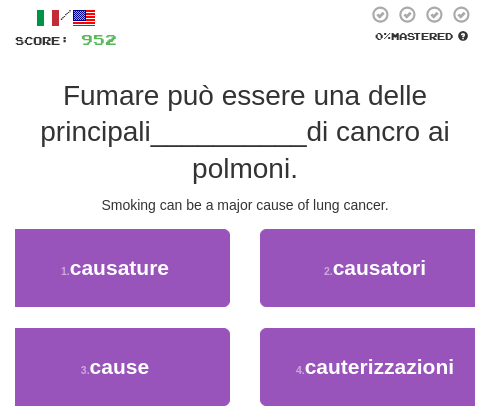 click on "/  Score:   952 0 %  Mastered Fumare può essere una delle principali  __________  di cancro ai polmoni. Smoking can be a major cause of lung cancer. 1 .  causature 2 .  causatori 3 .  cause 4 .  cauterizzazioni  End Round  Help!  Report" at bounding box center [245, 238] 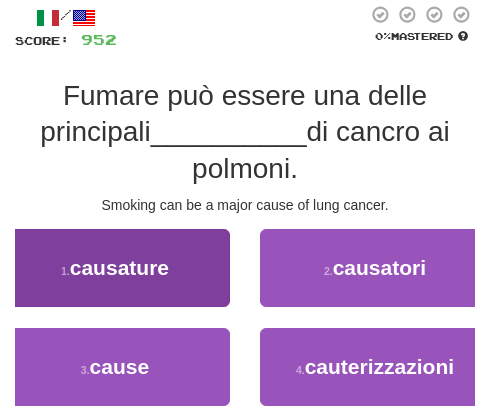 click on "1 .  causature" at bounding box center [115, 278] 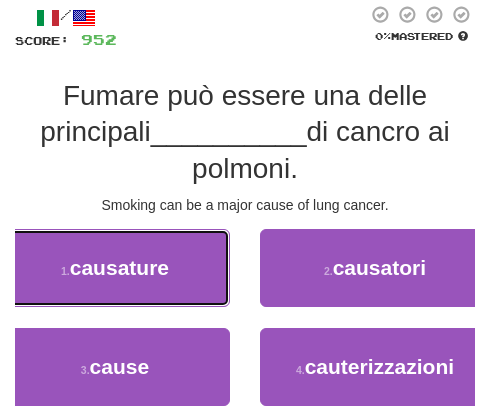 click on "1 .  causature" at bounding box center (115, 268) 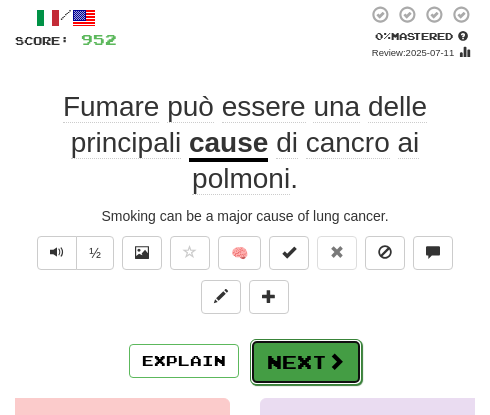 click on "Next" at bounding box center [306, 362] 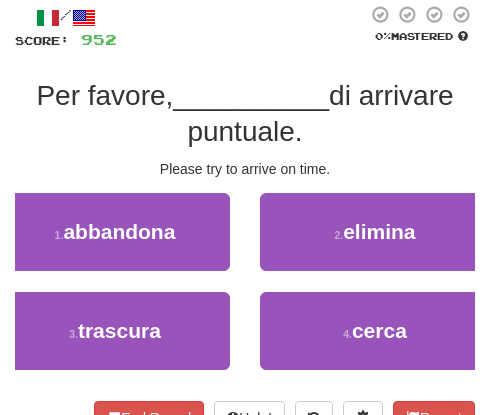 click on "1 .  abbandona" at bounding box center [115, 242] 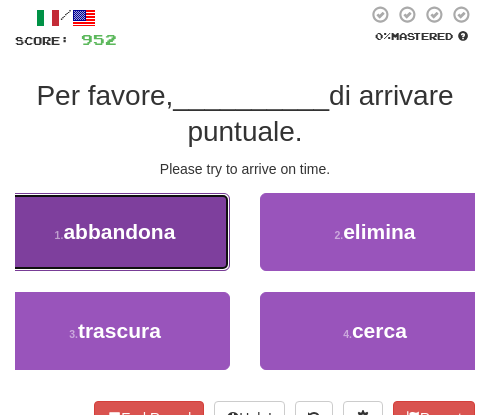 click on "1 .  abbandona" at bounding box center (115, 232) 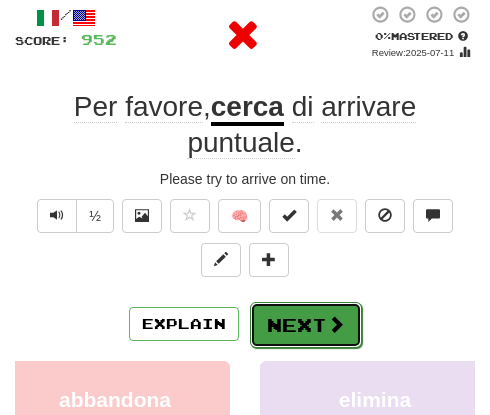 click on "Next" at bounding box center (306, 325) 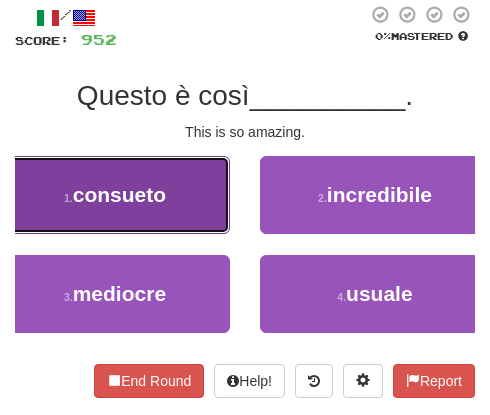 click on "consueto" at bounding box center (119, 194) 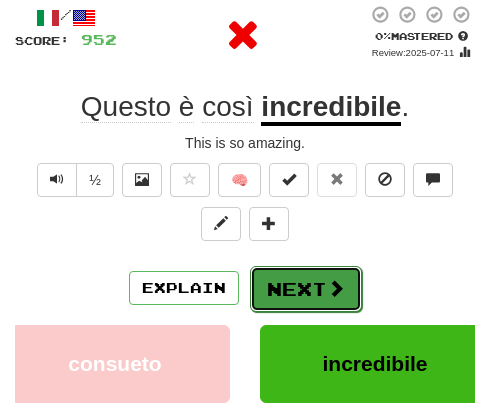 click on "Next" at bounding box center (306, 289) 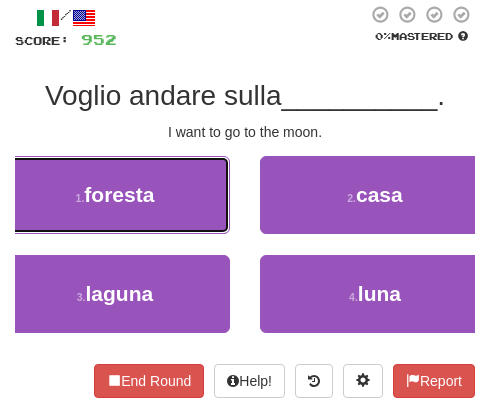 click on "1 .  foresta" at bounding box center [115, 195] 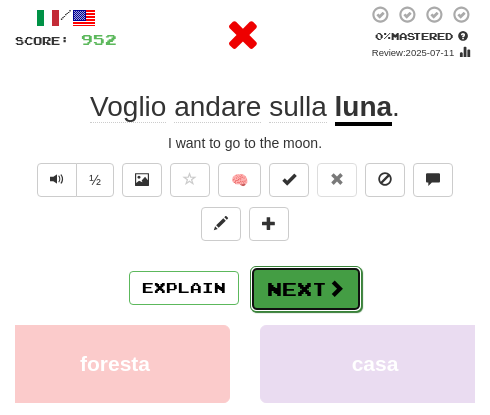 click on "Next" at bounding box center (306, 289) 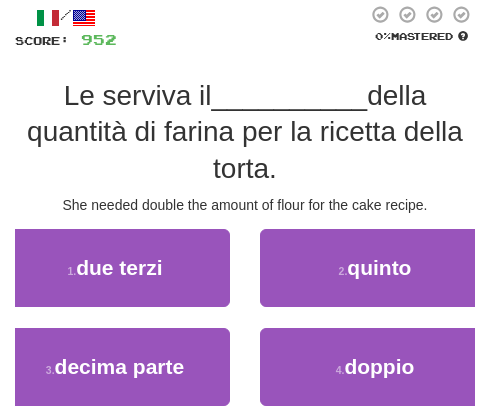 click on "2 .  quinto" at bounding box center (375, 278) 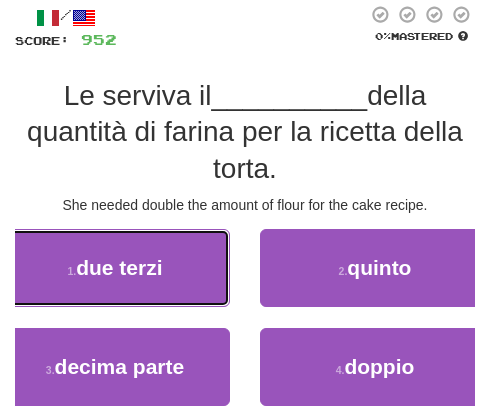 click on "due terzi" at bounding box center [119, 267] 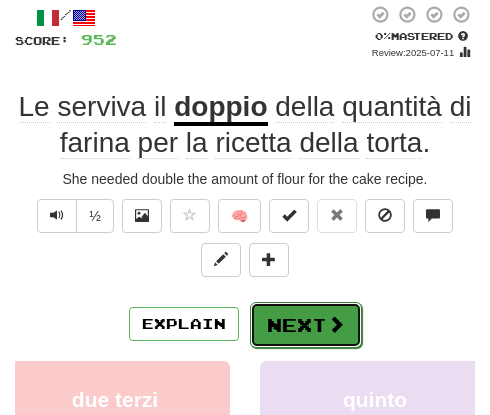 click on "Next" at bounding box center (306, 325) 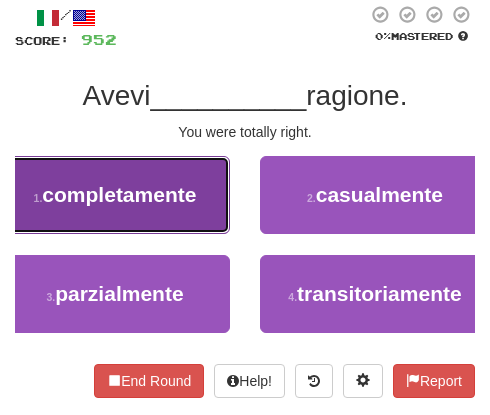 click on "1 .  completamente" at bounding box center (115, 195) 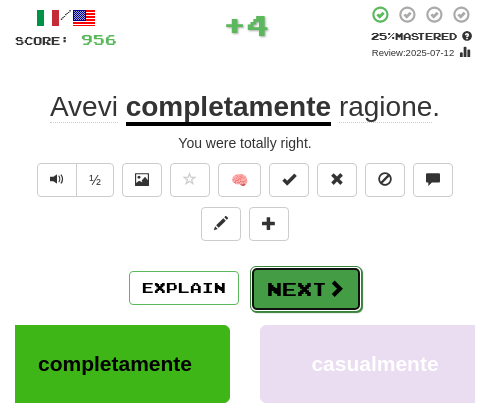 click on "Next" at bounding box center [306, 289] 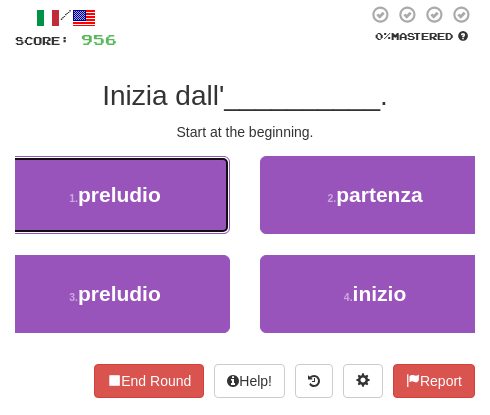 click on "1 .  preludio" at bounding box center (115, 195) 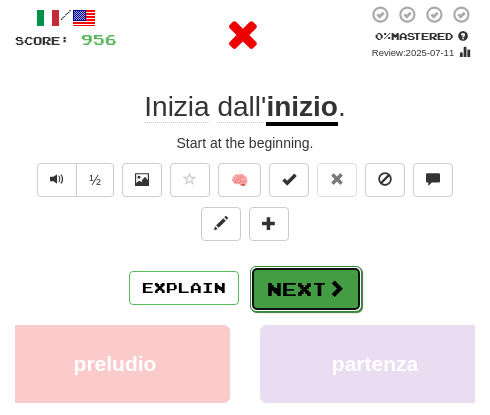 click on "Next" at bounding box center [306, 289] 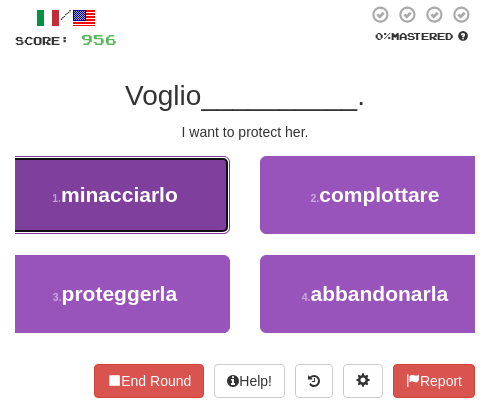 click on "1 .  minacciarlo" at bounding box center [115, 195] 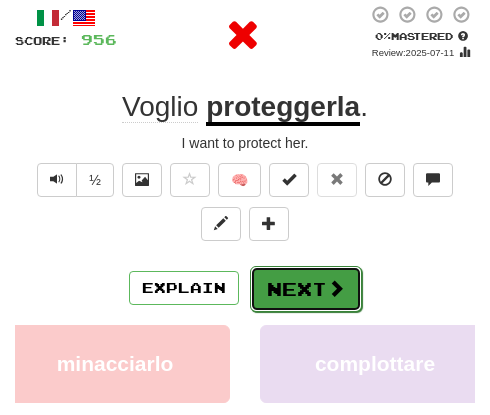 click on "Next" at bounding box center (306, 289) 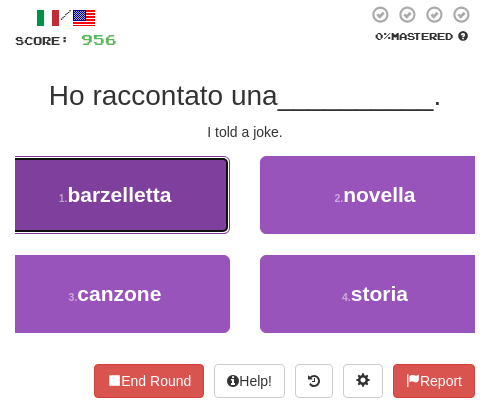 click on "barzelletta" at bounding box center [119, 194] 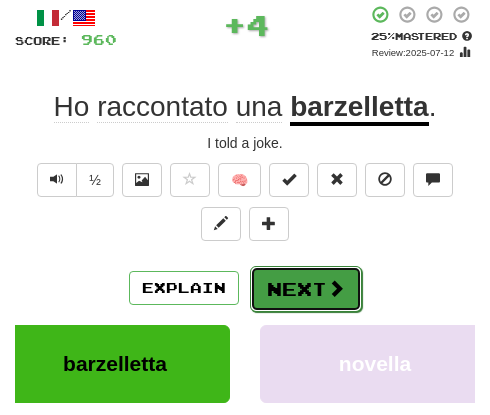 click on "Next" at bounding box center [306, 289] 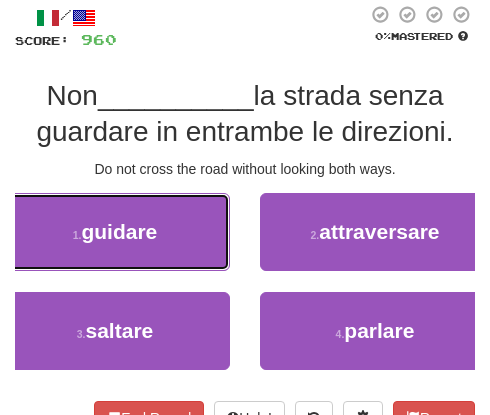 click on "1 .  guidare" at bounding box center (115, 232) 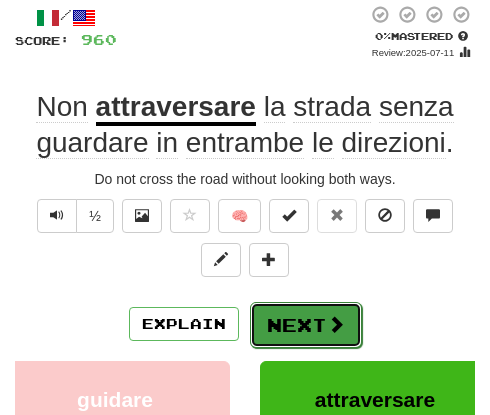 click on "Next" at bounding box center (306, 325) 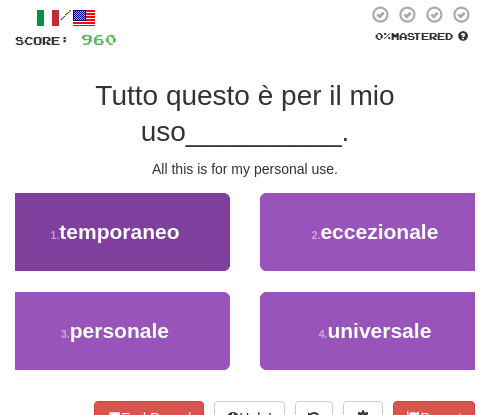click on "/  Score:   960 0 %  Mastered Tutto questo è per il mio uso  __________ . All this is for my personal use. 1 .  temporaneo 2 .  eccezionale 3 .  personale 4 .  universale  End Round  Help!  Report" at bounding box center (245, 219) 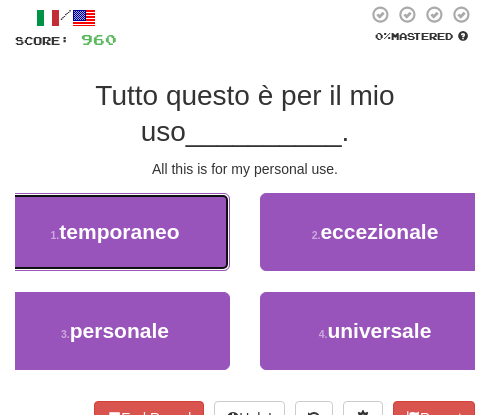 click on "temporaneo" at bounding box center [119, 231] 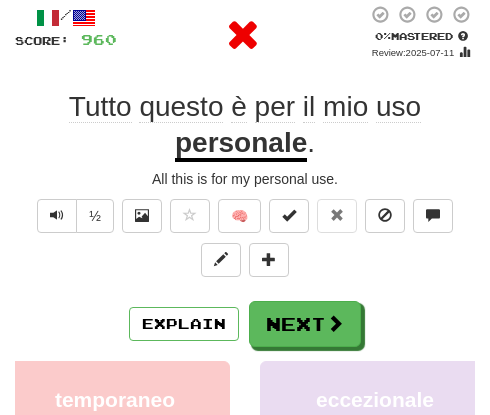 click on "/  Score:   960 0 %  Mastered Review:  2025-07-11 Tutto   questo   è   per   il   mio   uso   personale . All this is for my personal use. ½ 🧠 Explain Next temporaneo eccezionale personale universale Learn more: temporaneo eccezionale personale universale  End Round  Help!  Report" at bounding box center (245, 319) 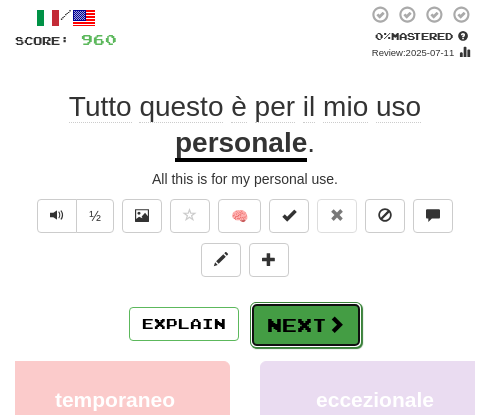 click on "Next" at bounding box center [306, 325] 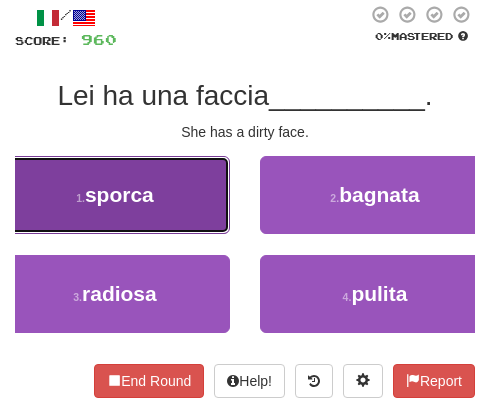 click on "1 .  sporca" at bounding box center [115, 195] 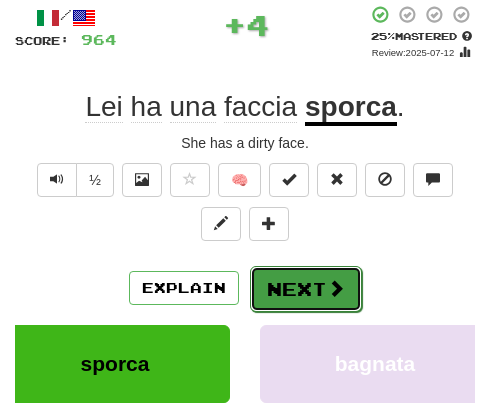 click on "Next" at bounding box center [306, 289] 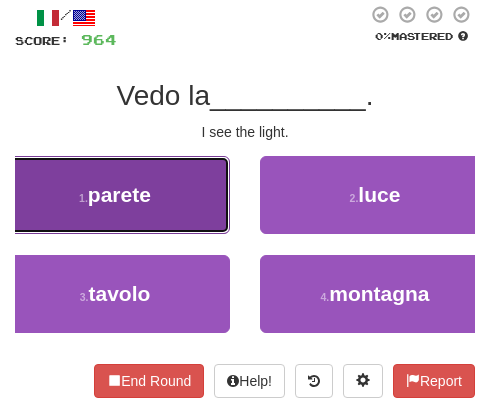 click on "parete" at bounding box center [119, 194] 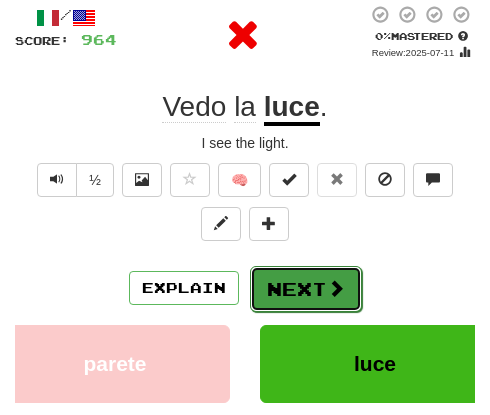click on "Next" at bounding box center [306, 289] 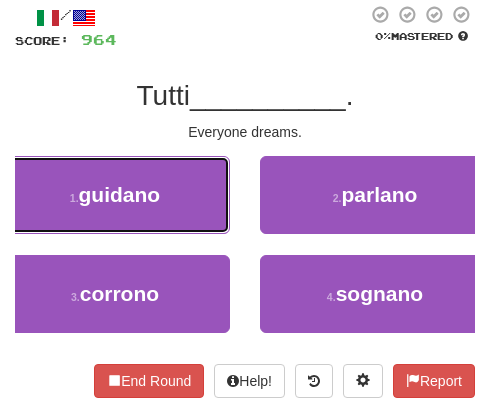 click on "1 .  guidano" at bounding box center [115, 195] 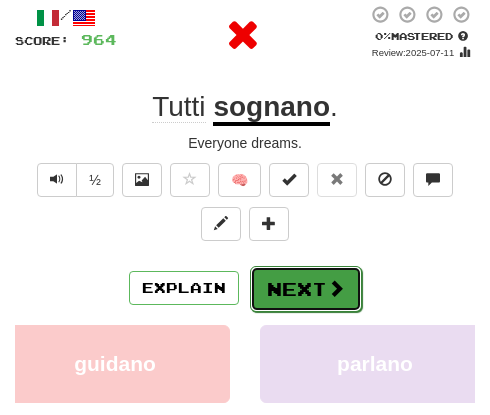 click on "Next" at bounding box center (306, 289) 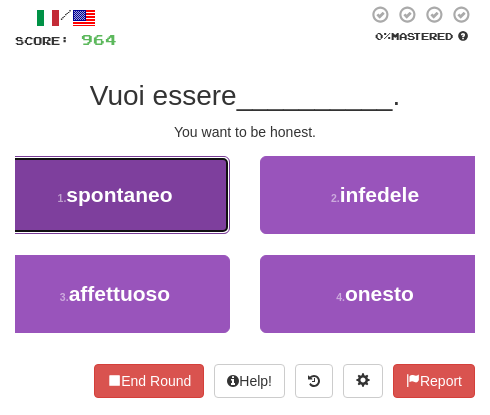 click on "1 .  spontaneo" at bounding box center (115, 195) 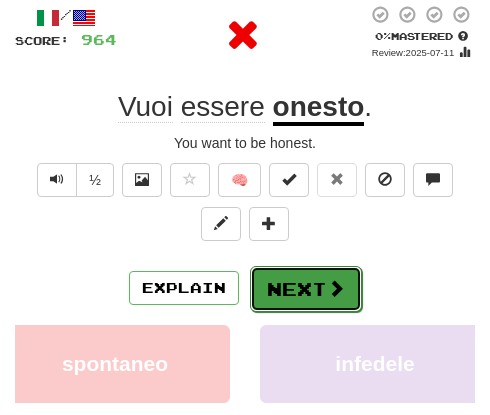click on "Next" at bounding box center (306, 289) 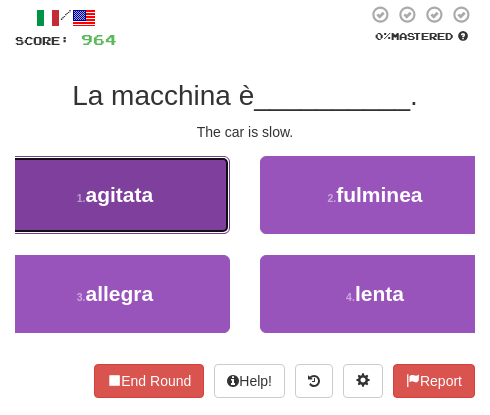 click on "1 .  agitata" at bounding box center [115, 195] 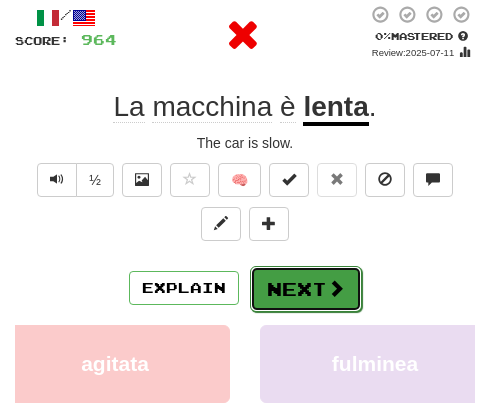 click on "Next" at bounding box center [306, 289] 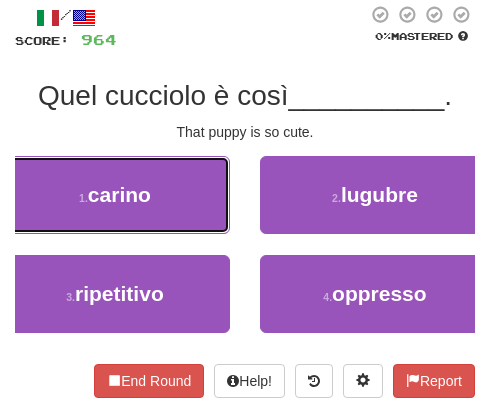 click on "1 .  carino" at bounding box center [115, 195] 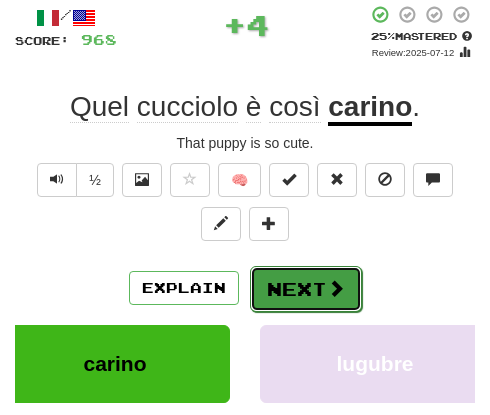 click on "Next" at bounding box center (306, 289) 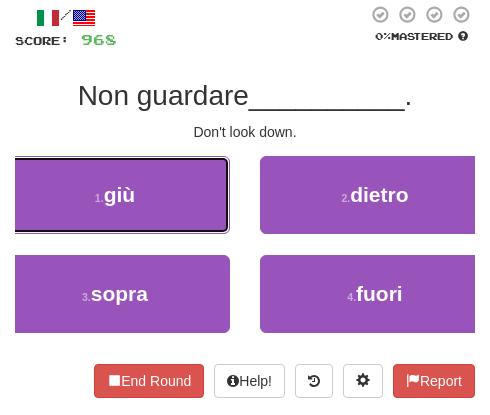 click on "1 .  giù" at bounding box center (115, 195) 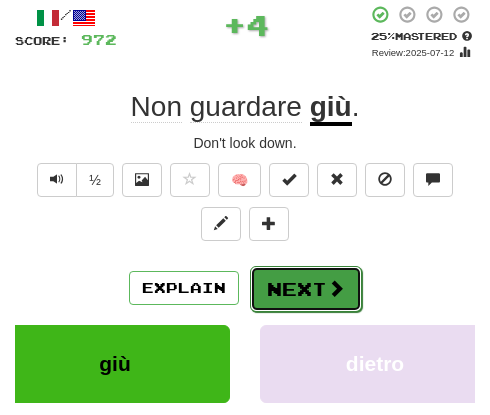click on "Next" at bounding box center (306, 289) 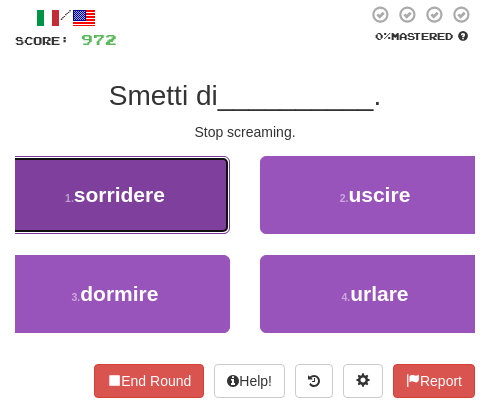 click on "1 .  sorridere" at bounding box center [115, 195] 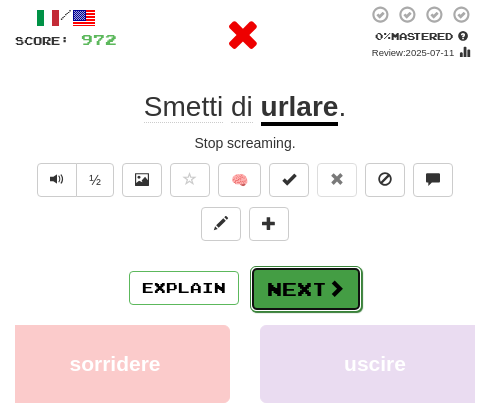click on "Next" at bounding box center [306, 289] 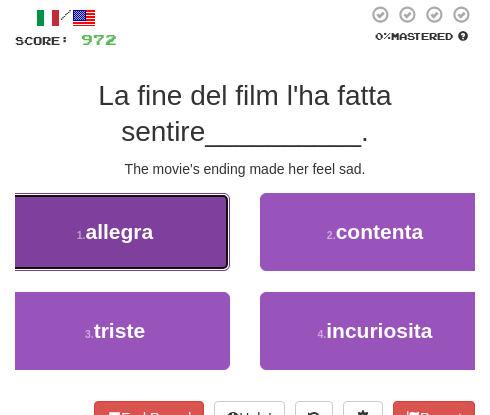 click on "allegra" at bounding box center [120, 231] 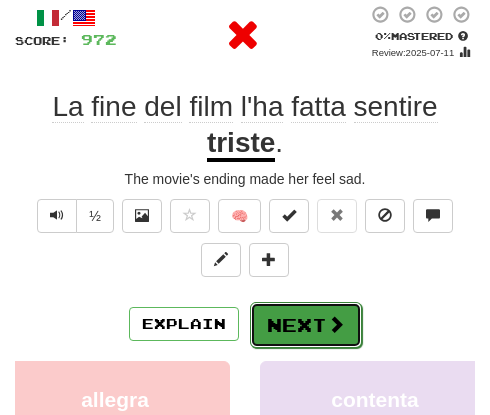 click on "Next" at bounding box center (306, 325) 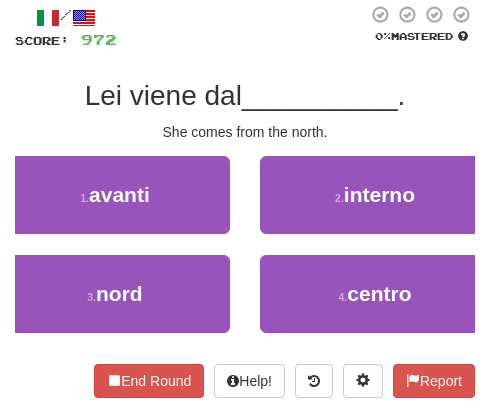 click on "1 .  avanti" at bounding box center [115, 205] 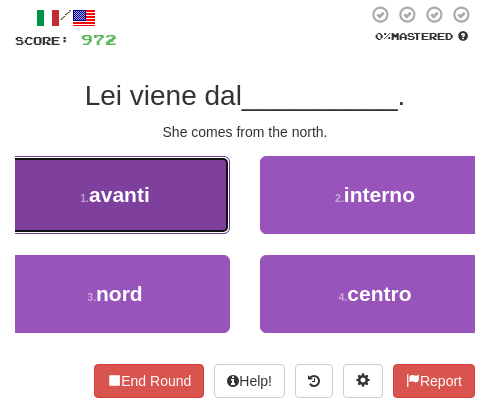 click on "1 .  avanti" at bounding box center [115, 195] 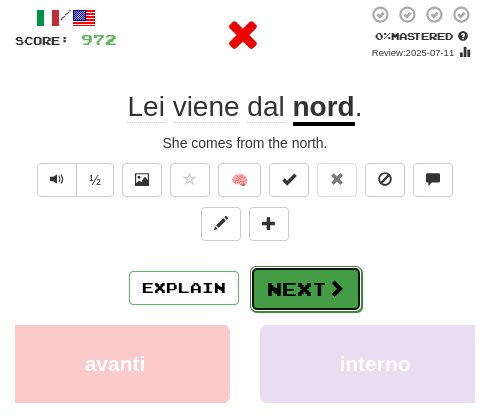 click on "Next" at bounding box center (306, 289) 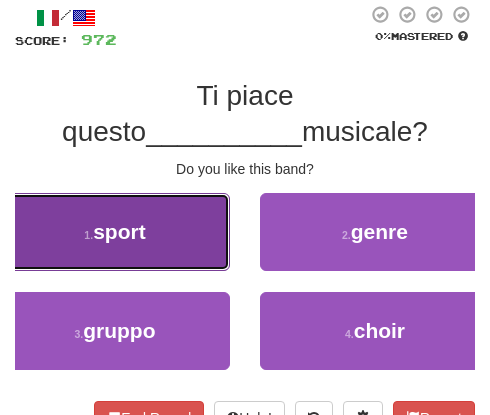 click on "1 .  sport" at bounding box center (115, 232) 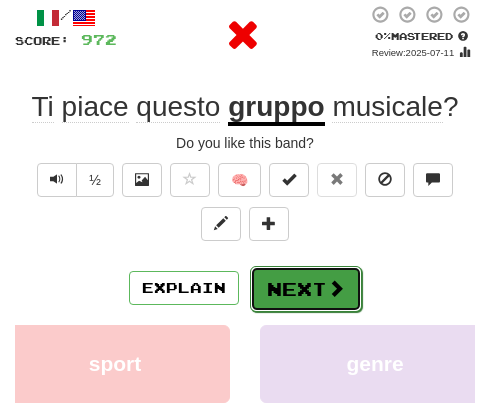 click on "Next" at bounding box center [306, 289] 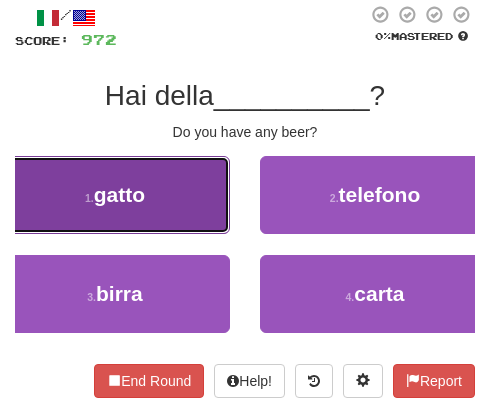 click on "1 .  gatto" at bounding box center [115, 195] 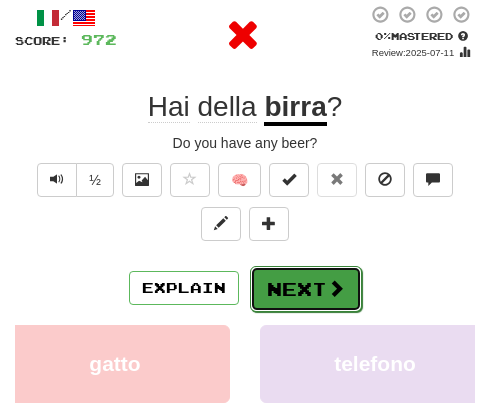 click on "Next" at bounding box center [306, 289] 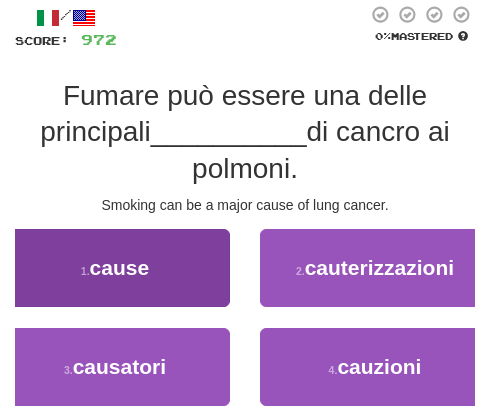 click on "/  Score:   972 0 %  Mastered Fumare può essere una delle principali  __________  di cancro ai polmoni. Smoking can be a major cause of lung cancer. 1 .  cause 2 .  cauterizzazioni 3 .  causatori 4 .  cauzioni  End Round  Help!  Report" at bounding box center (245, 238) 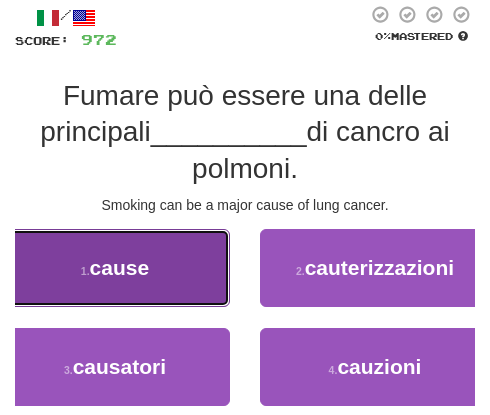 click on "1 .  cause" at bounding box center [115, 268] 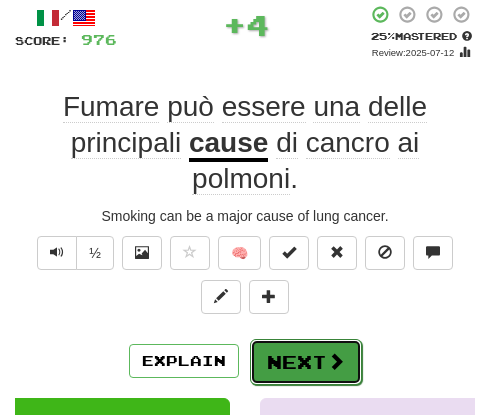 click on "Next" at bounding box center [306, 362] 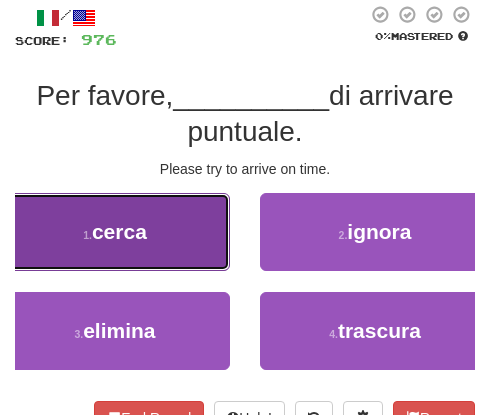 click on "cerca" at bounding box center (119, 231) 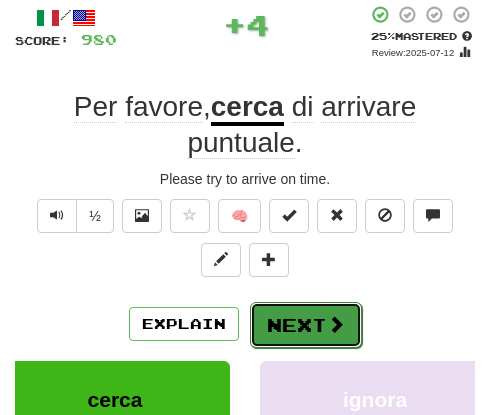 click on "Next" at bounding box center (306, 325) 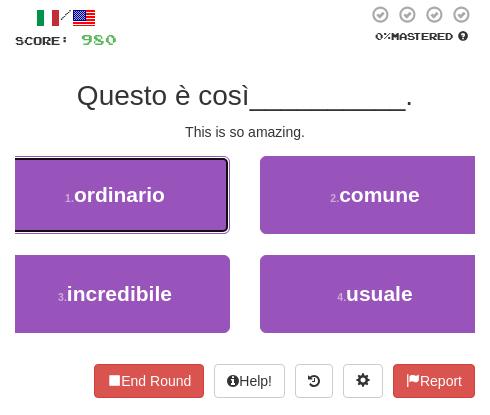 click on "1 .  ordinario" at bounding box center (115, 195) 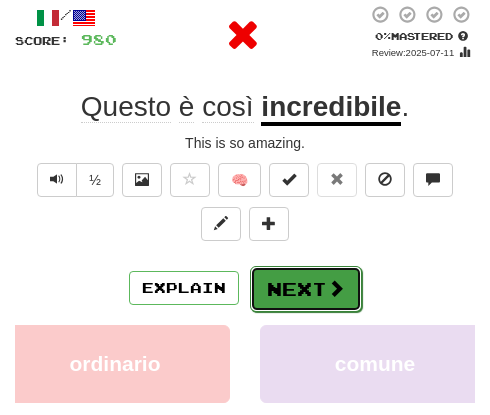 click on "Next" at bounding box center (306, 289) 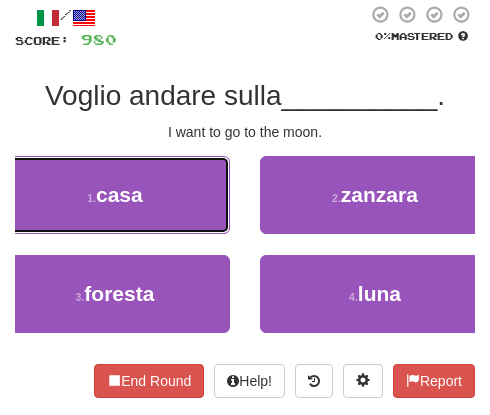 click on "1 .  casa" at bounding box center (115, 195) 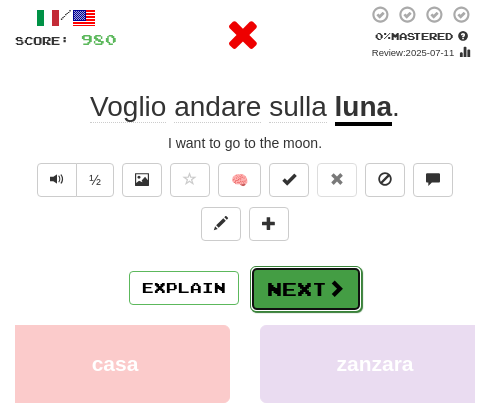 click on "Next" at bounding box center [306, 289] 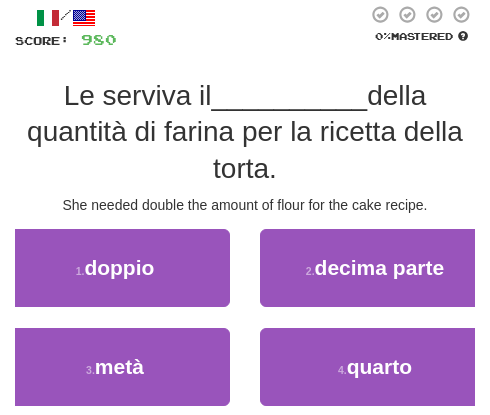 click on "/  Score:   980 0 %  Mastered Le serviva il  __________  della quantità di farina per la ricetta della torta. She needed double the amount of flour for the cake recipe. 1 .  doppio 2 .  decima parte 3 .  metà 4 .  quarto  End Round  Help!  Report" at bounding box center (245, 238) 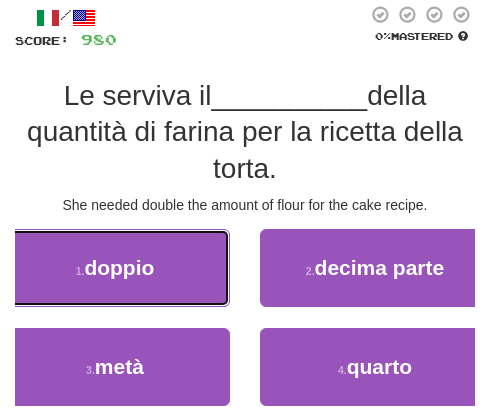 click on "doppio" at bounding box center [119, 267] 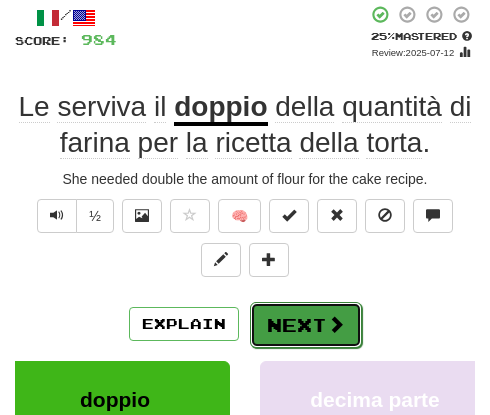 click on "Next" at bounding box center (306, 325) 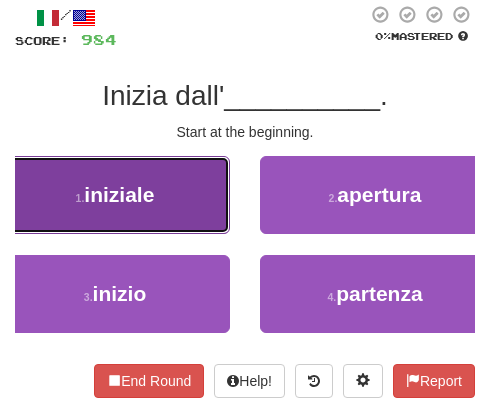 click on "iniziale" at bounding box center [119, 194] 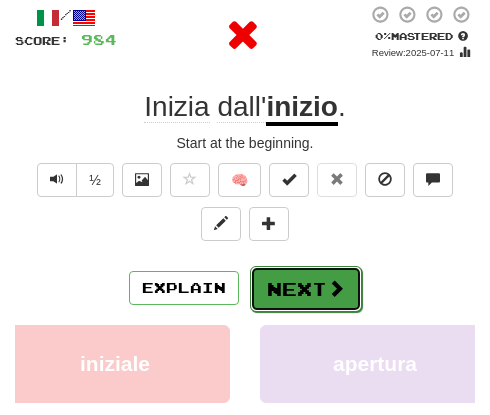 click on "Next" at bounding box center [306, 289] 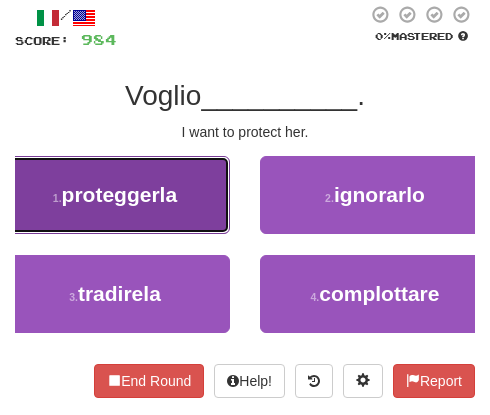 click on "1 .  proteggerla" at bounding box center (115, 195) 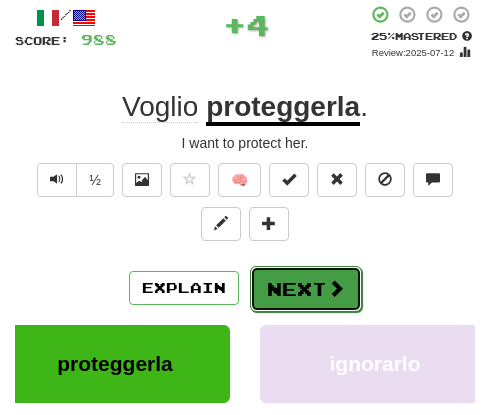 click on "Next" at bounding box center (306, 289) 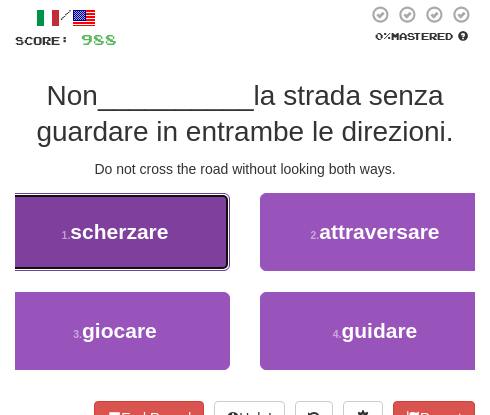 click on "1 .  scherzare" at bounding box center [115, 232] 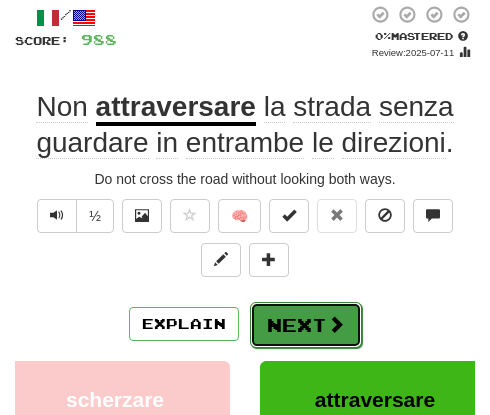 click on "Next" at bounding box center [306, 325] 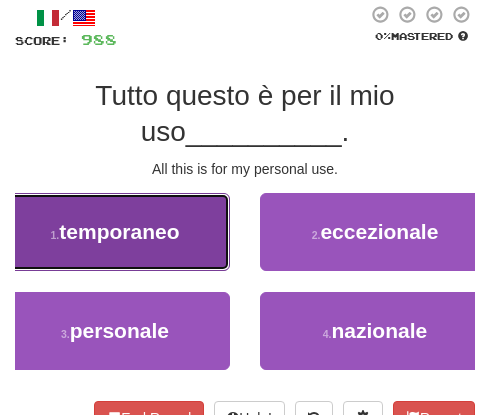 click on "1 .  temporaneo" at bounding box center [115, 232] 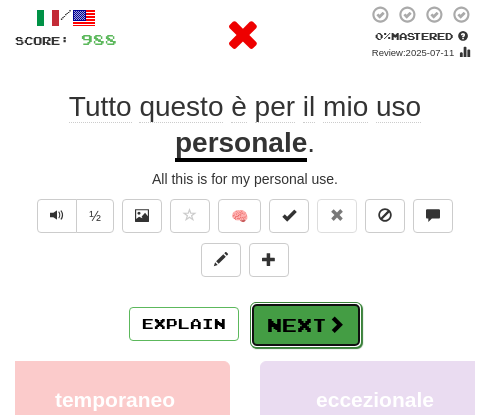 click on "Next" at bounding box center [306, 325] 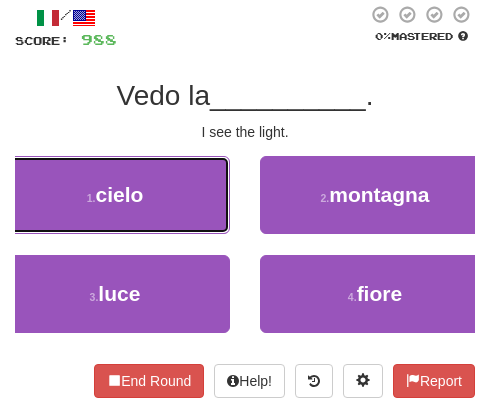 click on "1 .  cielo" at bounding box center (115, 195) 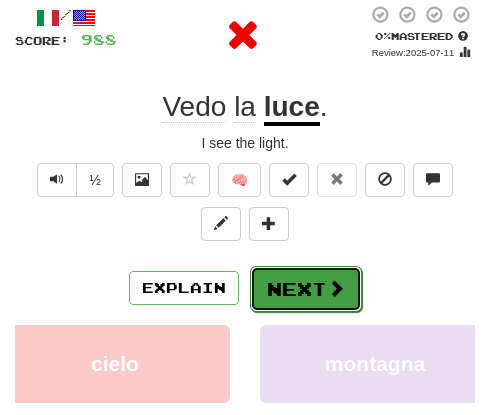 click at bounding box center (336, 288) 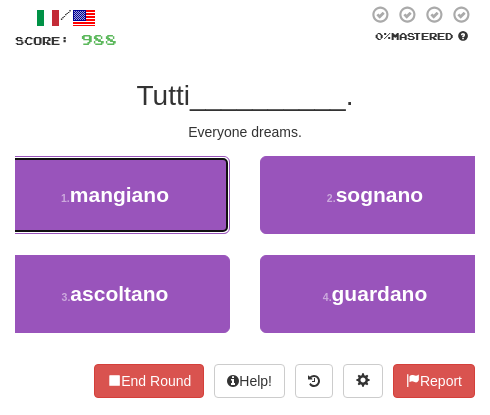 click on "1 .  mangiano" at bounding box center (115, 195) 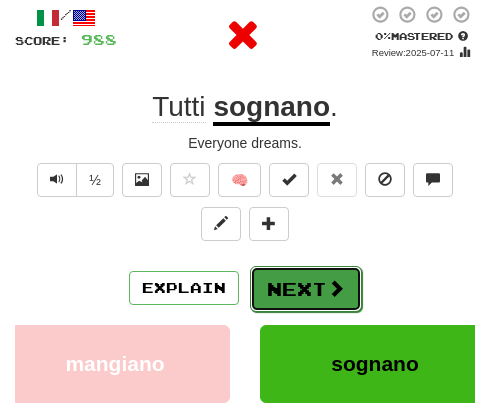 click on "Next" at bounding box center (306, 289) 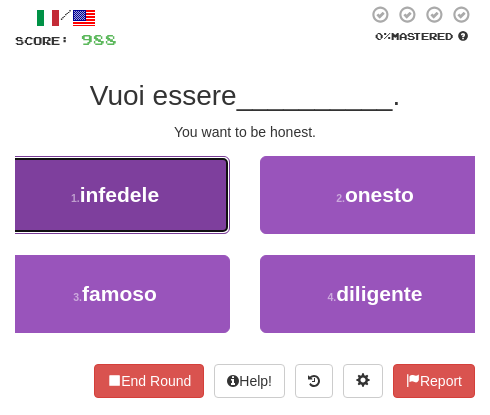 click on "infedele" at bounding box center (119, 194) 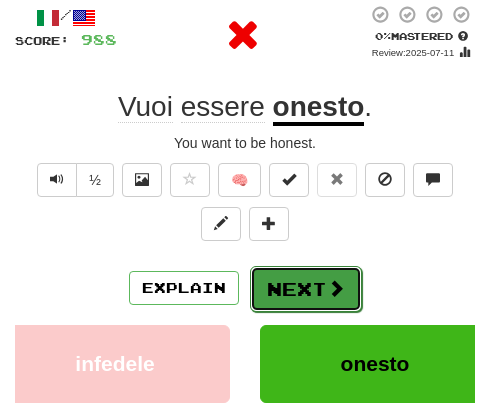 click on "Next" at bounding box center (306, 289) 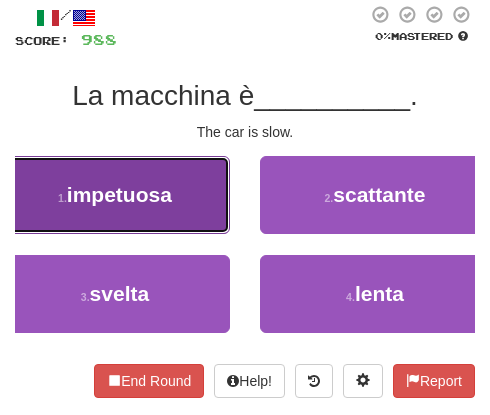 click on "1 .  impetuosa" at bounding box center [115, 195] 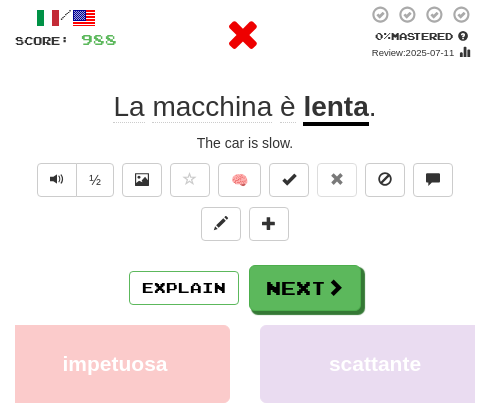 click on "Explain Next" at bounding box center (245, 288) 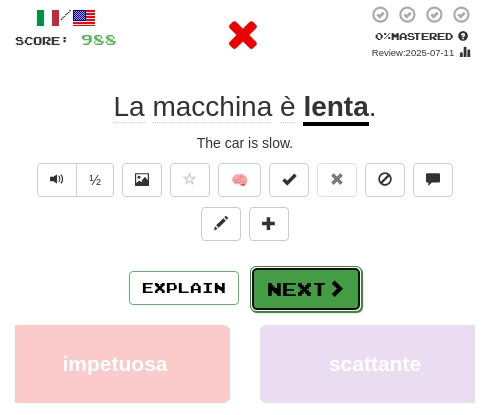 click on "Next" at bounding box center (306, 289) 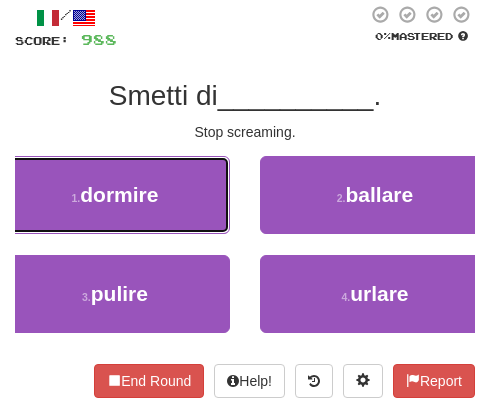 click on "dormire" at bounding box center [119, 194] 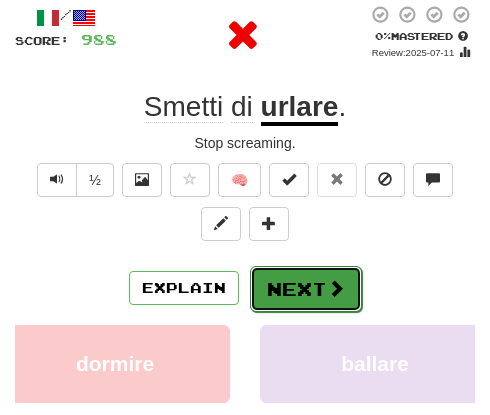 click on "Next" at bounding box center (306, 289) 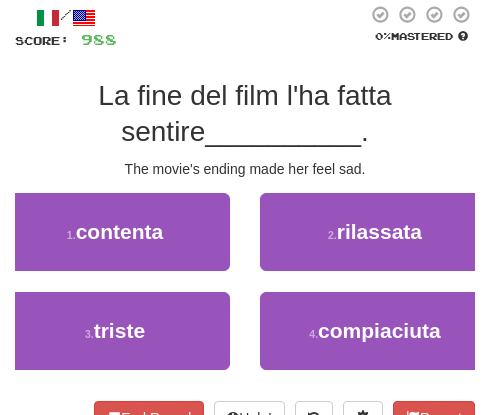 click on "contenta" at bounding box center (120, 231) 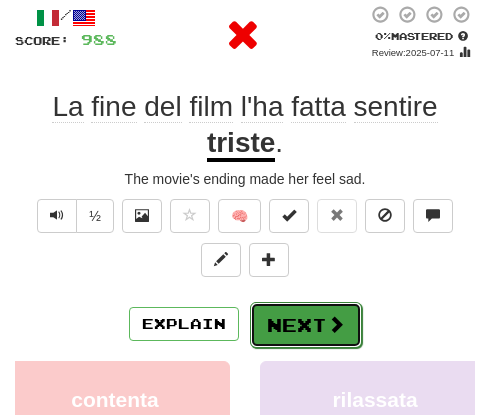 click on "Next" at bounding box center (306, 325) 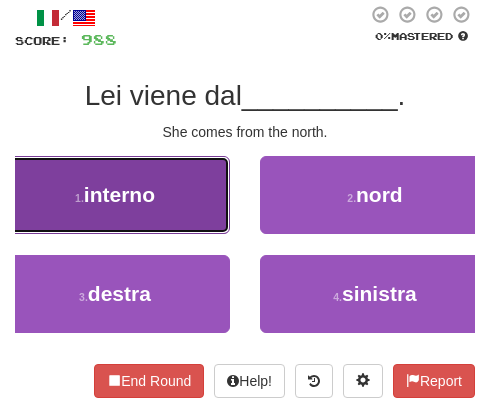 click on "interno" at bounding box center [119, 194] 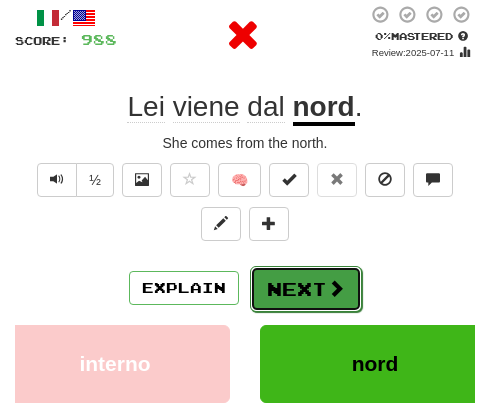 click on "Next" at bounding box center (306, 289) 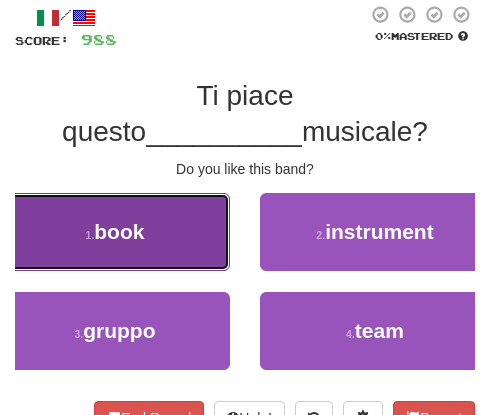 drag, startPoint x: 129, startPoint y: 224, endPoint x: 151, endPoint y: 233, distance: 23.769728 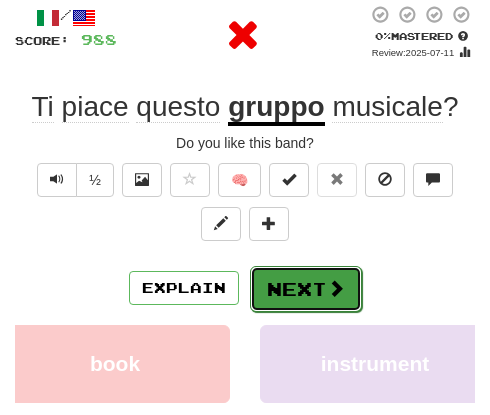 click on "Next" at bounding box center [306, 289] 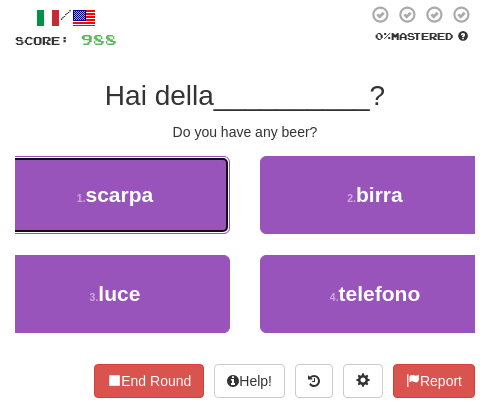 click on "1 .  scarpa" at bounding box center [115, 195] 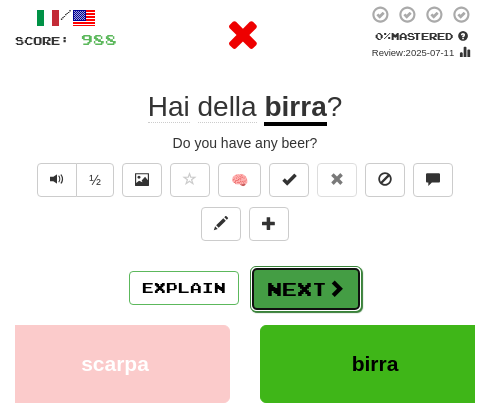 click on "Next" at bounding box center [306, 289] 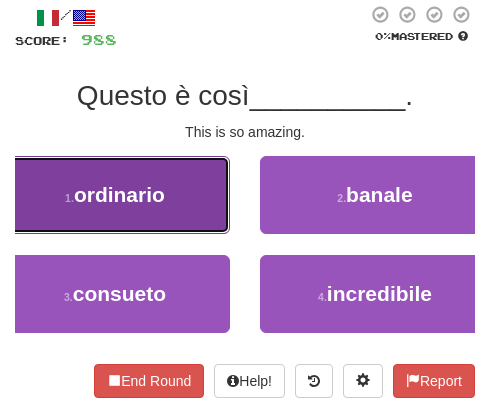 click on "ordinario" at bounding box center (119, 194) 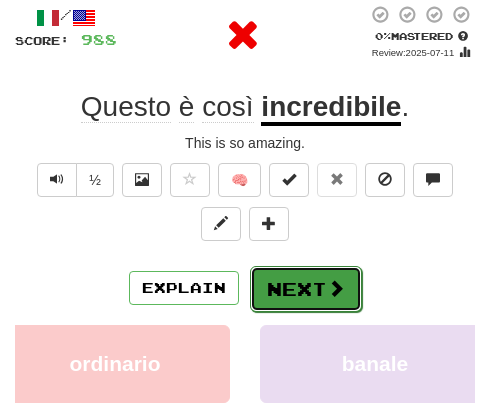 click on "Next" at bounding box center [306, 289] 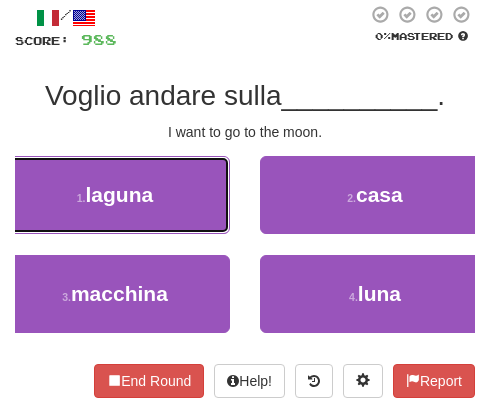 click on "laguna" at bounding box center (120, 194) 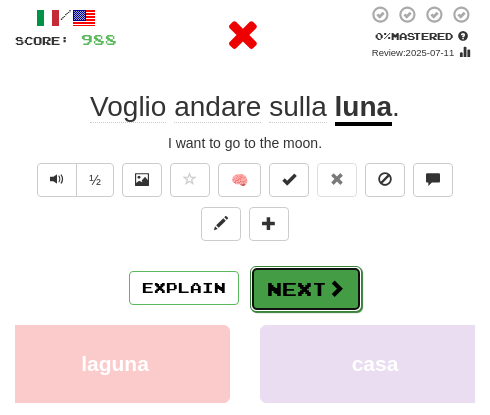 click on "Next" at bounding box center (306, 289) 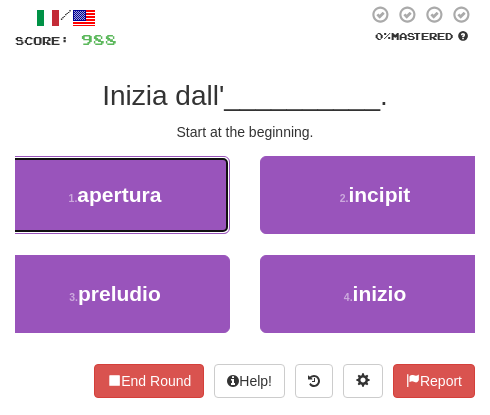 click on "apertura" at bounding box center [119, 194] 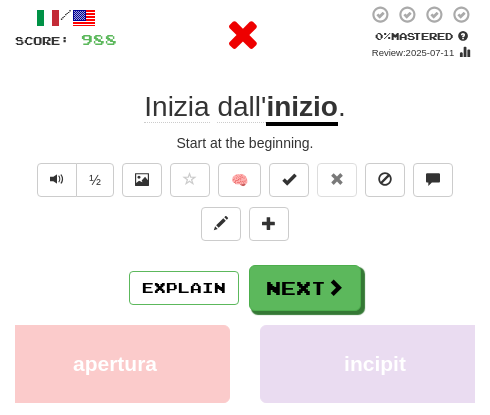 click on "/  Score:   988 0 %  Mastered Review:  2025-07-11 Inizia   dall' inizio . Start at the beginning. ½ 🧠 Explain Next apertura incipit preludio inizio Learn more: apertura incipit preludio inizio  End Round  Help!  Report" at bounding box center [245, 301] 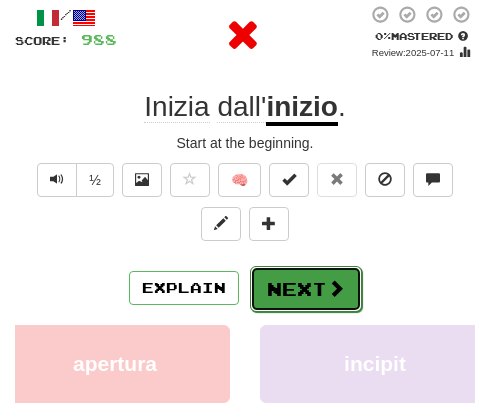 click at bounding box center [336, 288] 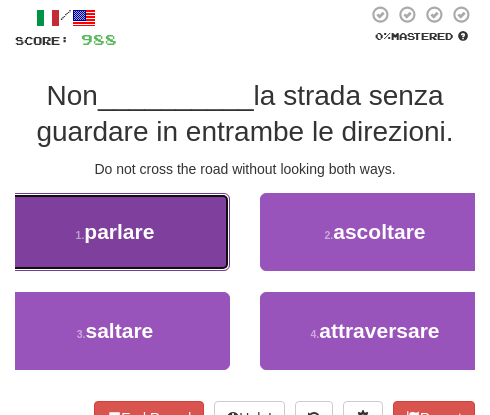 click on "1 .  parlare" at bounding box center [115, 232] 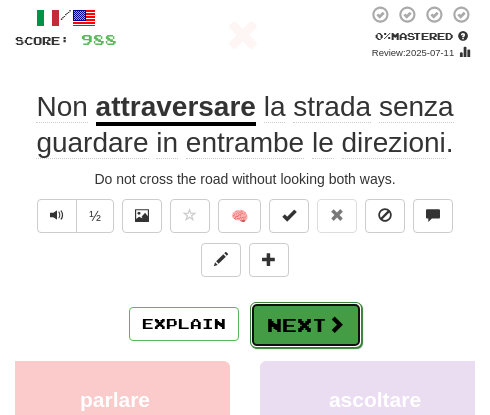 click on "Next" at bounding box center [306, 325] 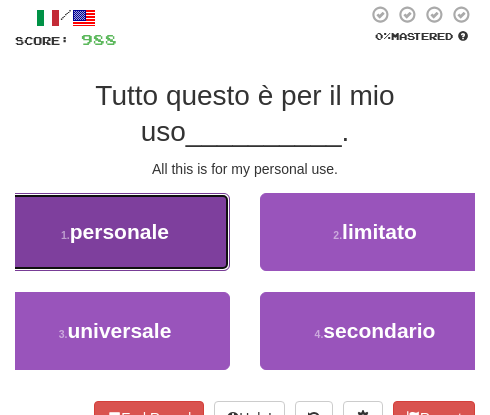 click on "1 .  personale" at bounding box center [115, 232] 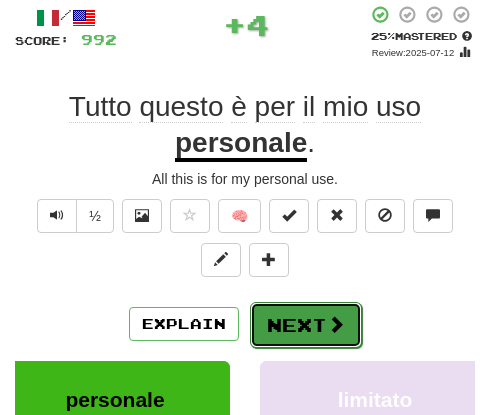 click on "Next" at bounding box center [306, 325] 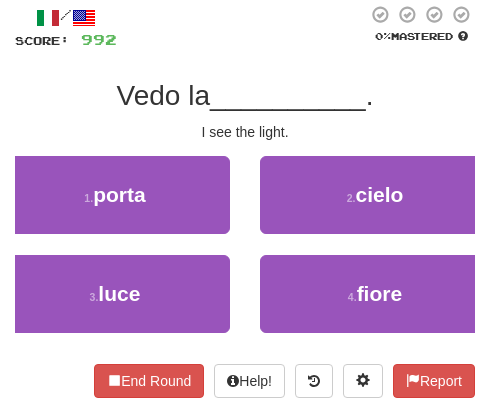 drag, startPoint x: 153, startPoint y: 243, endPoint x: 184, endPoint y: 247, distance: 31.257 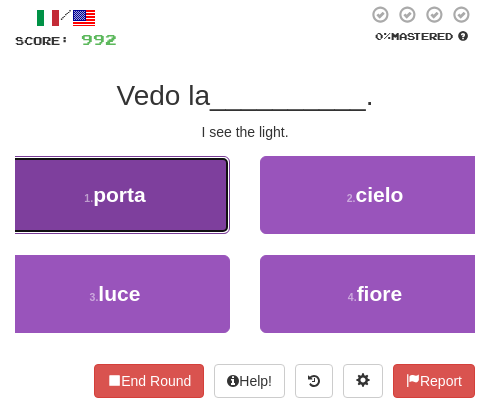 click on "1 .  porta" at bounding box center (115, 195) 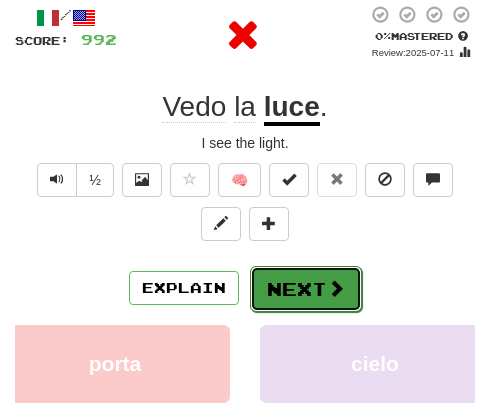 click on "Next" at bounding box center [306, 289] 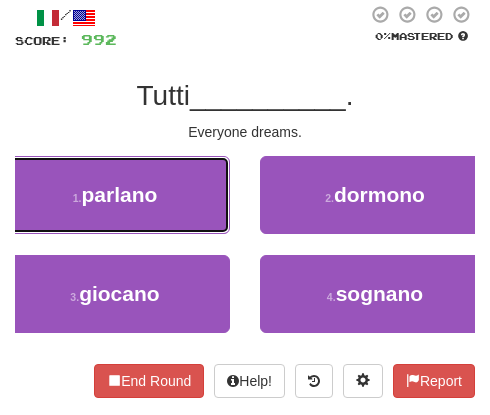 click on "1 .  parlano" at bounding box center [115, 195] 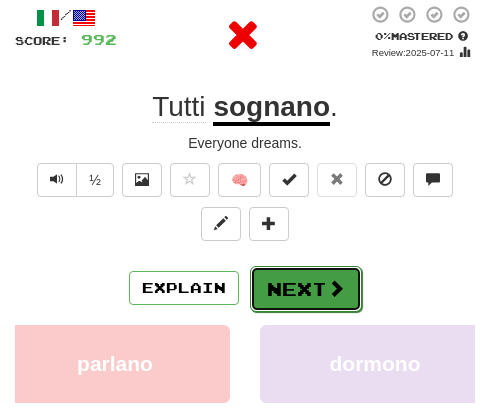 click at bounding box center [336, 288] 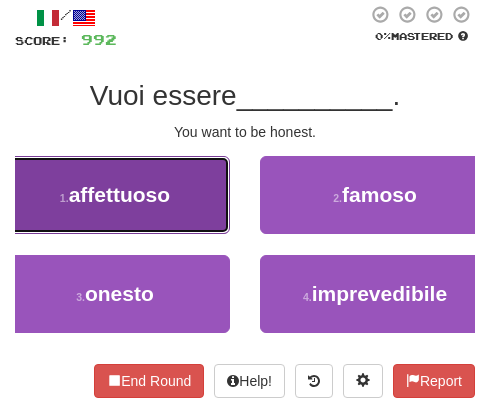 click on "1 .  affettuoso" at bounding box center [115, 195] 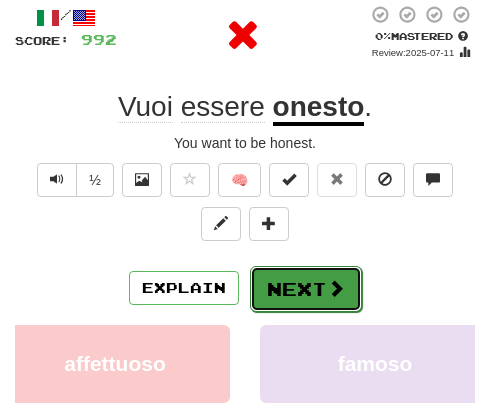 click at bounding box center [336, 288] 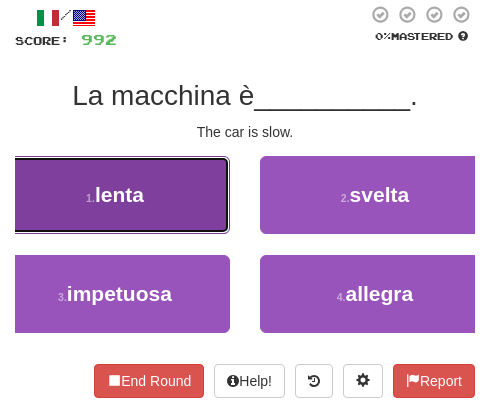 click on "1 .  lenta" at bounding box center [115, 195] 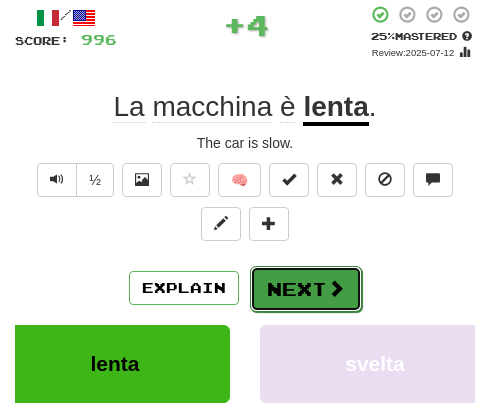click on "Next" at bounding box center (306, 289) 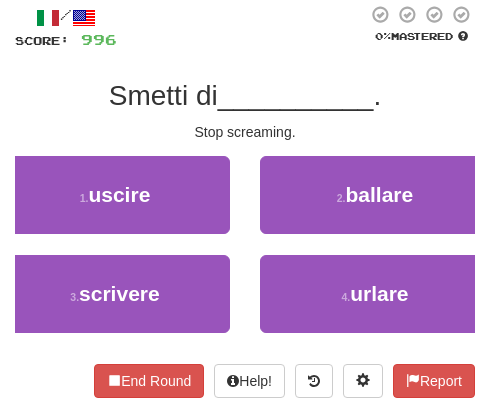 click on "1 .  uscire" at bounding box center (115, 205) 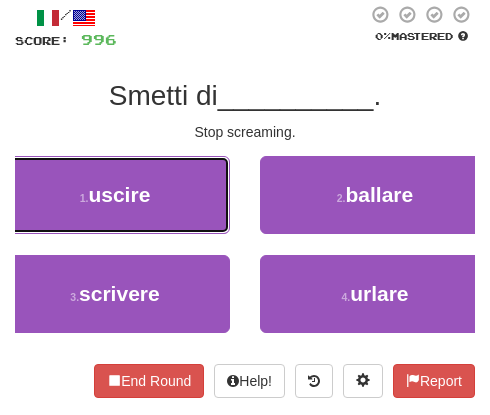 click on "1 .  uscire" at bounding box center [115, 195] 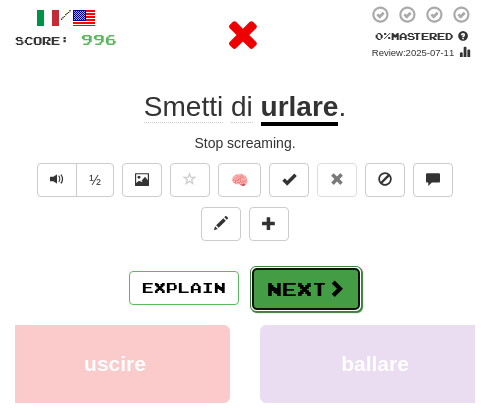 click on "Next" at bounding box center [306, 289] 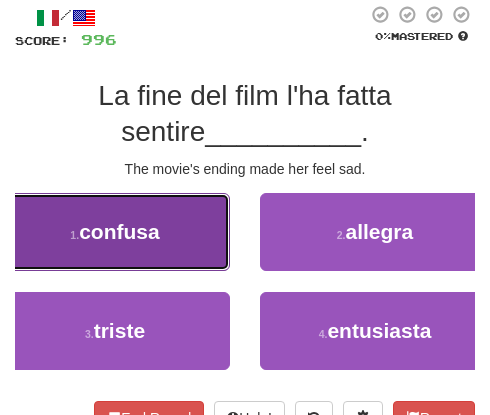 click on "confusa" at bounding box center [119, 231] 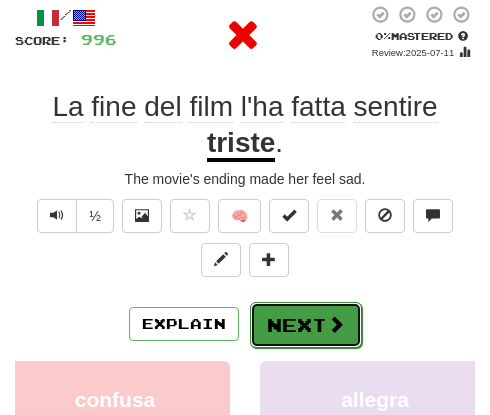 click on "Next" at bounding box center (306, 325) 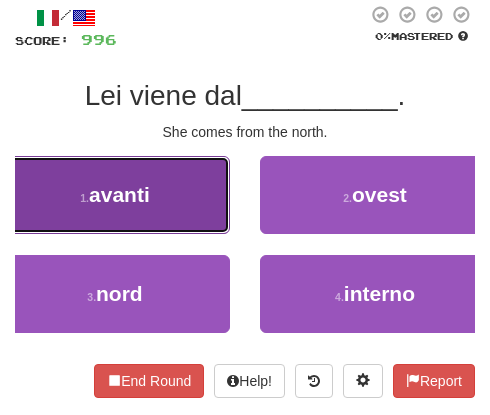 click on "1 .  avanti" at bounding box center [115, 195] 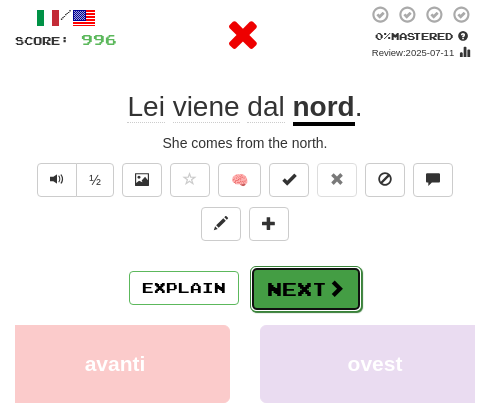 click on "Next" at bounding box center (306, 289) 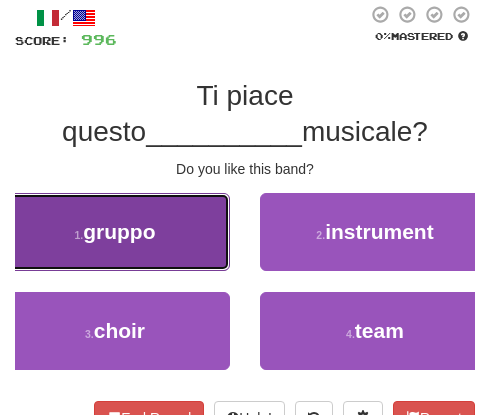 click on "1 .  gruppo" at bounding box center [115, 232] 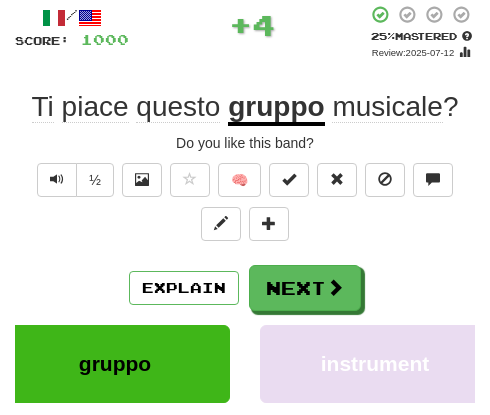 click on "/  Score:   1000 + 4 25 %  Mastered Review:  2025-07-12 Ti   piace   questo   gruppo   musicale ? Do you like this band? ½ 🧠 Explain Next gruppo instrument choir team Learn more: gruppo instrument choir team  End Round  Help!  Report" at bounding box center (245, 301) 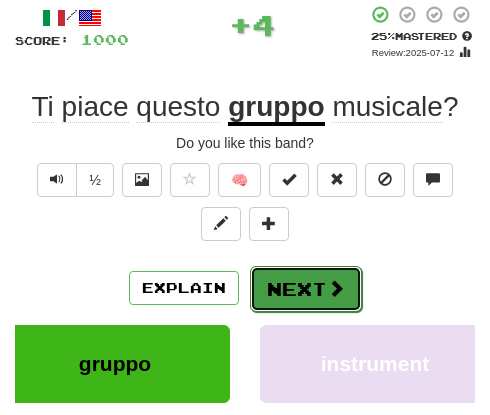 click on "Next" at bounding box center [306, 289] 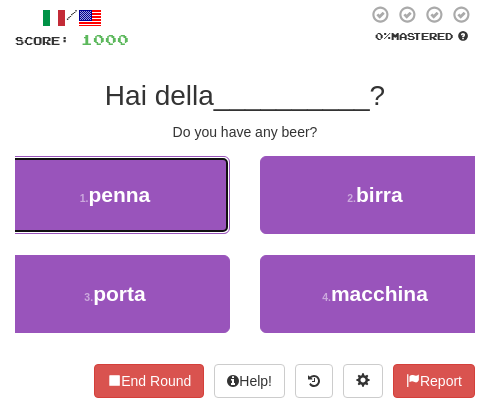 click on "1 .  penna" at bounding box center [115, 195] 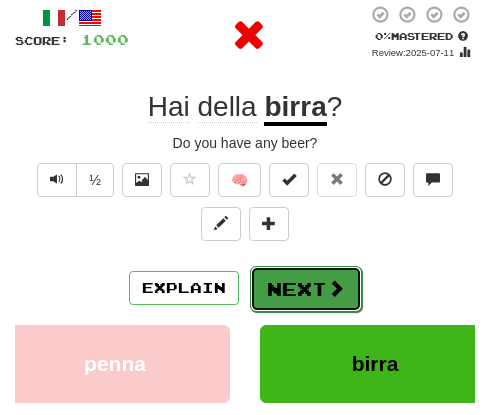 click on "Next" at bounding box center [306, 289] 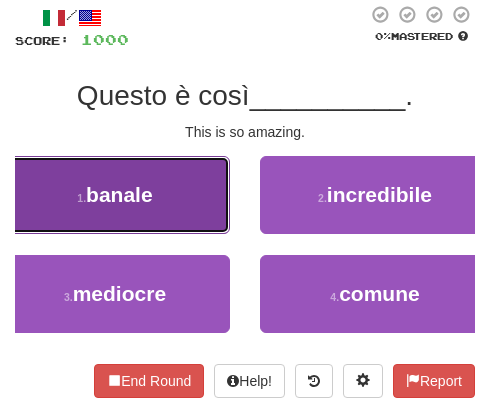 click on "1 .  banale" at bounding box center (115, 195) 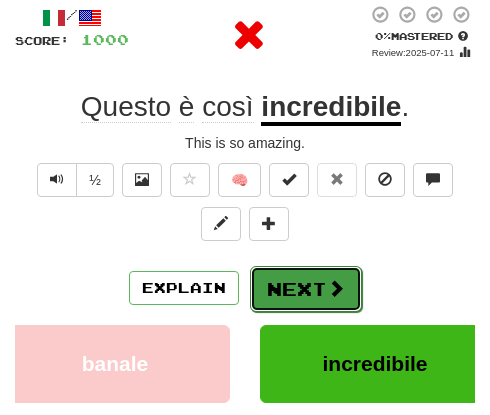 click on "Next" at bounding box center (306, 289) 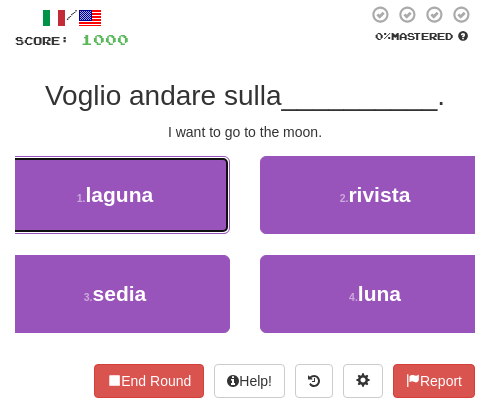 click on "1 .  laguna" at bounding box center (115, 195) 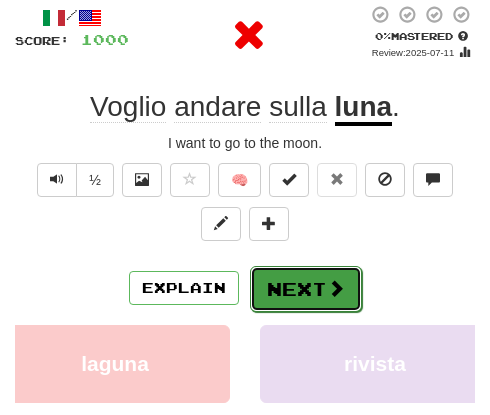 click on "Next" at bounding box center [306, 289] 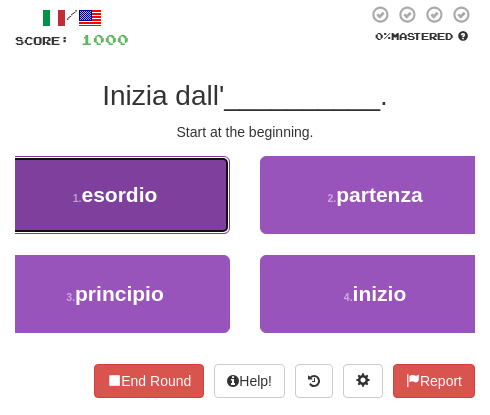 click on "1 .  esordio" at bounding box center (115, 195) 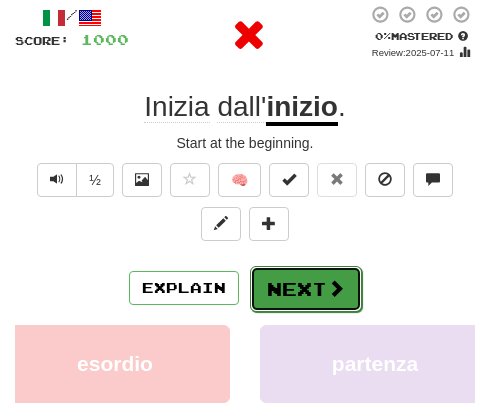 click on "Next" at bounding box center (306, 289) 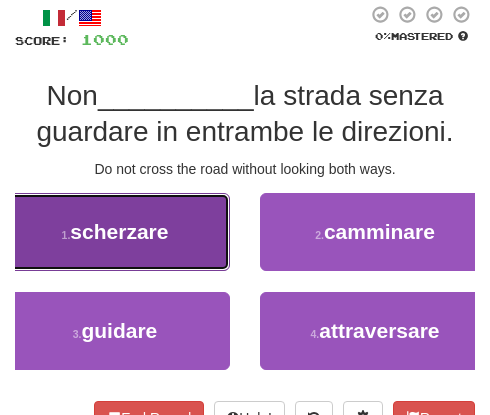 click on "scherzare" at bounding box center [119, 231] 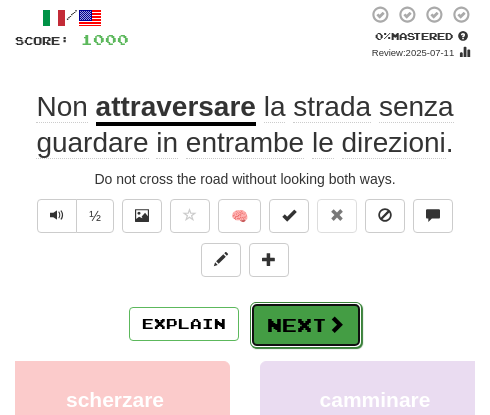 click at bounding box center (336, 324) 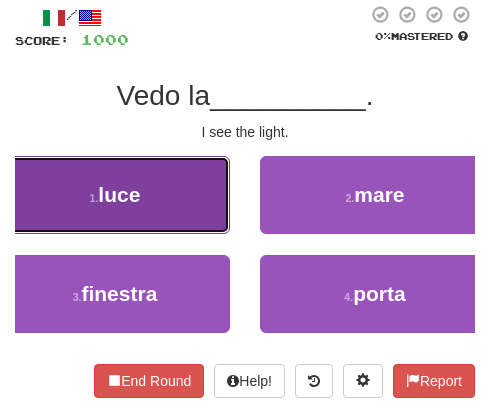 click on "1 .  luce" at bounding box center [115, 195] 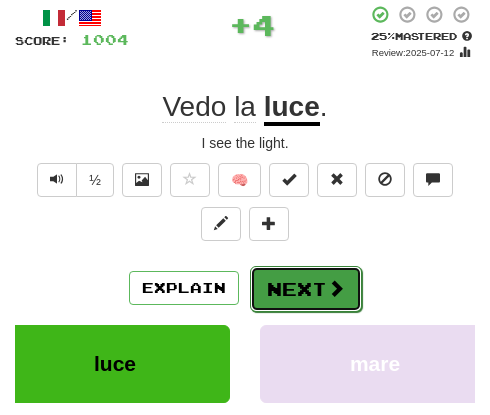 click on "Next" at bounding box center [306, 289] 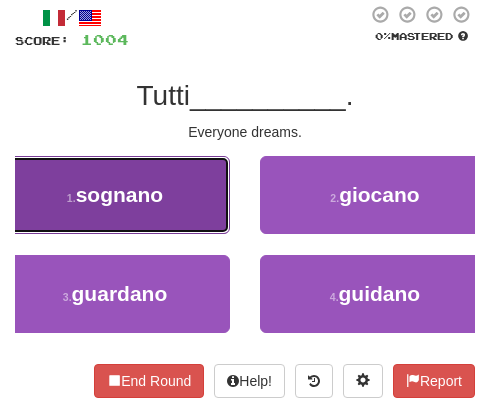 click on "sognano" at bounding box center [120, 194] 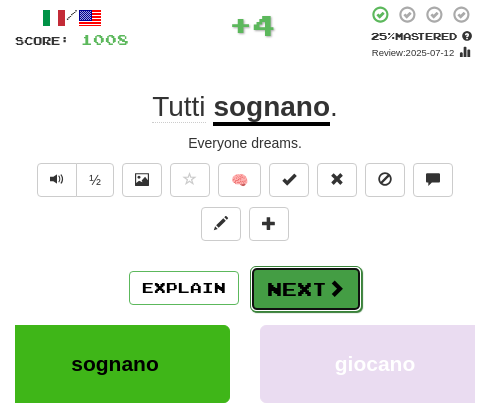 click on "Next" at bounding box center [306, 289] 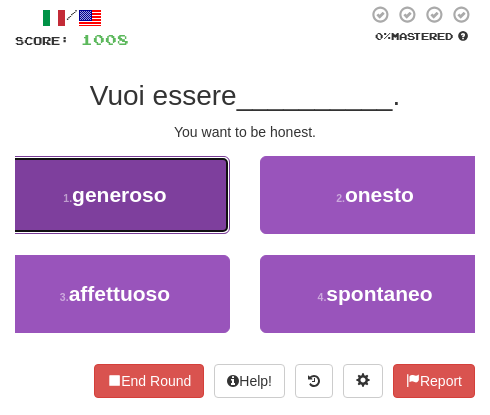 click on "generoso" at bounding box center [119, 194] 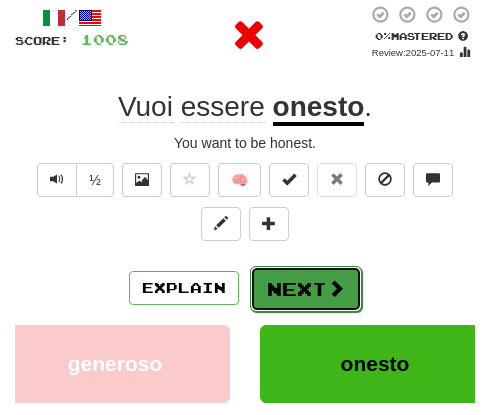 click on "Next" at bounding box center (306, 289) 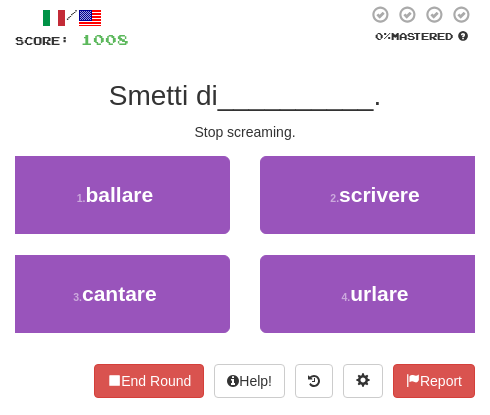 click on "1 .  ballare" at bounding box center (115, 195) 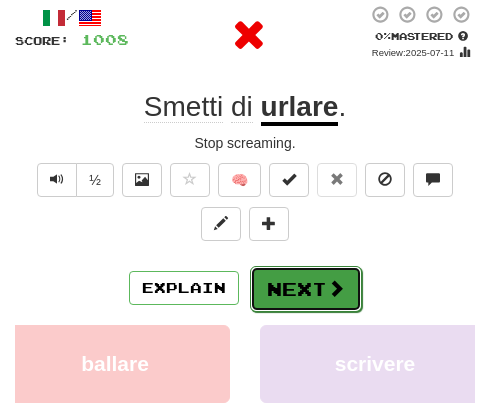 click on "Next" at bounding box center [306, 289] 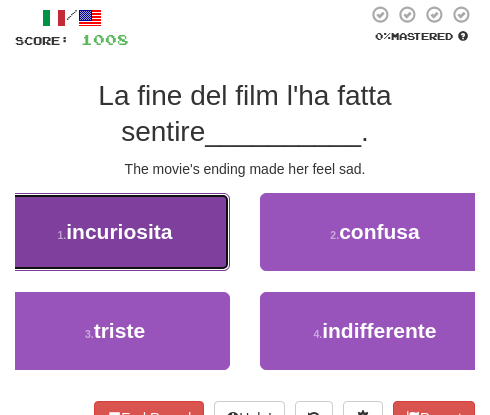 click on "1 .  incuriosita" at bounding box center (115, 232) 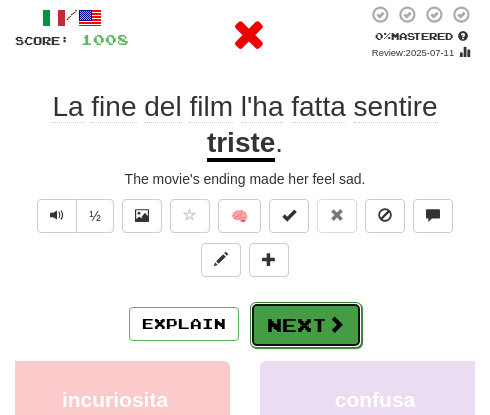 click on "Next" at bounding box center [306, 325] 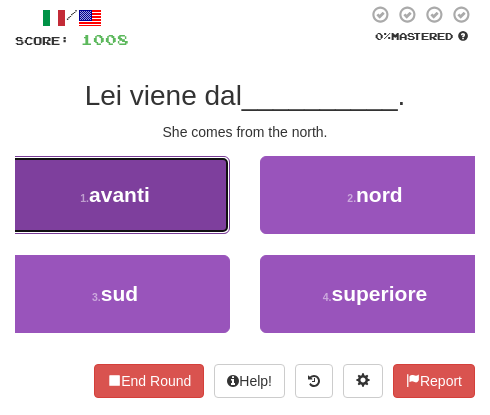 click on "1 .  avanti" at bounding box center [115, 195] 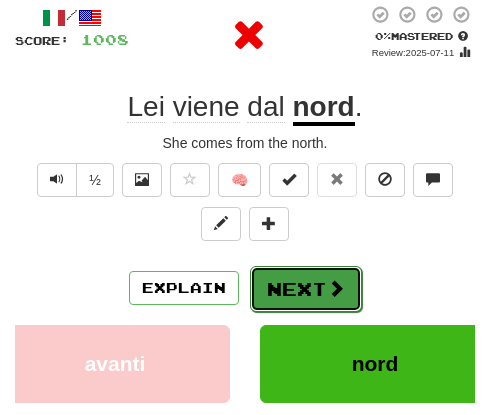 click on "Next" at bounding box center (306, 289) 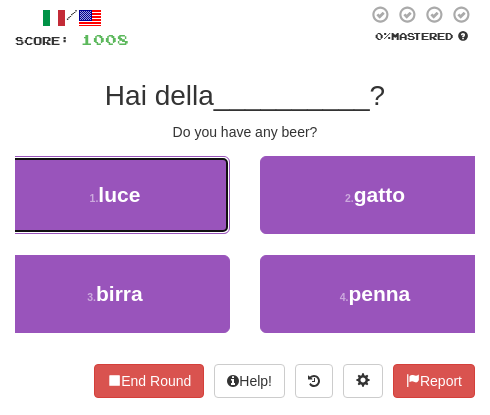 click on "1 .  luce" at bounding box center [115, 195] 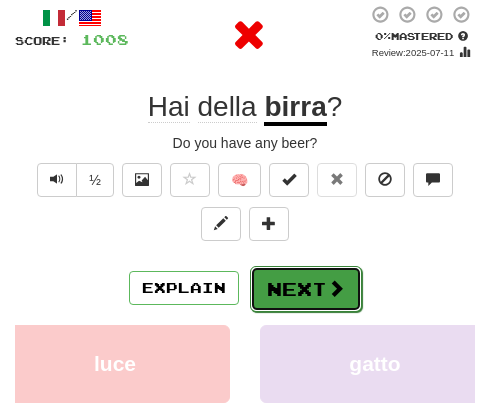 click on "Next" at bounding box center [306, 289] 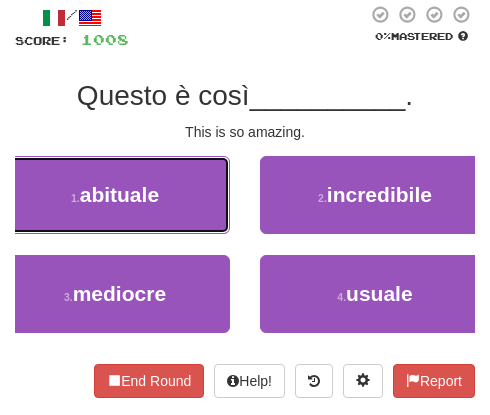 click on "1 .  abituale" at bounding box center (115, 195) 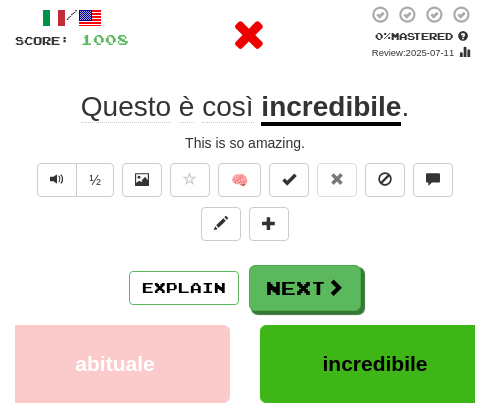 click on "/  Score:   1008 0 %  Mastered Review:  2025-07-11 Questo   è   così   incredibile . This is so amazing. ½ 🧠 Explain Next abituale incredibile mediocre usuale Learn more: abituale incredibile mediocre usuale  End Round  Help!  Report" at bounding box center [245, 301] 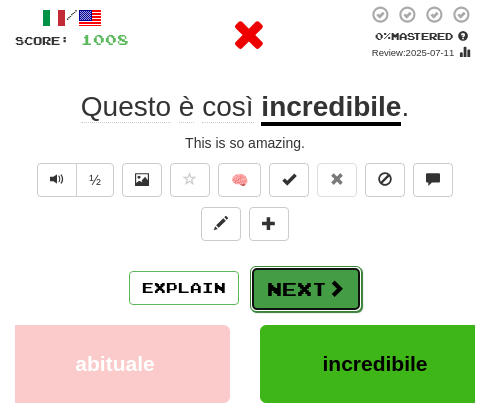 click on "Next" at bounding box center (306, 289) 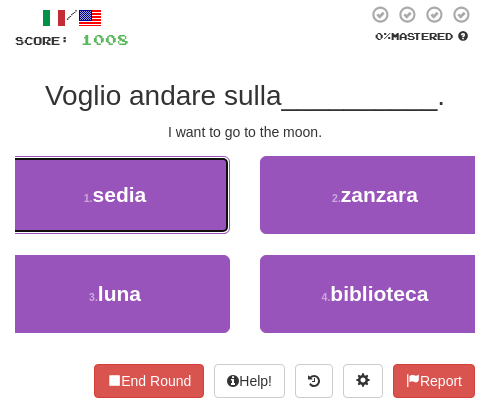 click on "1 .  sedia" at bounding box center (115, 195) 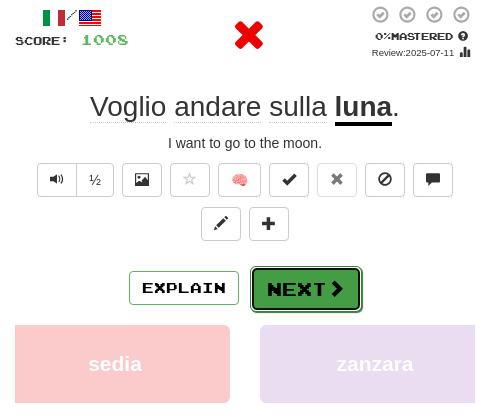 click on "Next" at bounding box center (306, 289) 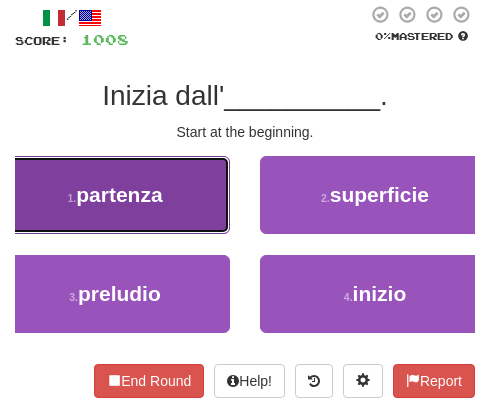 click on "partenza" at bounding box center [119, 194] 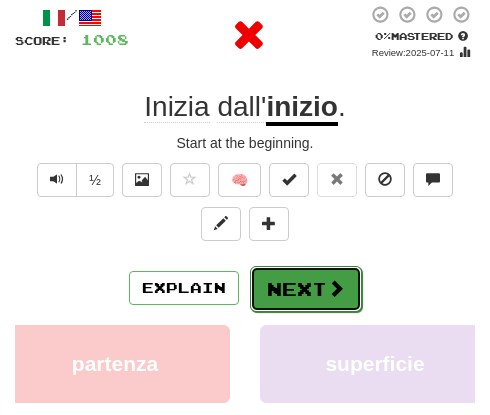 click on "Next" at bounding box center (306, 289) 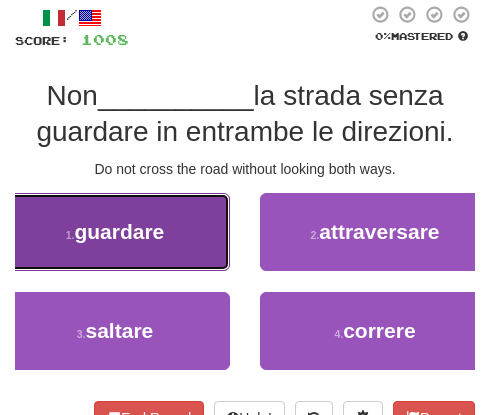 click on "1 .  guardare" at bounding box center (115, 232) 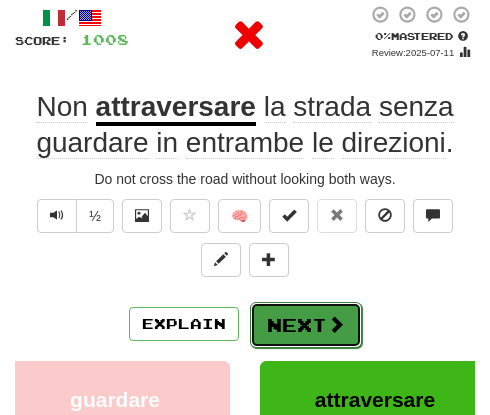 click on "Next" at bounding box center (306, 325) 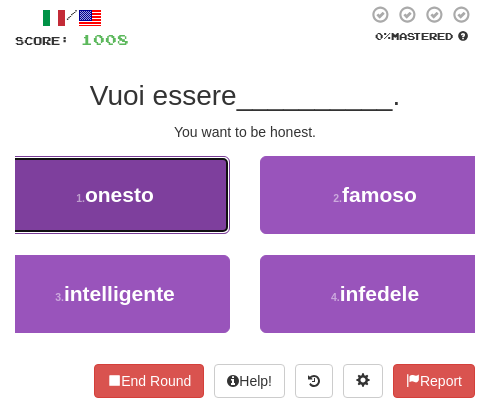 click on "1 .  onesto" at bounding box center [115, 195] 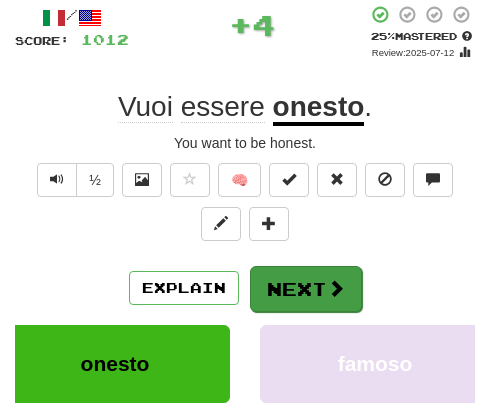 click on "/  Score:   1012 + 4 25 %  Mastered Review:  2025-07-12 Vuoi   essere   onesto . You want to be honest. ½ 🧠 Explain Next onesto famoso intelligente infedele Learn more: onesto famoso intelligente infedele  End Round  Help!  Report" at bounding box center (245, 301) 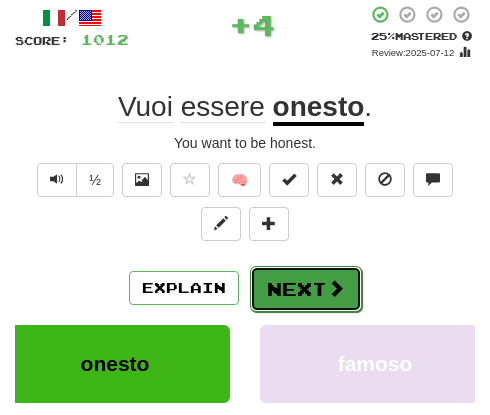 click on "Next" at bounding box center (306, 289) 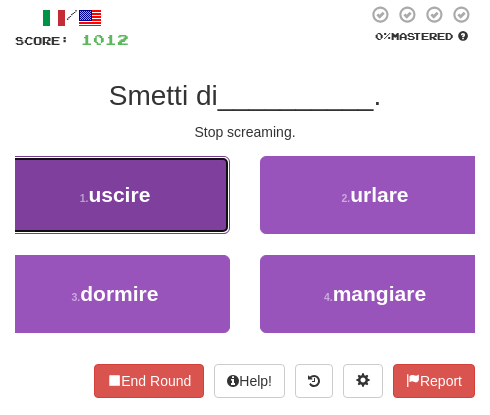 click on "1 .  uscire" at bounding box center (115, 195) 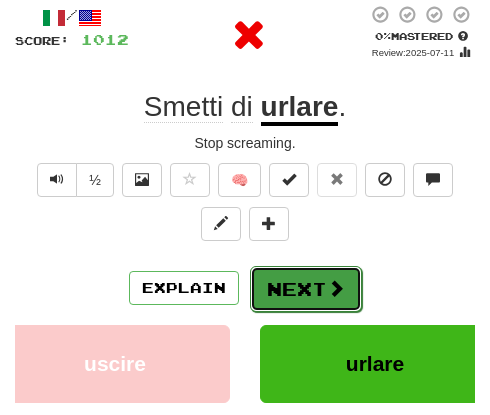 click on "Next" at bounding box center (306, 289) 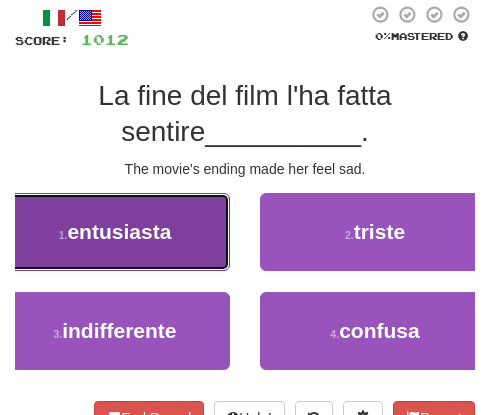 click on "1 .  entusiasta" at bounding box center [115, 232] 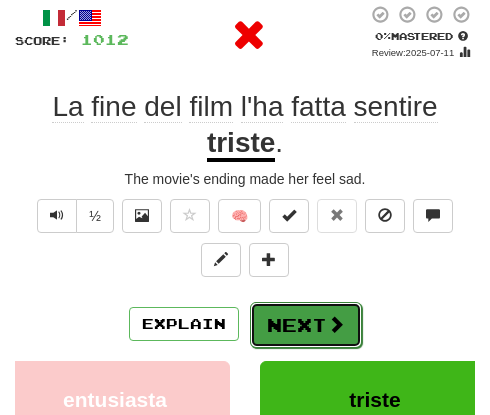click on "Next" at bounding box center [306, 325] 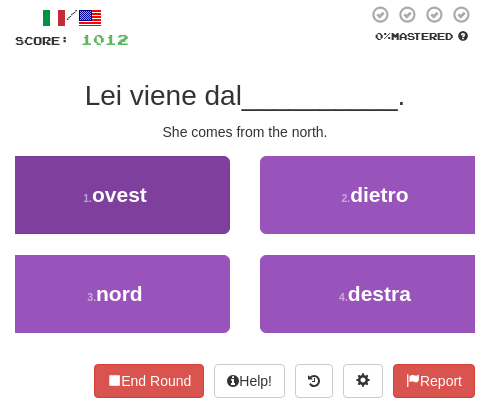 click on "1 .  ovest" at bounding box center (115, 205) 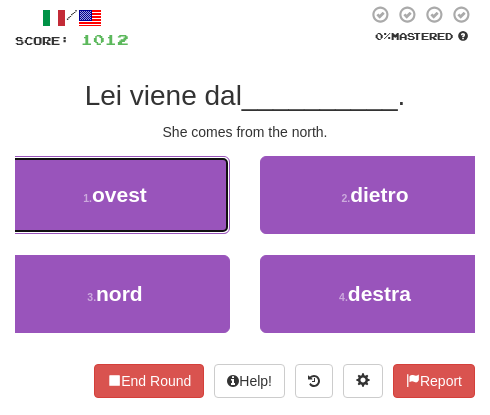 click on "1 .  ovest" at bounding box center [115, 195] 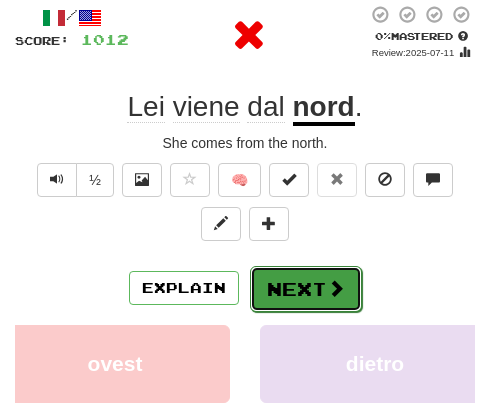 click on "Next" at bounding box center (306, 289) 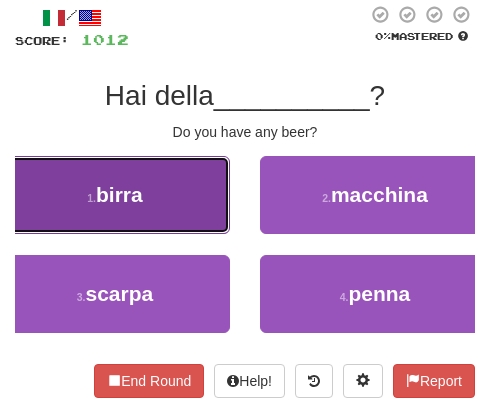 click on "1 .  birra" at bounding box center [115, 195] 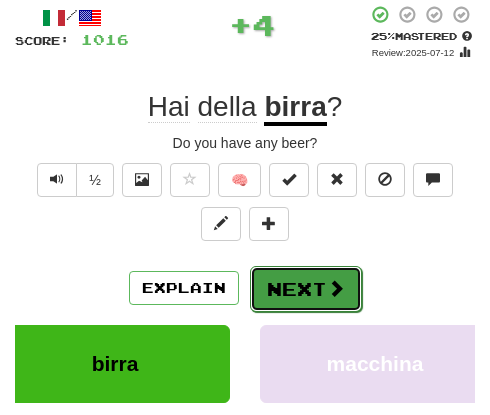 click on "Next" at bounding box center [306, 289] 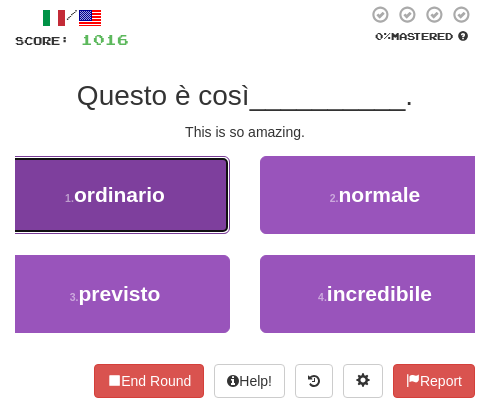 click on "ordinario" at bounding box center [119, 194] 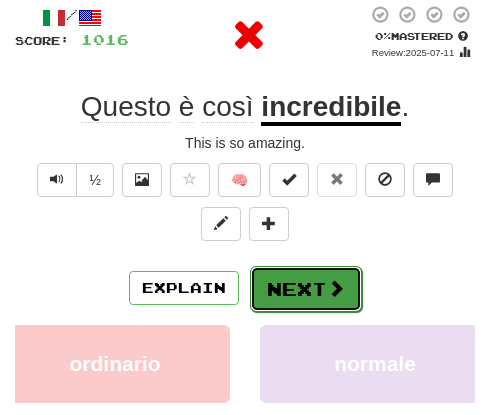 click on "Next" at bounding box center (306, 289) 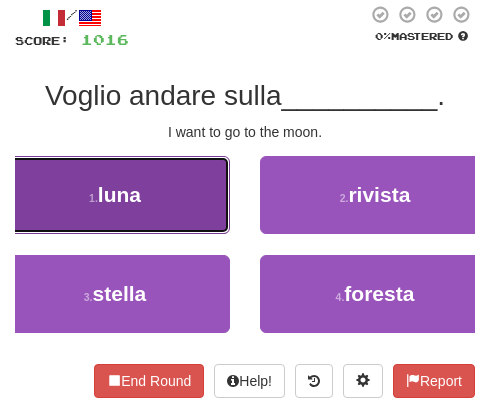 click on "1 .  luna" at bounding box center (115, 195) 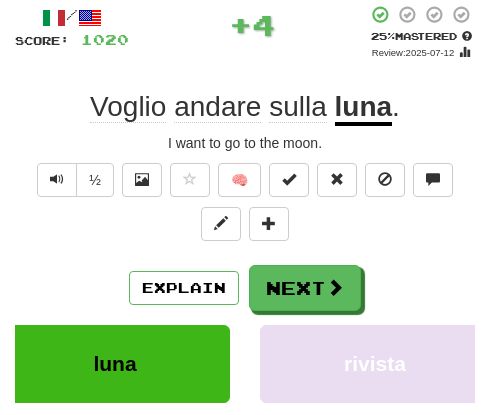 click on "½ 🧠" at bounding box center (245, 207) 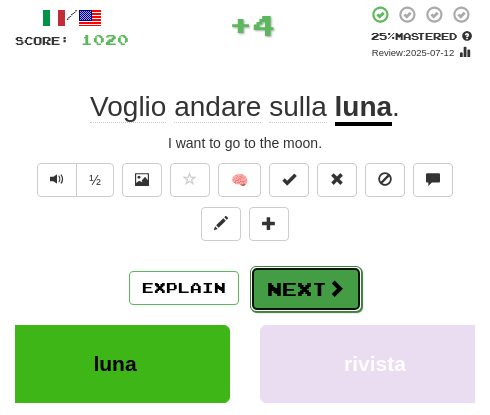click on "Next" at bounding box center (306, 289) 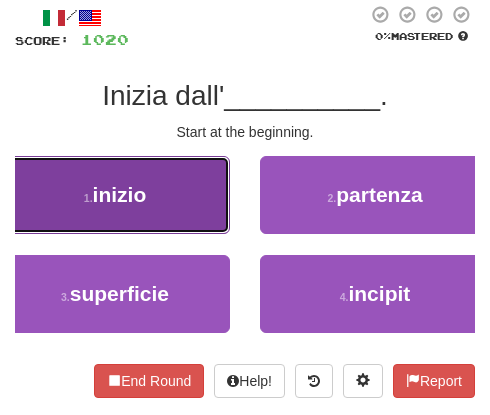 click on "1 .  inizio" at bounding box center (115, 195) 